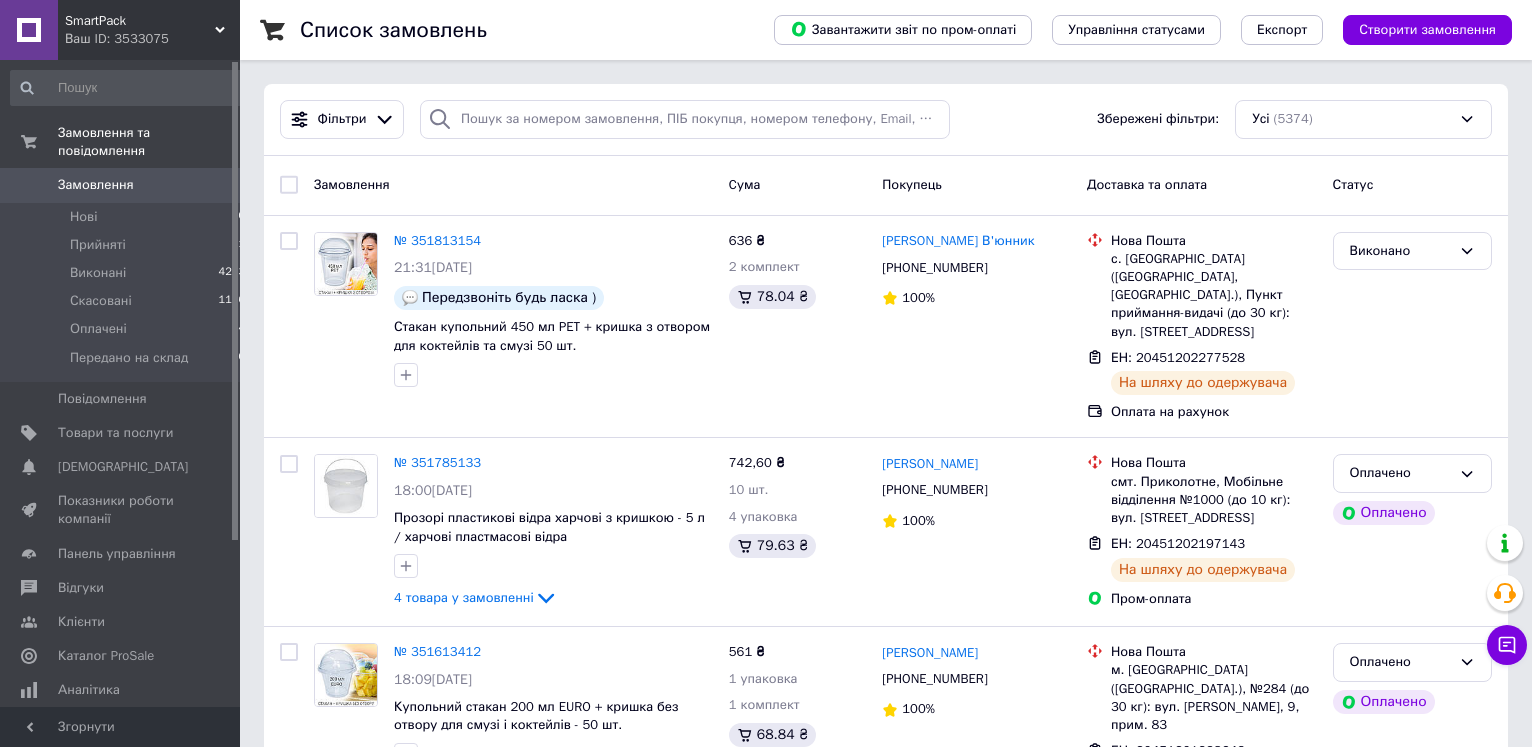 scroll, scrollTop: 0, scrollLeft: 0, axis: both 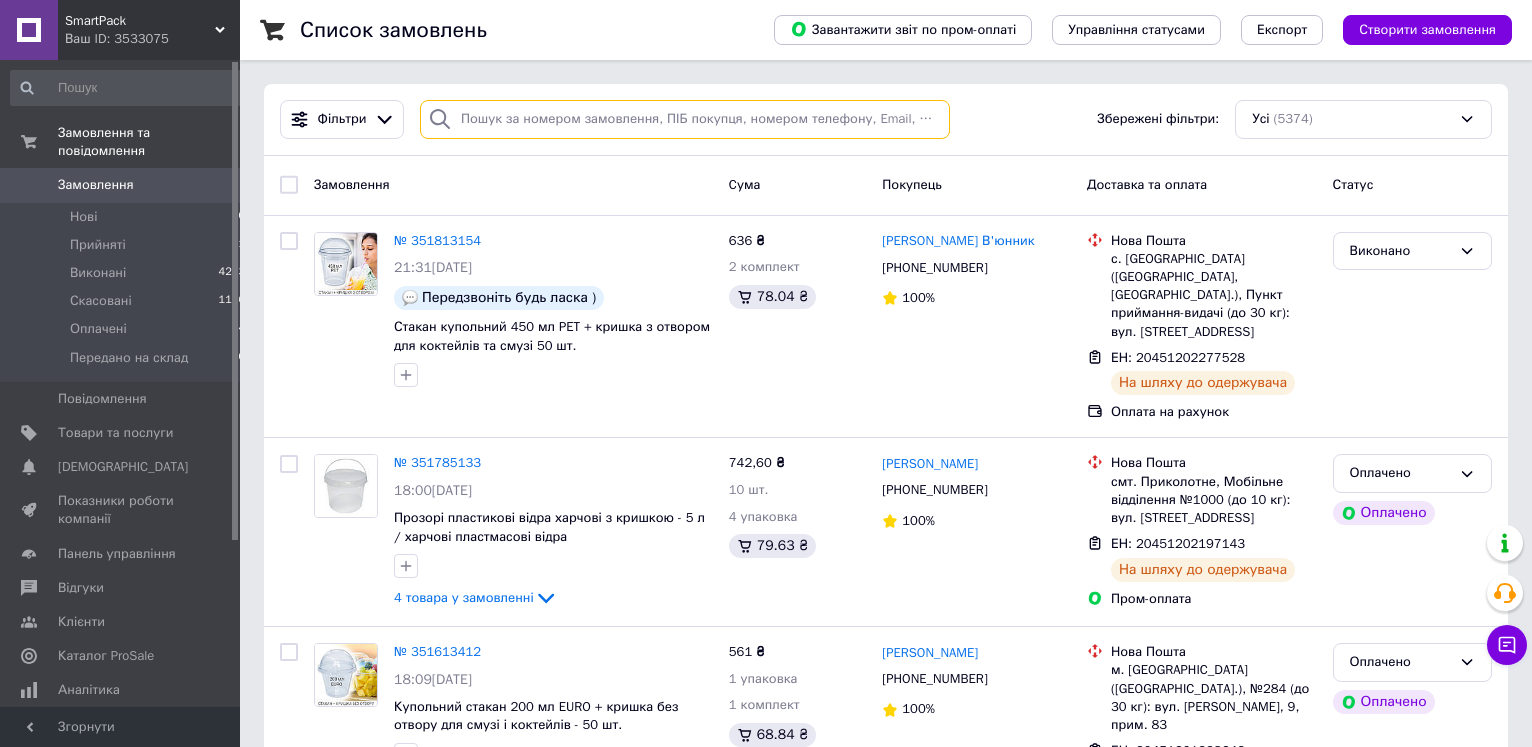 click at bounding box center (685, 119) 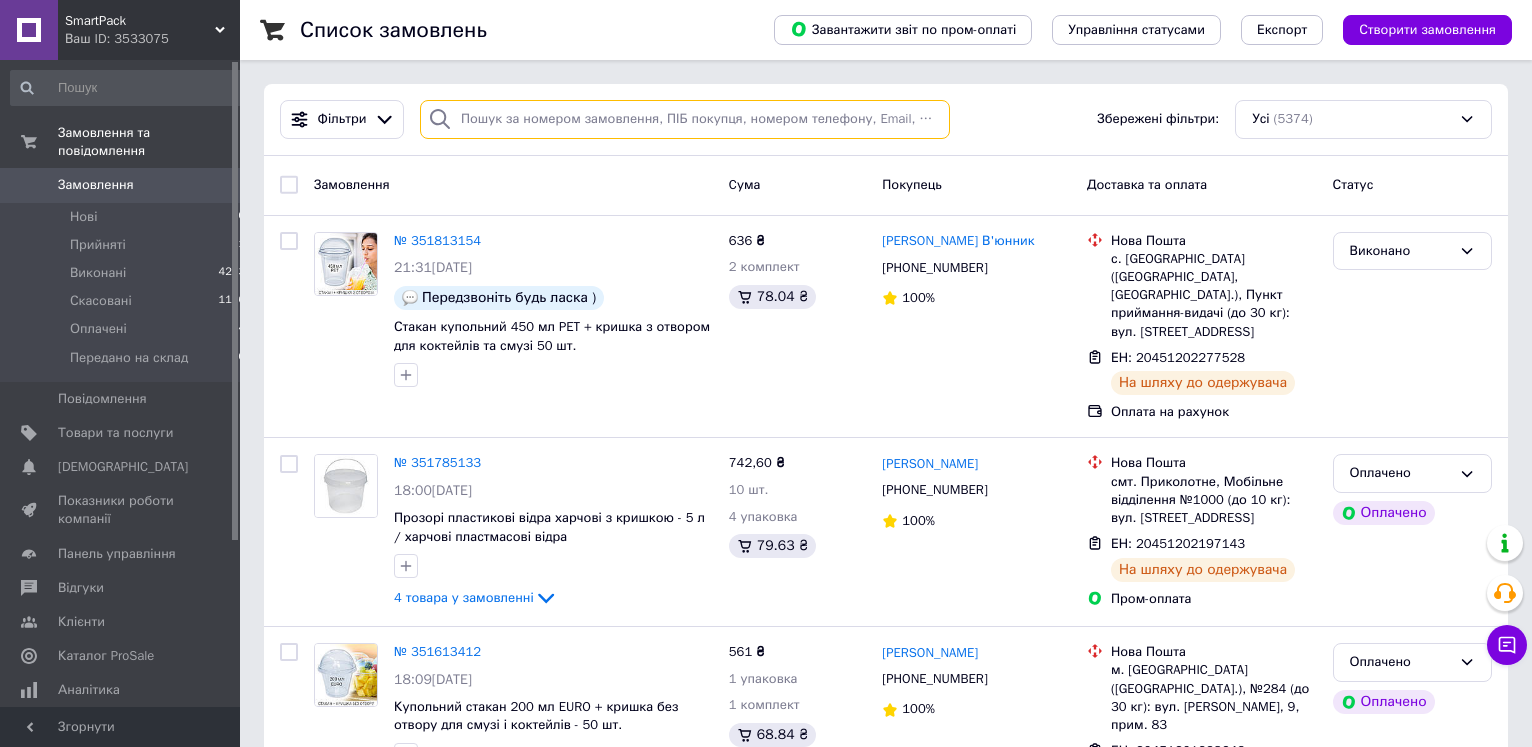 paste on "[PHONE_NUMBER]" 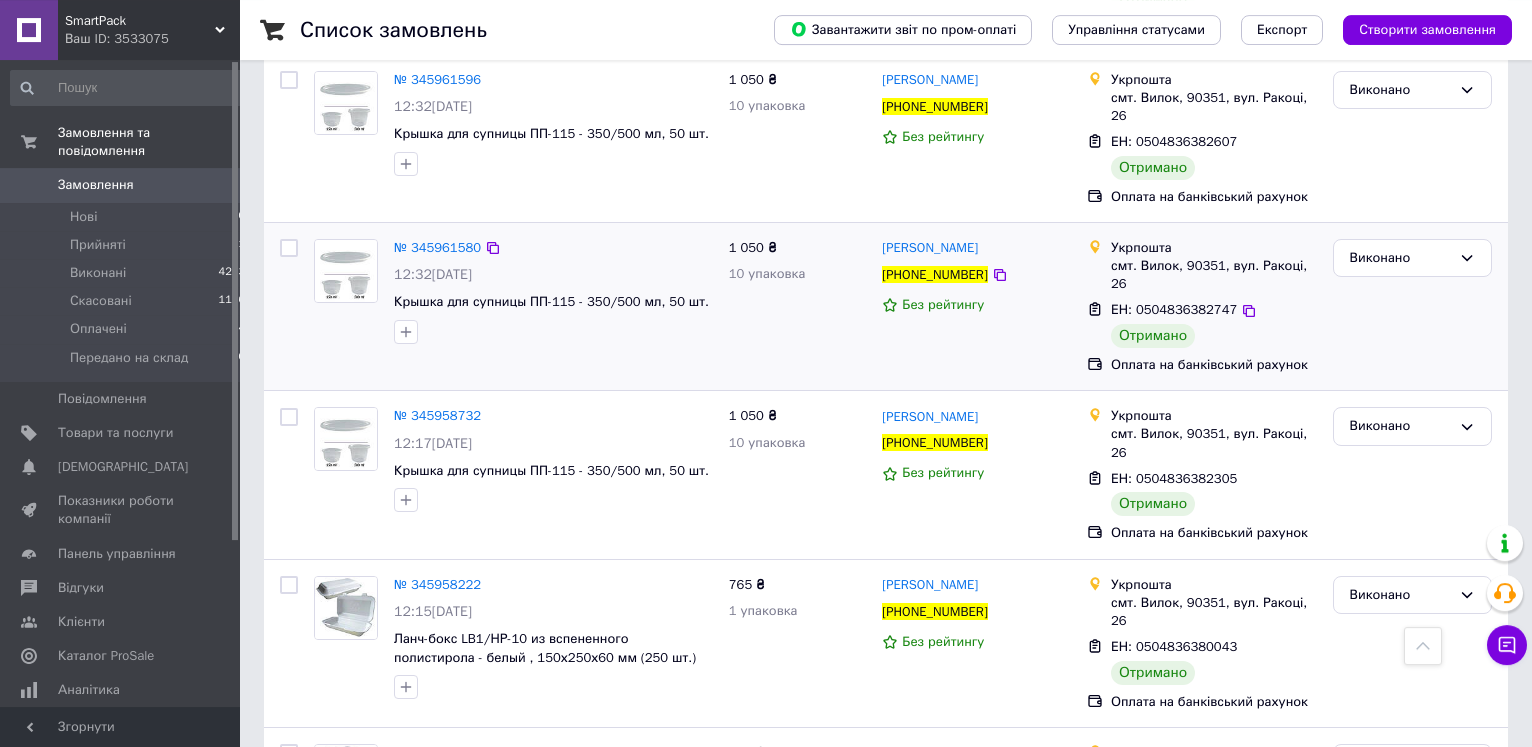 scroll, scrollTop: 816, scrollLeft: 0, axis: vertical 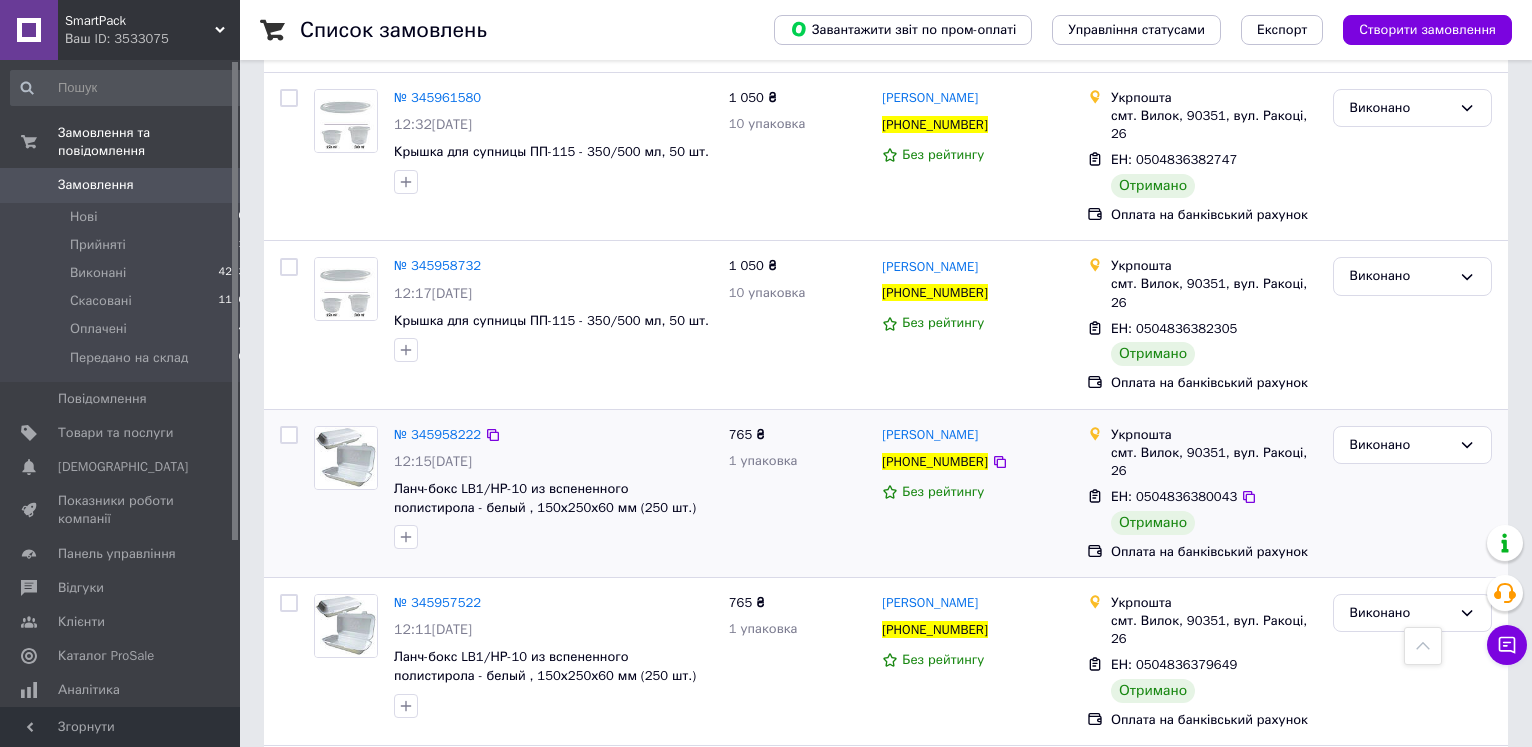 type on "[PHONE_NUMBER]" 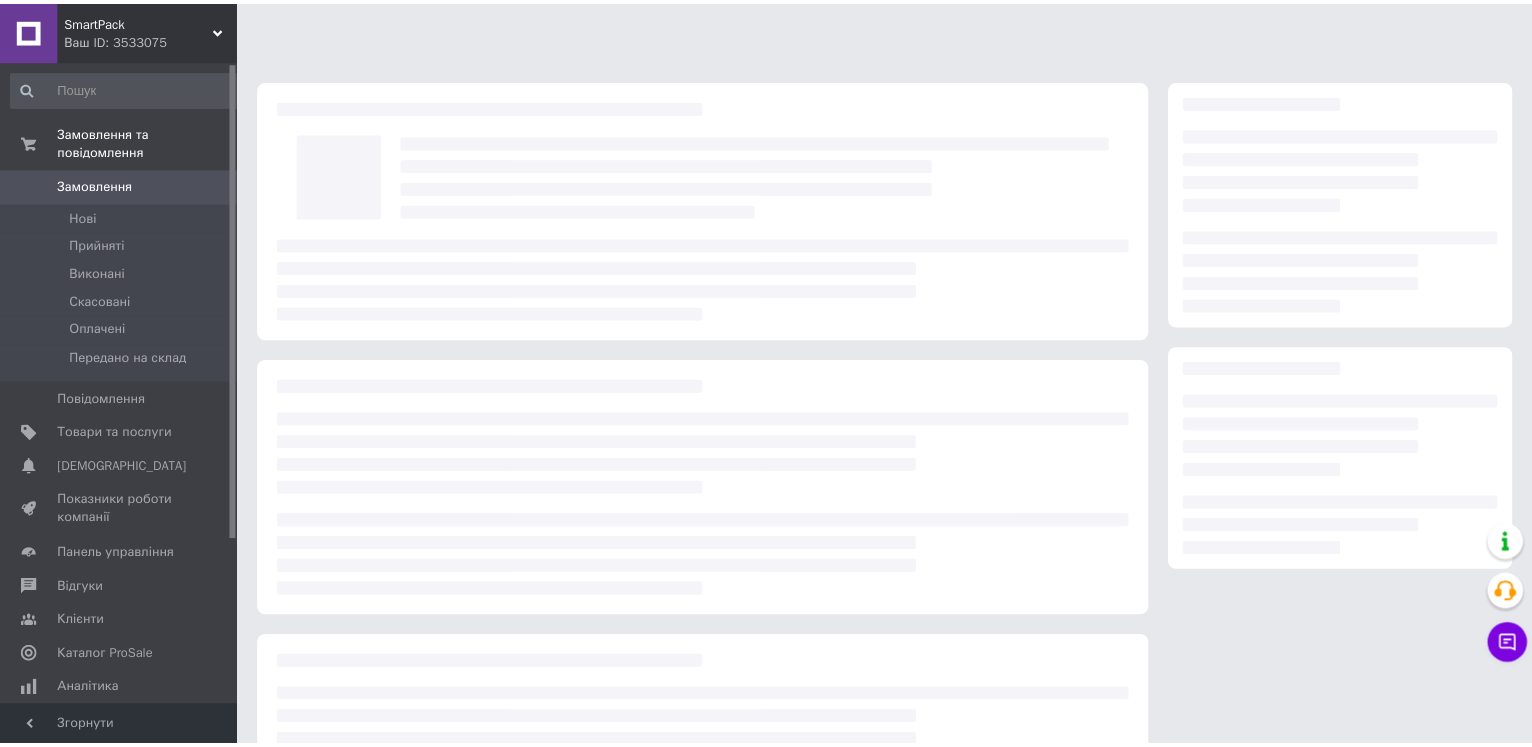 scroll, scrollTop: 0, scrollLeft: 0, axis: both 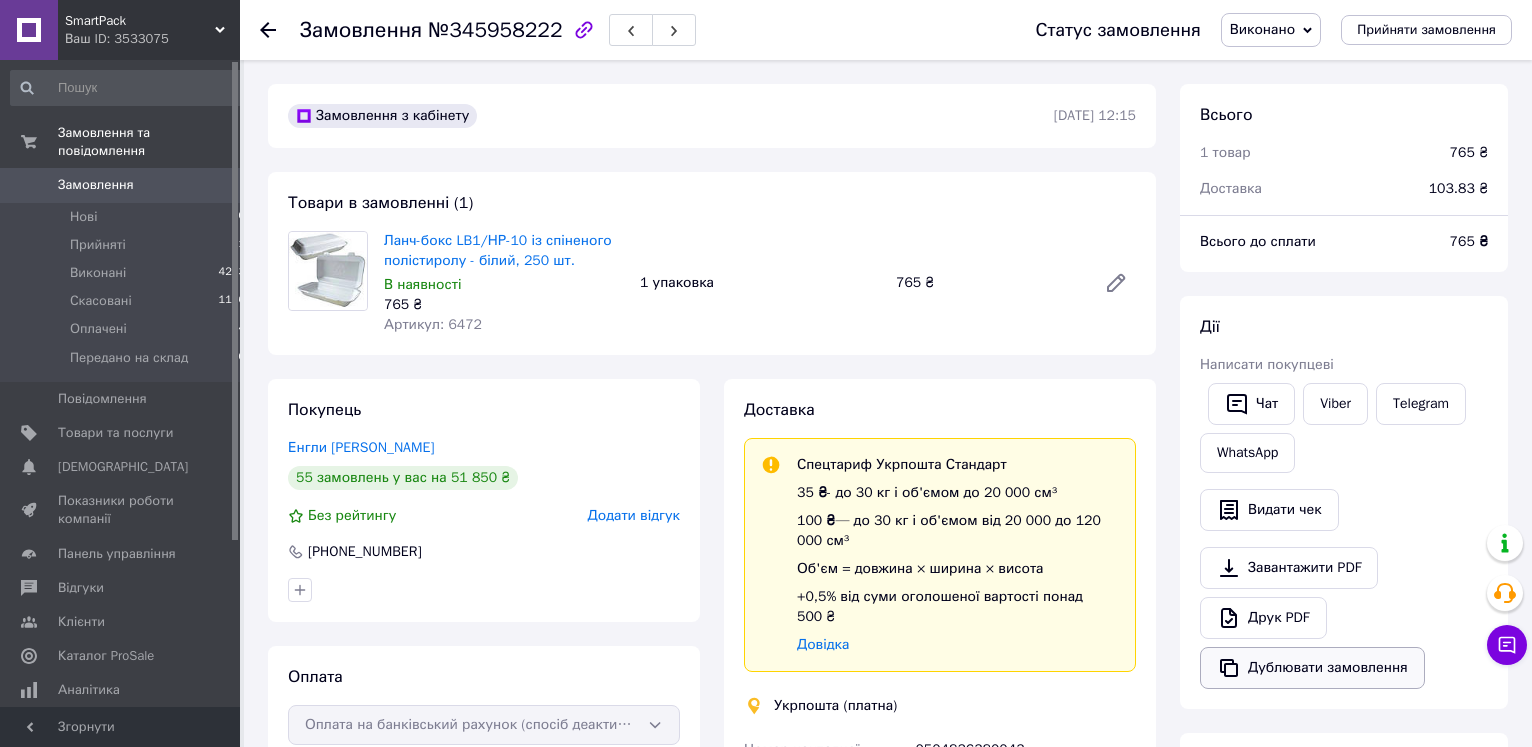 click on "Дублювати замовлення" at bounding box center (1312, 668) 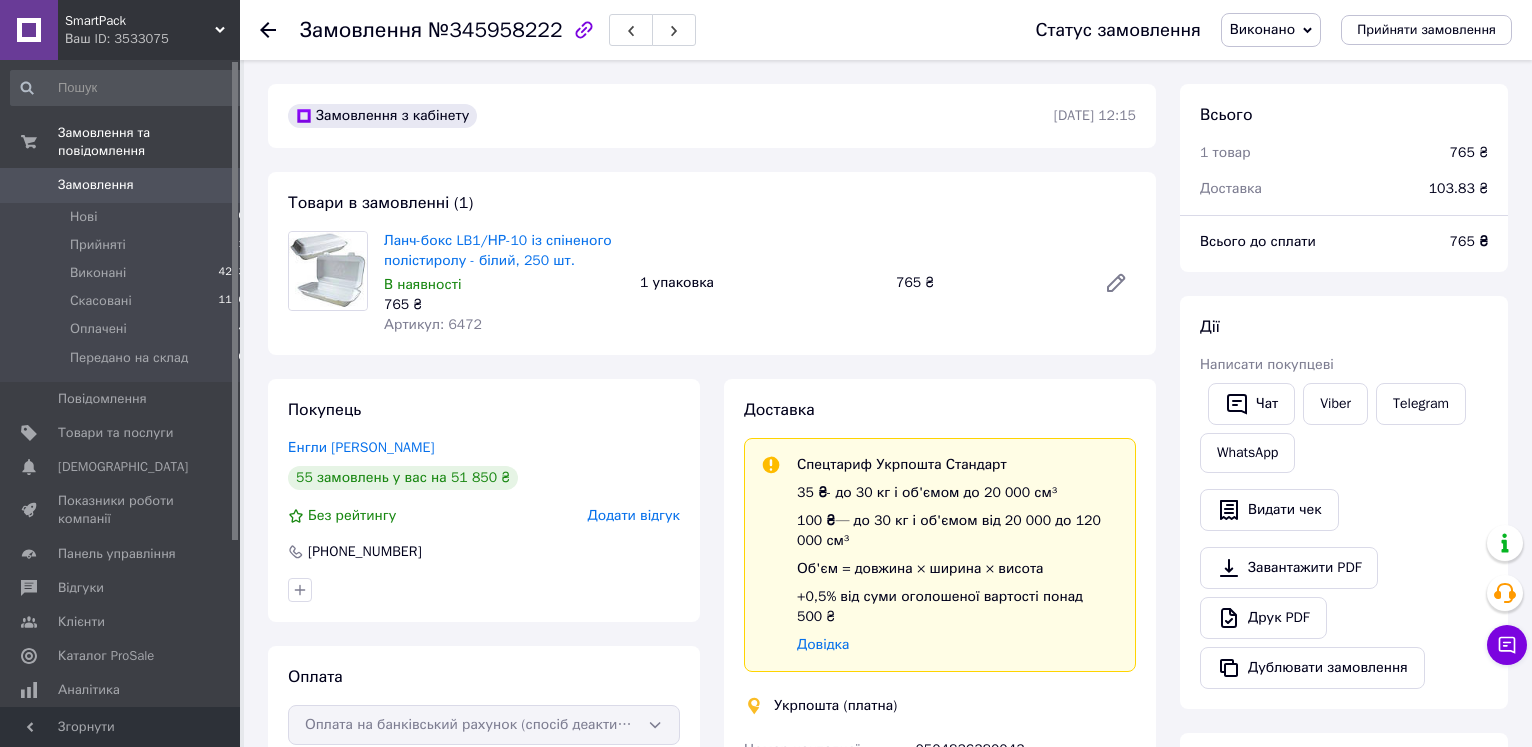 click on "Замовлення" at bounding box center (96, 185) 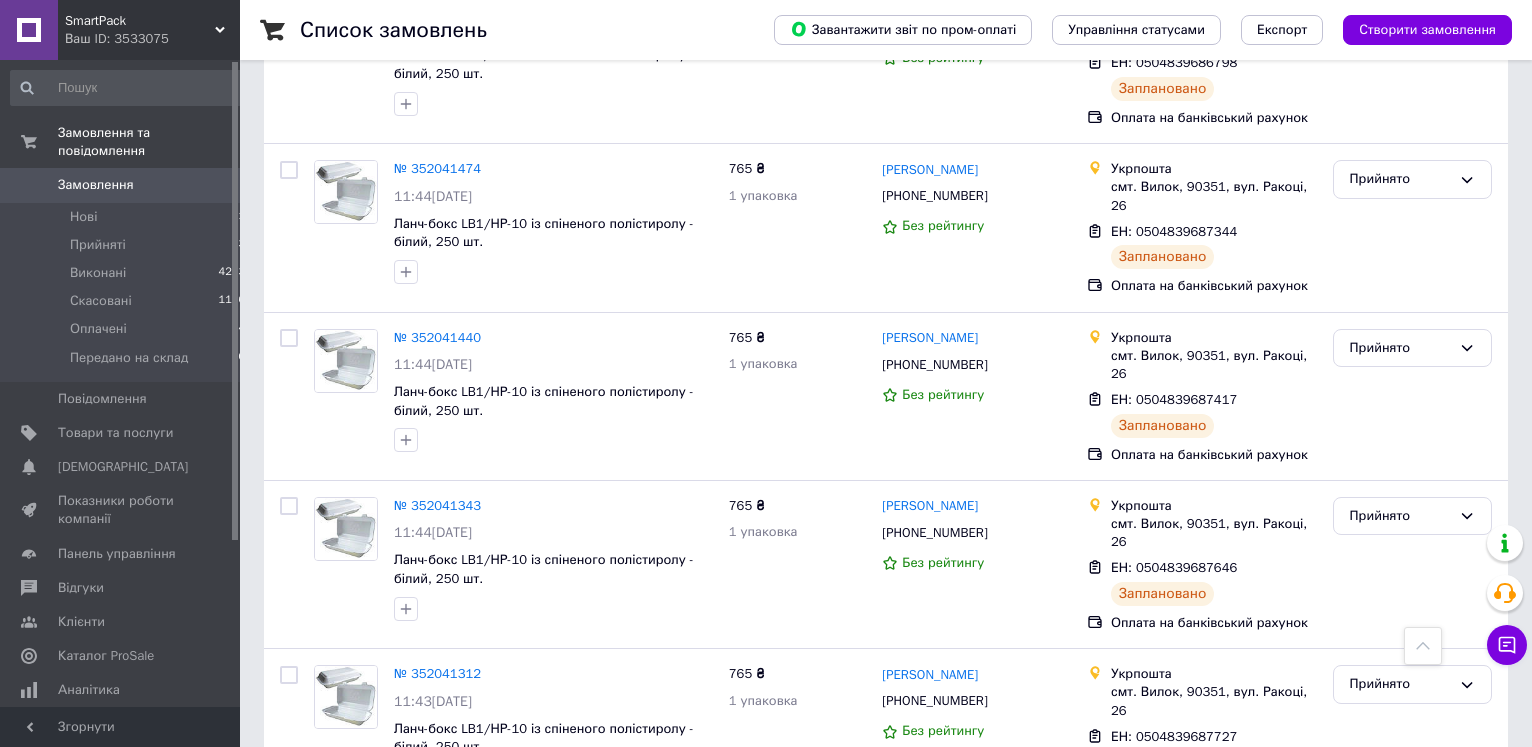 scroll, scrollTop: 0, scrollLeft: 0, axis: both 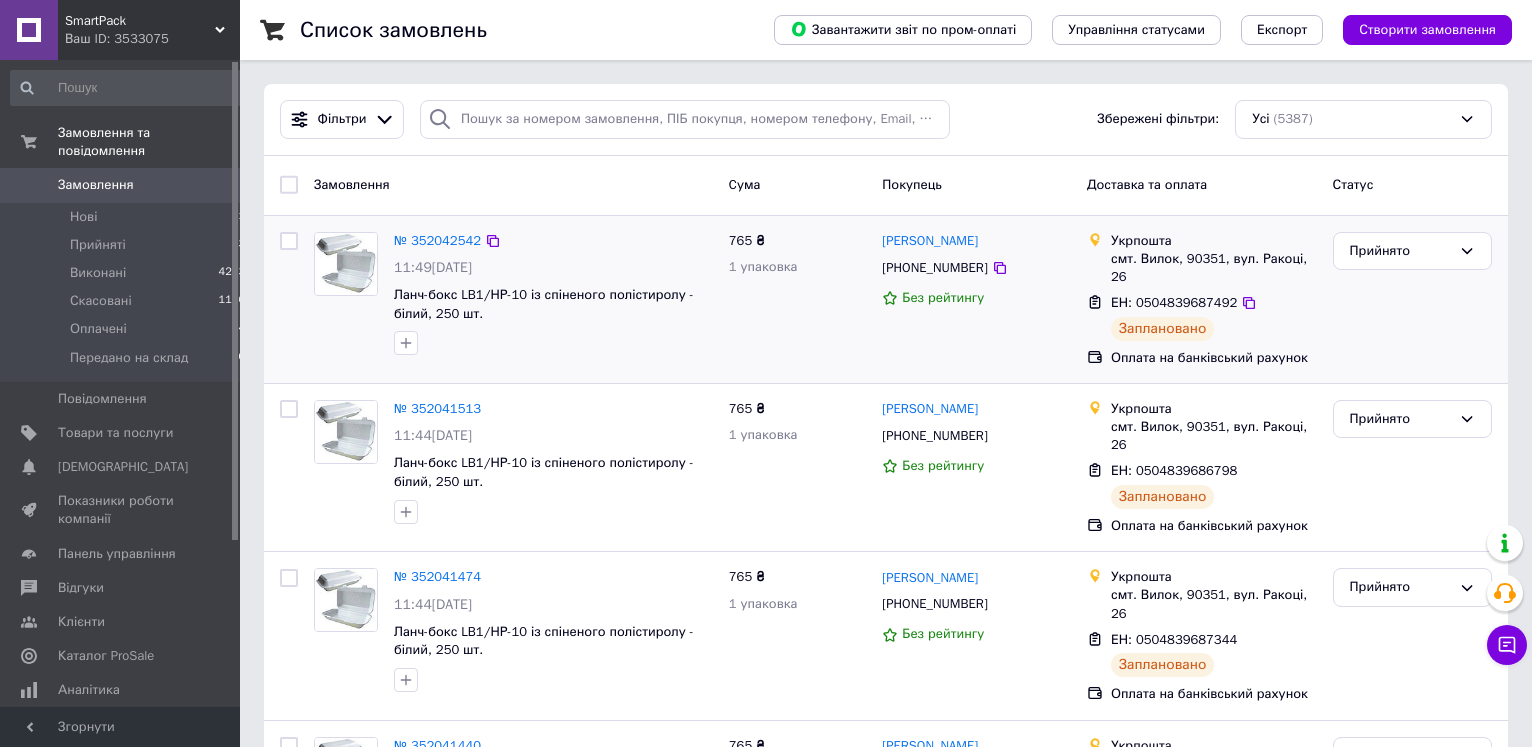 click at bounding box center [289, 241] 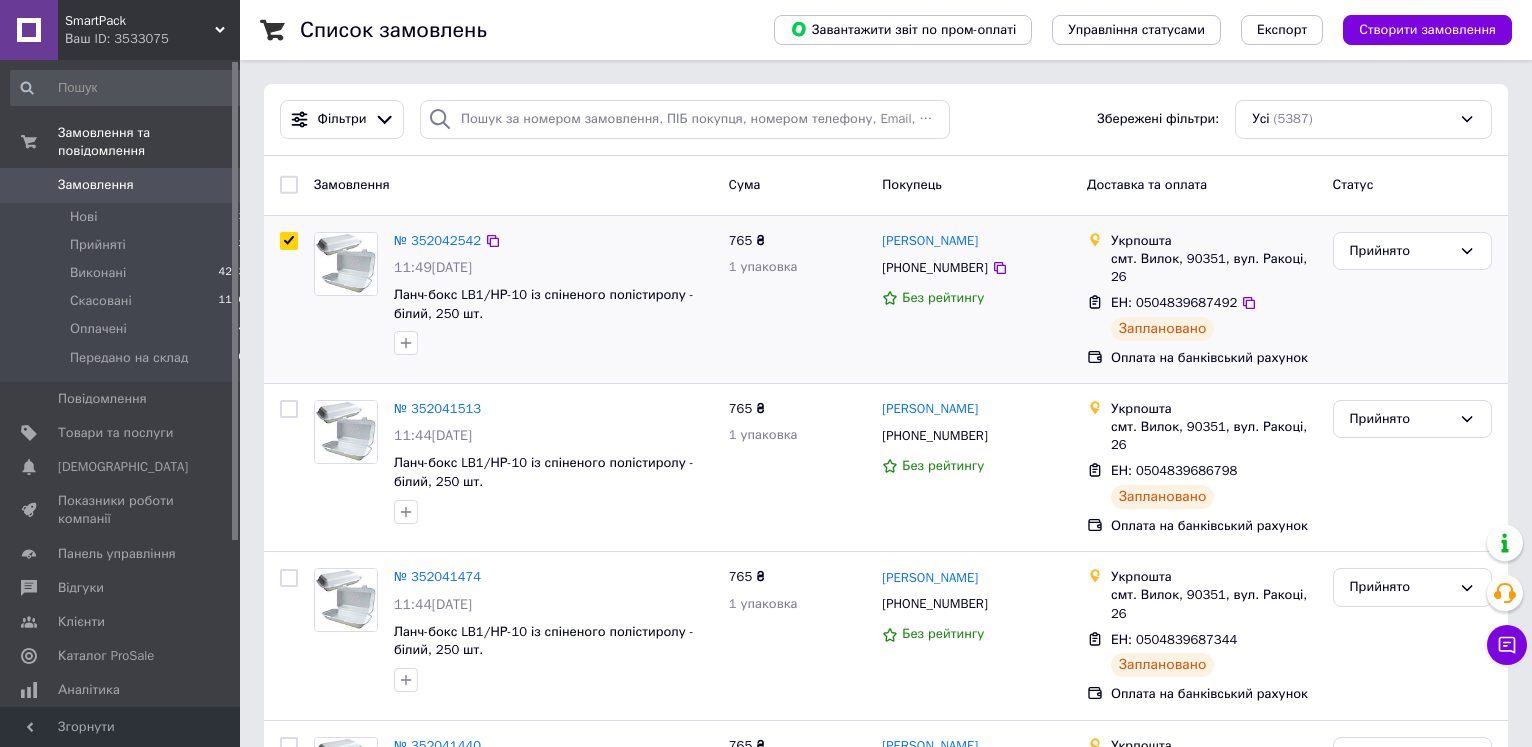checkbox on "true" 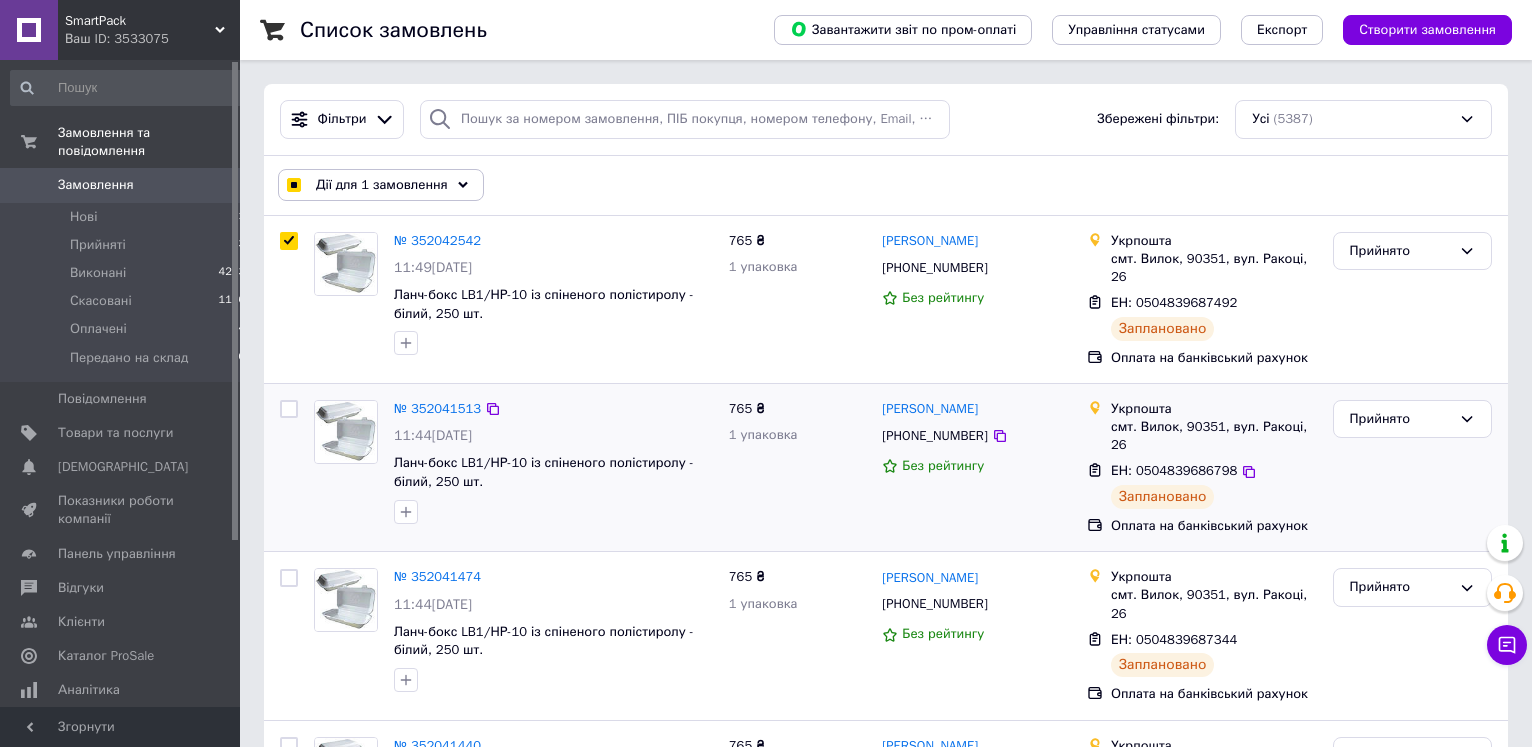 click at bounding box center [289, 409] 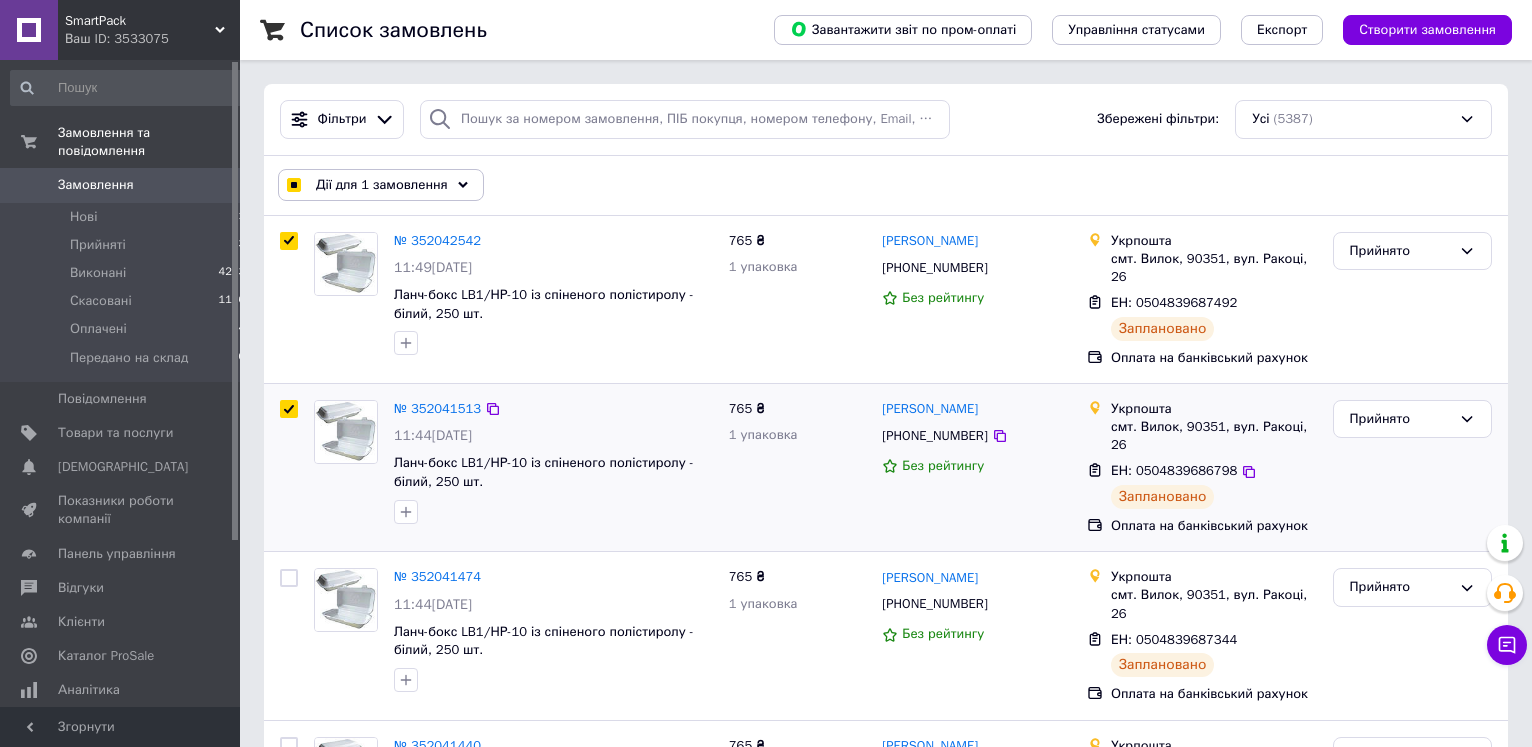 checkbox on "true" 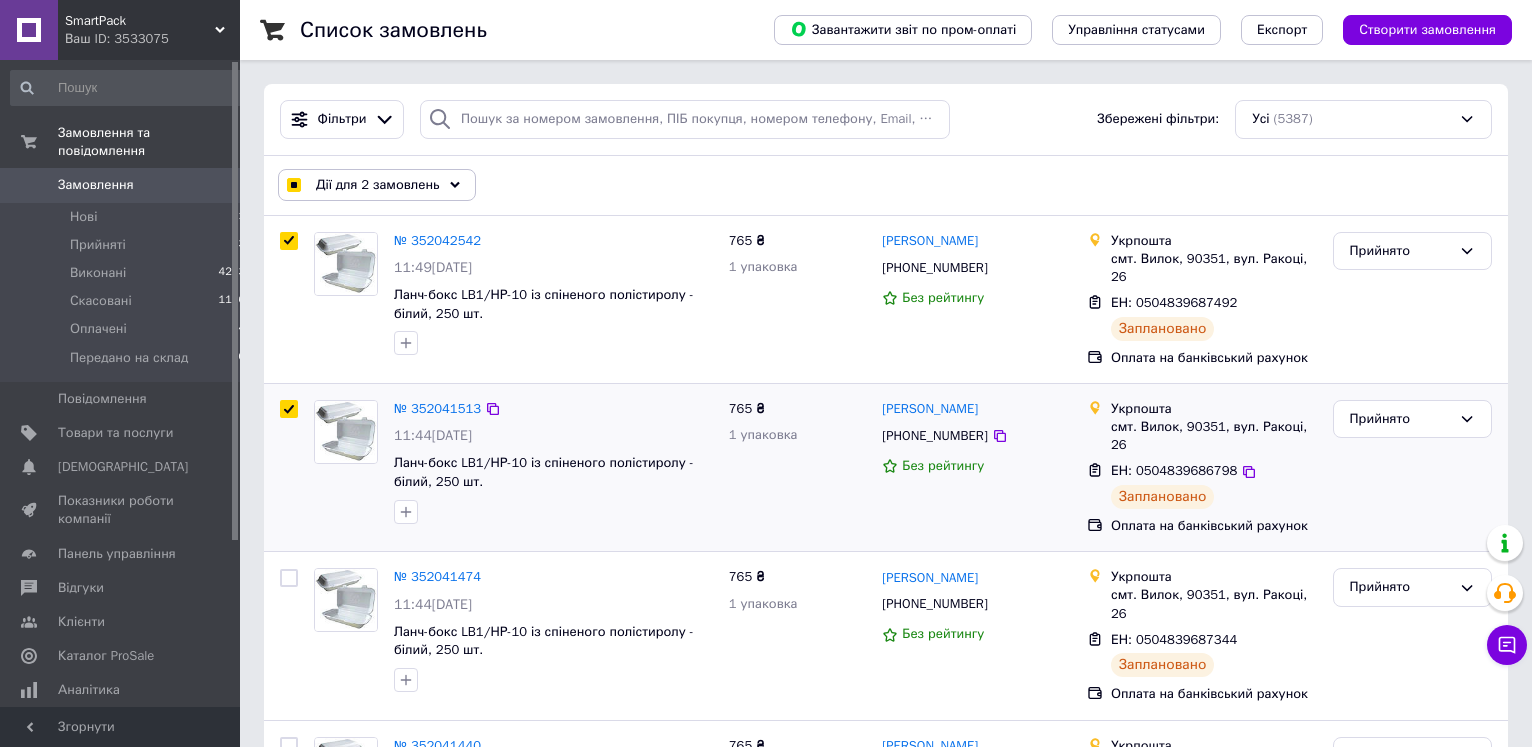 checkbox on "true" 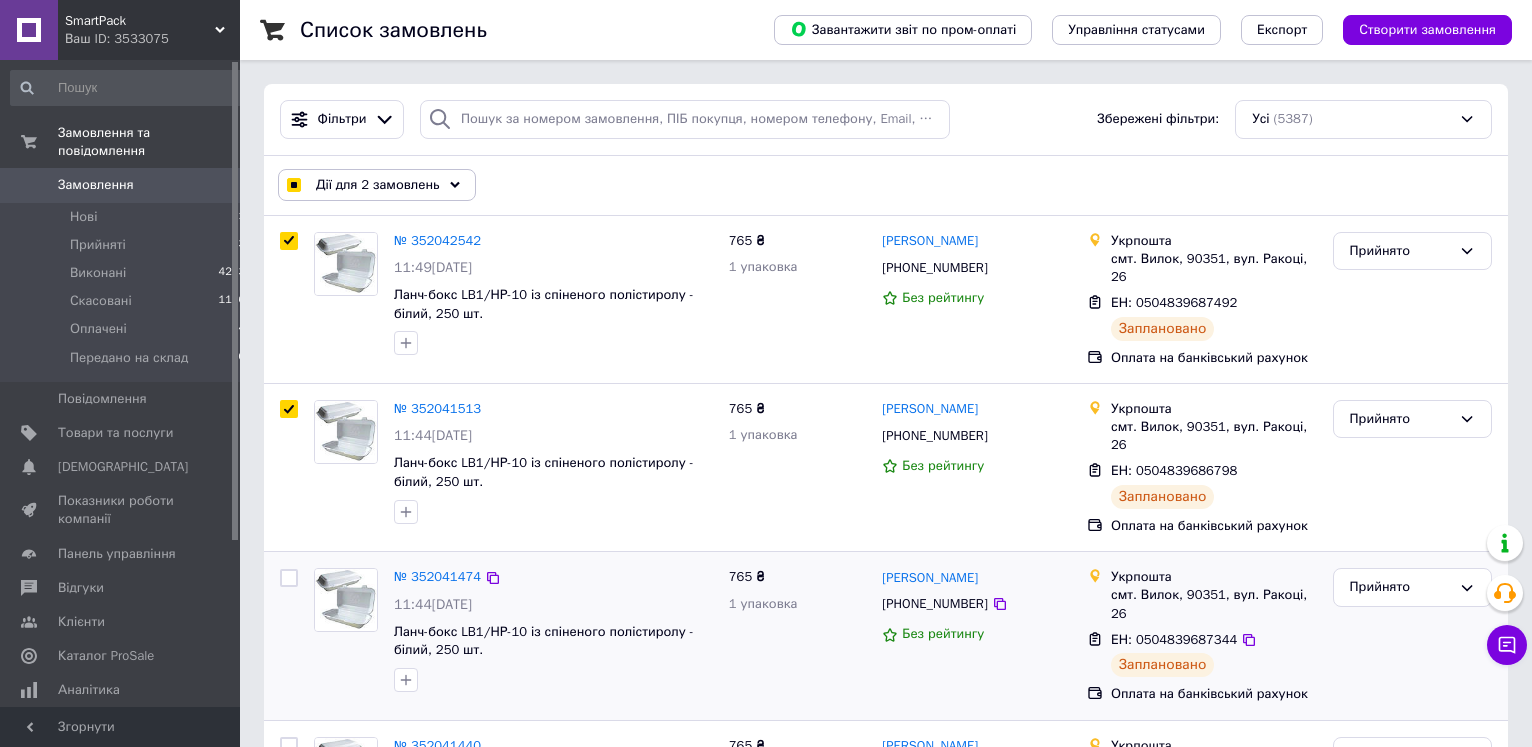 click at bounding box center [289, 578] 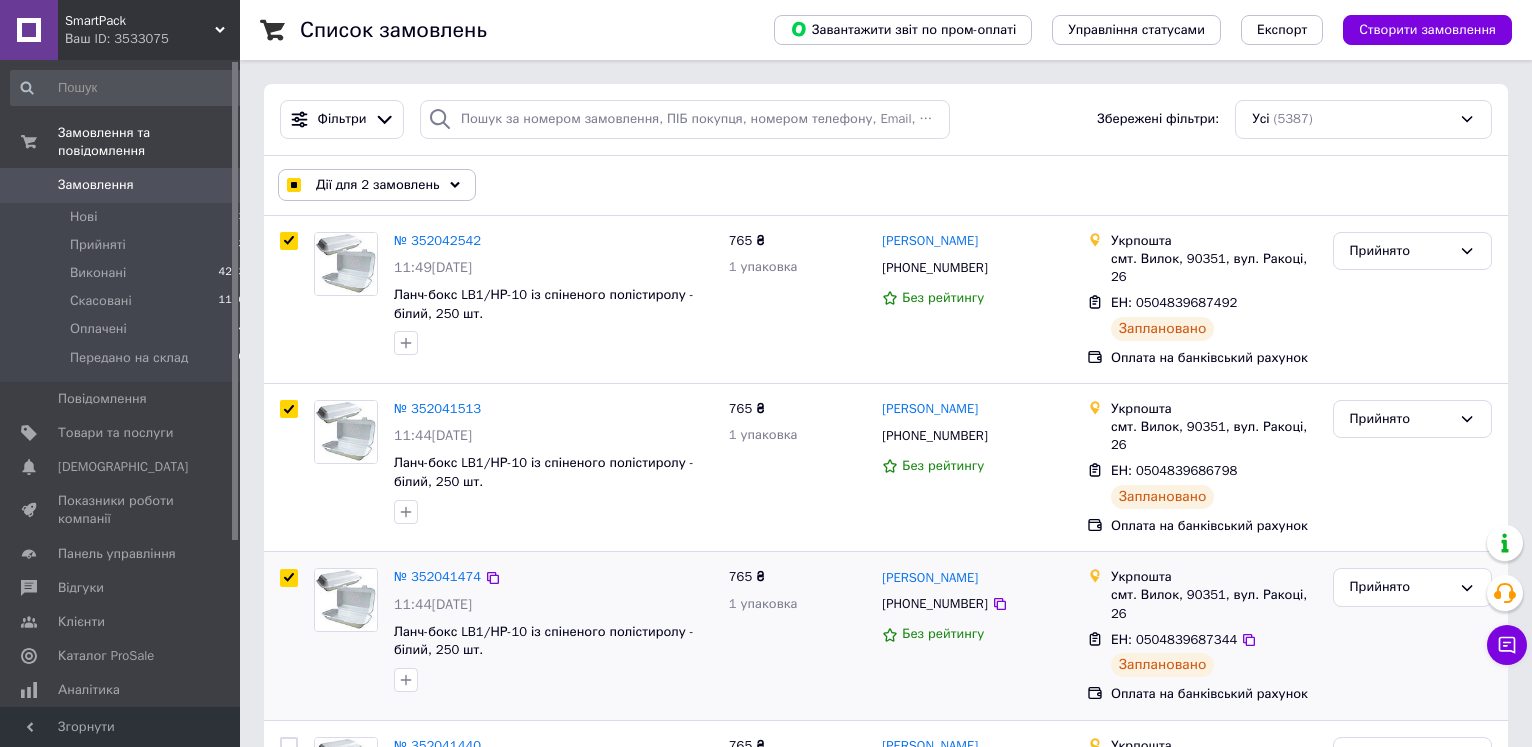 checkbox on "true" 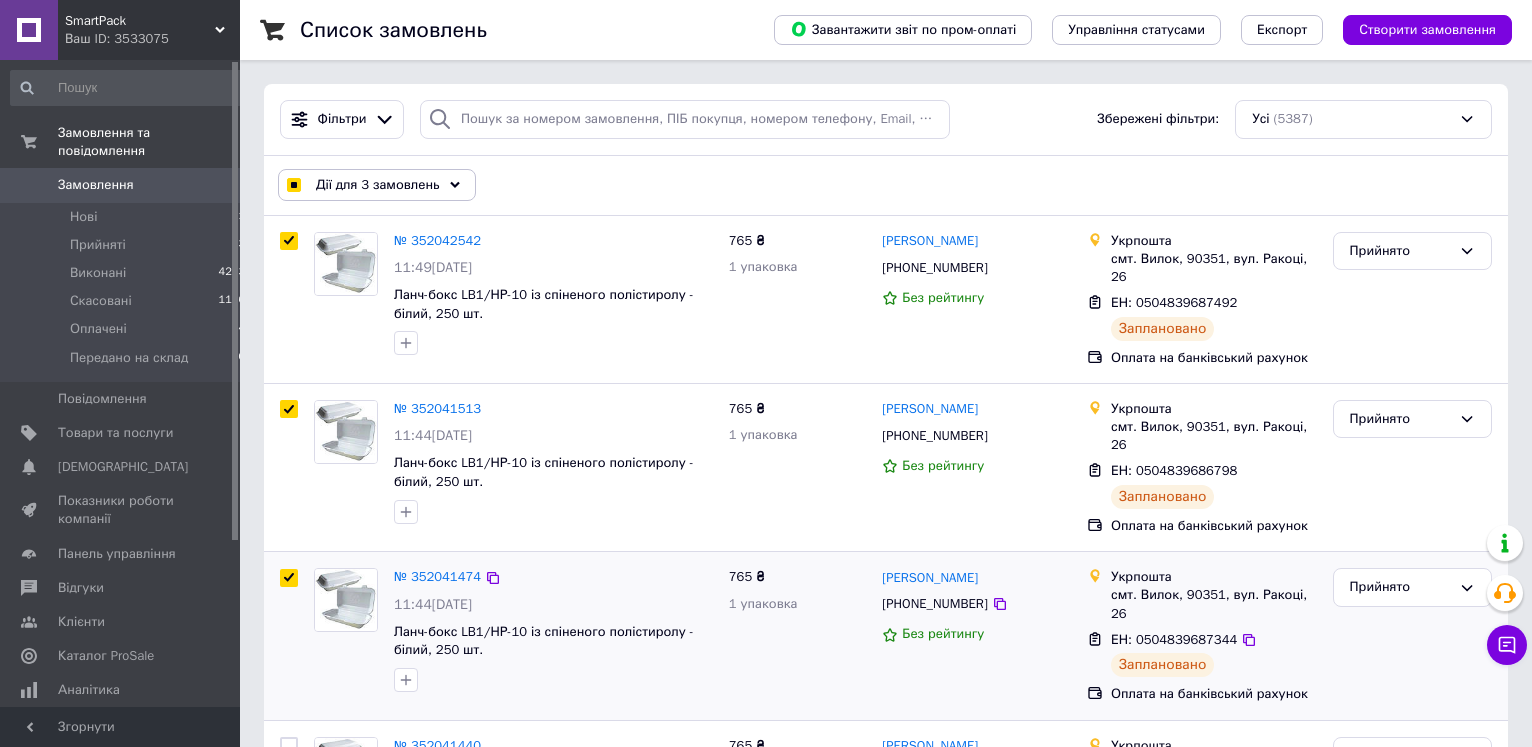 checkbox on "true" 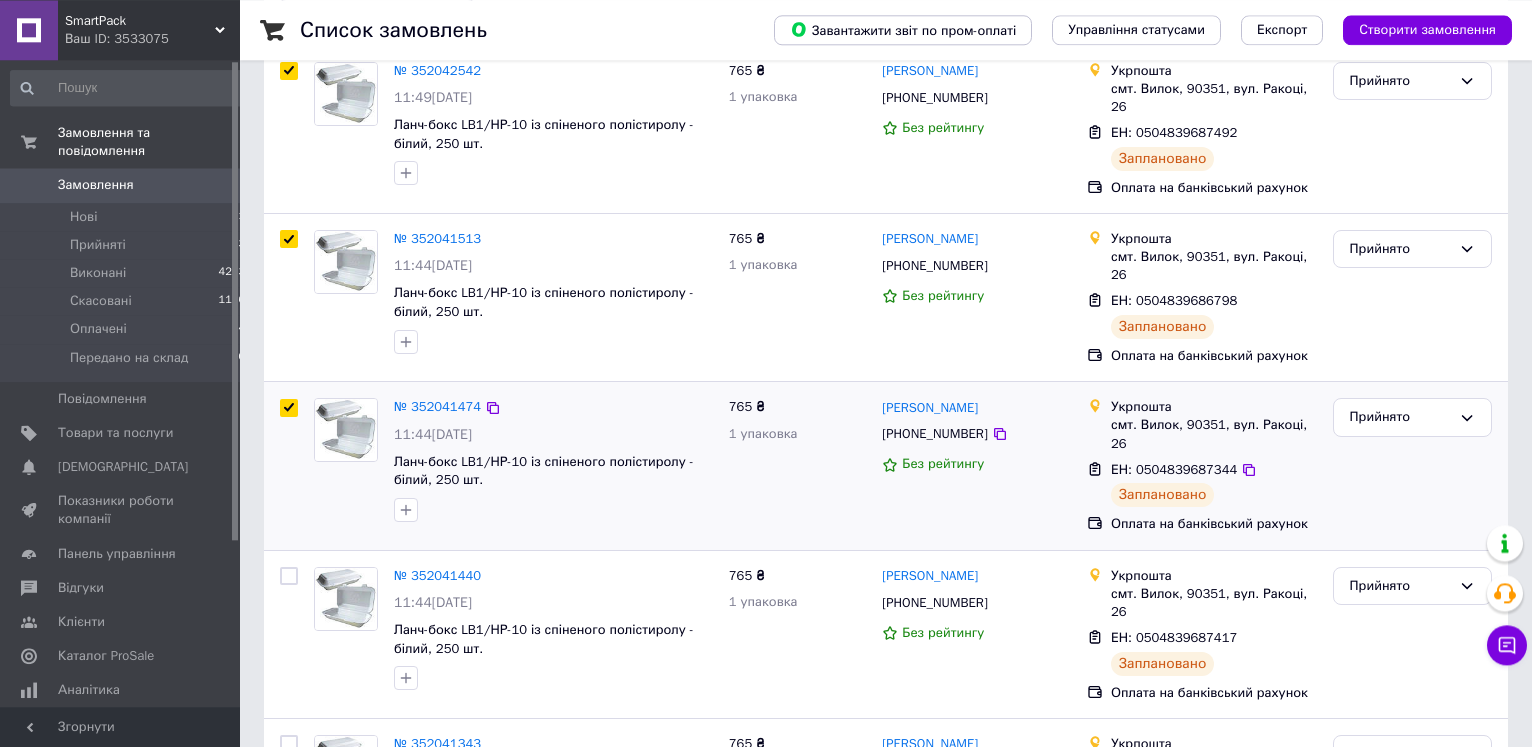 scroll, scrollTop: 204, scrollLeft: 0, axis: vertical 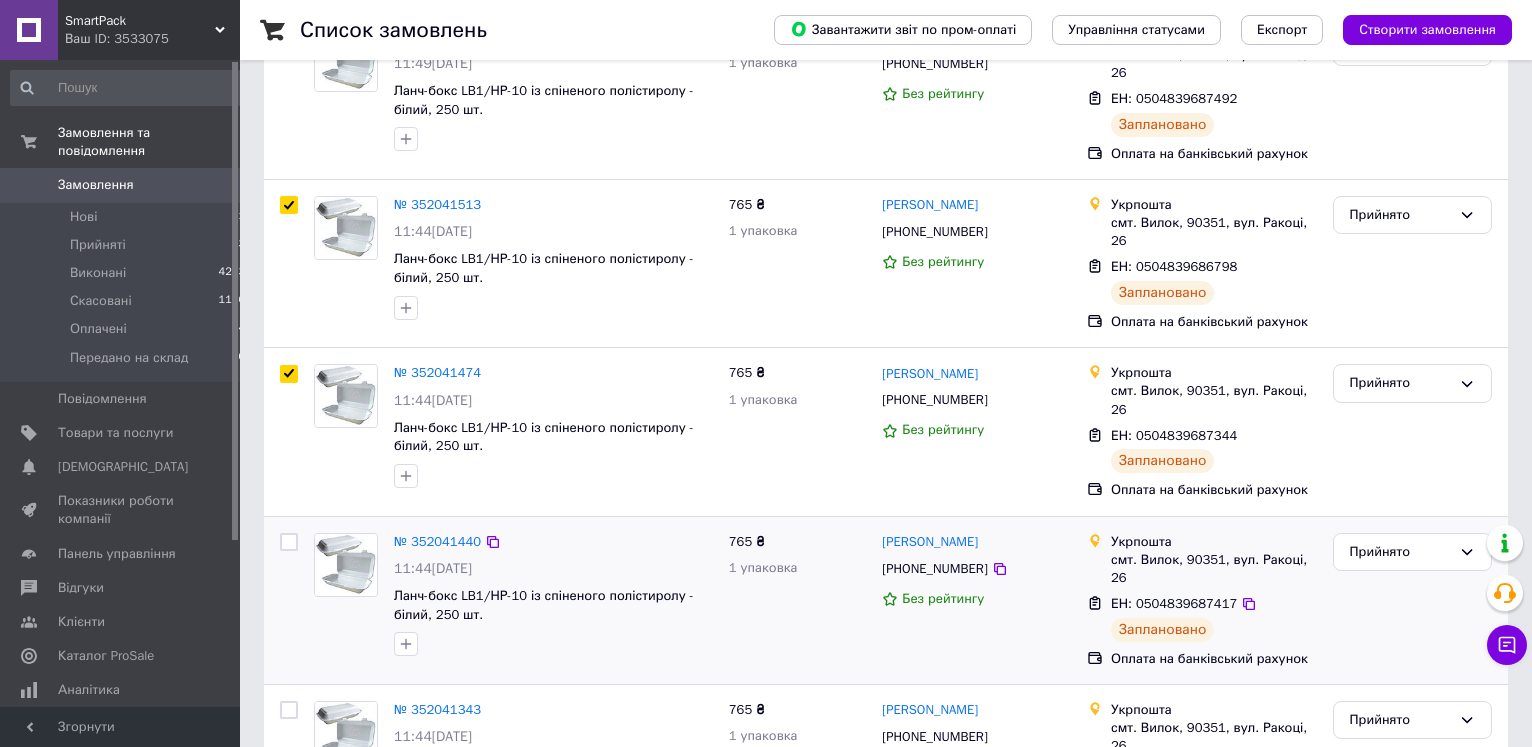 click at bounding box center (289, 542) 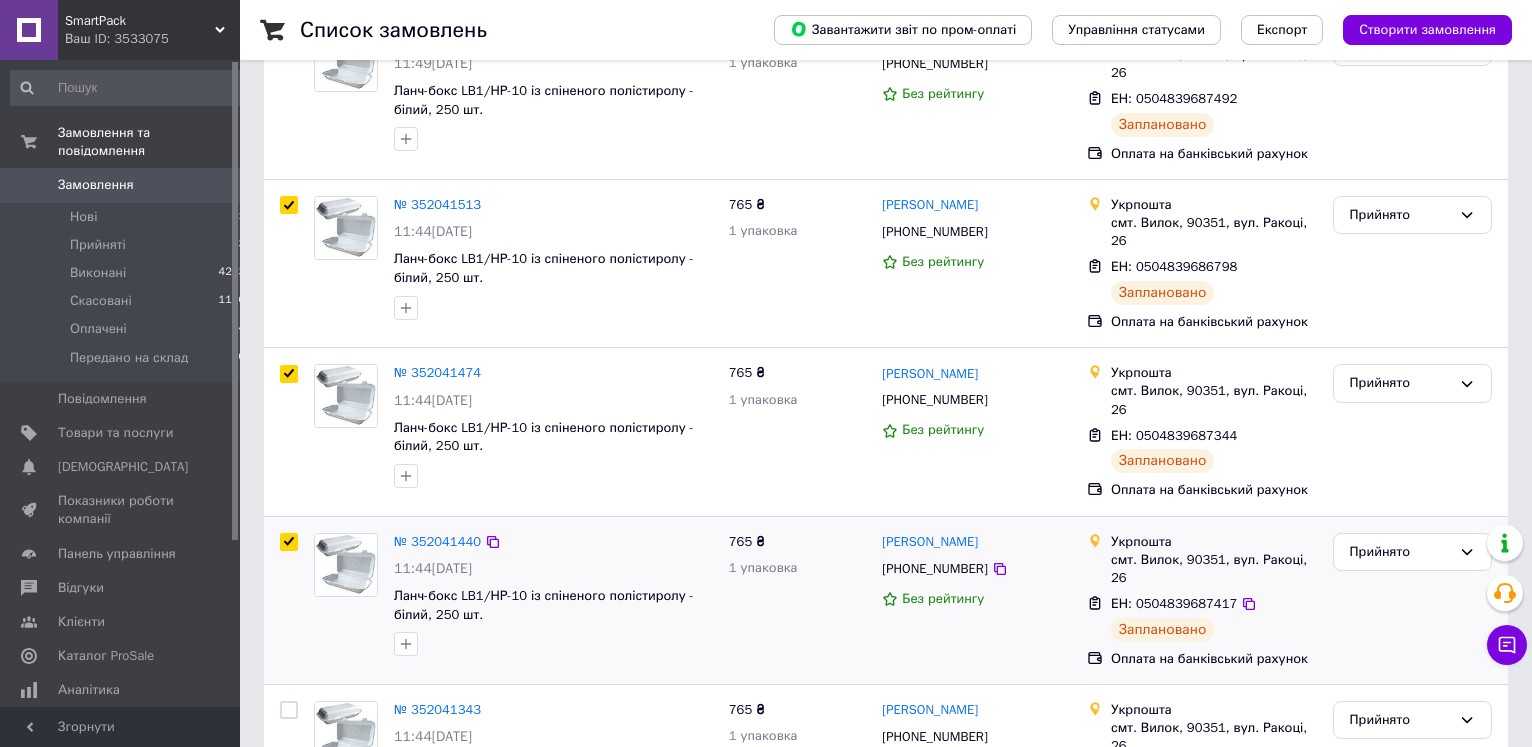 checkbox on "true" 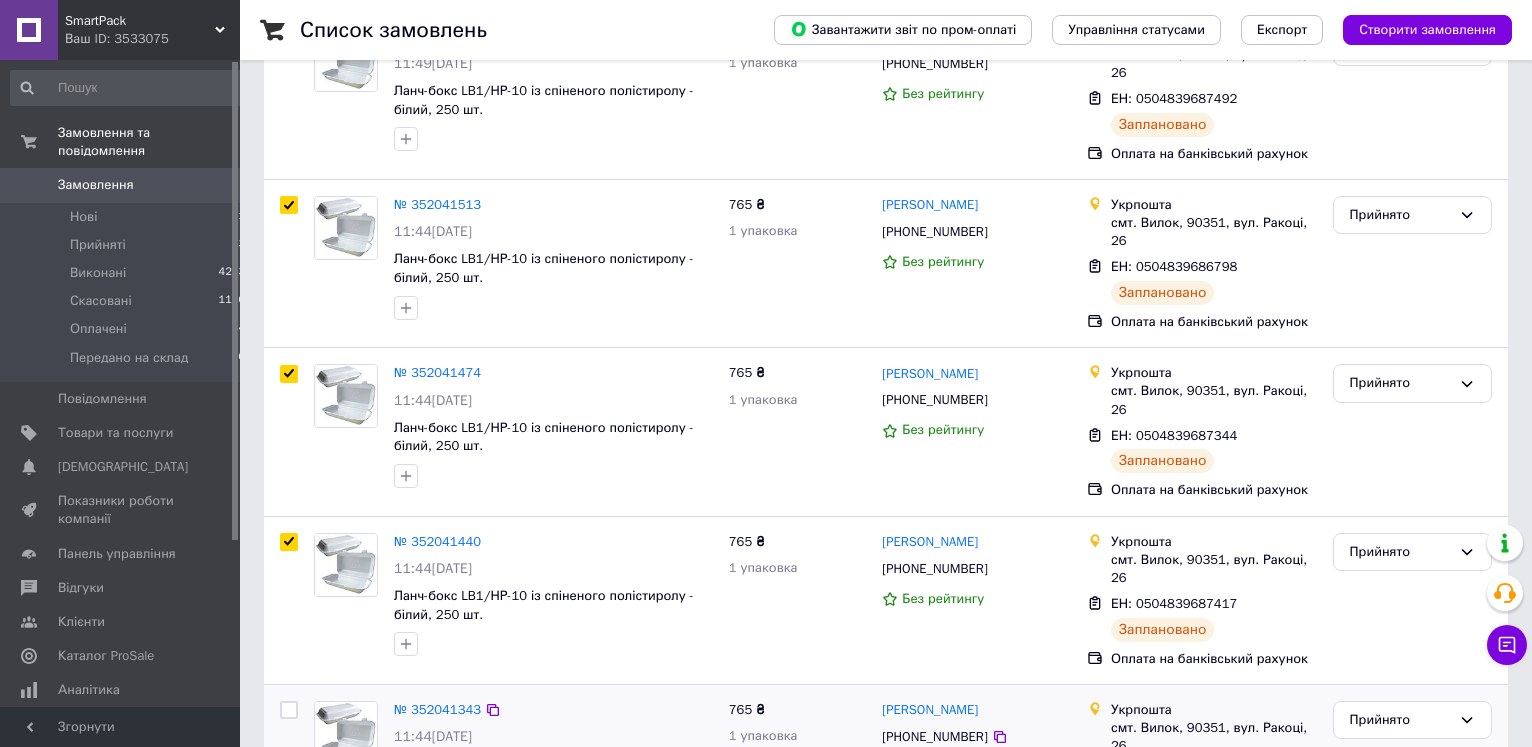 click at bounding box center [289, 710] 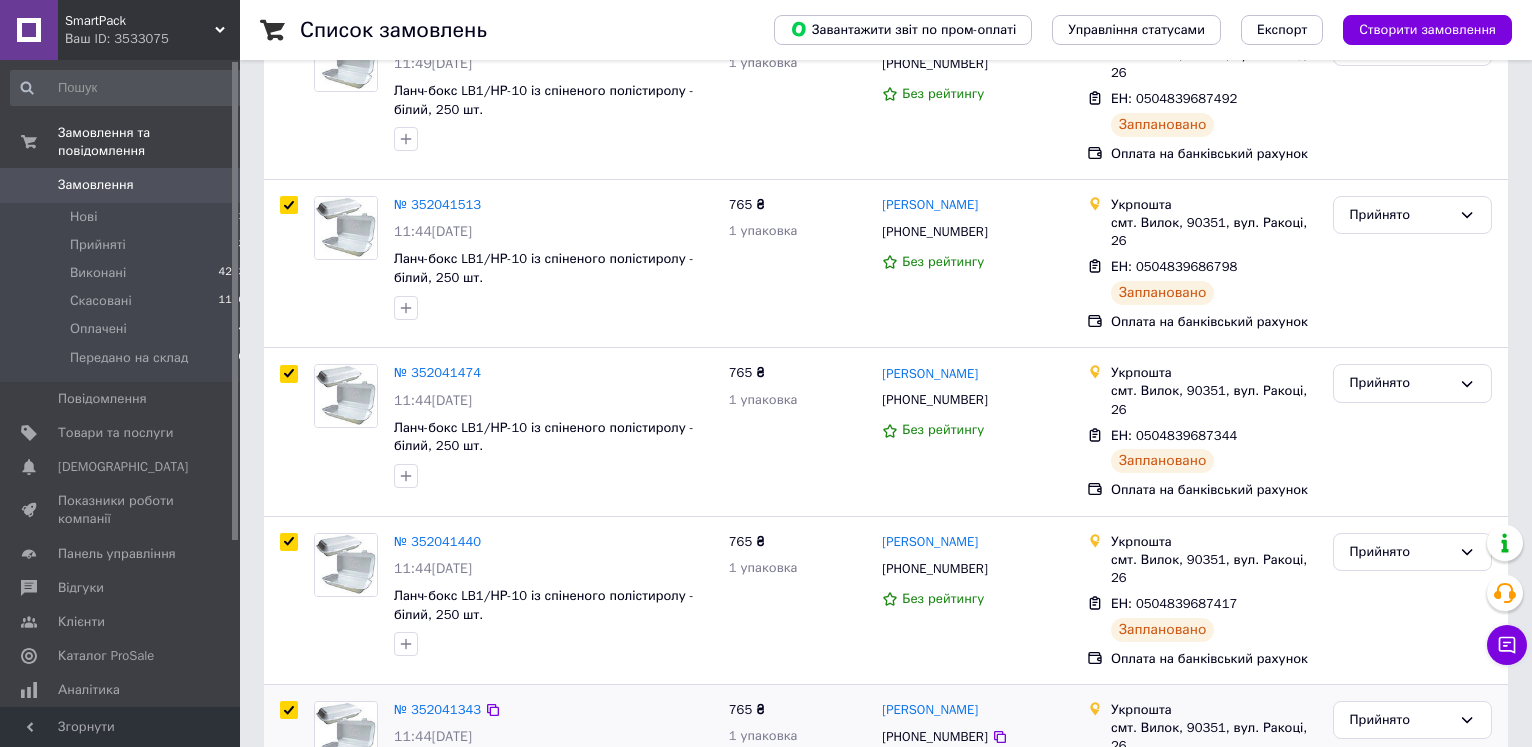 checkbox on "true" 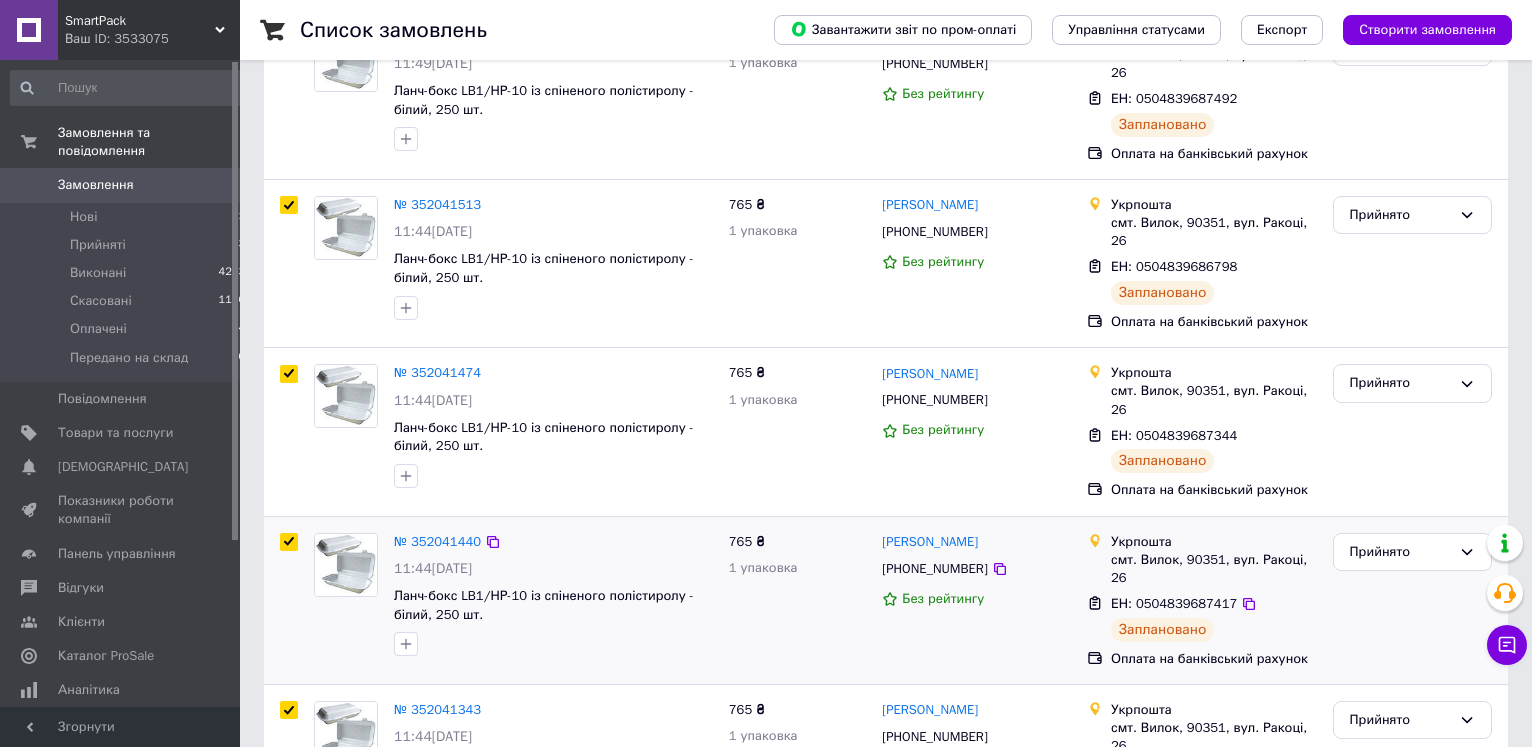checkbox on "true" 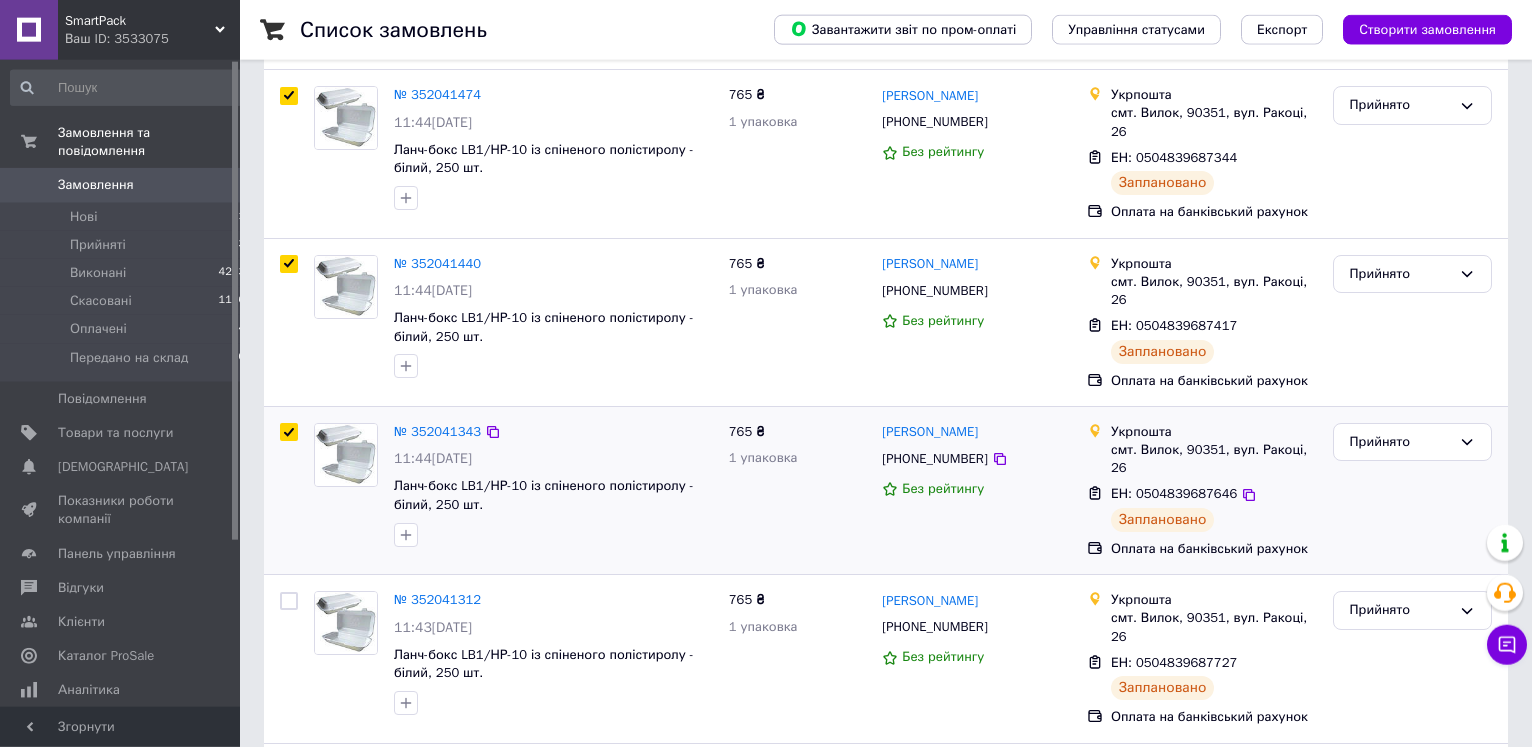 scroll, scrollTop: 510, scrollLeft: 0, axis: vertical 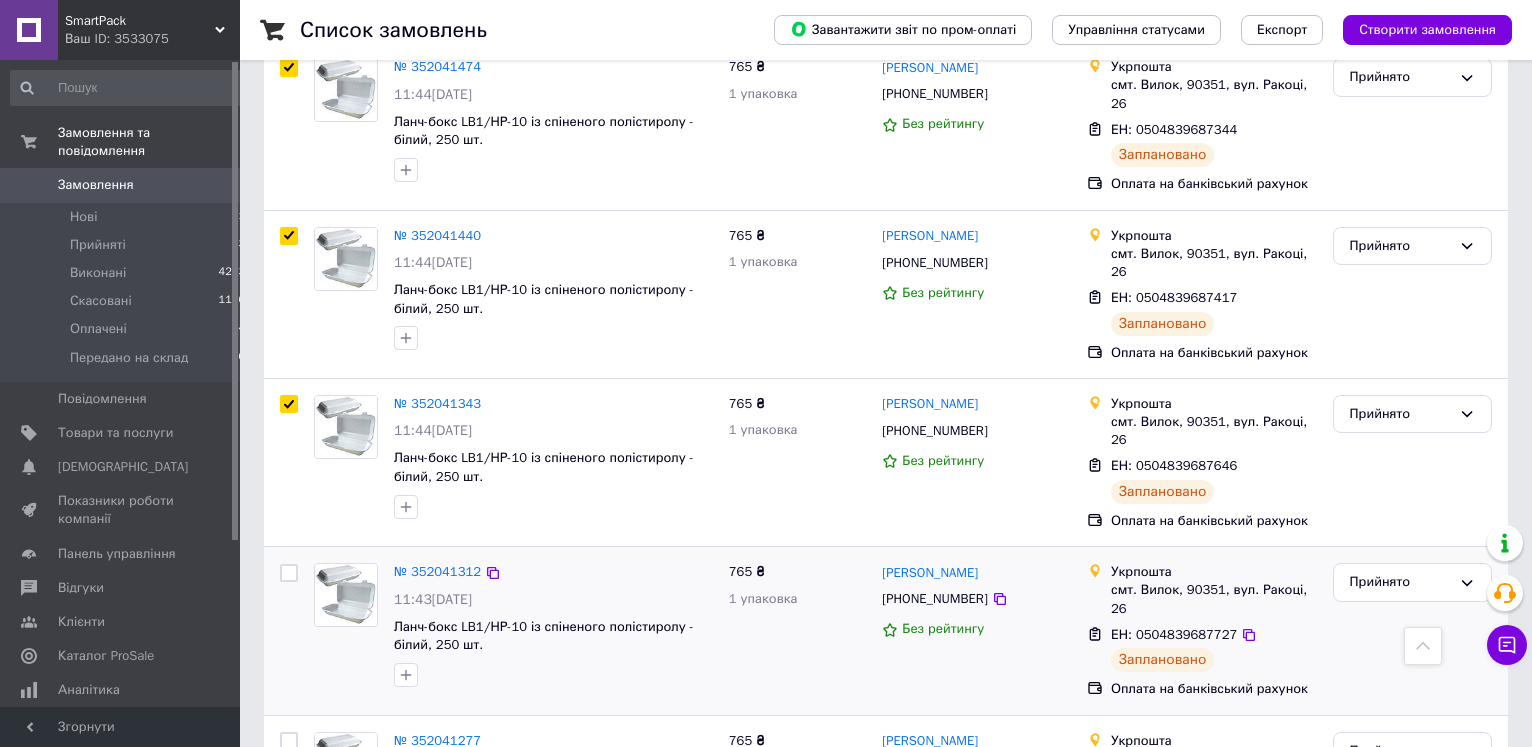 click at bounding box center (289, 573) 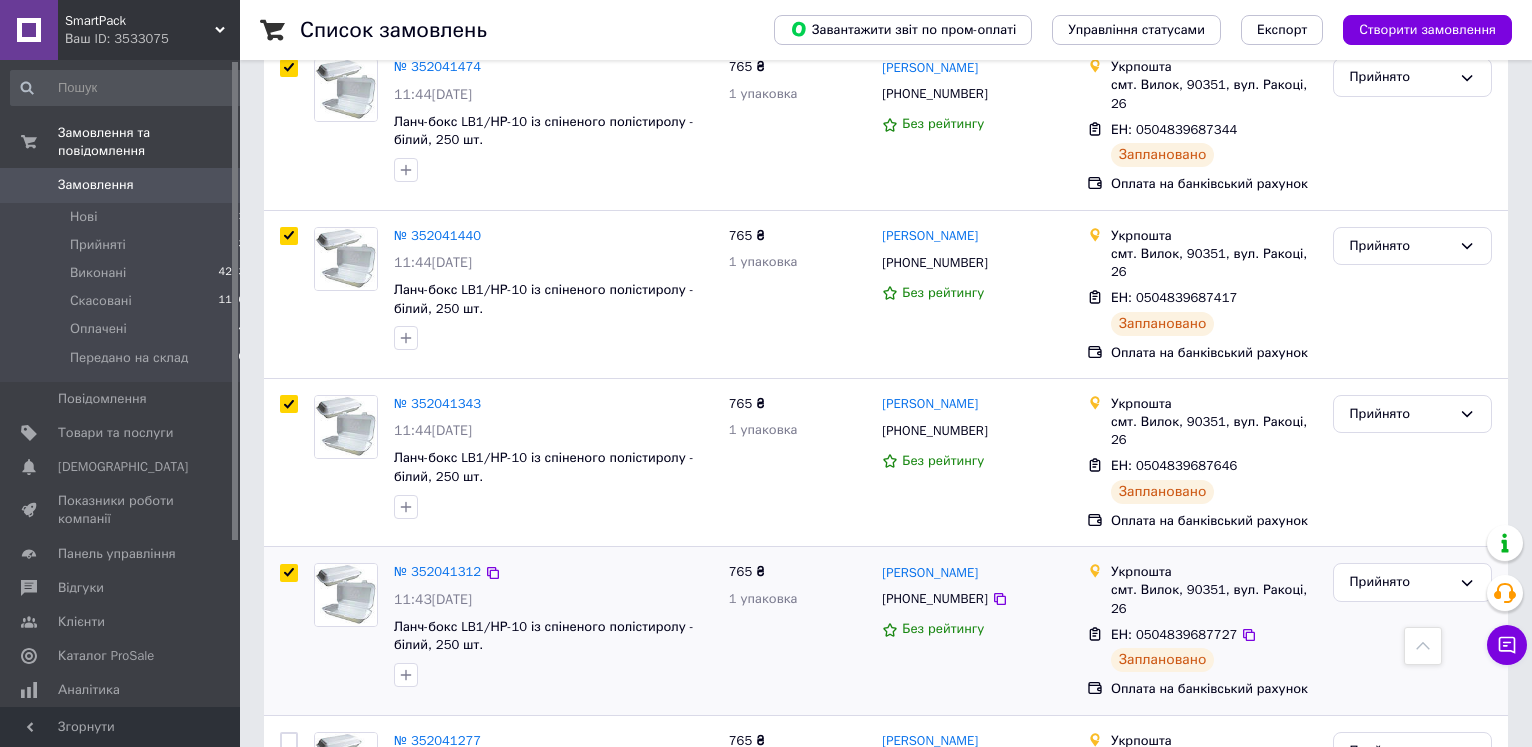 checkbox on "true" 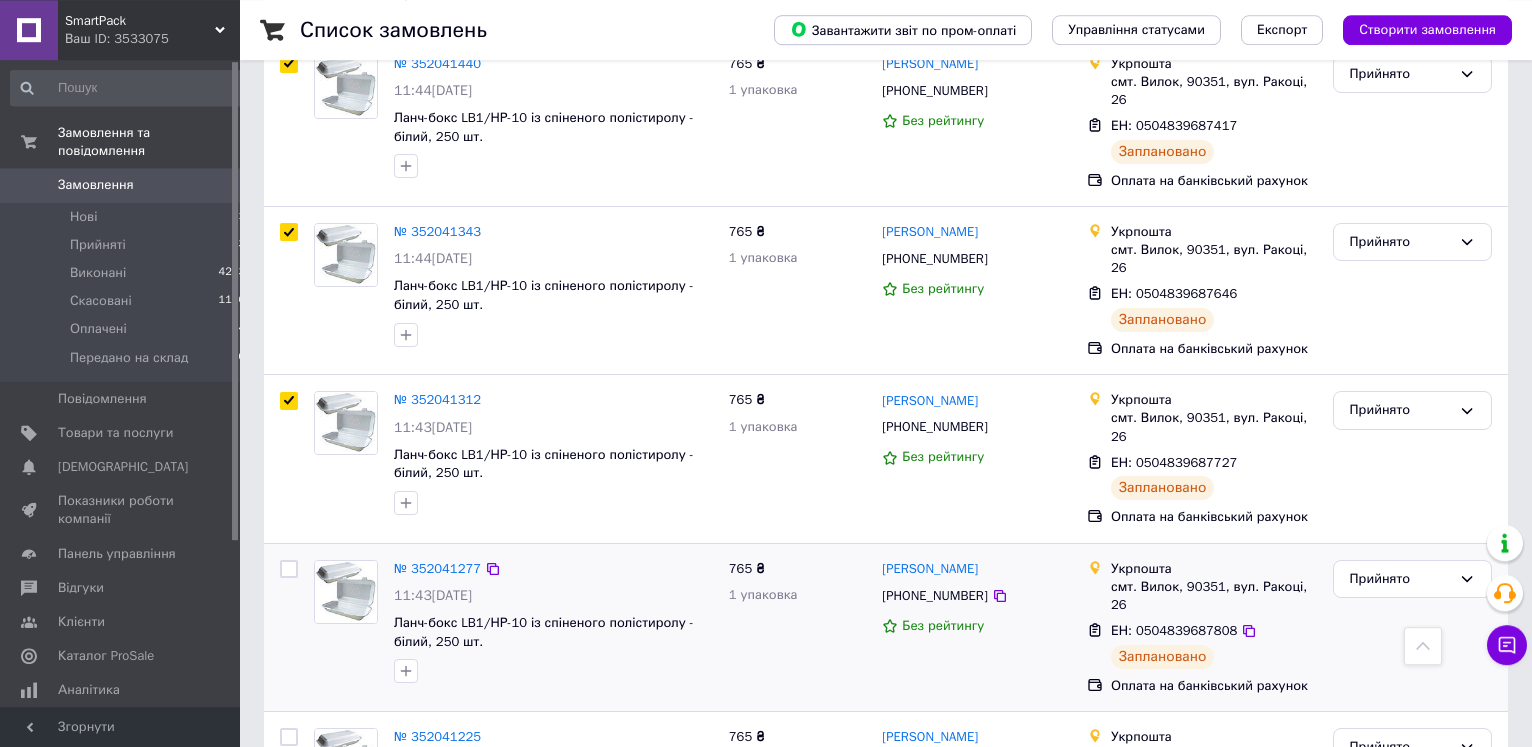 scroll, scrollTop: 714, scrollLeft: 0, axis: vertical 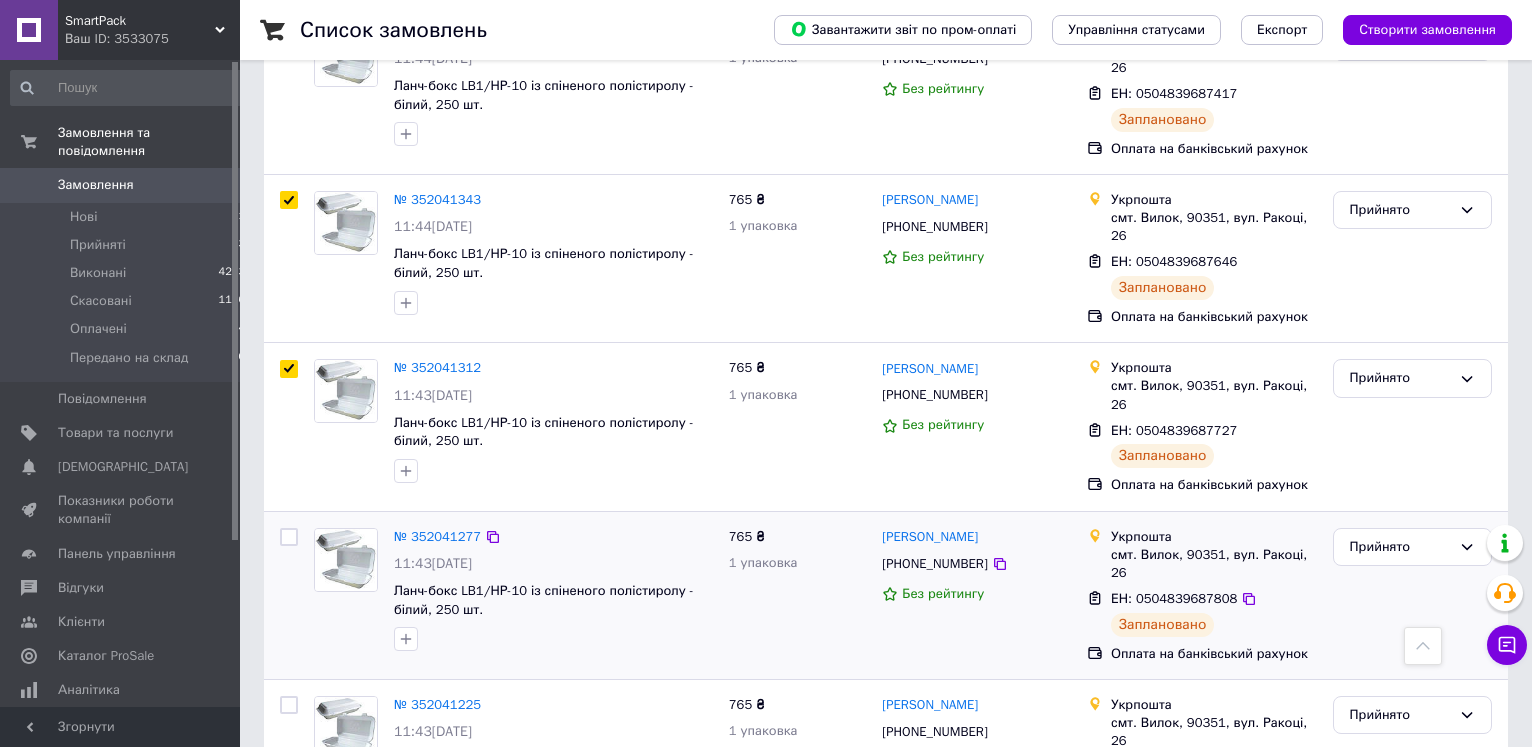 click at bounding box center [289, 537] 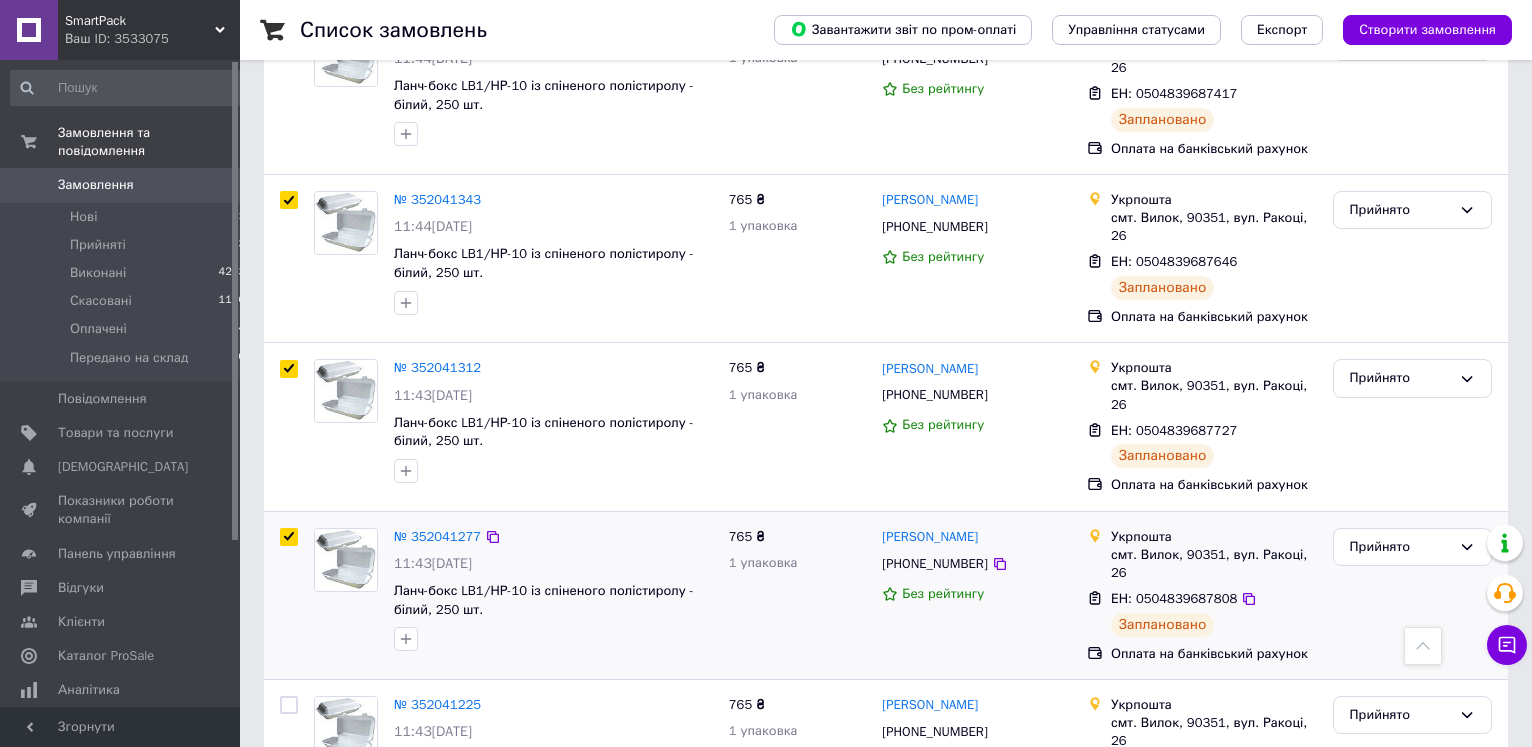 checkbox on "true" 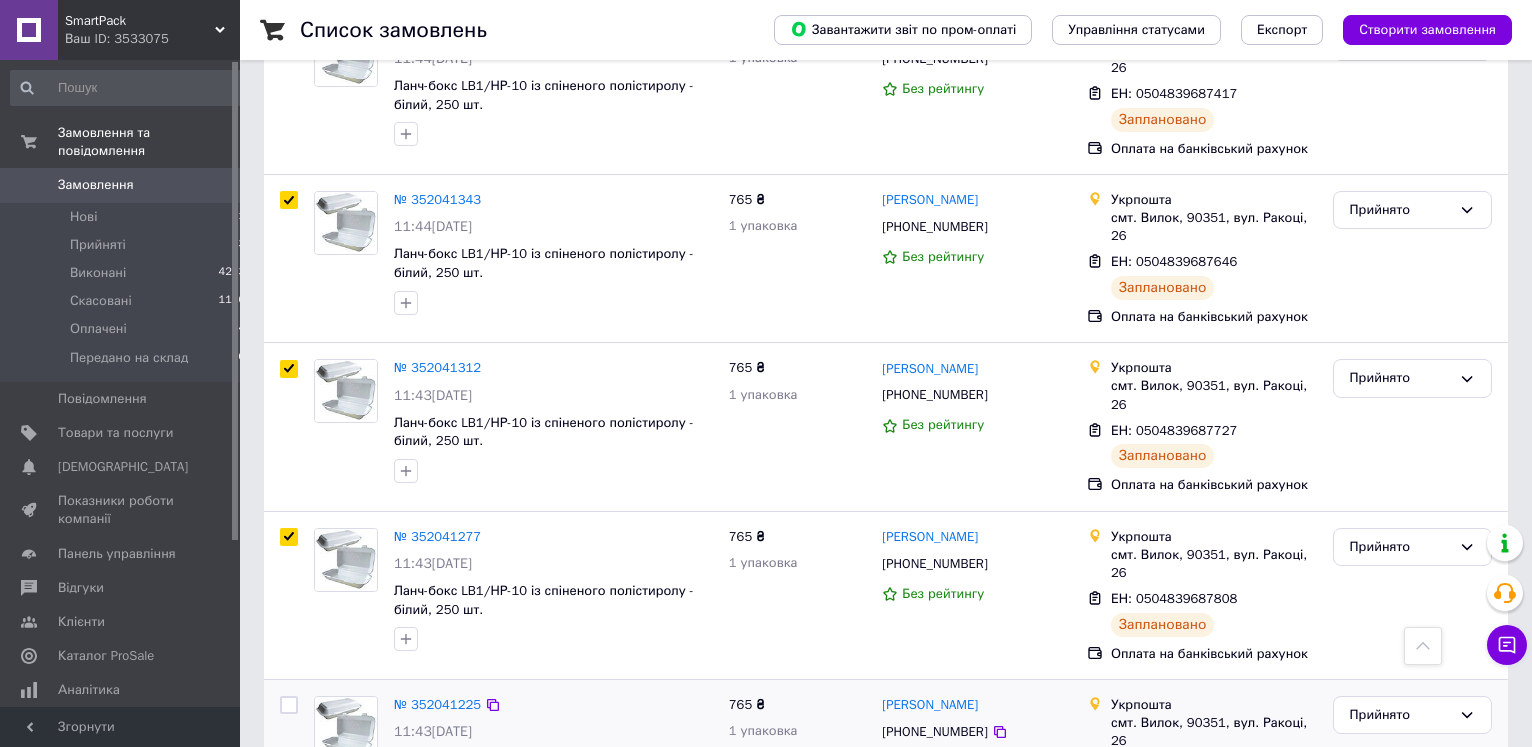 click at bounding box center [289, 705] 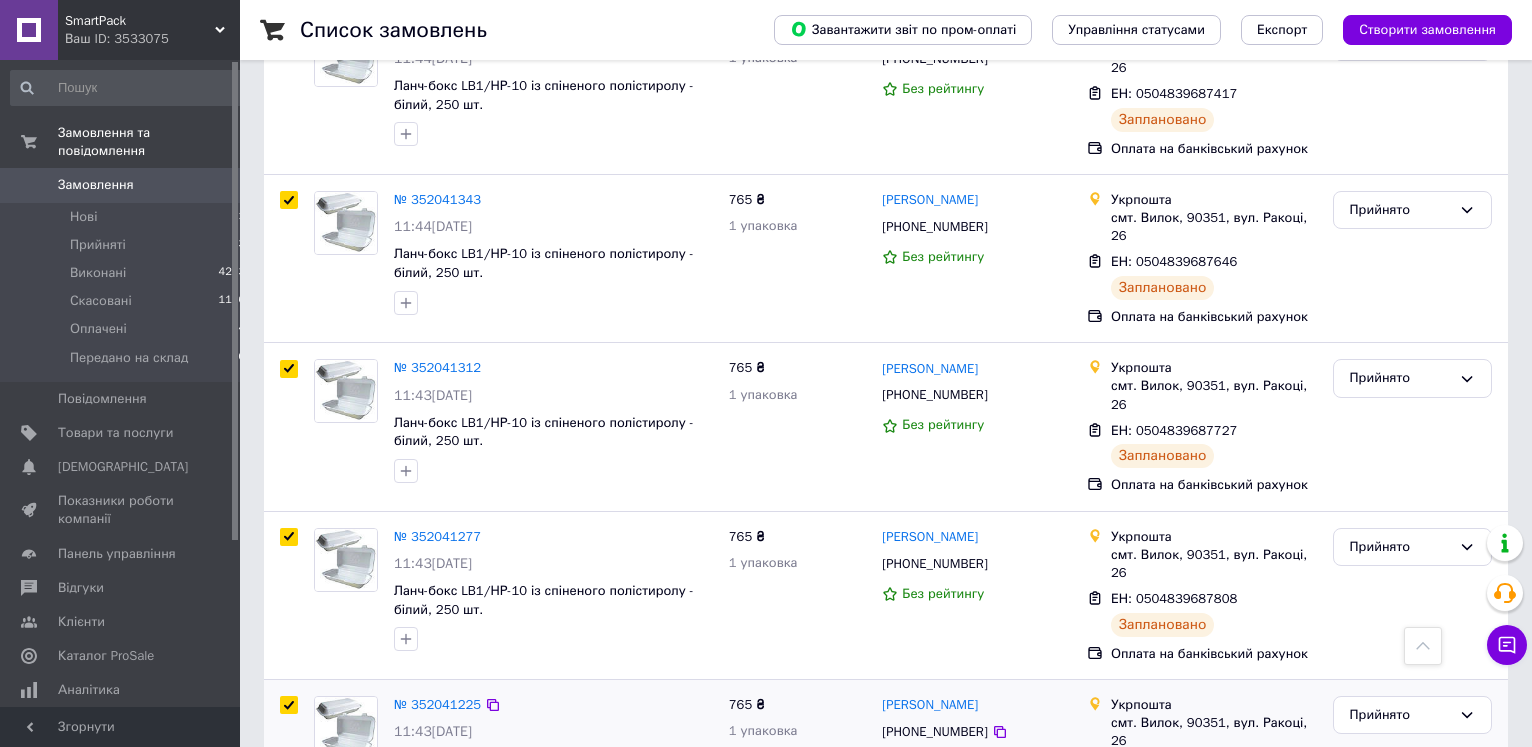 checkbox on "true" 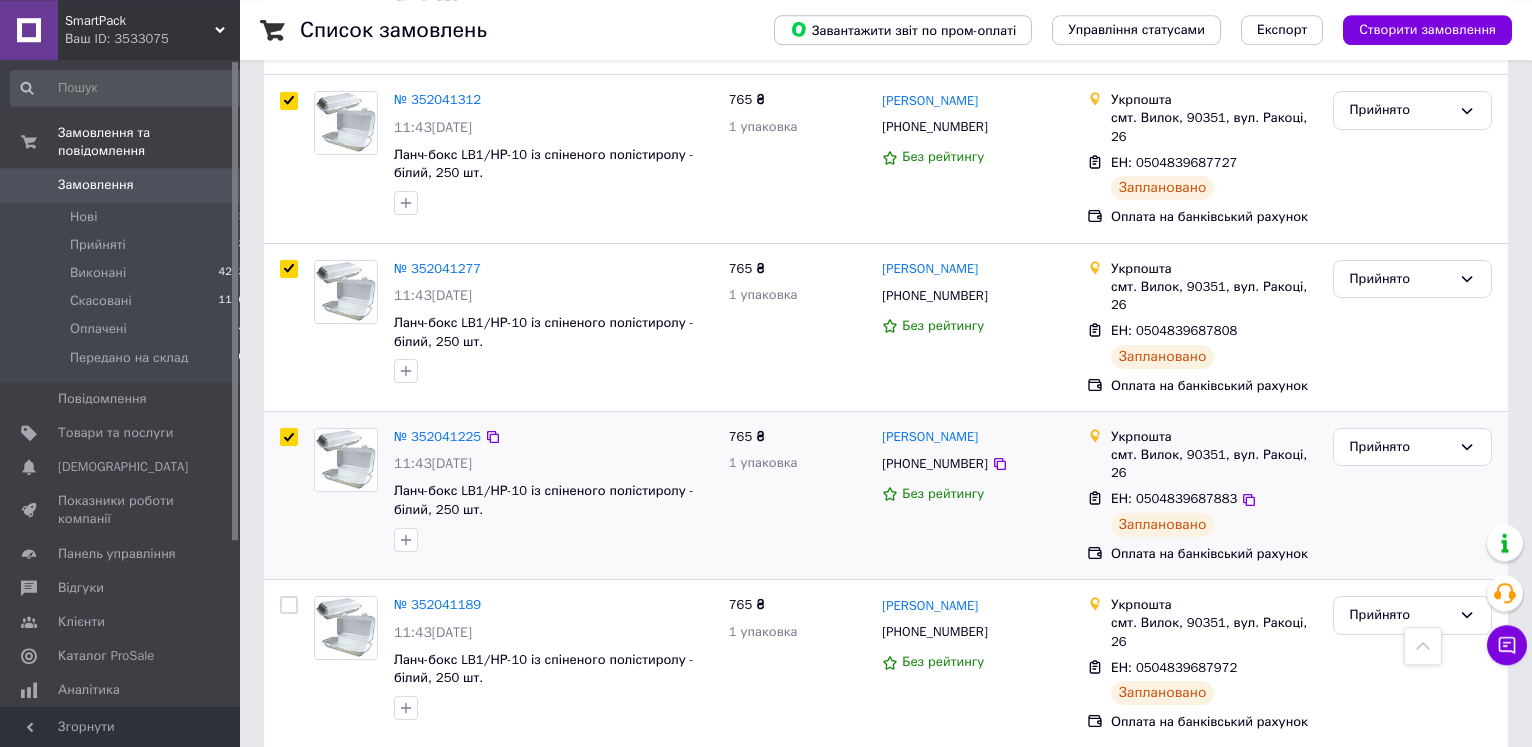 scroll, scrollTop: 1020, scrollLeft: 0, axis: vertical 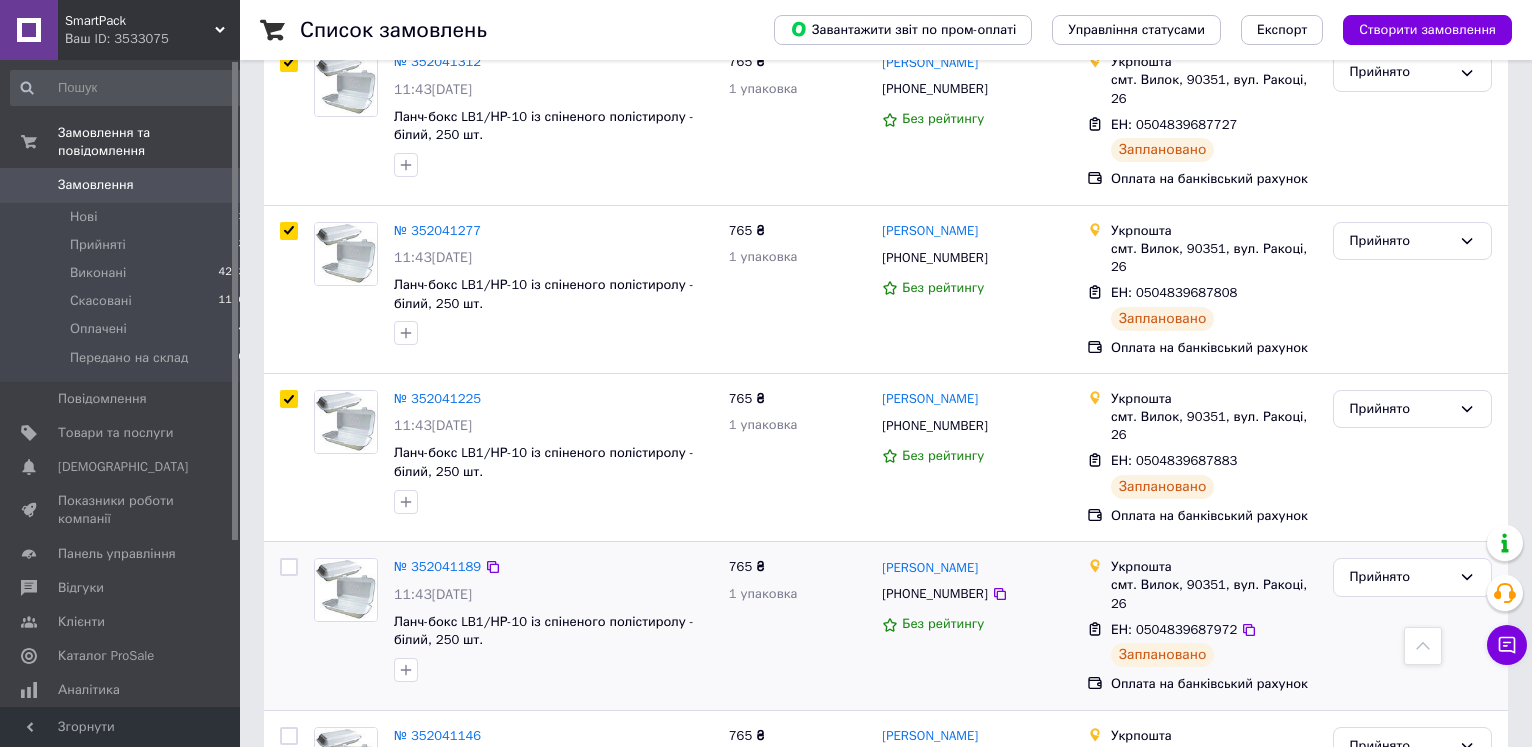 click at bounding box center [289, 567] 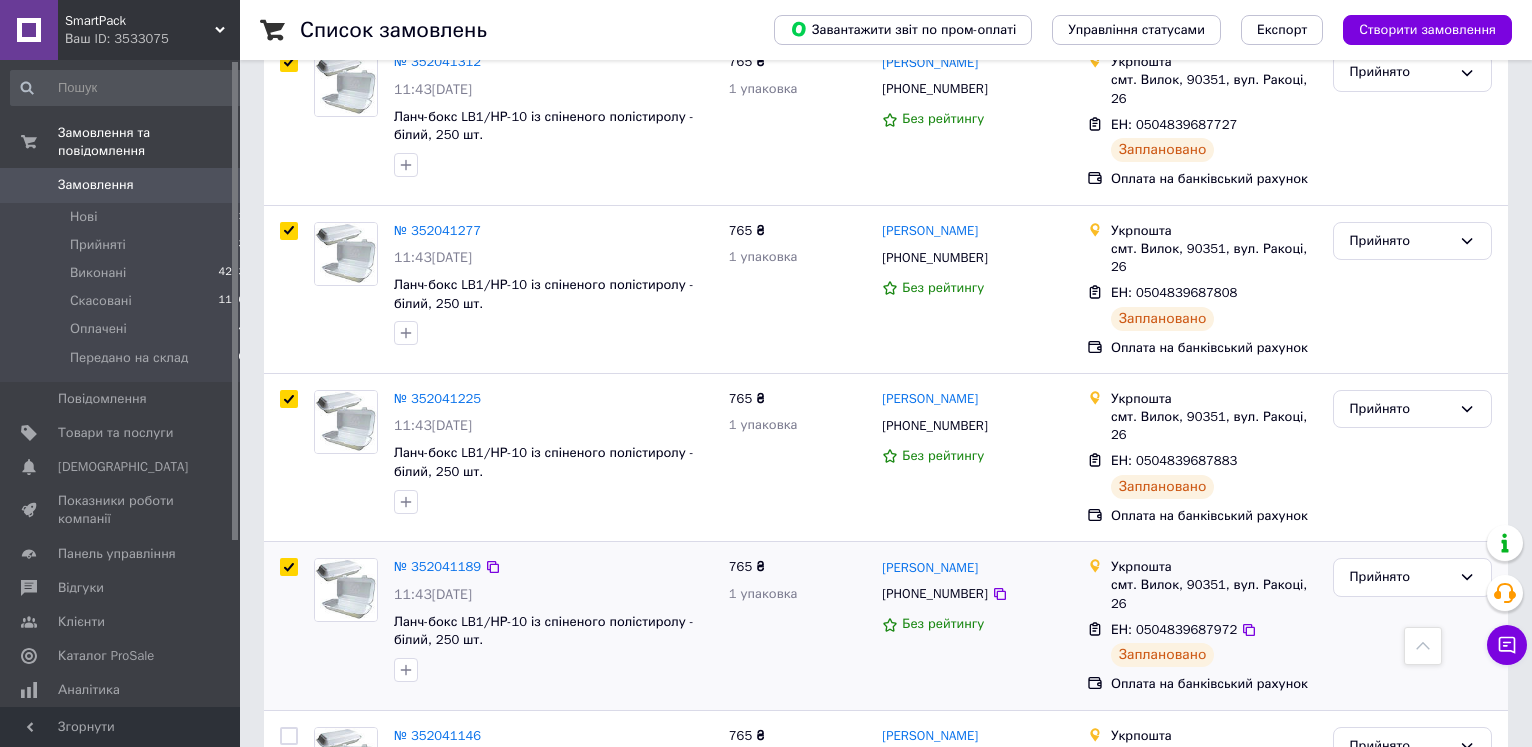 checkbox on "true" 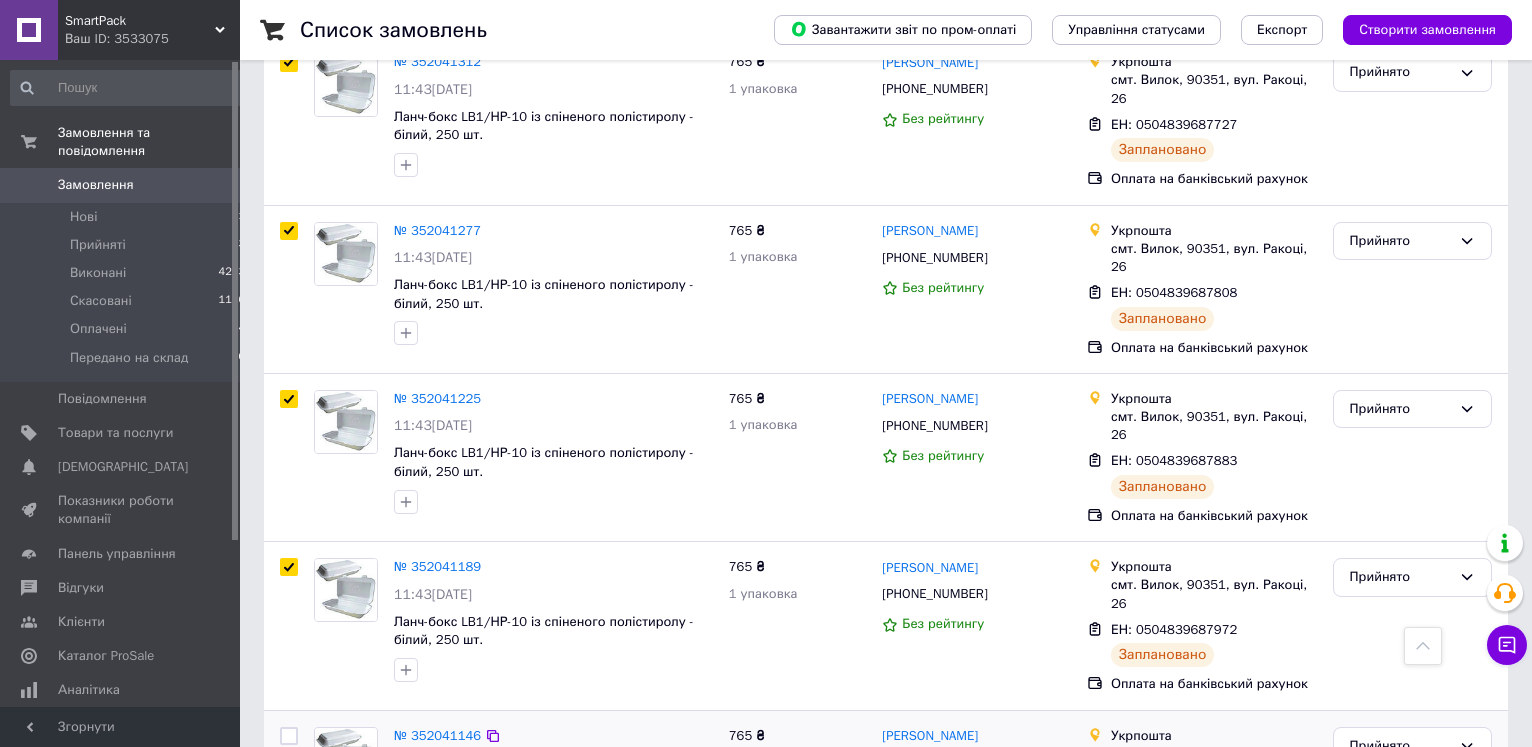 click at bounding box center [289, 736] 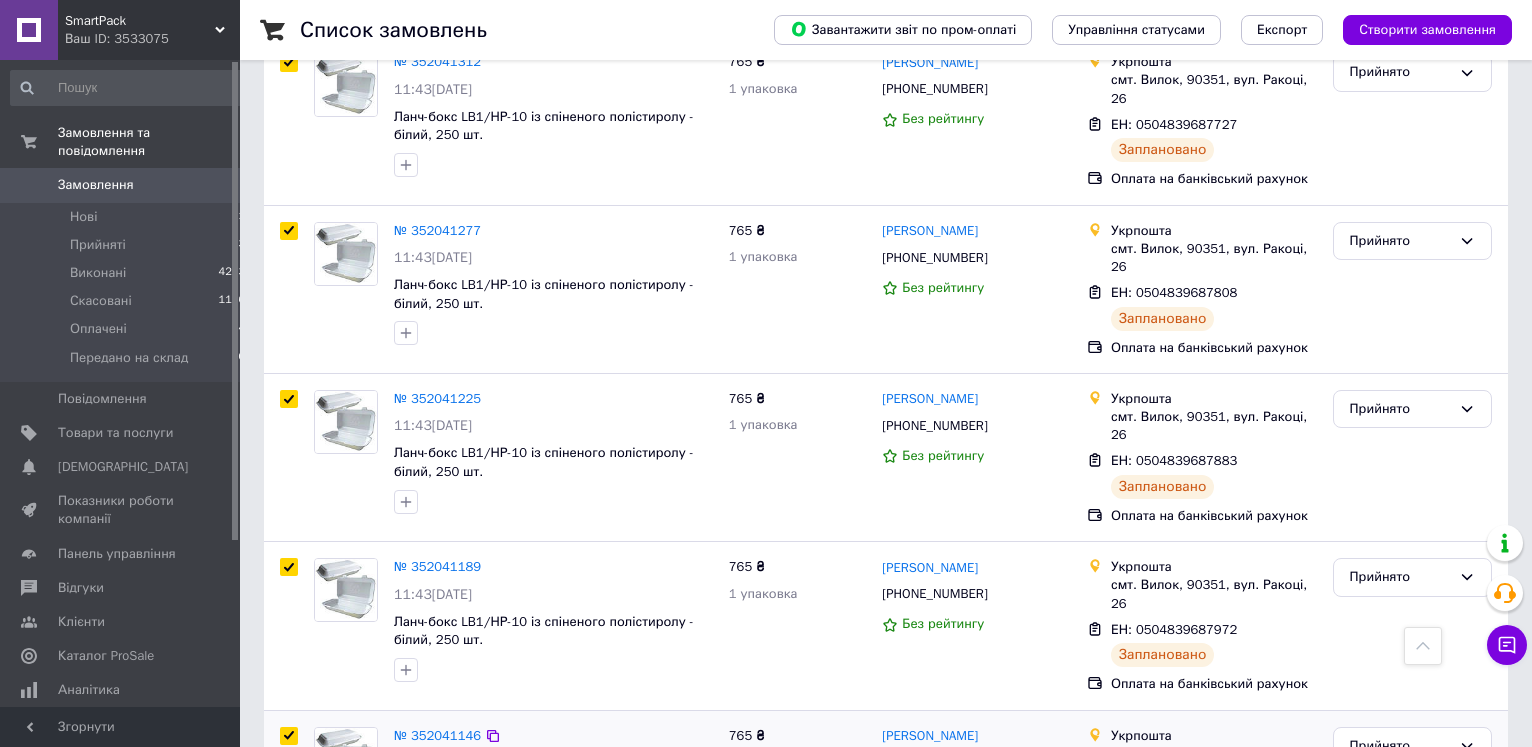 checkbox on "true" 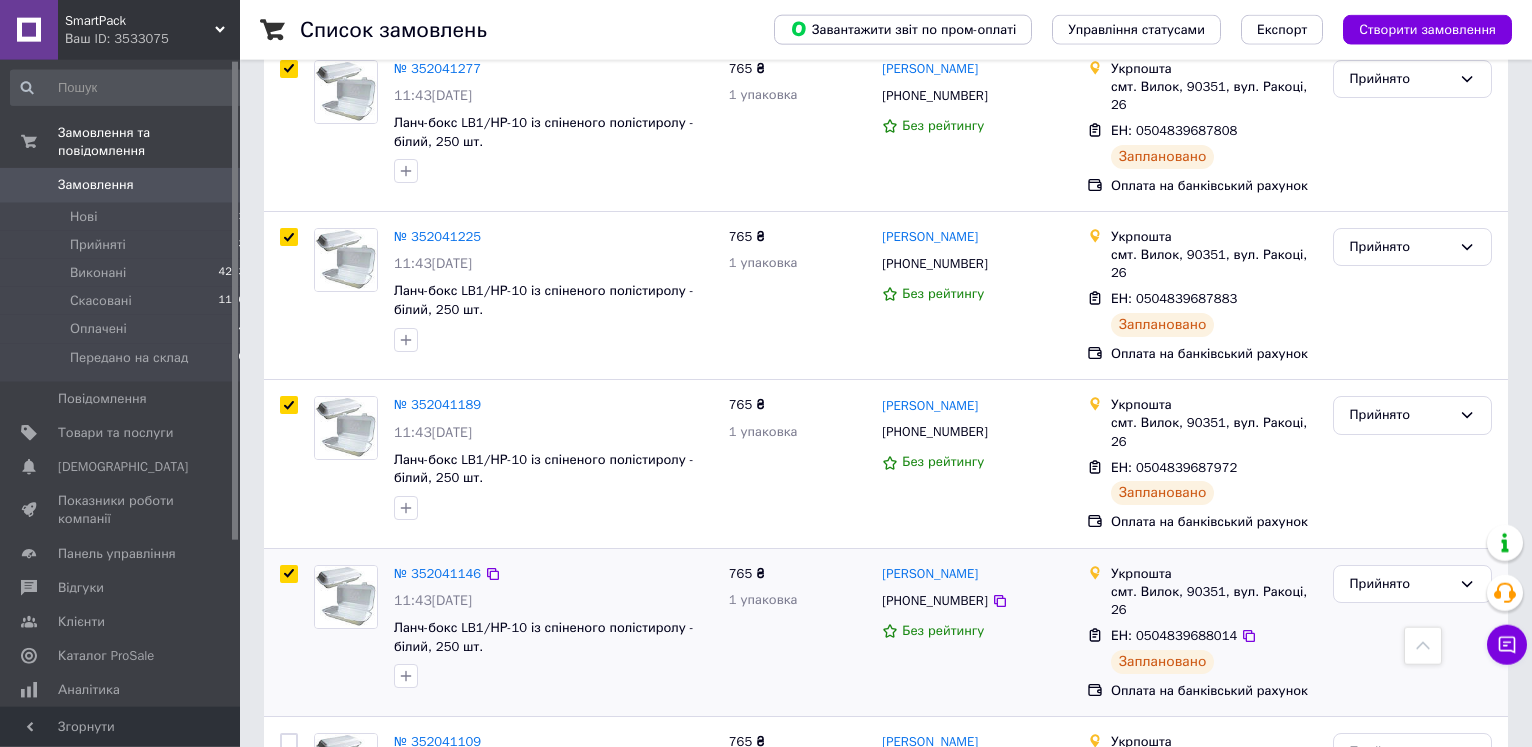 scroll, scrollTop: 1224, scrollLeft: 0, axis: vertical 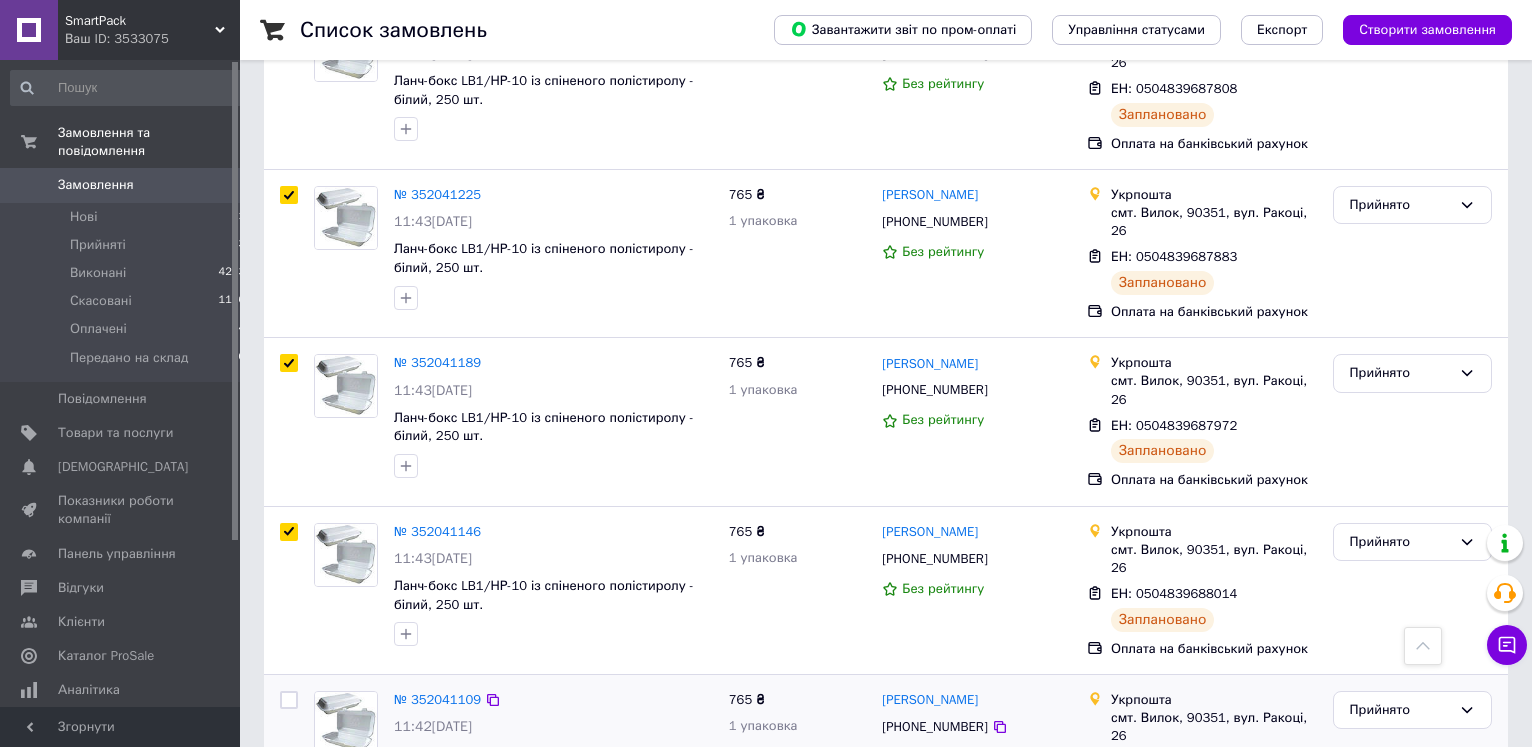 click at bounding box center (289, 700) 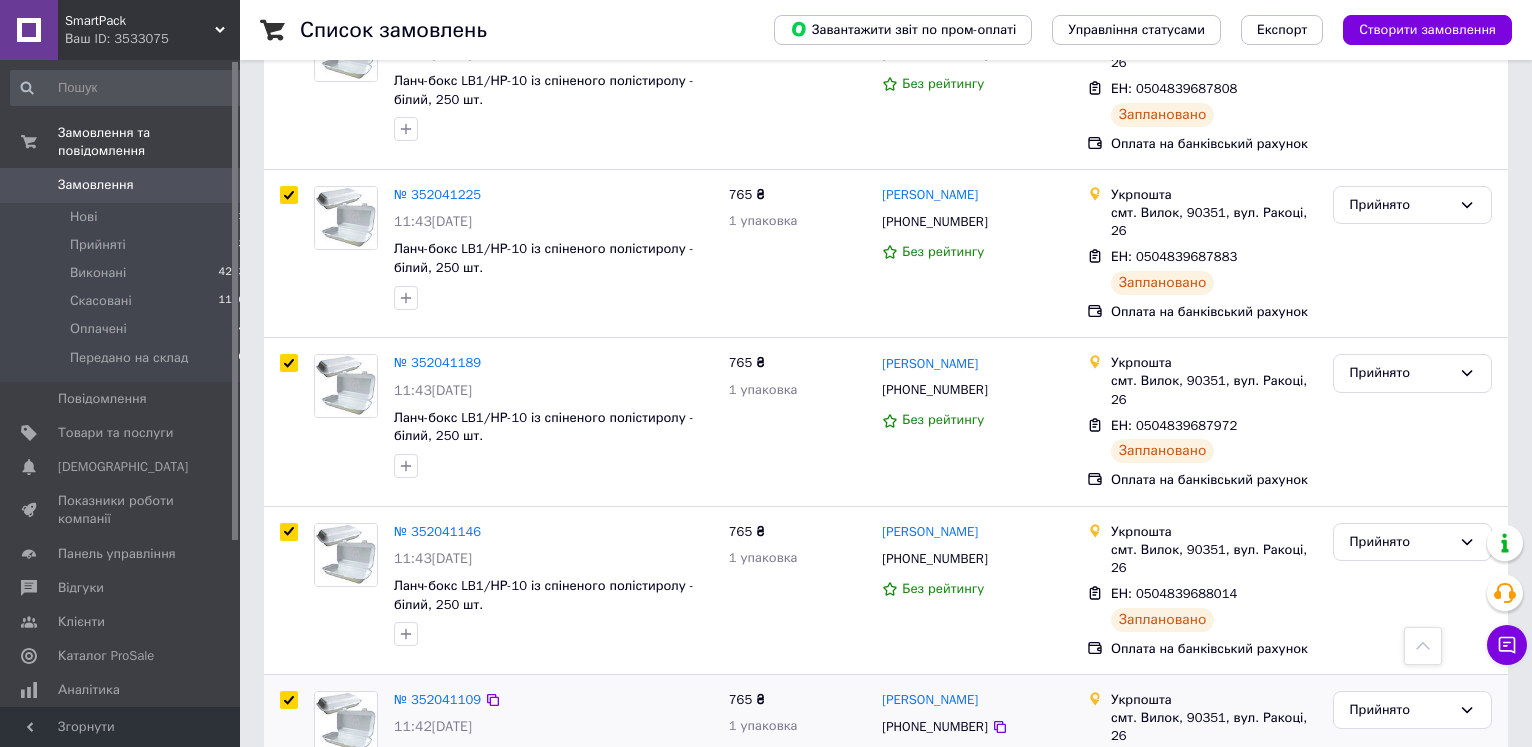 checkbox on "true" 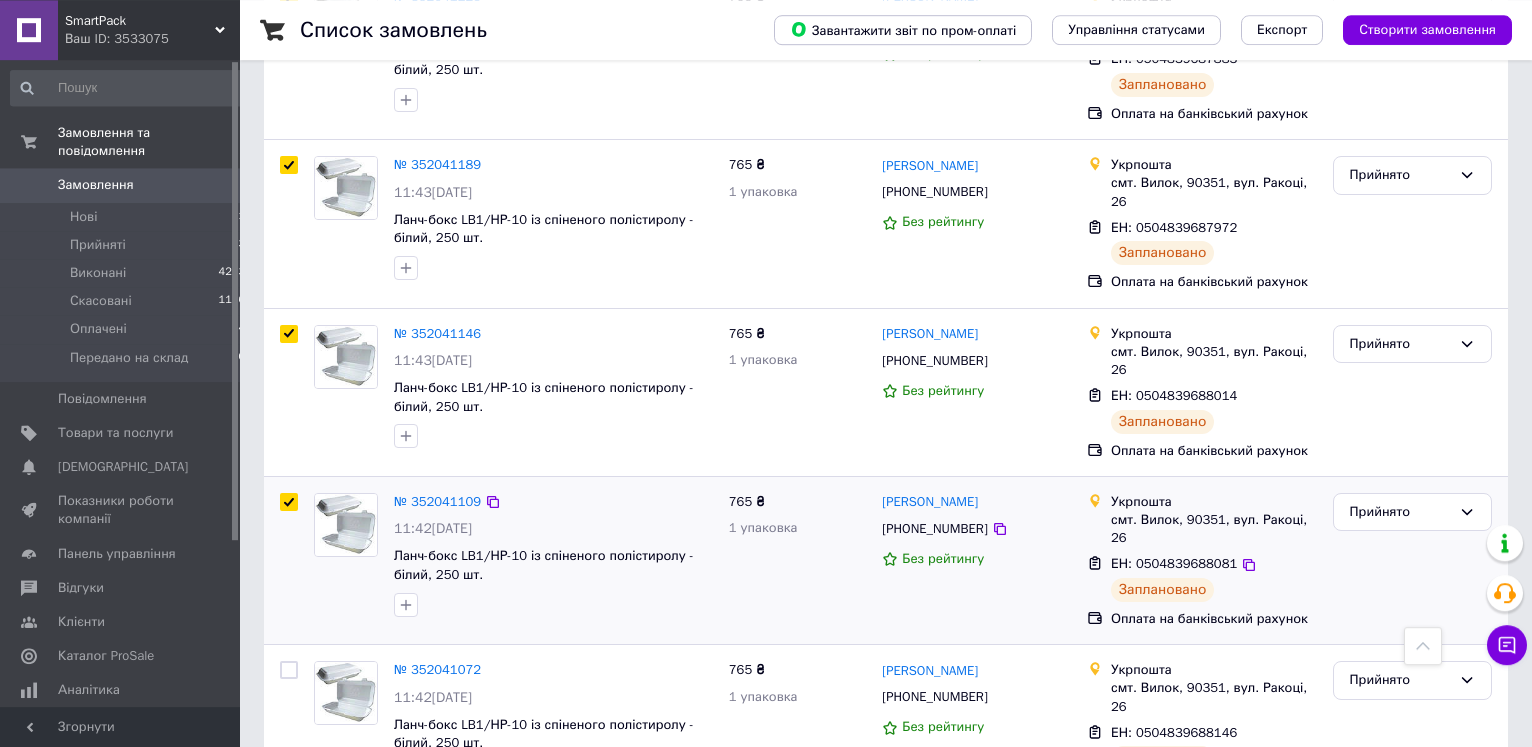scroll, scrollTop: 1530, scrollLeft: 0, axis: vertical 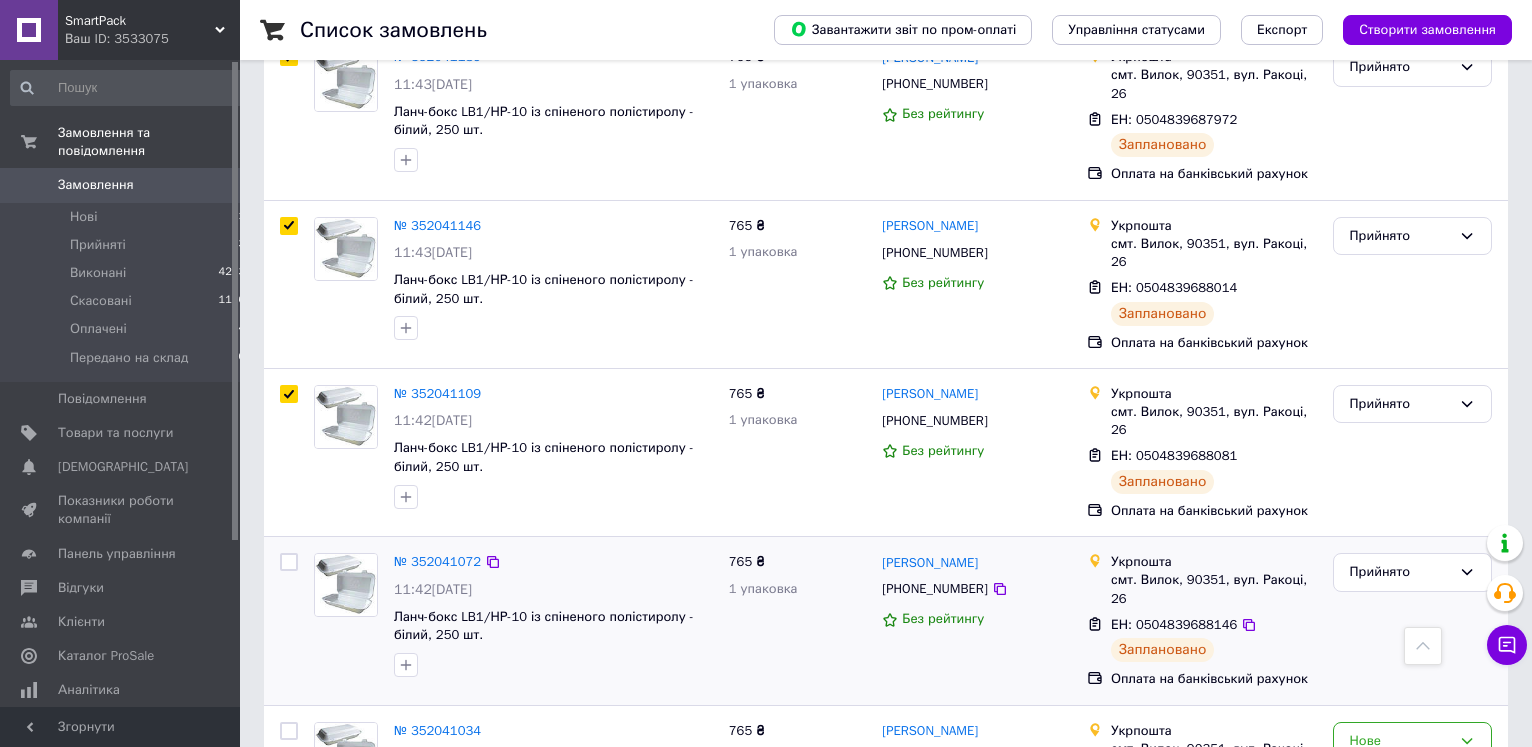 click at bounding box center [289, 562] 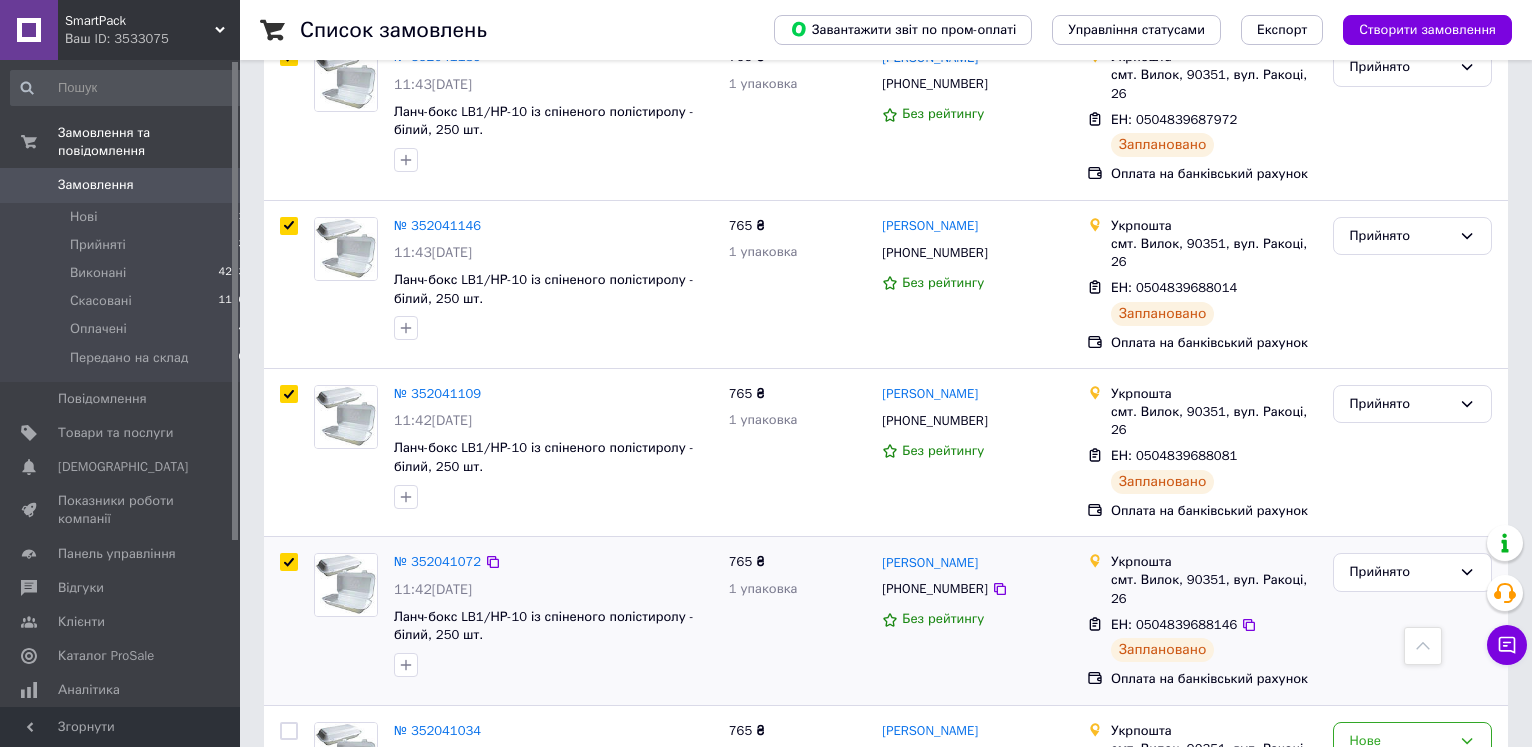 checkbox on "true" 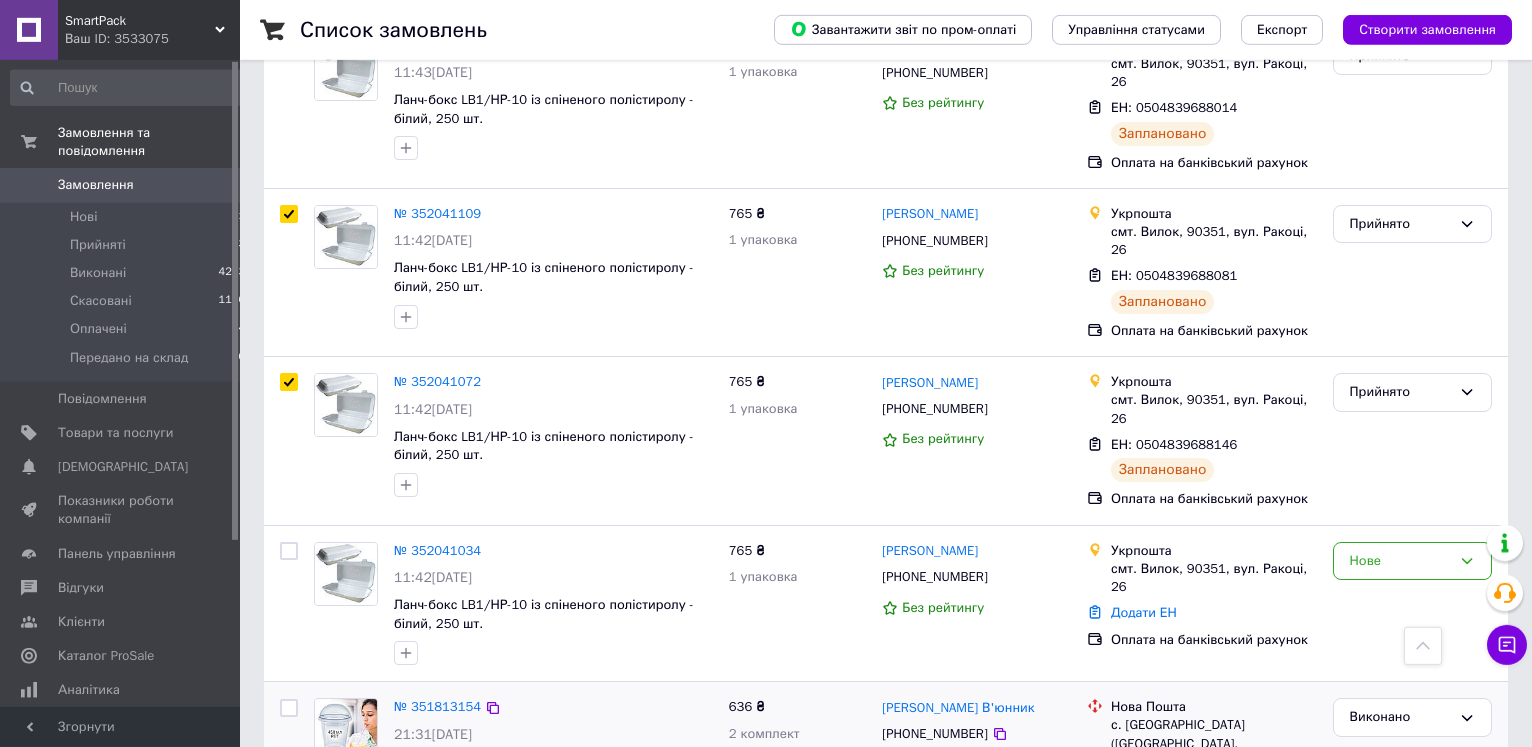 scroll, scrollTop: 1734, scrollLeft: 0, axis: vertical 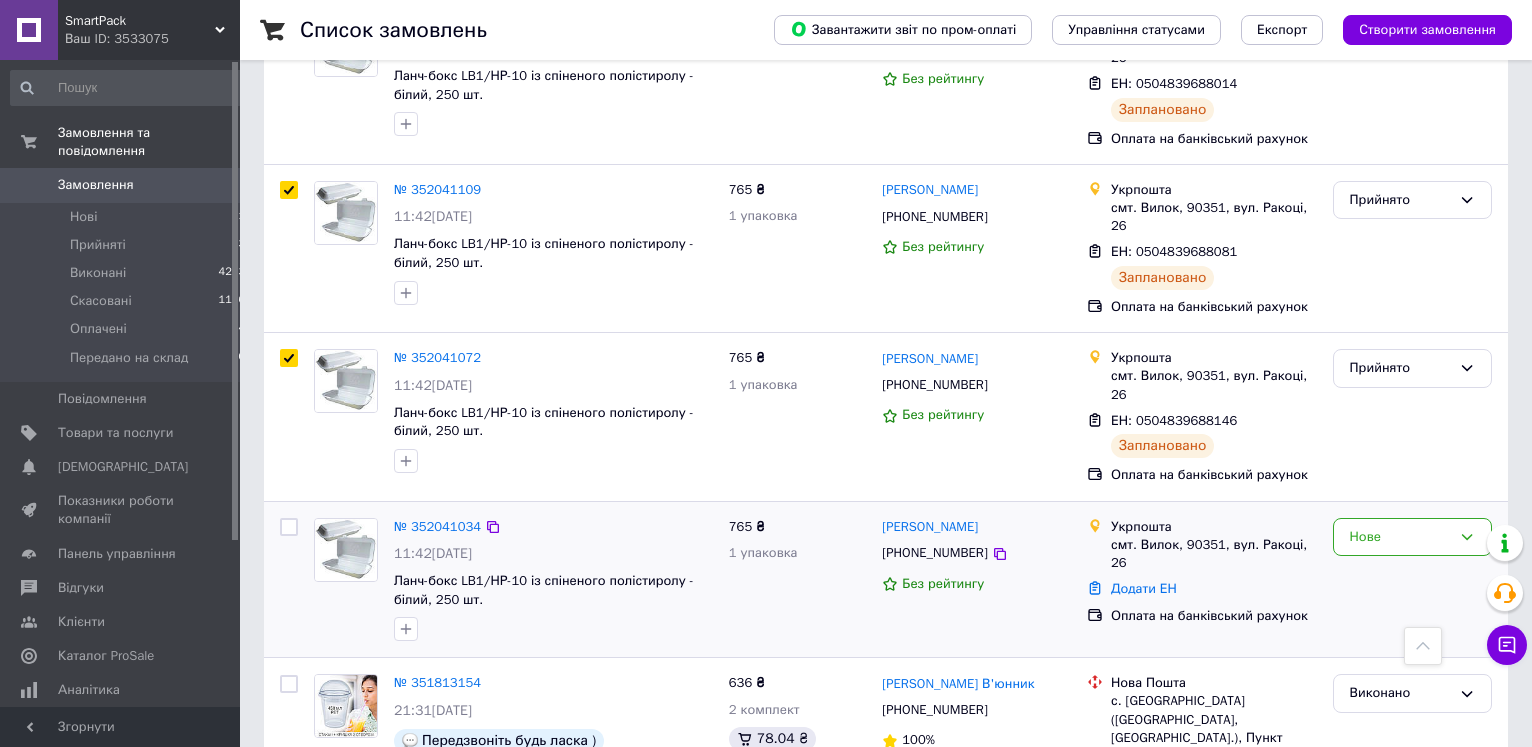 click at bounding box center [346, 550] 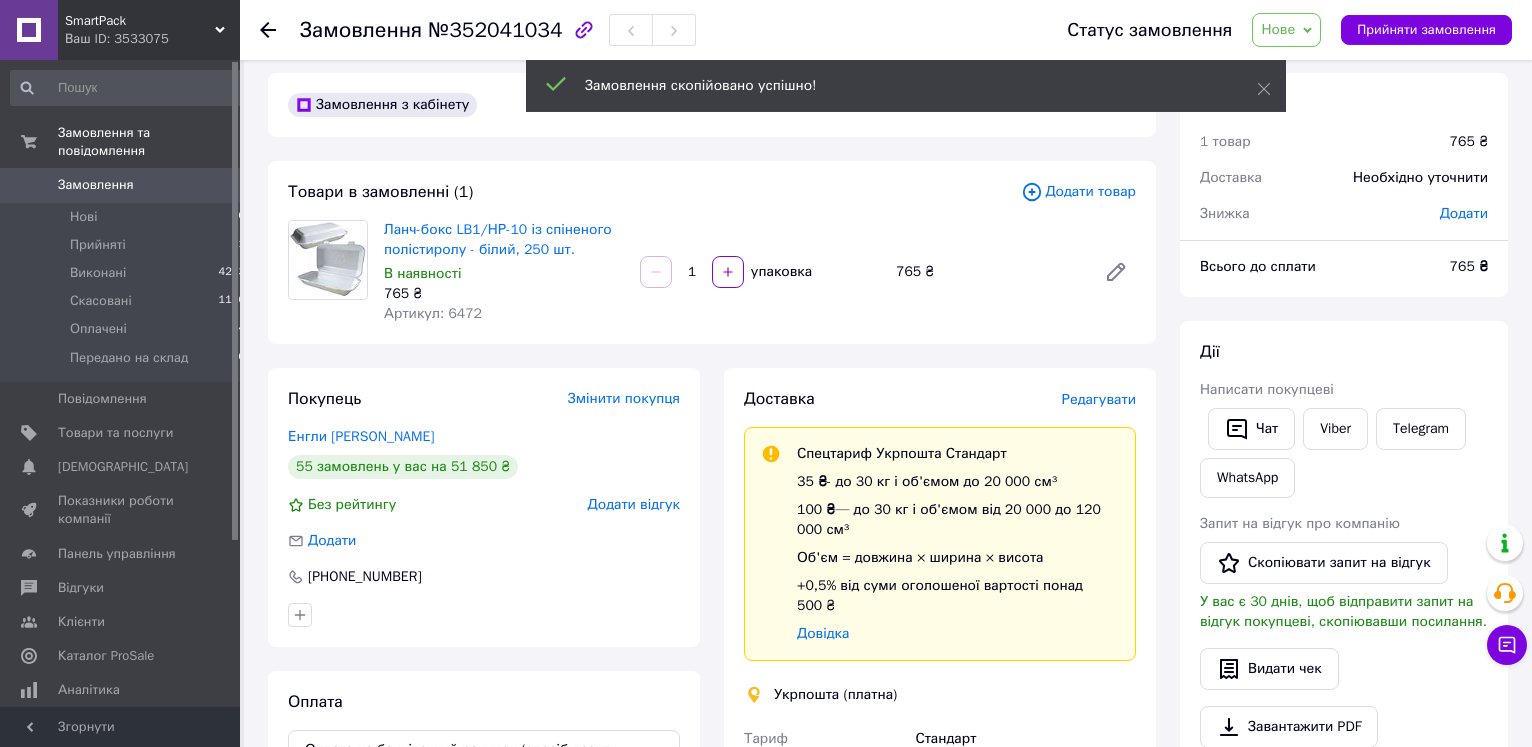 scroll, scrollTop: 204, scrollLeft: 0, axis: vertical 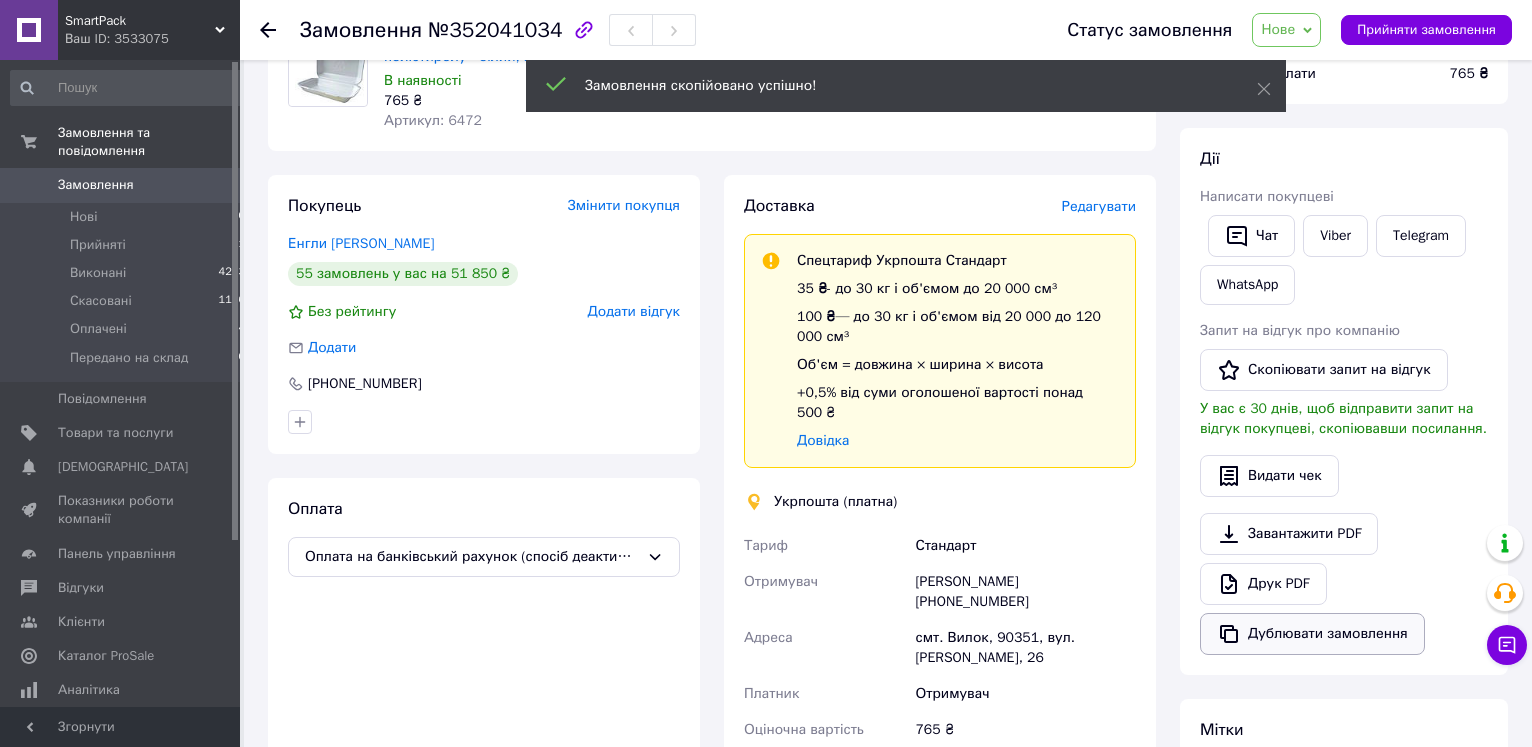 click on "Дублювати замовлення" at bounding box center (1312, 634) 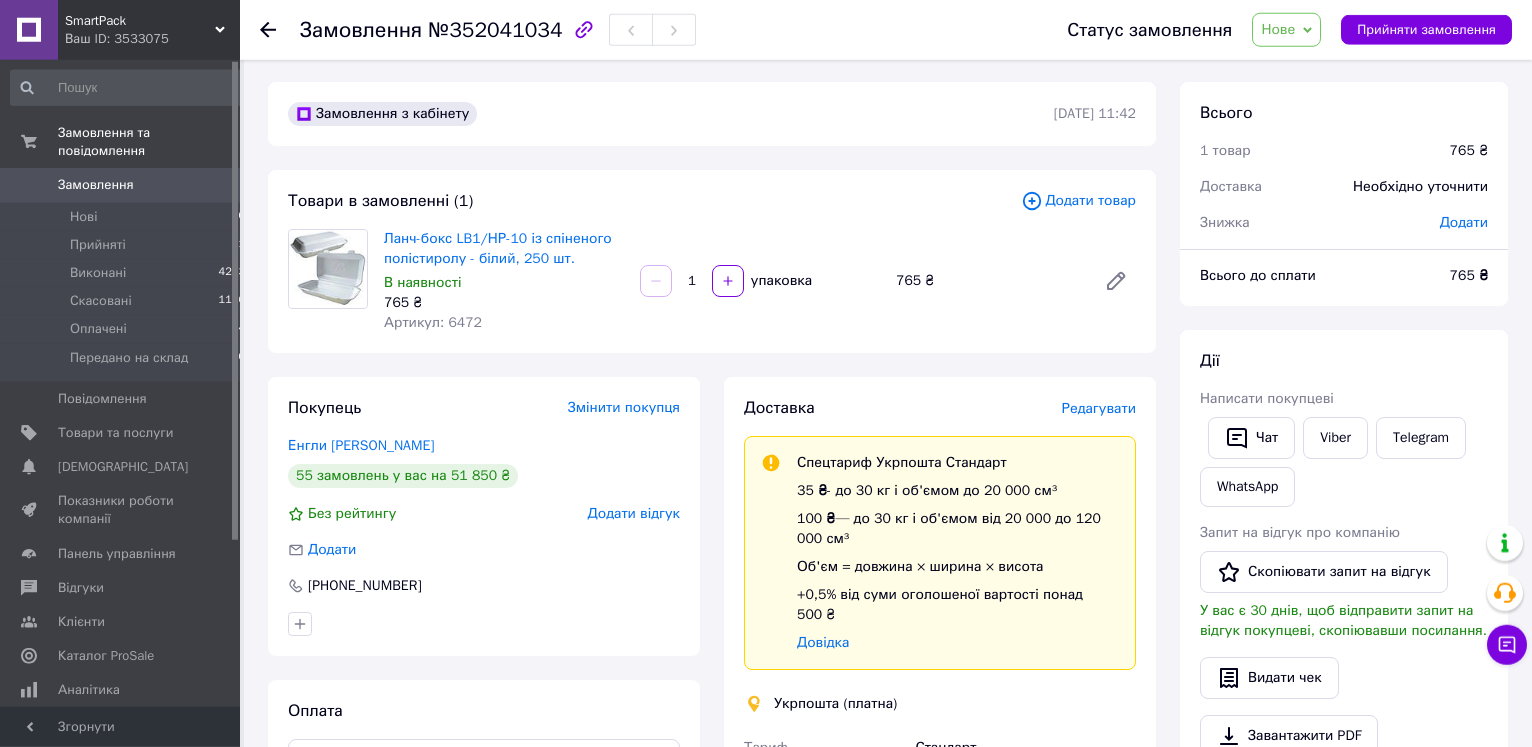scroll, scrollTop: 0, scrollLeft: 0, axis: both 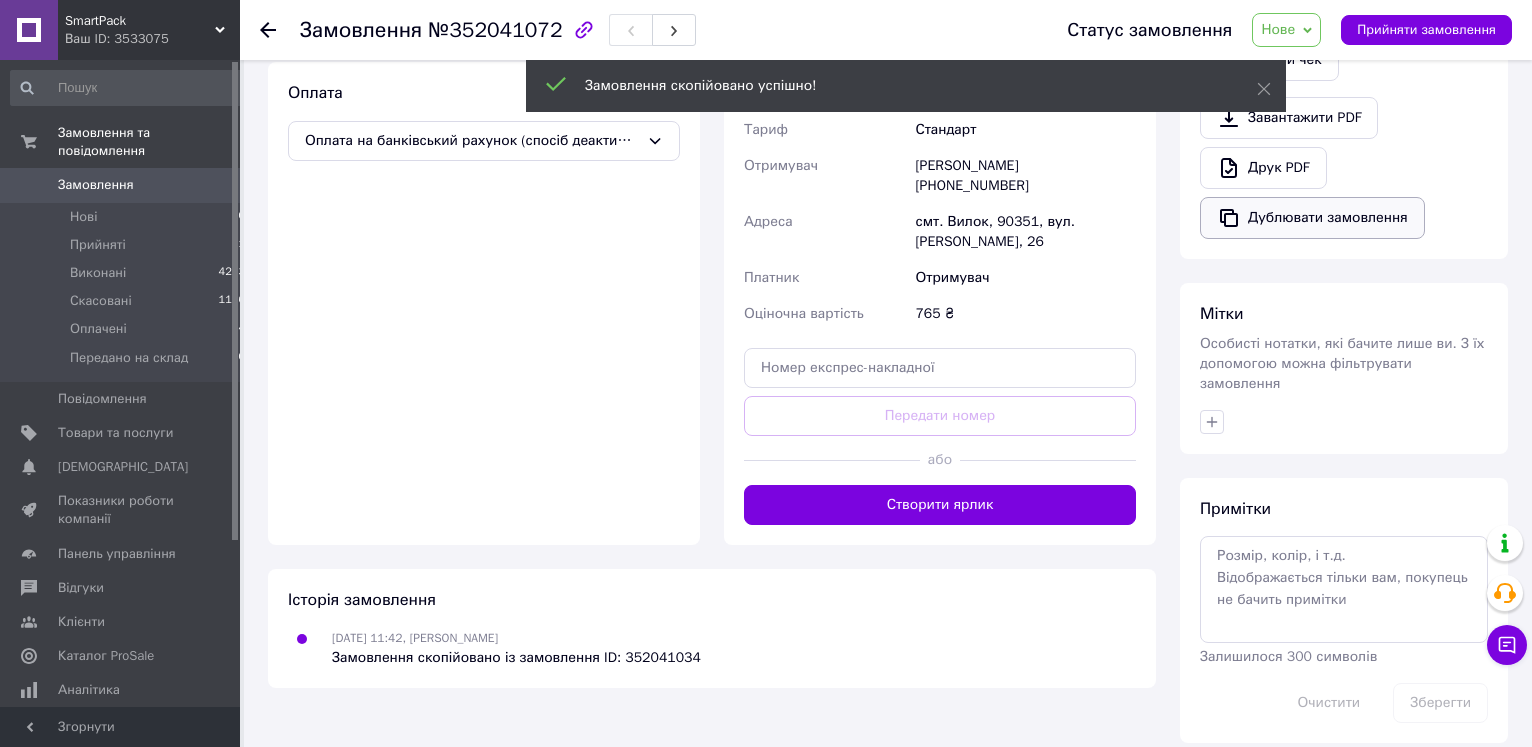 click on "Дублювати замовлення" at bounding box center [1312, 218] 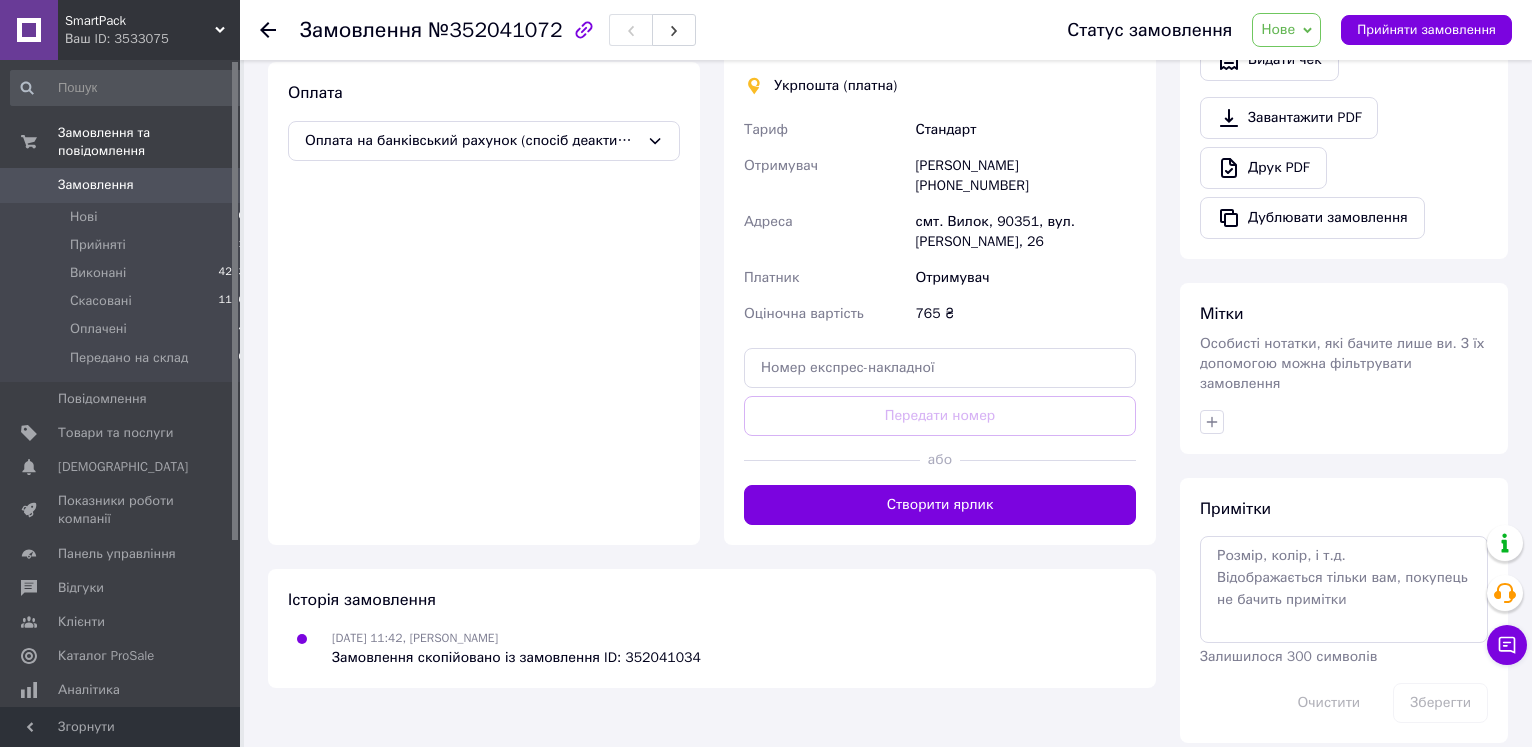 click on "Нове" at bounding box center [1286, 30] 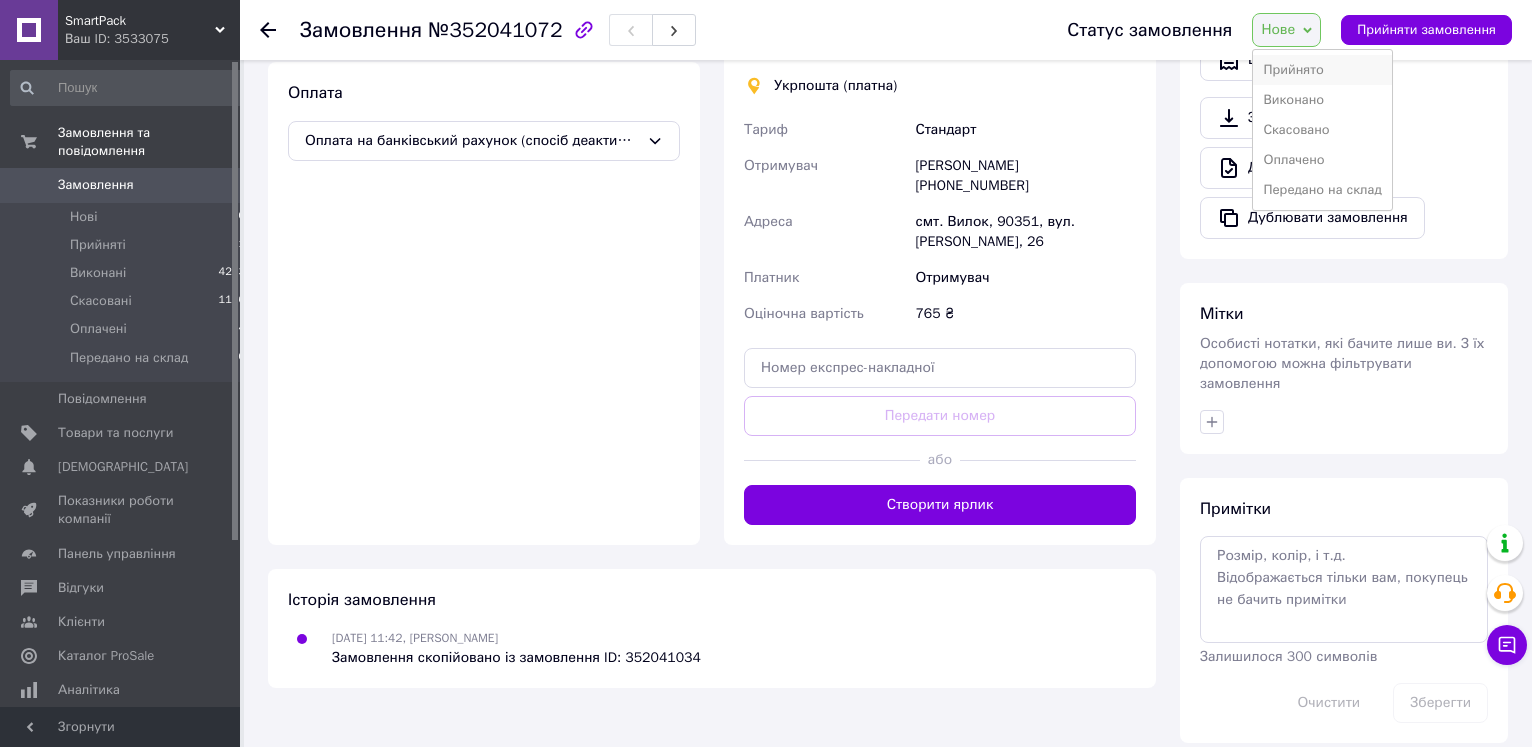 click on "Прийнято" at bounding box center (1322, 70) 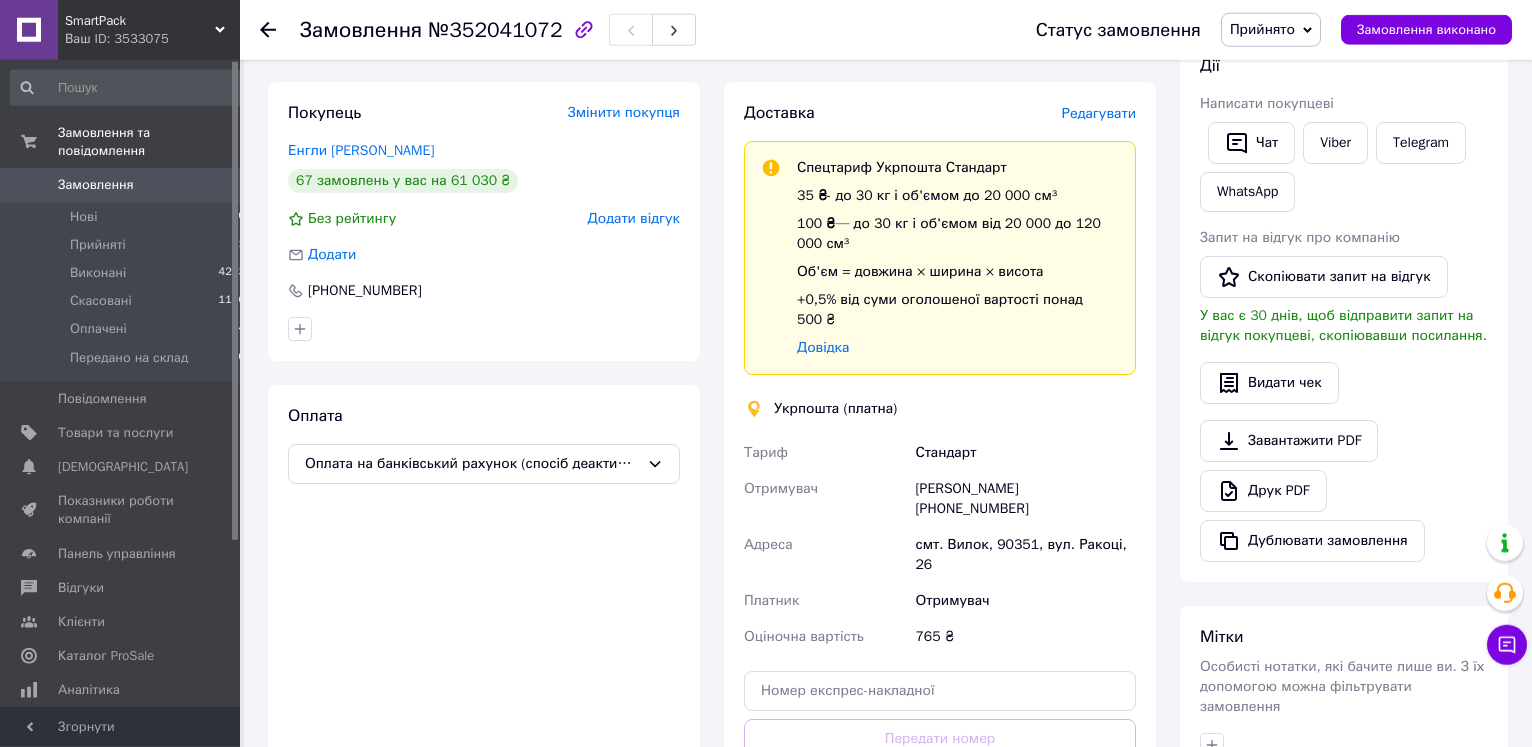 scroll, scrollTop: 584, scrollLeft: 0, axis: vertical 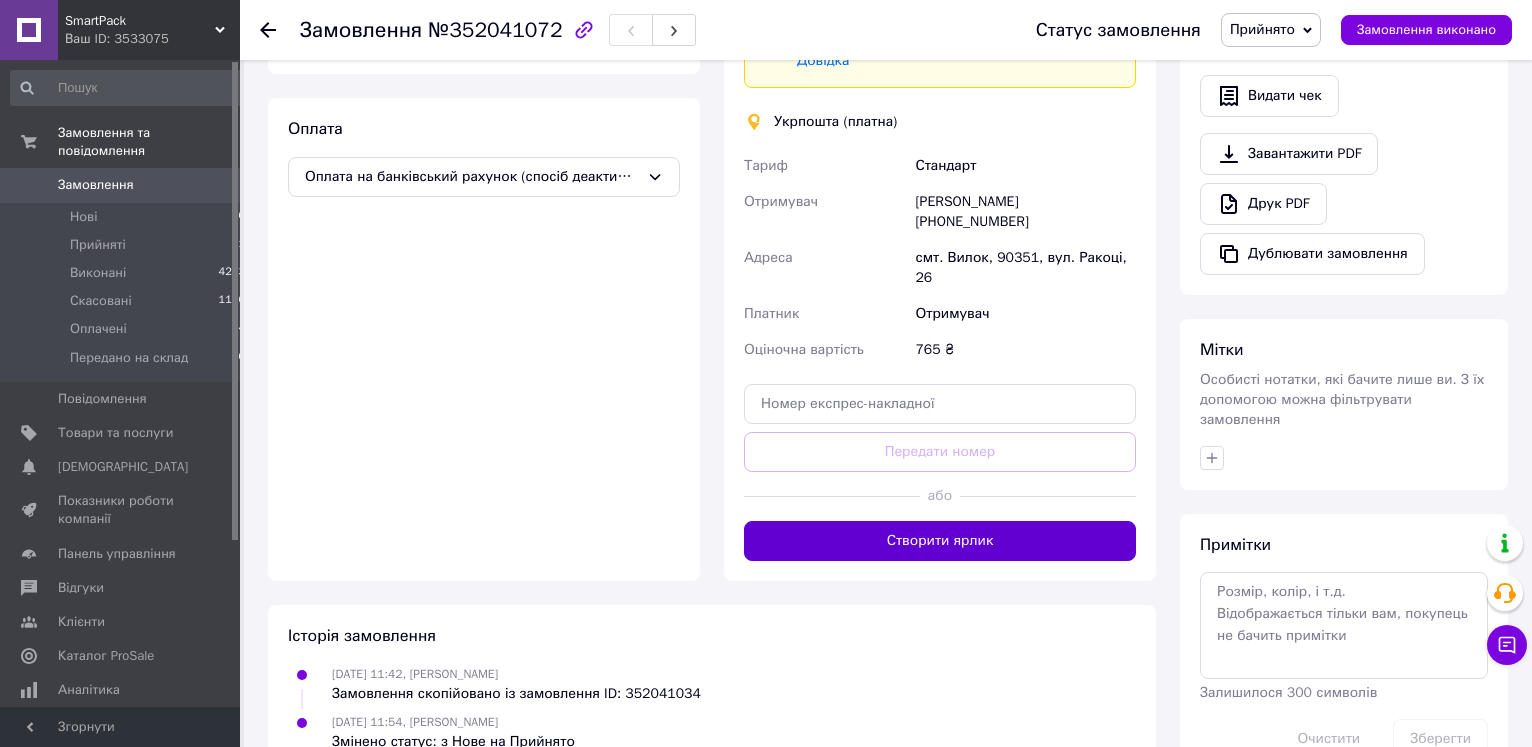 click on "Створити ярлик" at bounding box center [940, 541] 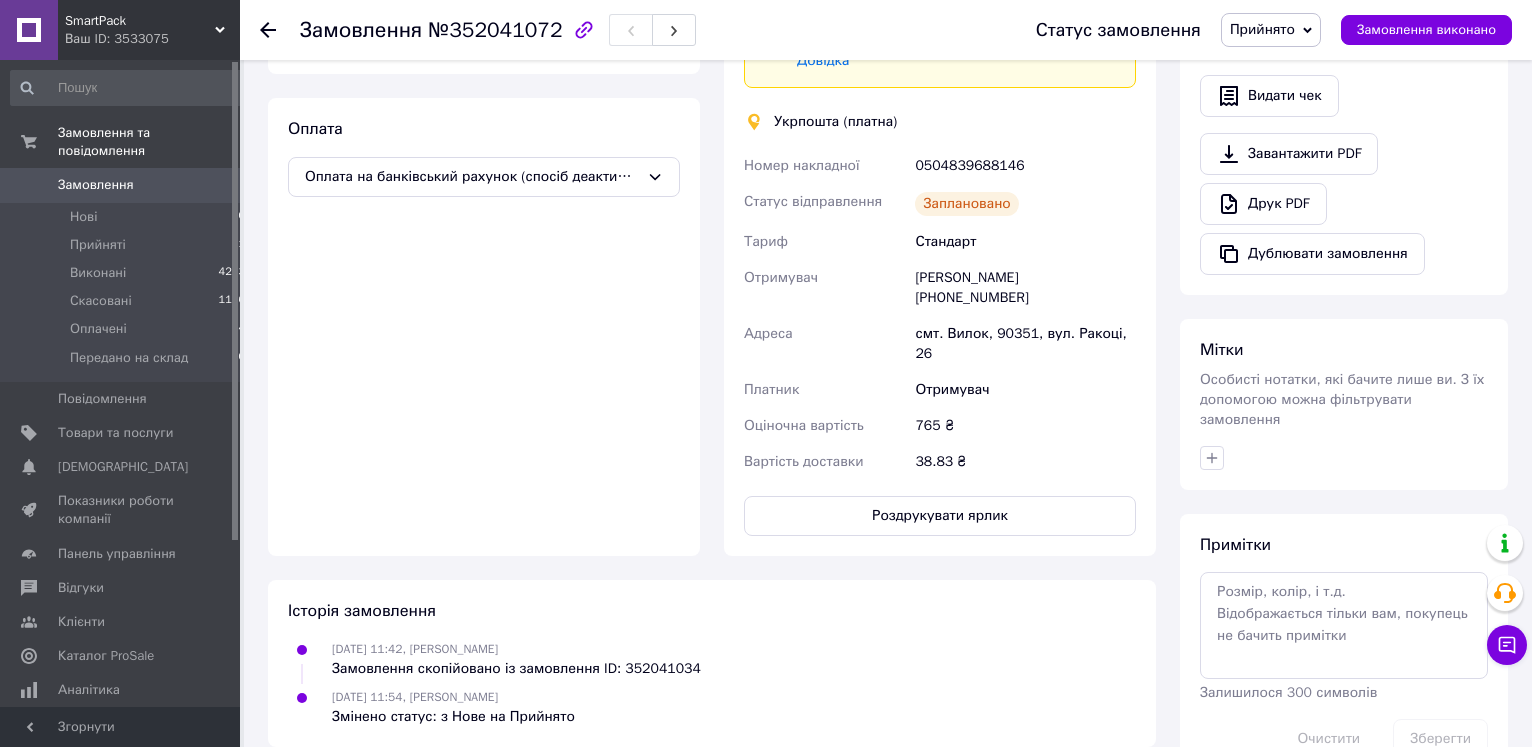 click on "Доставка Редагувати Спецтариф Укрпошта Стандарт 35 ₴  - до 30 кг і об'ємом до 20 000 см³ 100 ₴  — до 30 кг і об'ємом від 20 000 до 120 000 см³ Об'єм = довжина × ширина × висота +0,5% від суми оголошеної вартості понад 500 ₴ Довідка Укрпошта (платна) Номер накладної 0504839688146 Статус відправлення Заплановано Тариф Стандарт Отримувач Антон Енгли +380973213873 Адреса смт. Вилок, 90351, вул. Ракоці, 26 Платник Отримувач Оціночна вартість 765 ₴ Вартість доставки 38.83 ₴ Роздрукувати ярлик Тариф     * Стандарт Платник   * Отримувач Прізвище отримувача   * Енгли Ім'я отримувача   * Антон   * +380973213873" at bounding box center (940, 175) 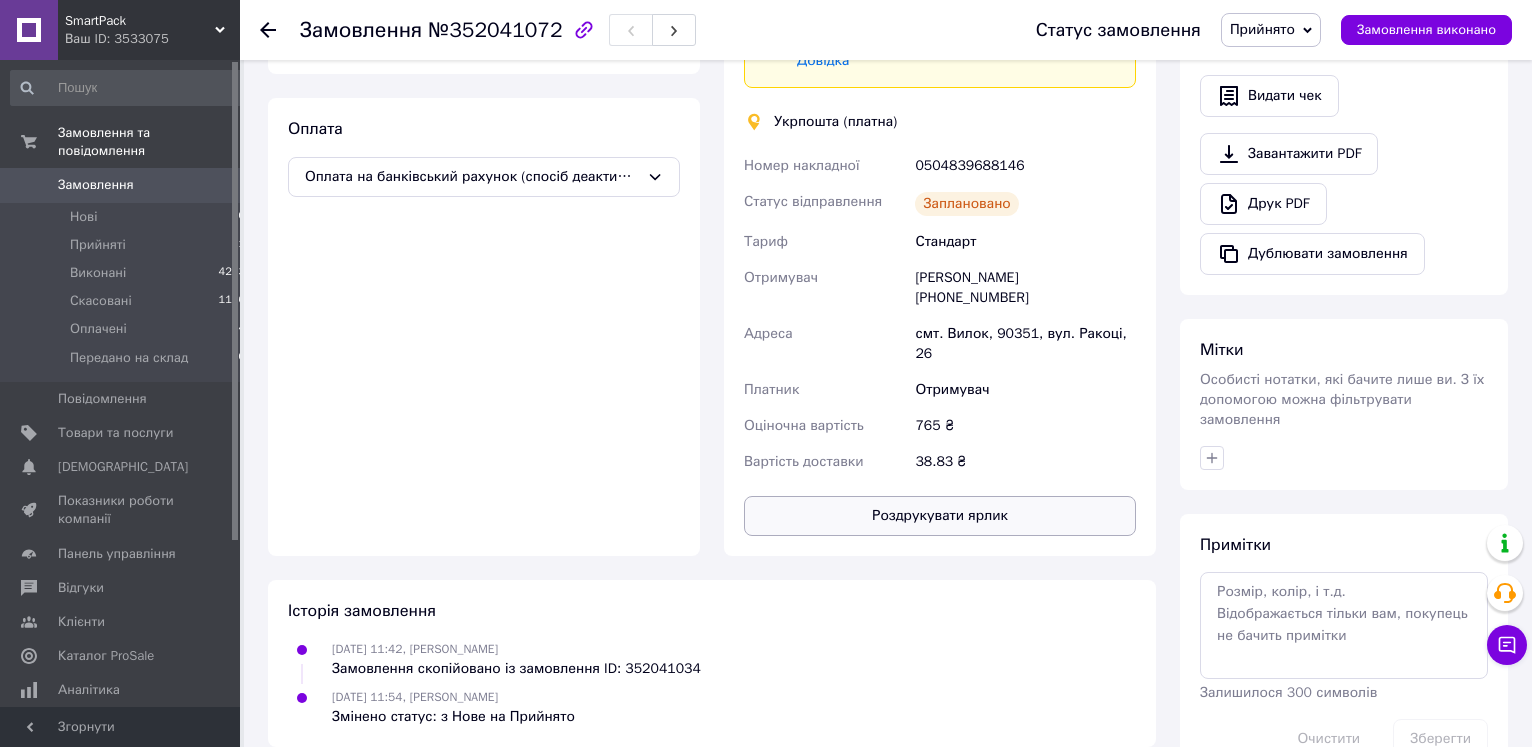 click on "Роздрукувати ярлик" at bounding box center (940, 516) 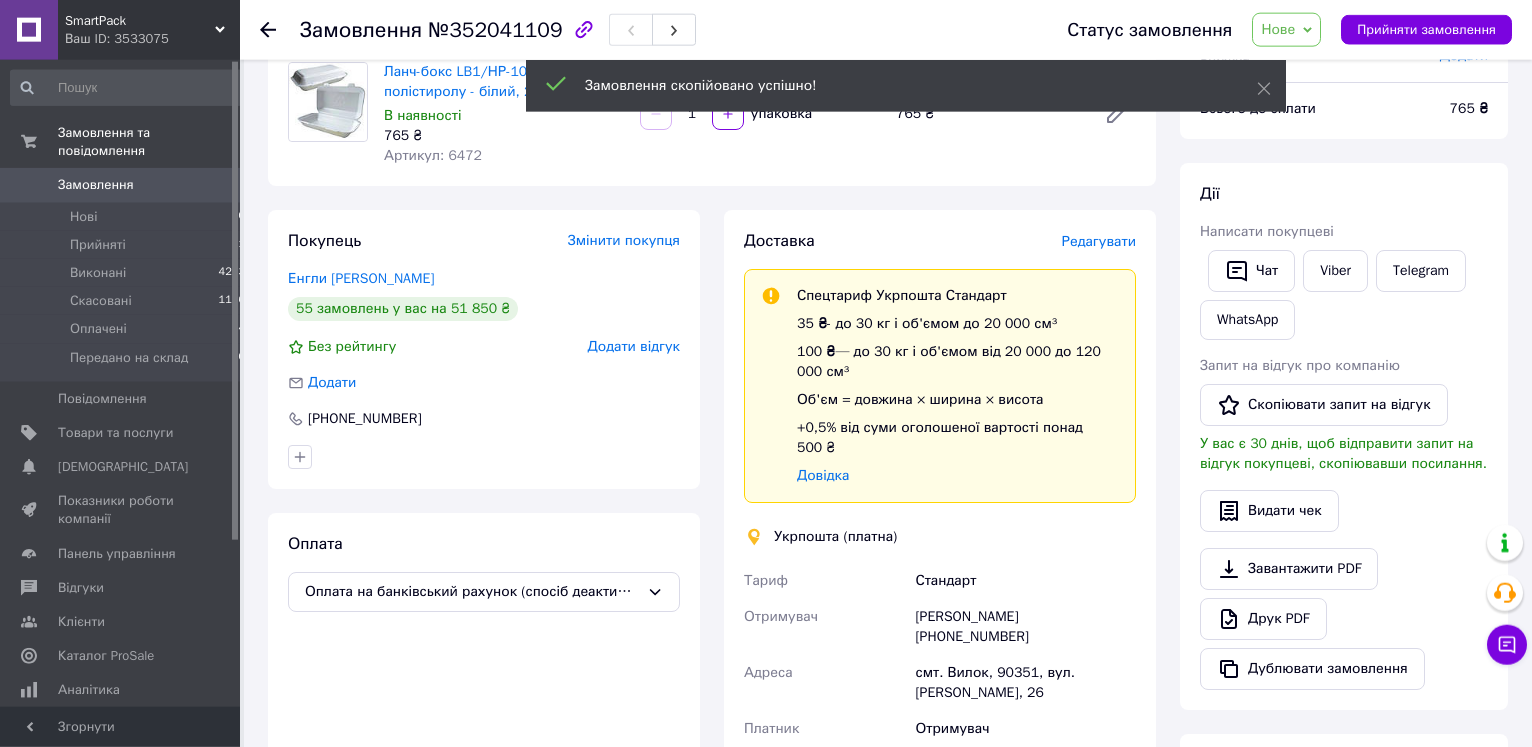 scroll, scrollTop: 306, scrollLeft: 0, axis: vertical 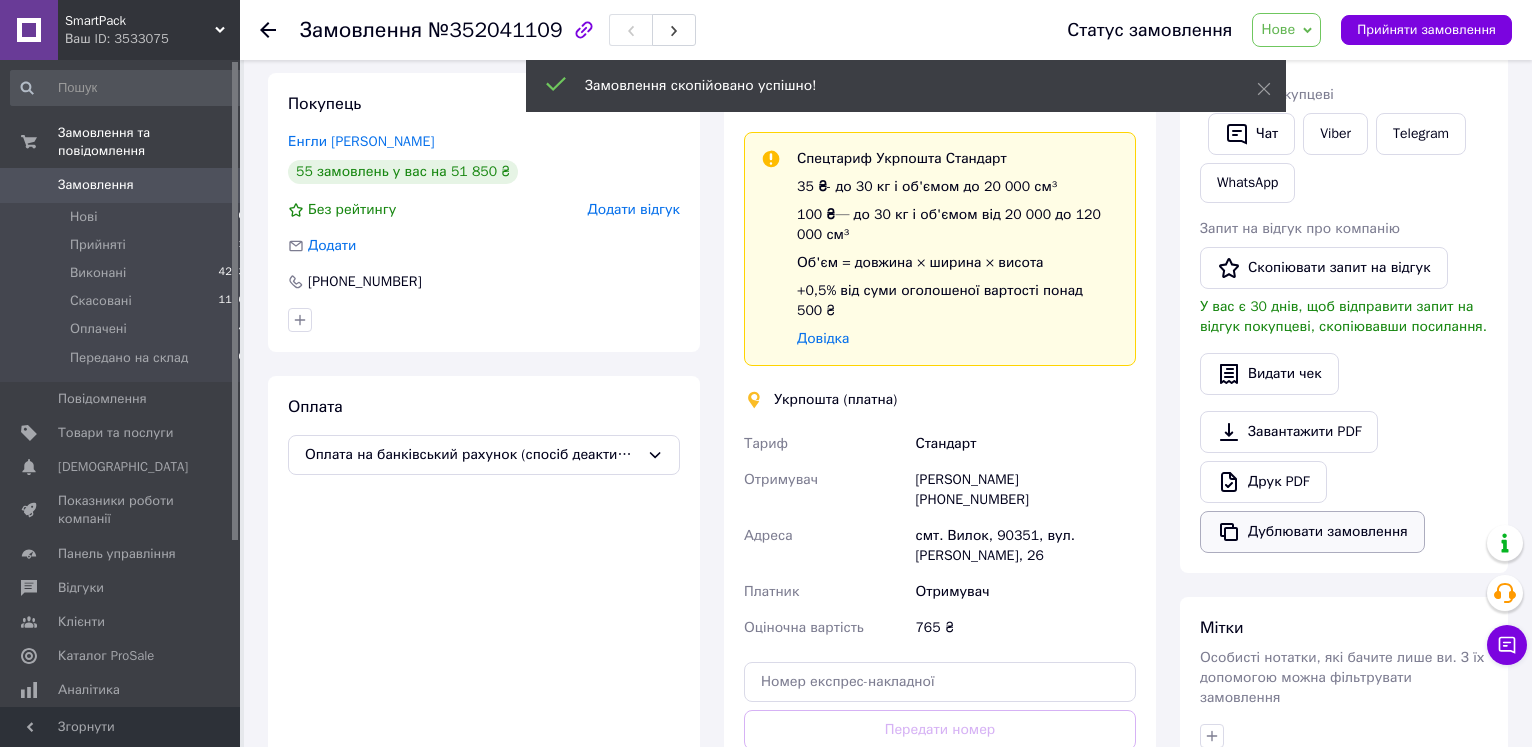 click on "Дублювати замовлення" at bounding box center (1312, 532) 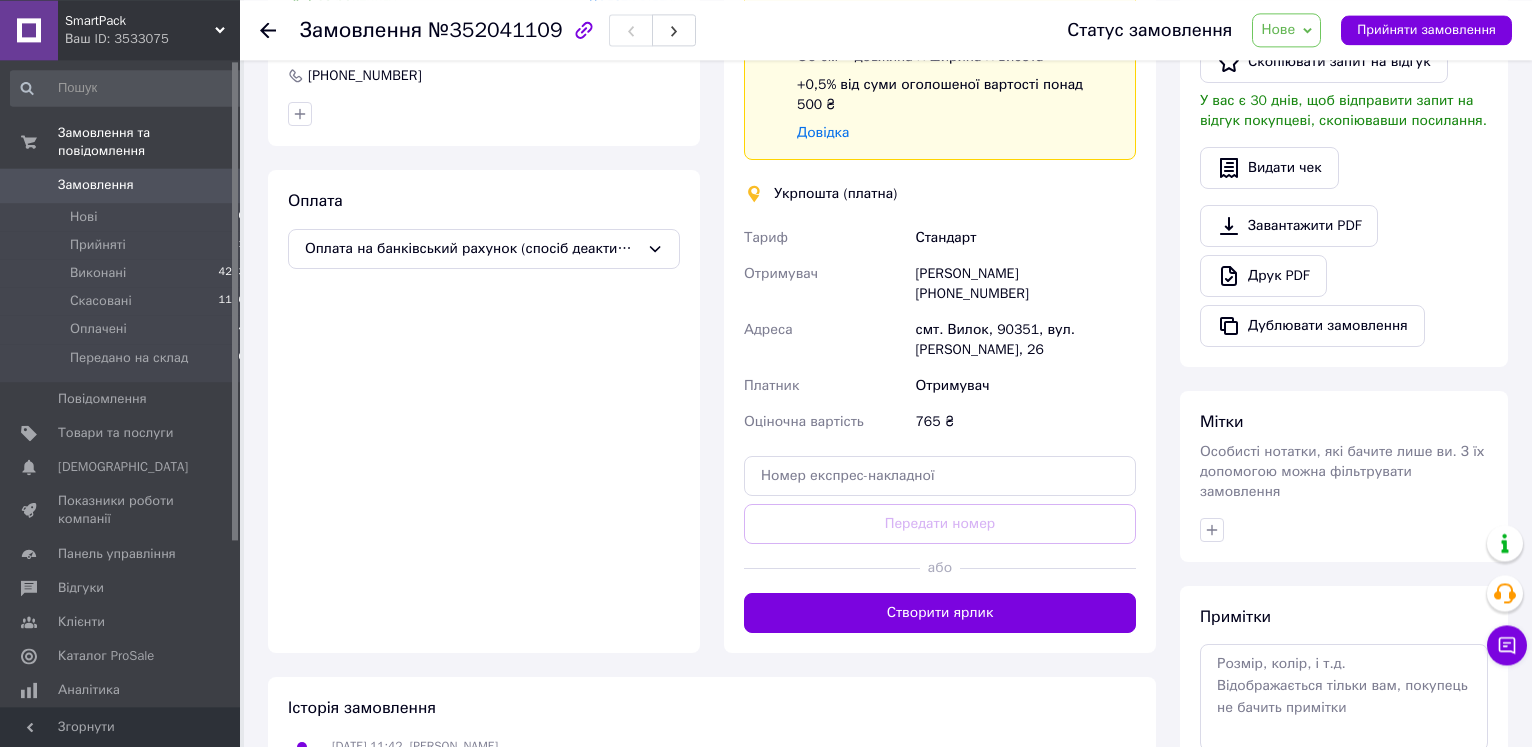 scroll, scrollTop: 612, scrollLeft: 0, axis: vertical 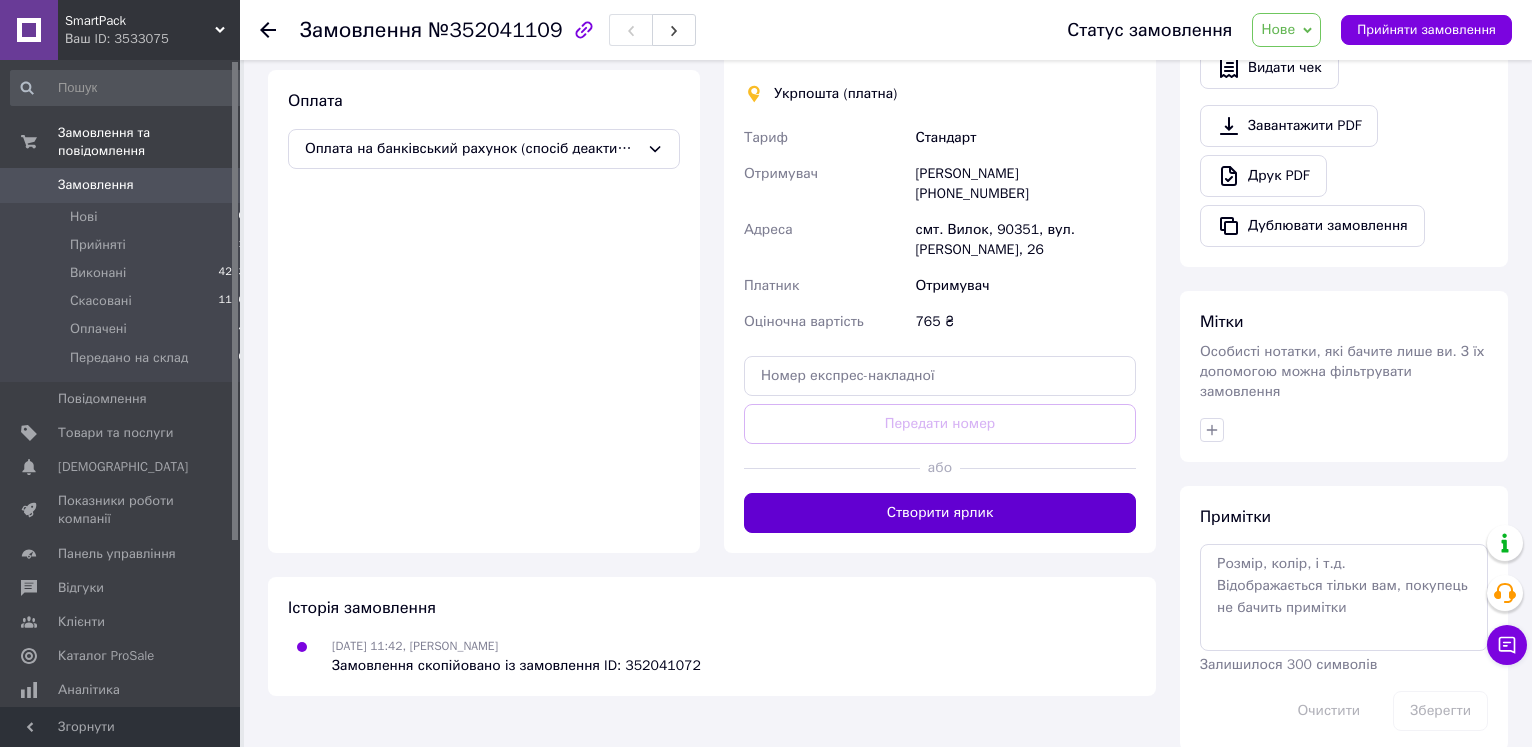 click on "Створити ярлик" at bounding box center (940, 513) 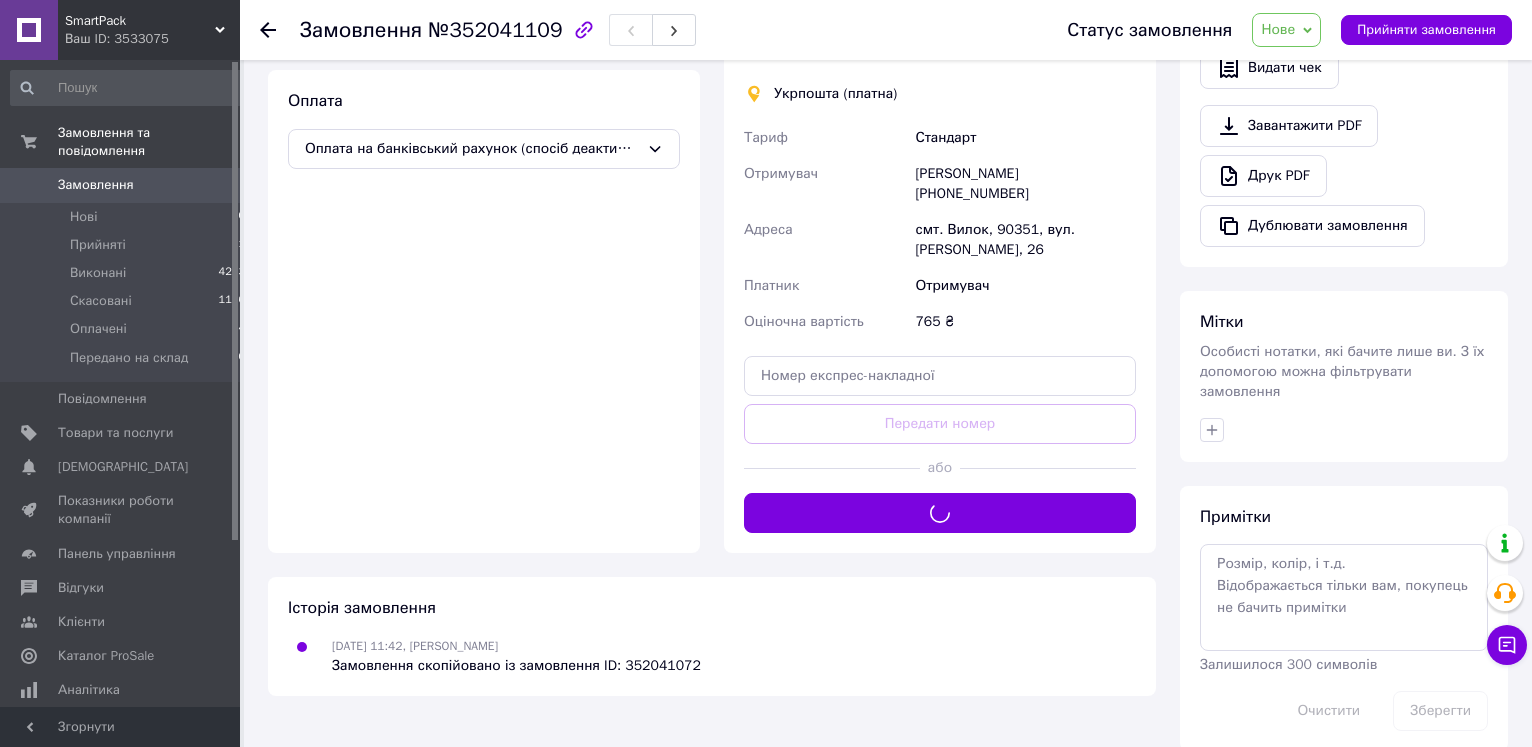 click 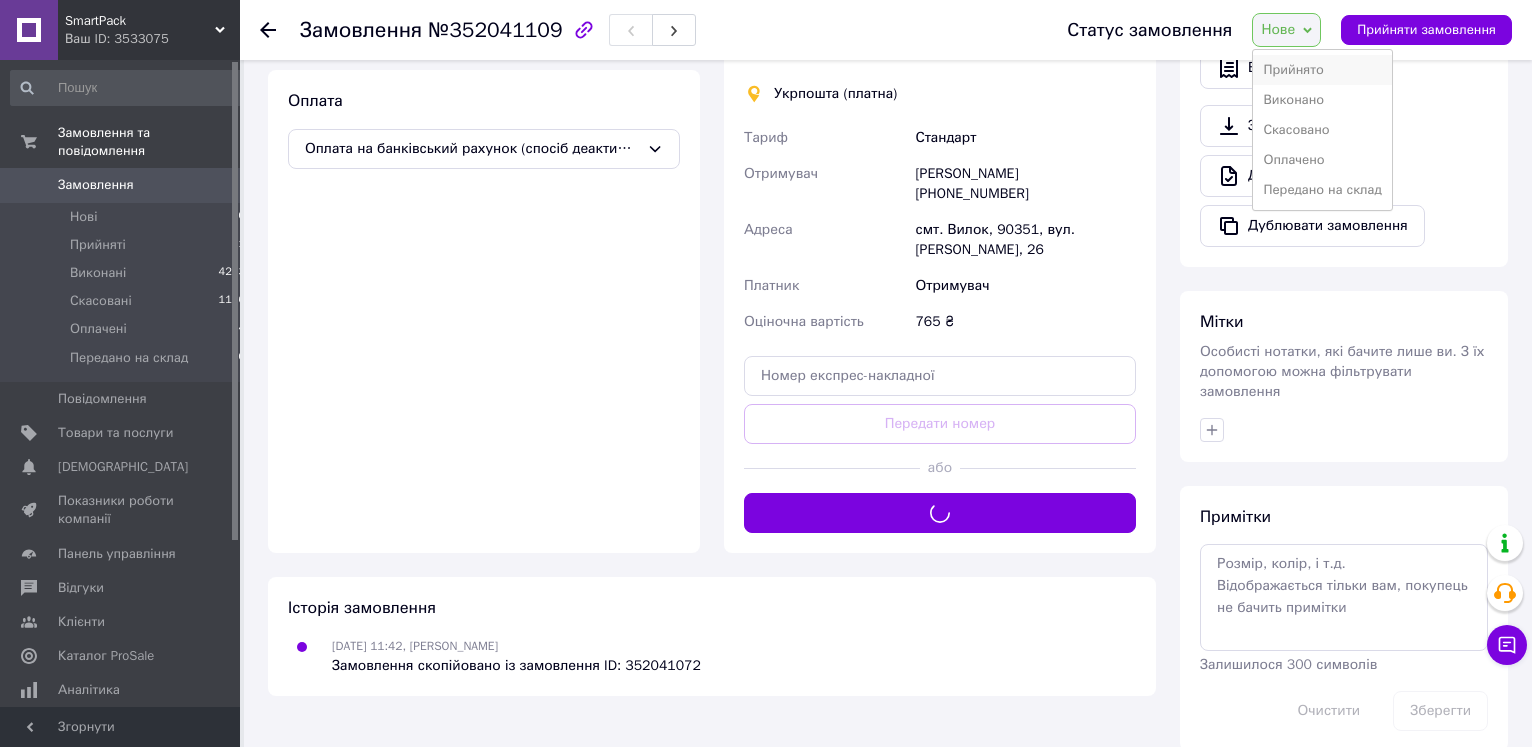 click on "Прийнято" at bounding box center (1322, 70) 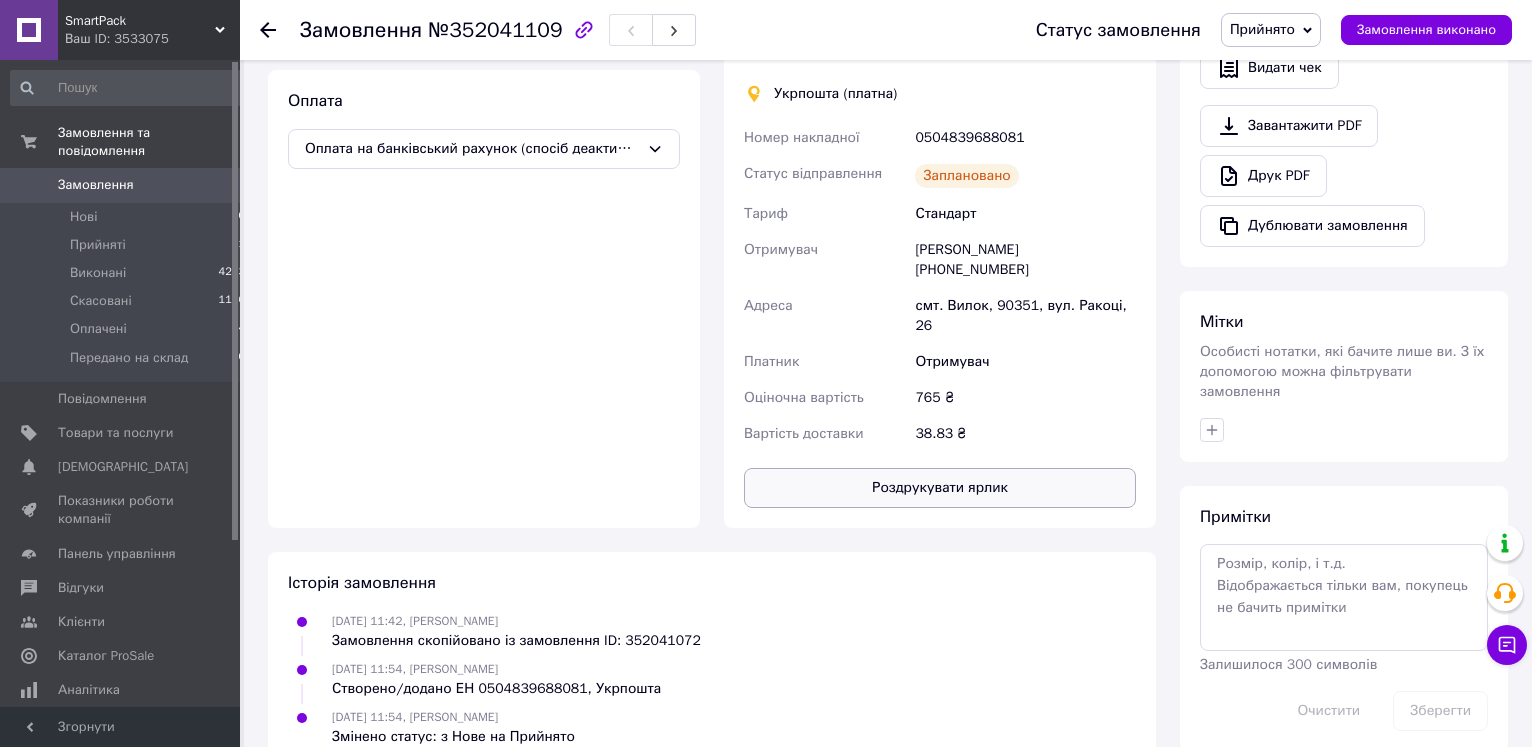 click on "Роздрукувати ярлик" at bounding box center (940, 488) 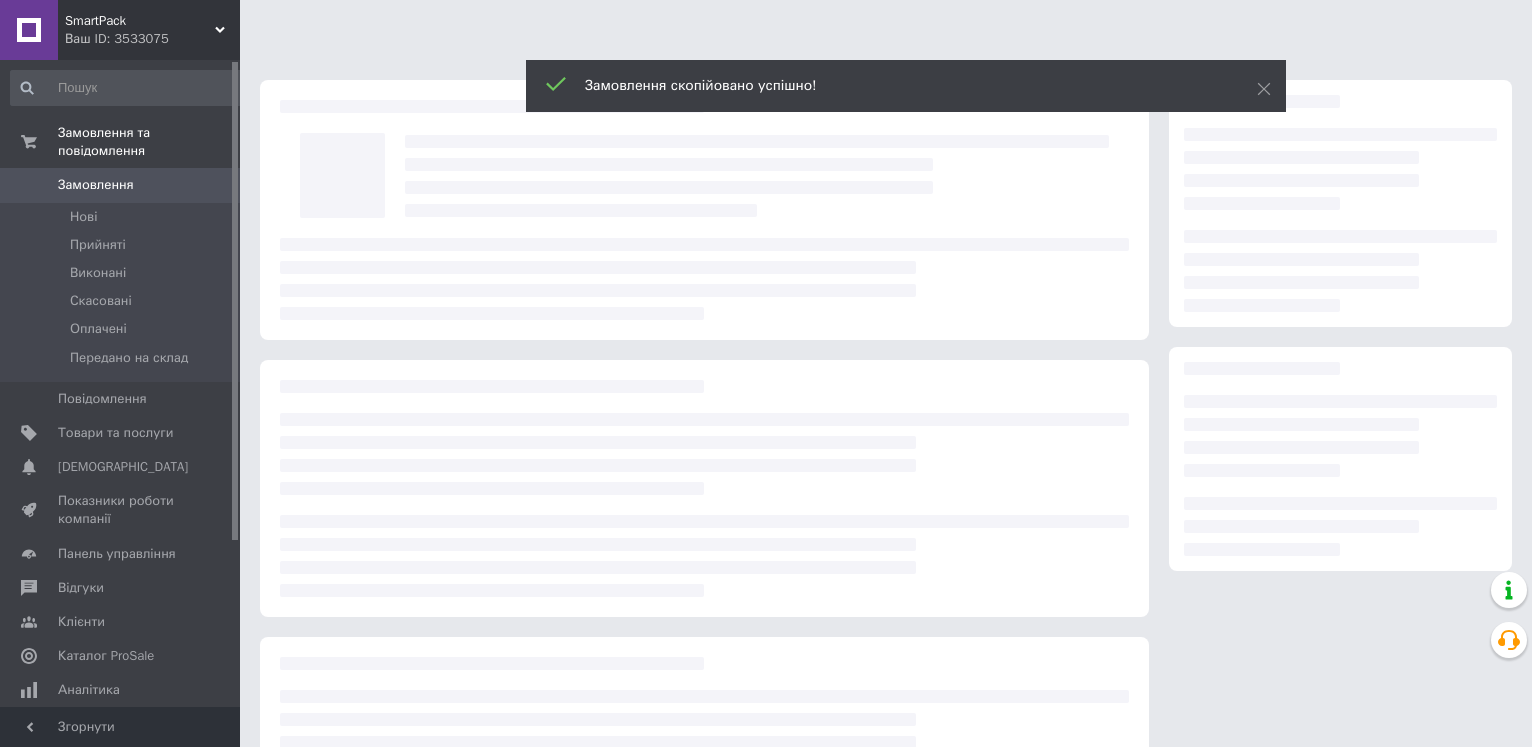 scroll, scrollTop: 0, scrollLeft: 0, axis: both 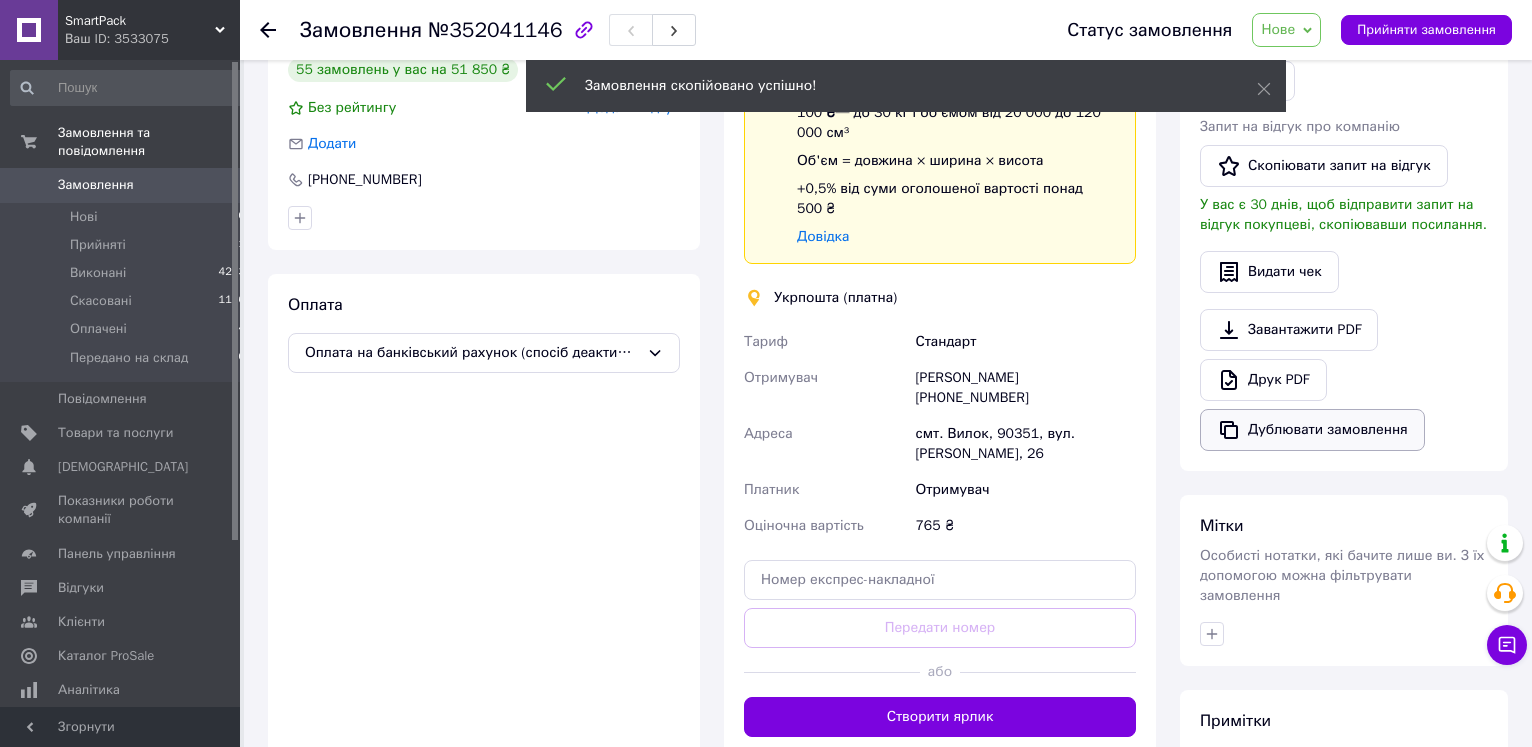 click on "Дублювати замовлення" at bounding box center (1312, 430) 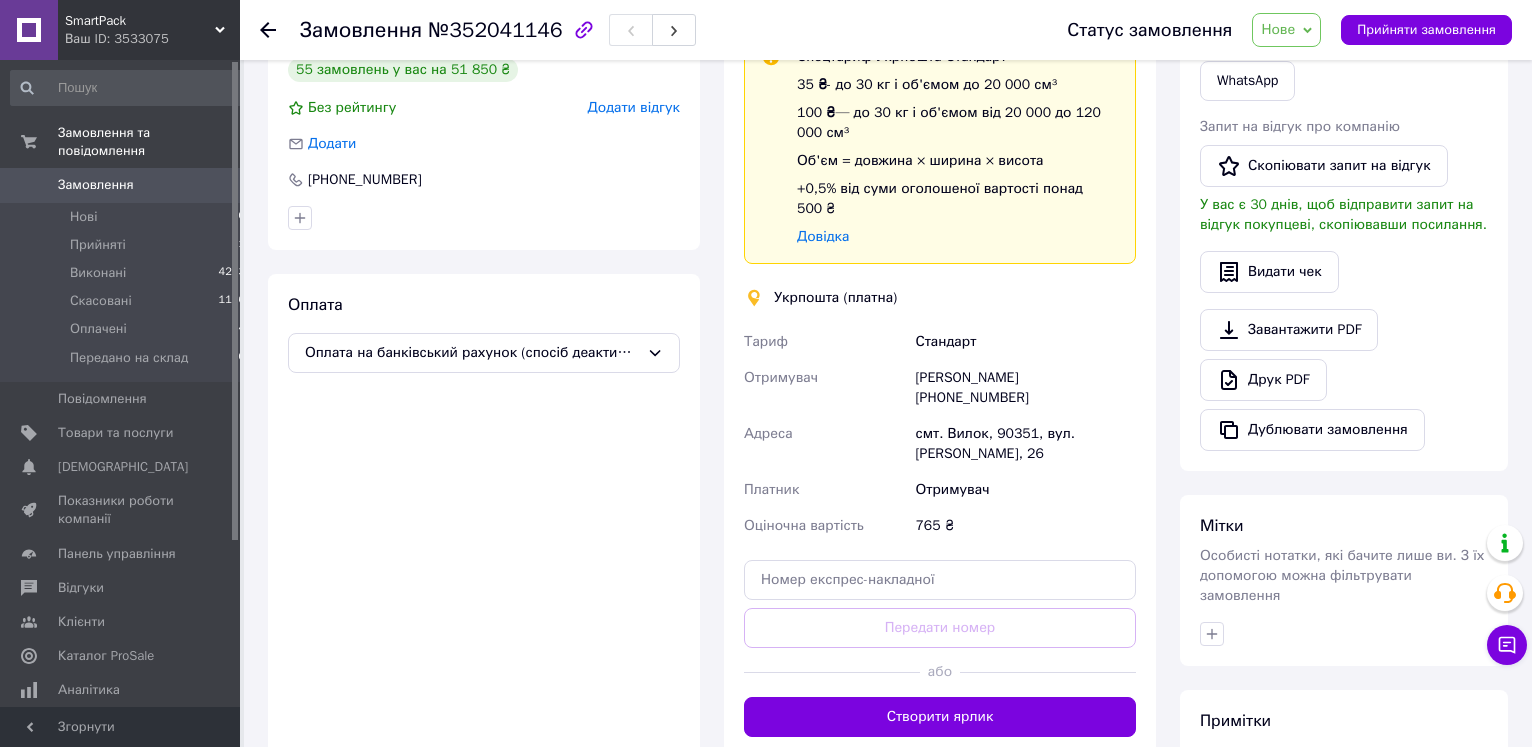 click on "Нове" at bounding box center (1286, 30) 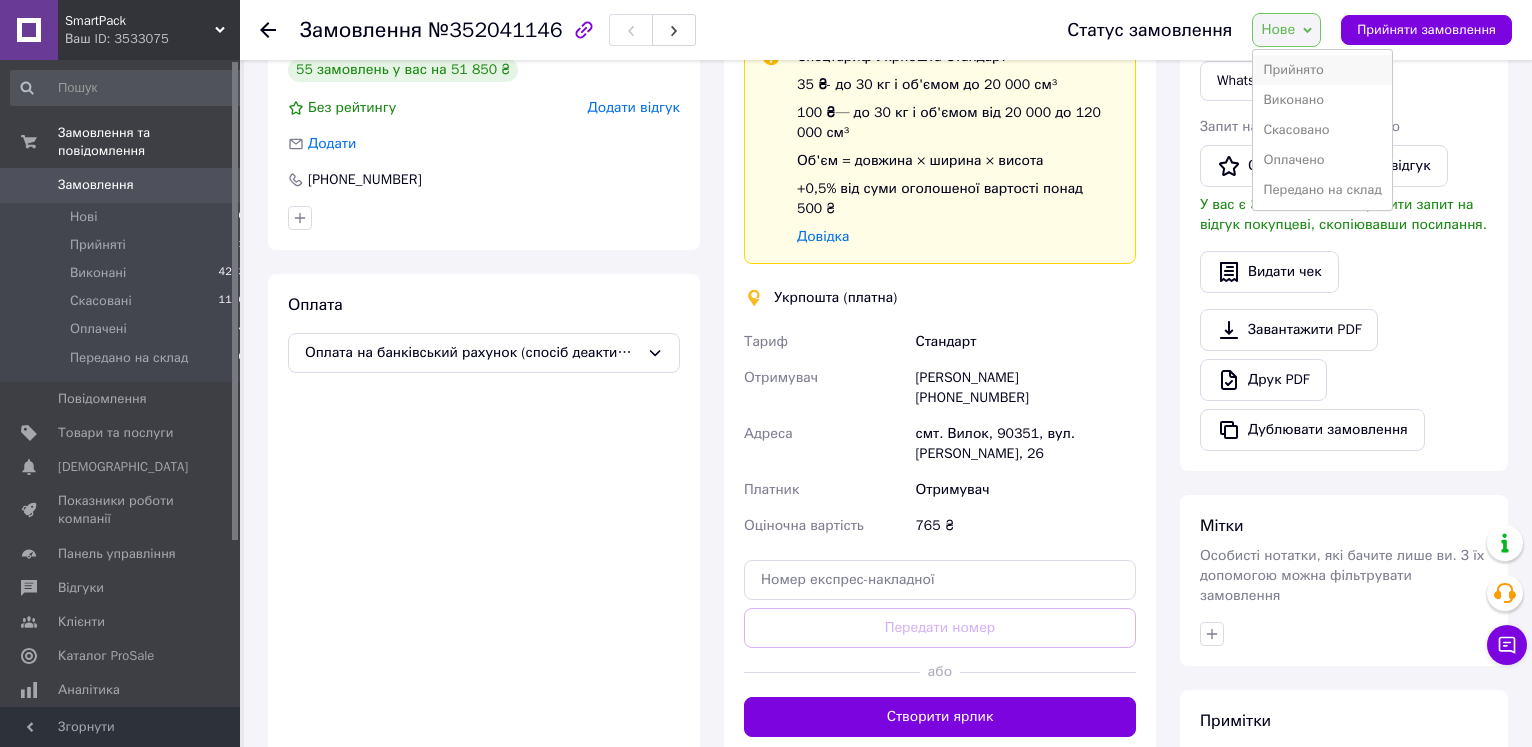 click on "Прийнято" at bounding box center (1322, 70) 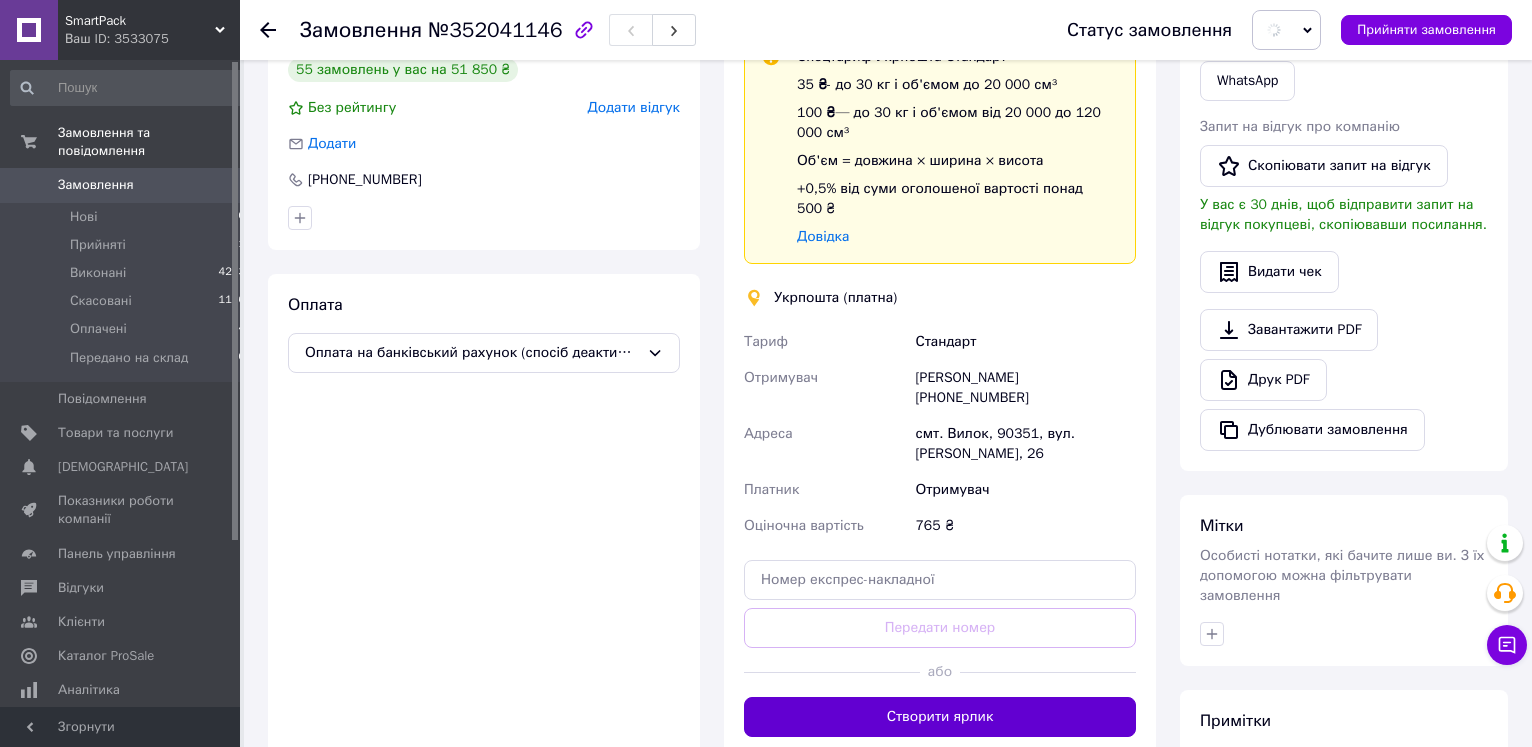 click on "Створити ярлик" at bounding box center (940, 717) 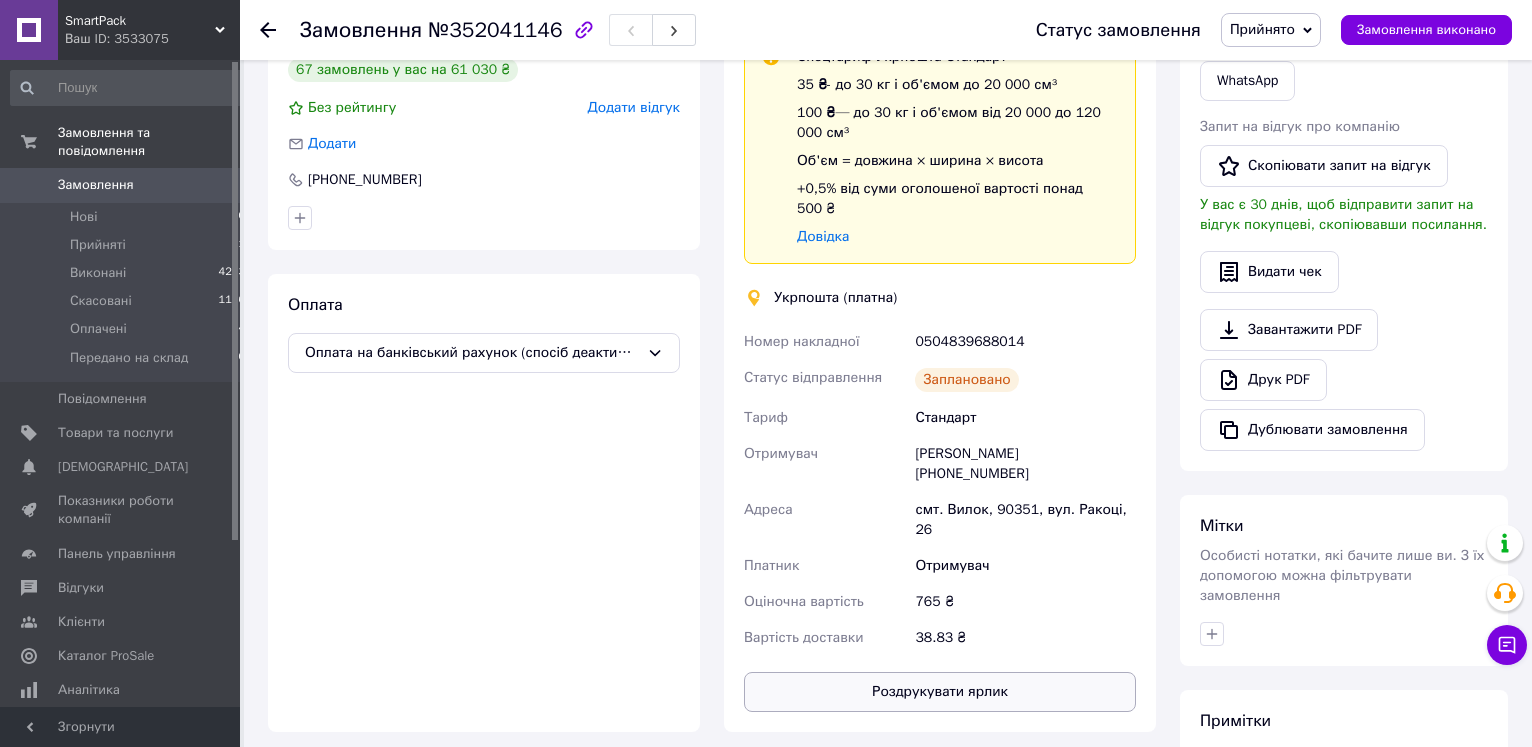 click on "Роздрукувати ярлик" at bounding box center (940, 692) 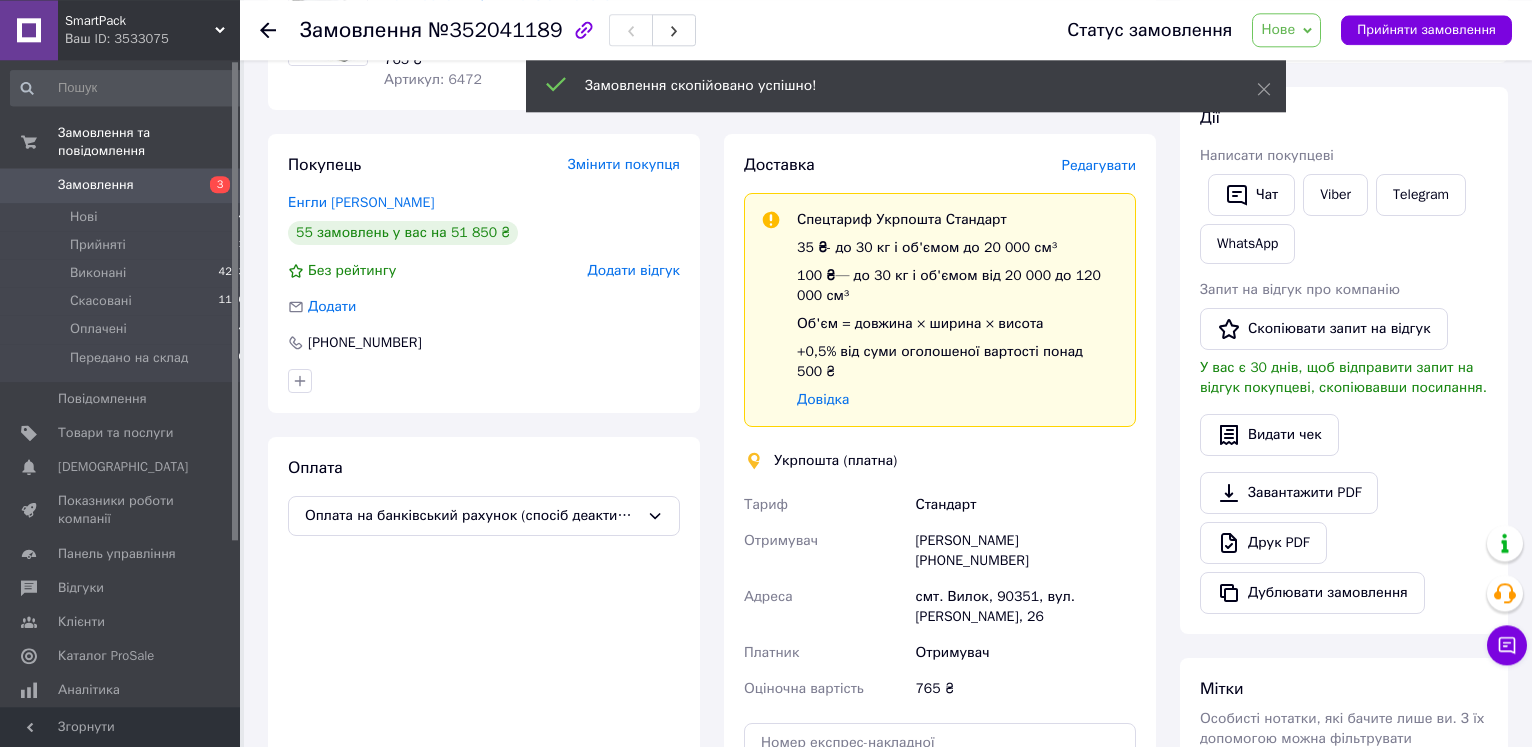 scroll, scrollTop: 514, scrollLeft: 0, axis: vertical 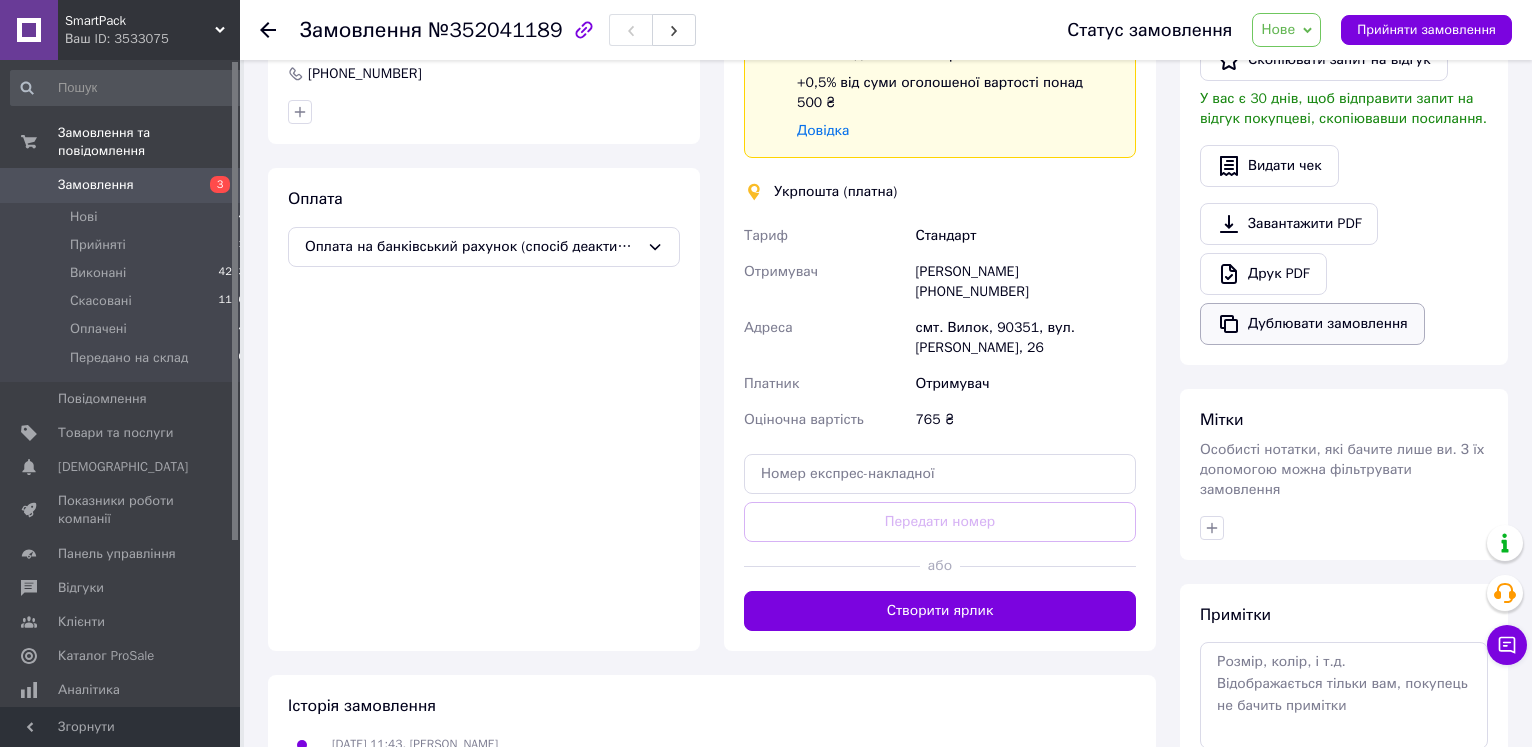 click on "Дублювати замовлення" at bounding box center (1312, 324) 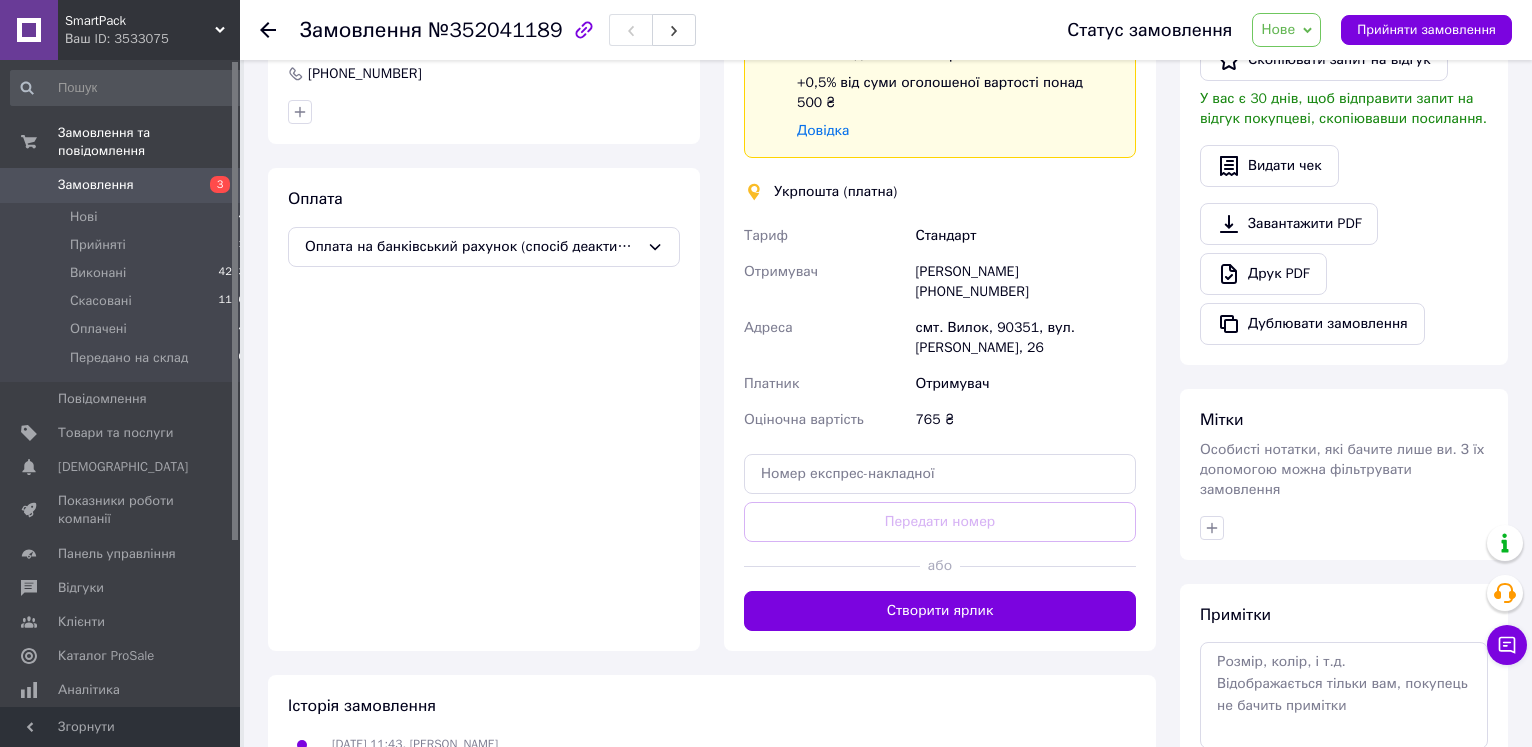 click 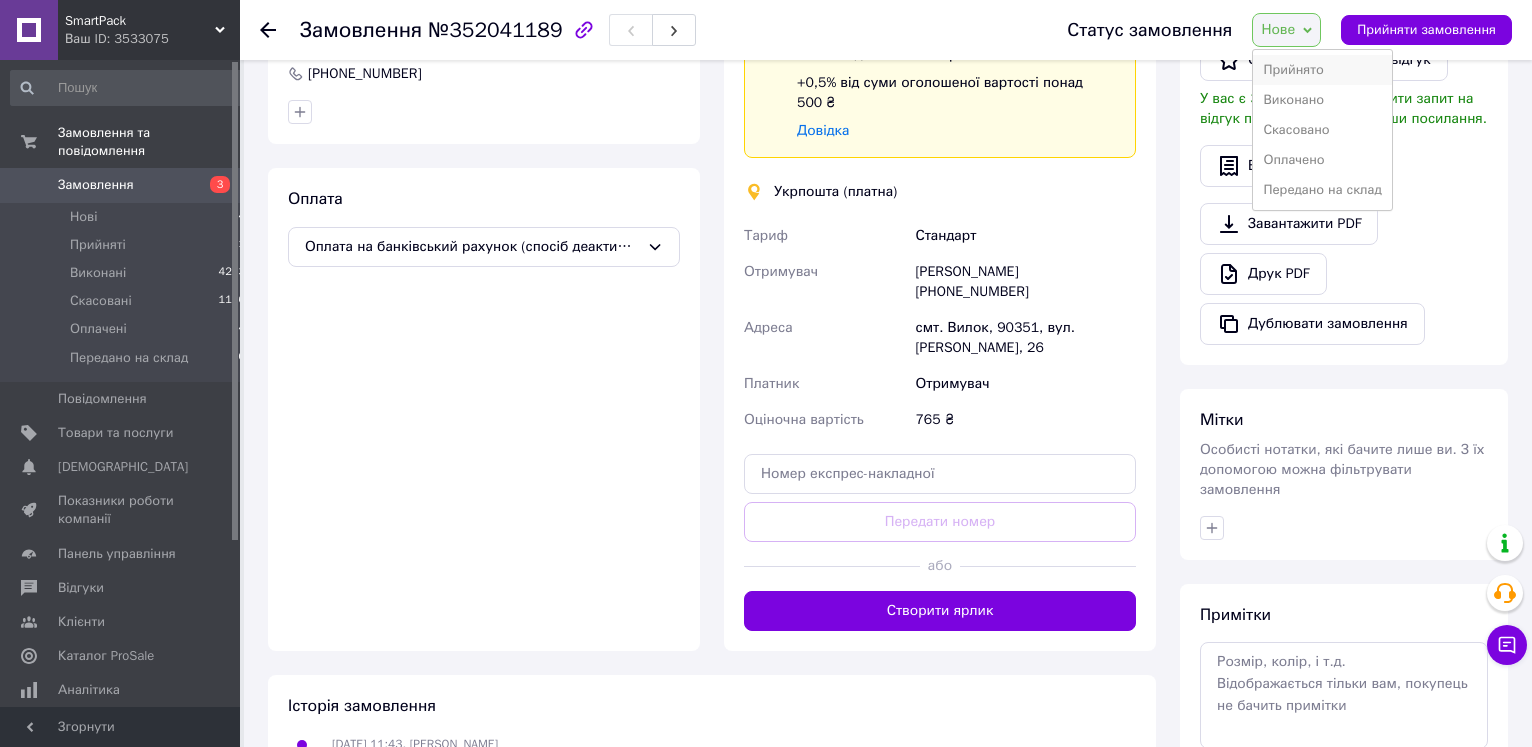 click on "Прийнято" at bounding box center [1322, 70] 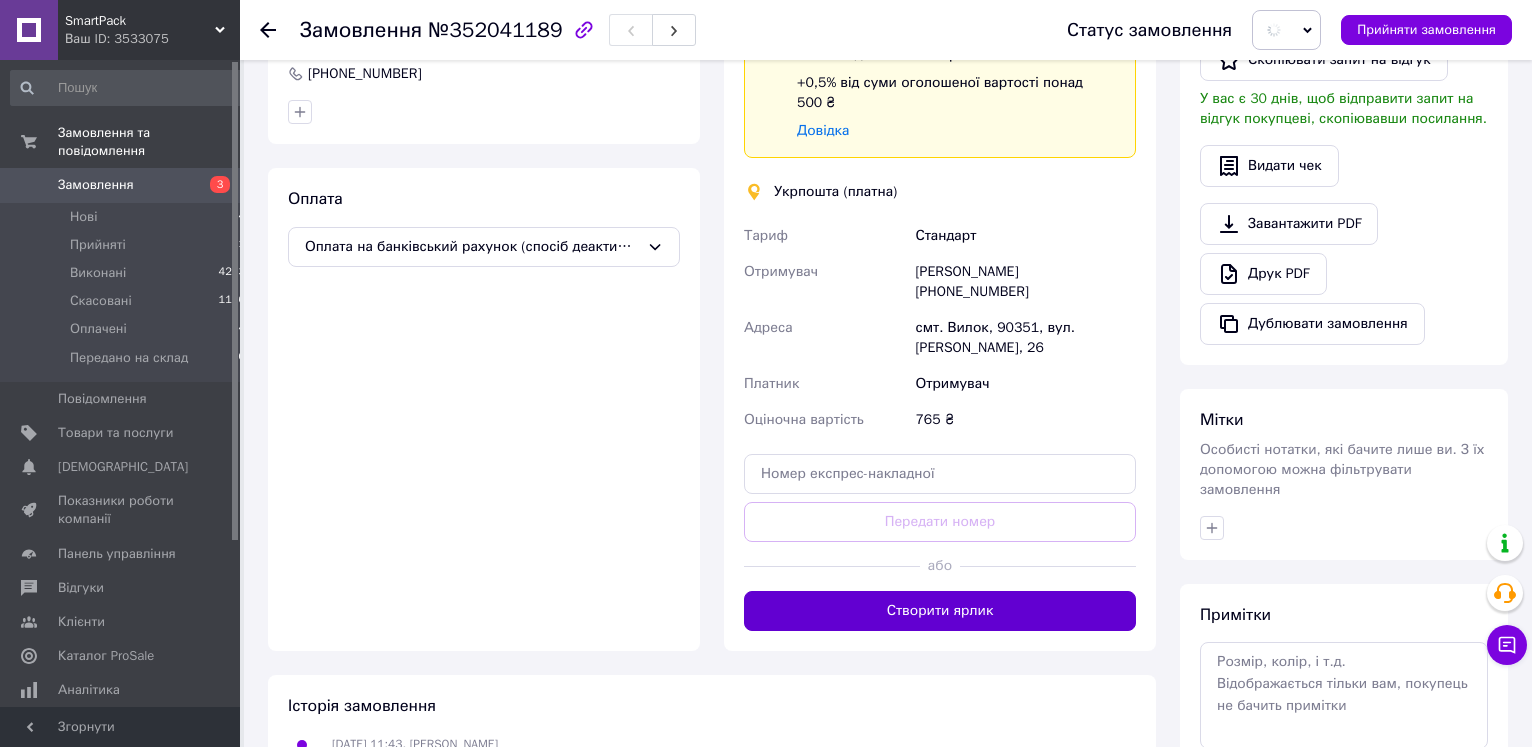 click on "Створити ярлик" at bounding box center (940, 611) 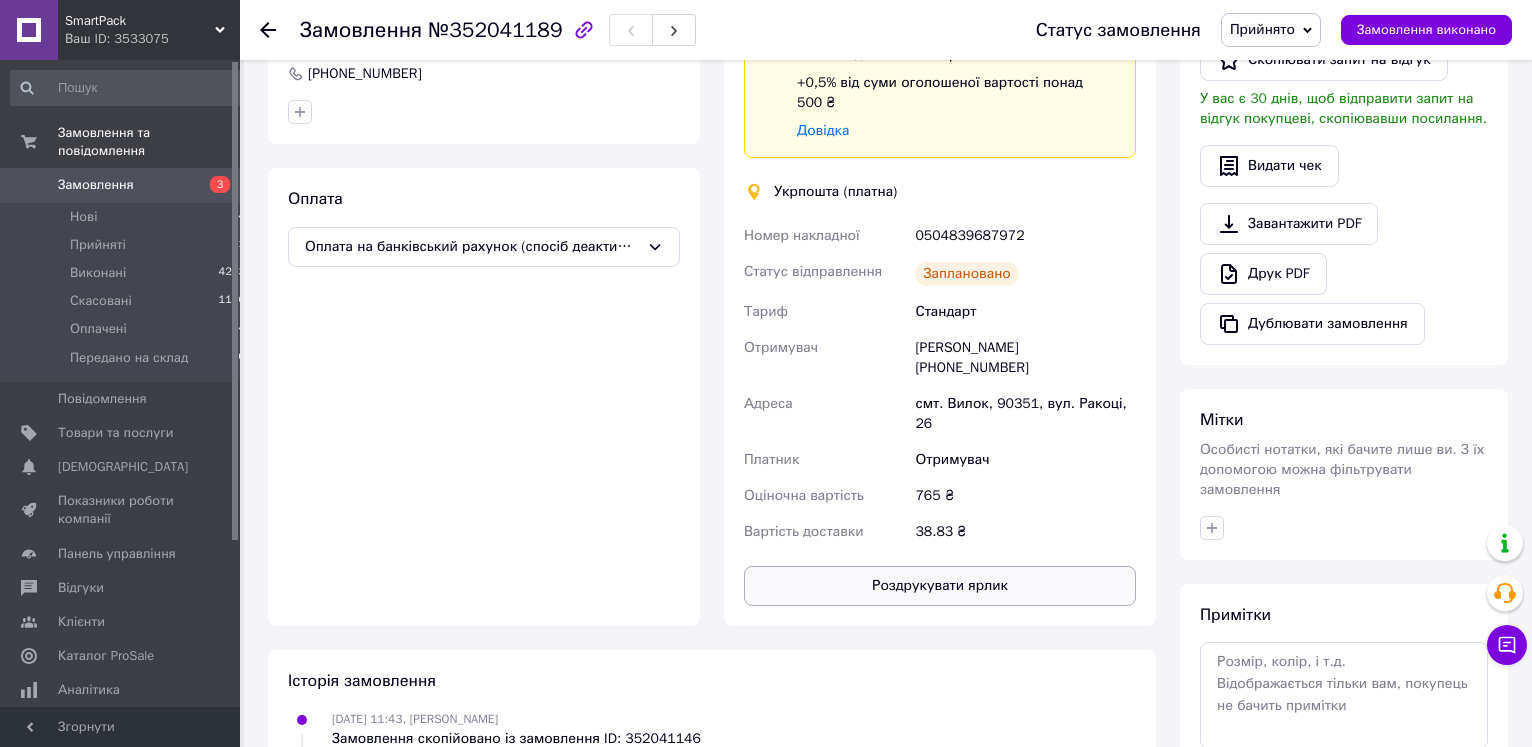 click on "Роздрукувати ярлик" at bounding box center [940, 586] 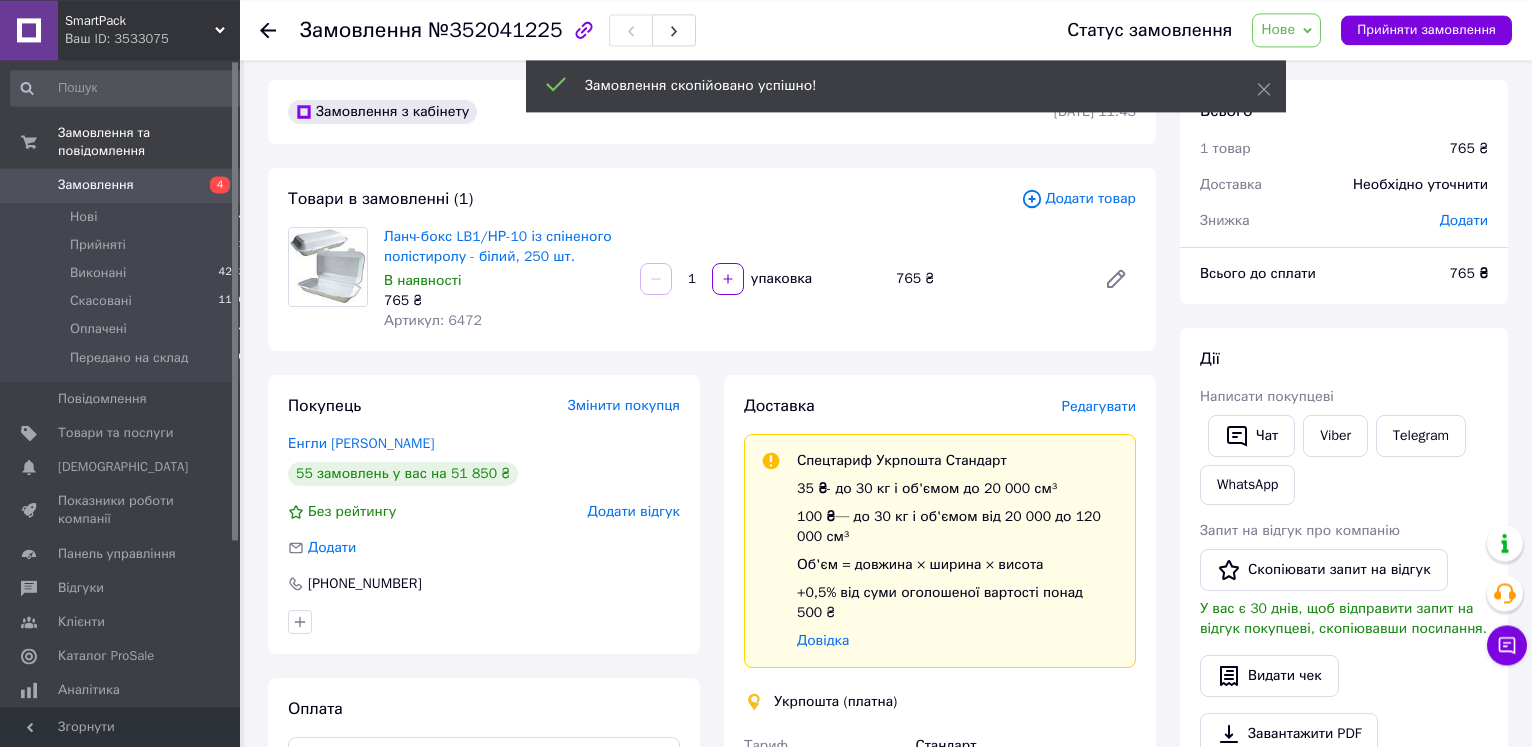 scroll, scrollTop: 204, scrollLeft: 0, axis: vertical 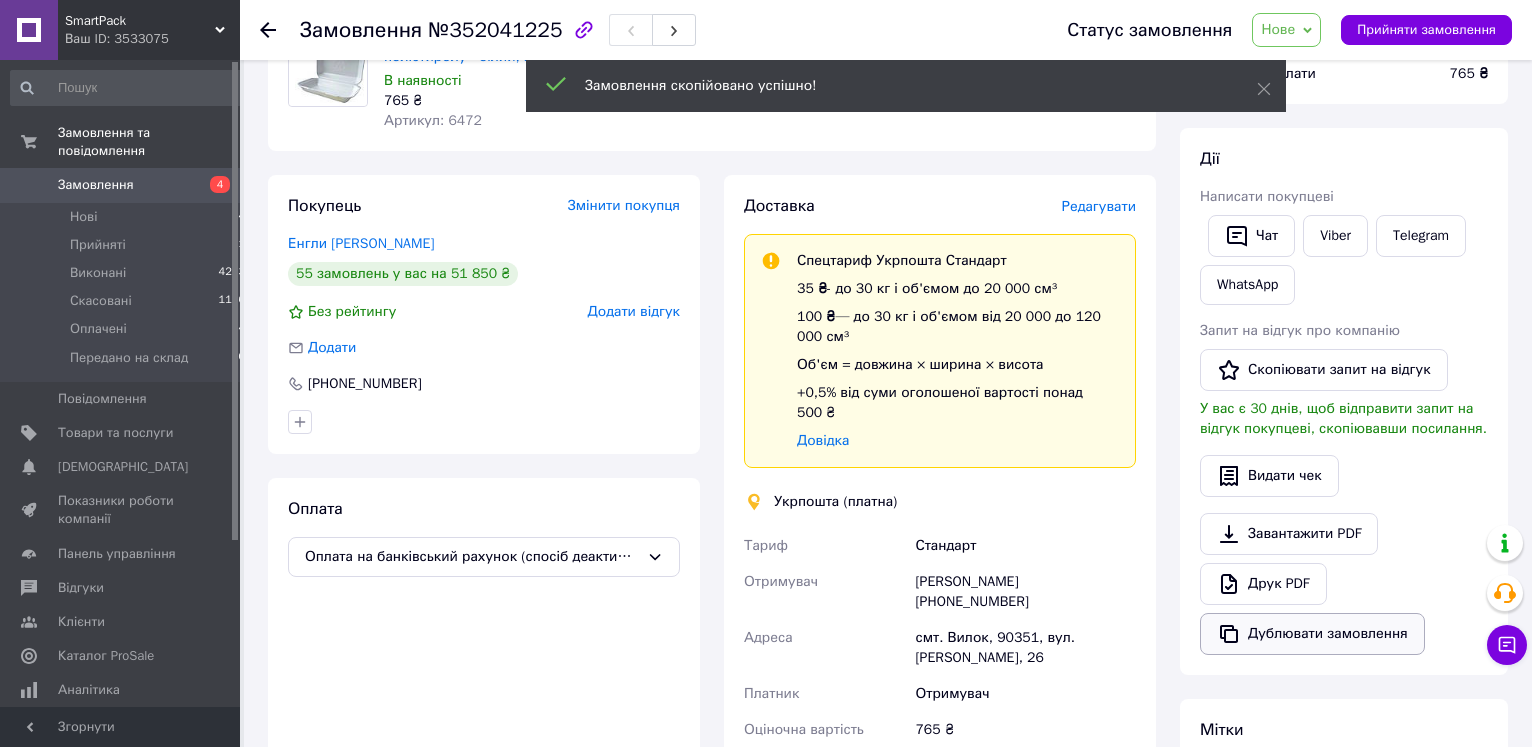 click on "Дублювати замовлення" at bounding box center (1312, 634) 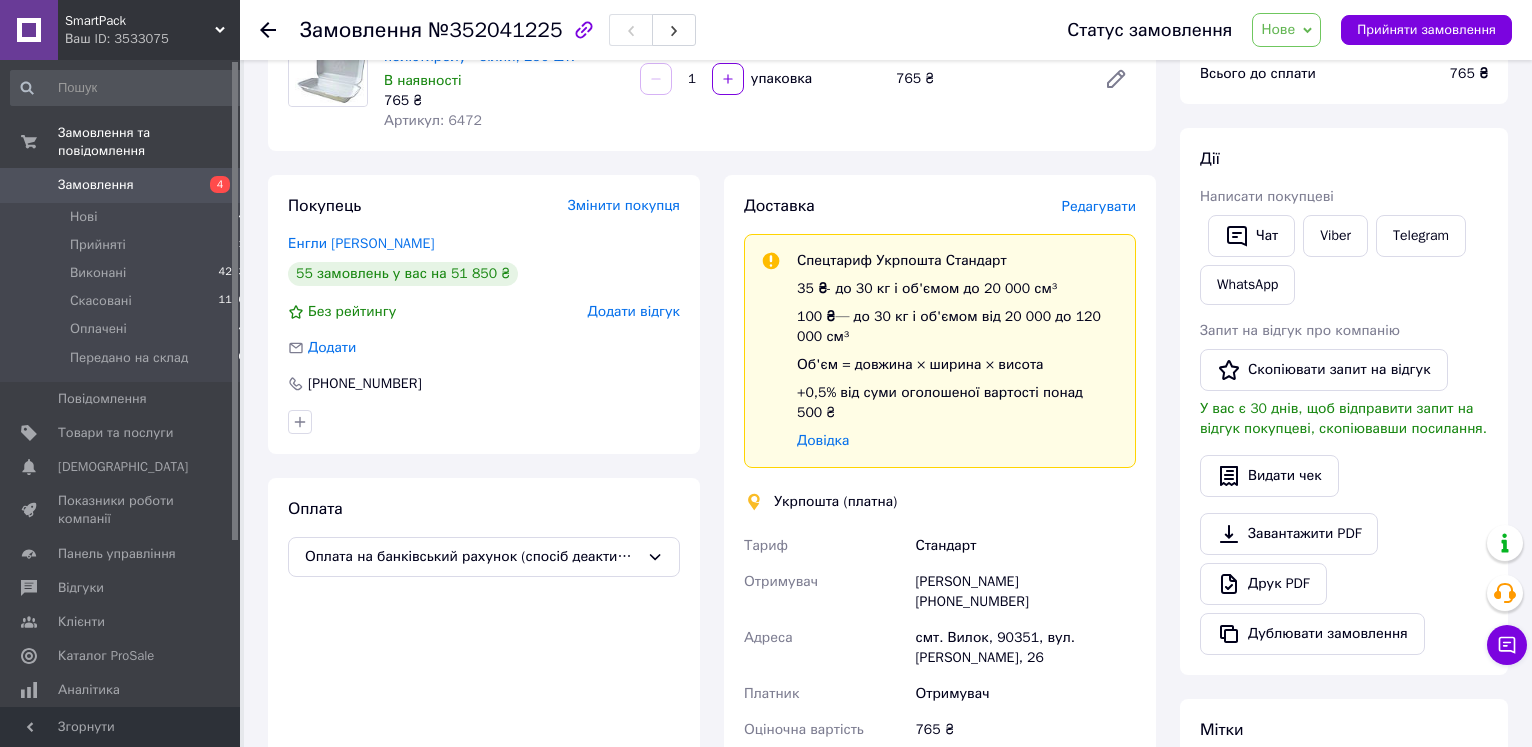 click on "Нове" at bounding box center (1286, 30) 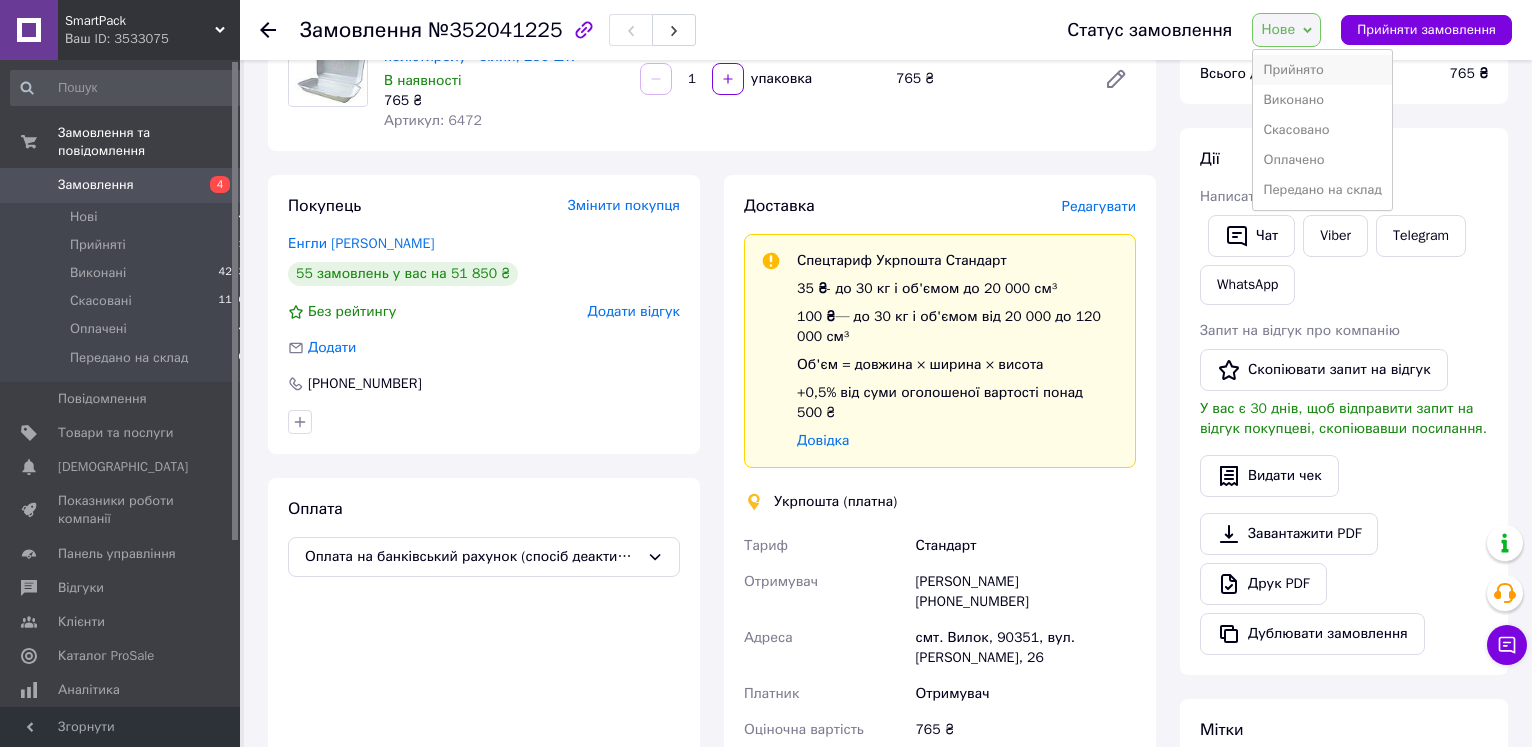 click on "Прийнято" at bounding box center [1322, 70] 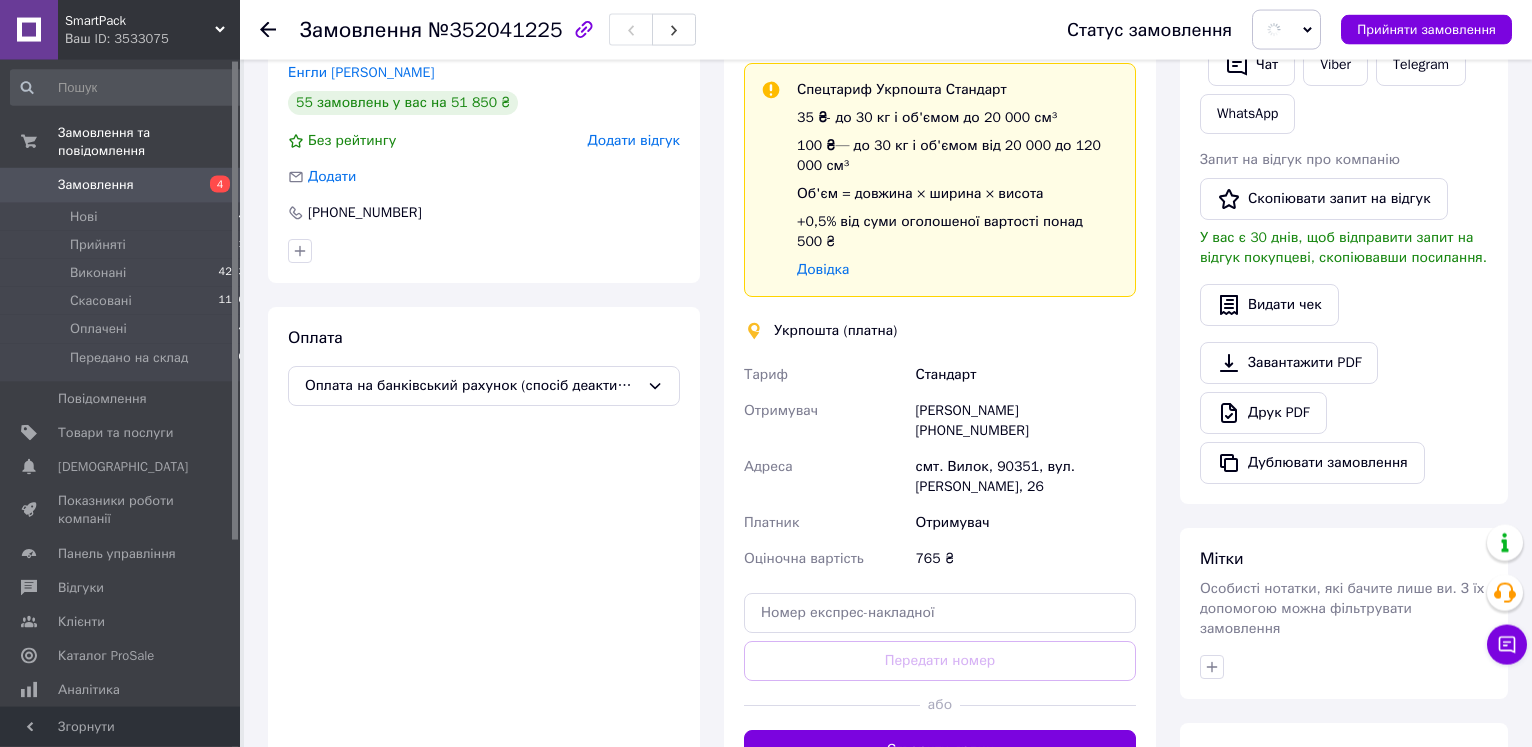 scroll, scrollTop: 510, scrollLeft: 0, axis: vertical 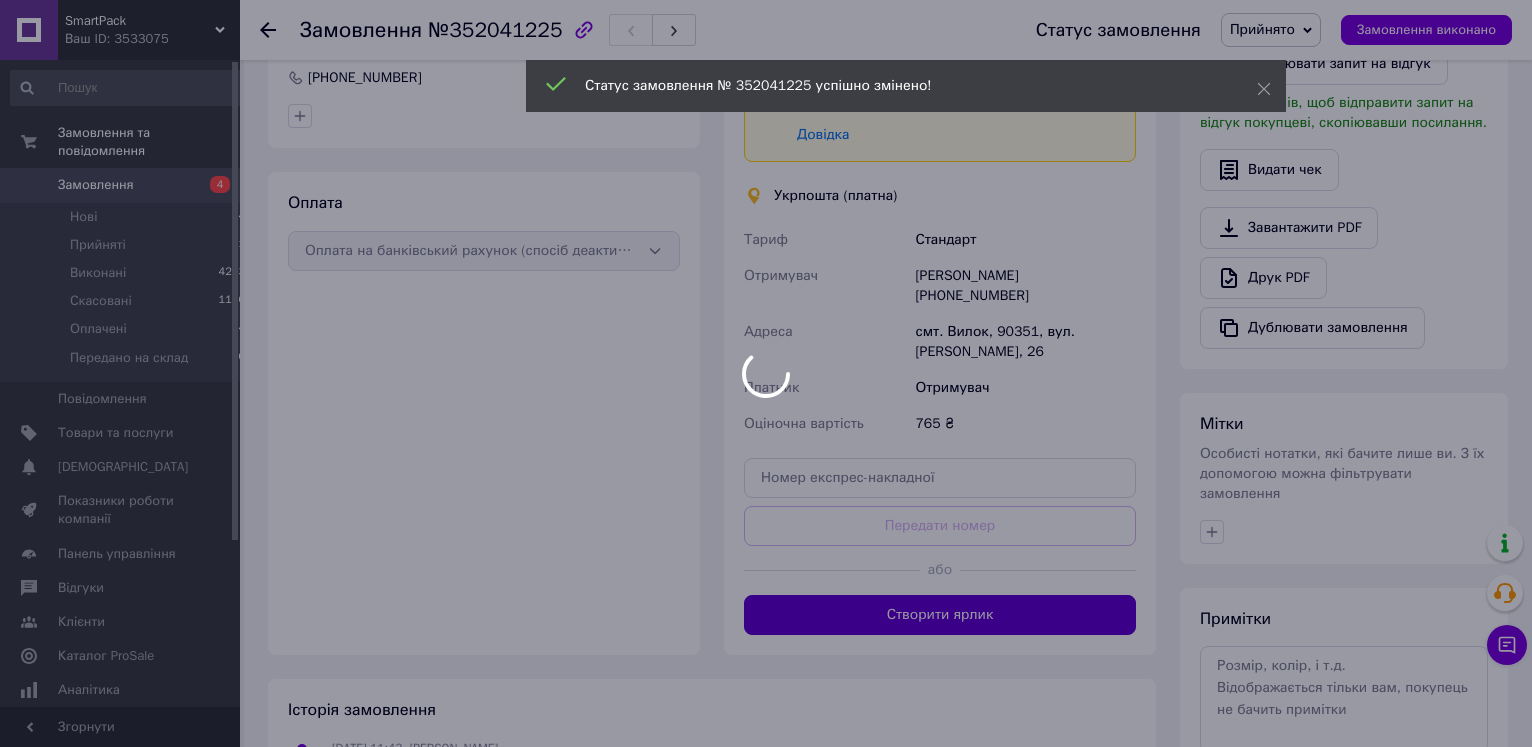 click on "SmartPack Ваш ID: 3533075 Сайт SmartPack Кабінет покупця Перевірити стан системи Сторінка на порталі Довідка Вийти Замовлення та повідомлення Замовлення 4 Нові 4 Прийняті 1 Виконані 4263 Скасовані 1106 Оплачені 4 Передано на склад 0 Повідомлення 0 Товари та послуги Сповіщення 0 0 Показники роботи компанії Панель управління Відгуки Клієнти Каталог ProSale Аналітика Інструменти веб-майстра та SEO Управління сайтом Гаманець компанії Маркет Налаштування Тарифи та рахунки Prom мікс 1 000 Згорнути
Замовлення №352041225 Прийнято 1" at bounding box center (766, 183) 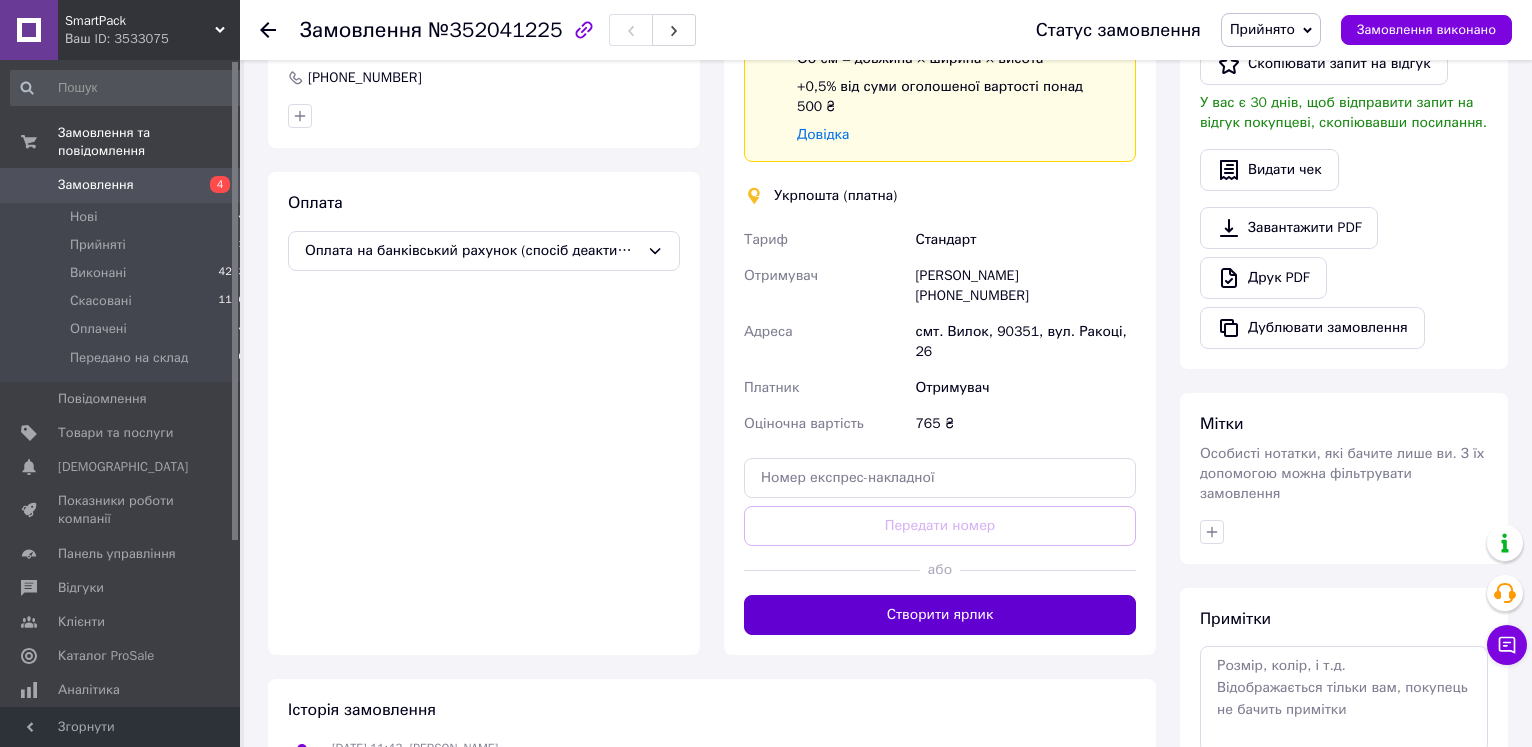 click on "Створити ярлик" at bounding box center (940, 615) 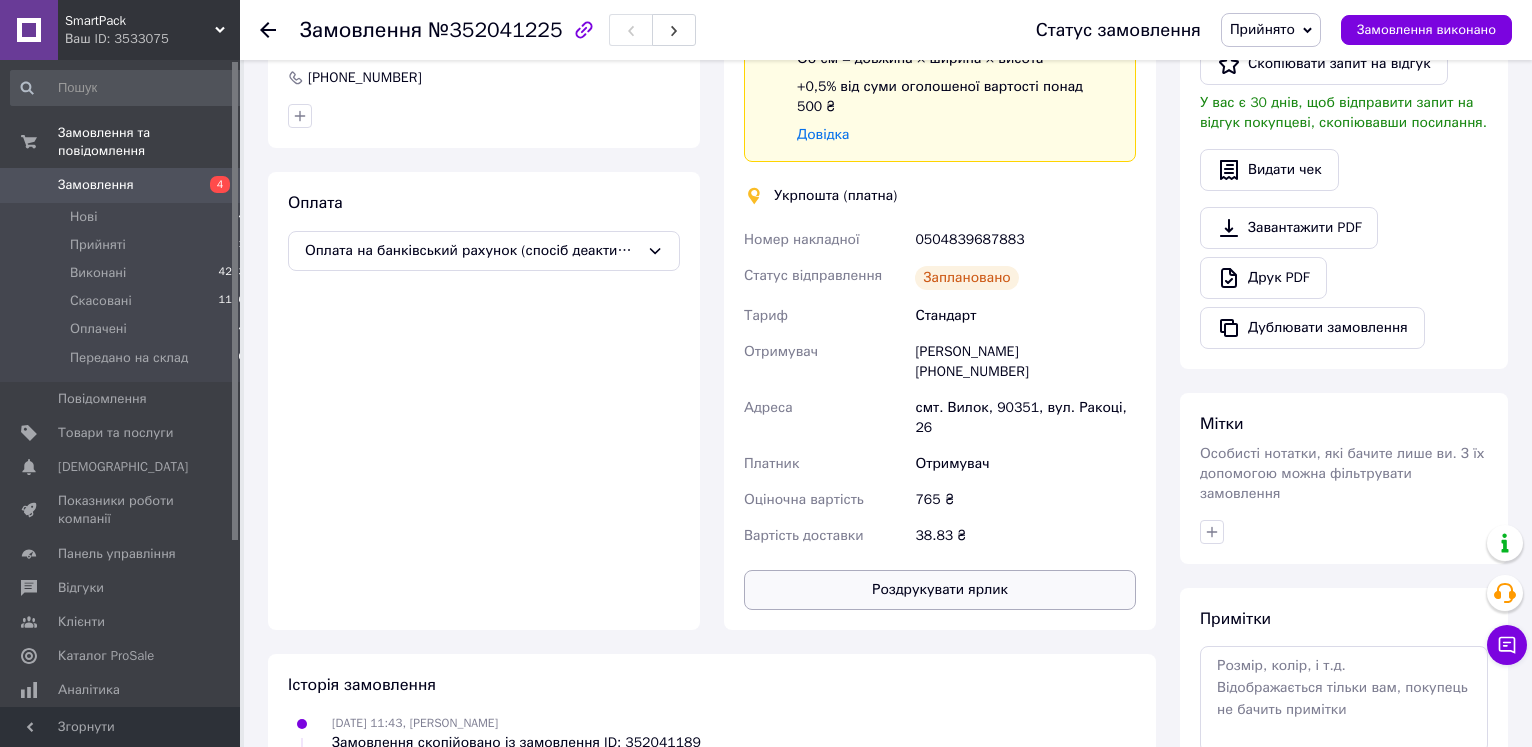 click on "Роздрукувати ярлик" at bounding box center [940, 590] 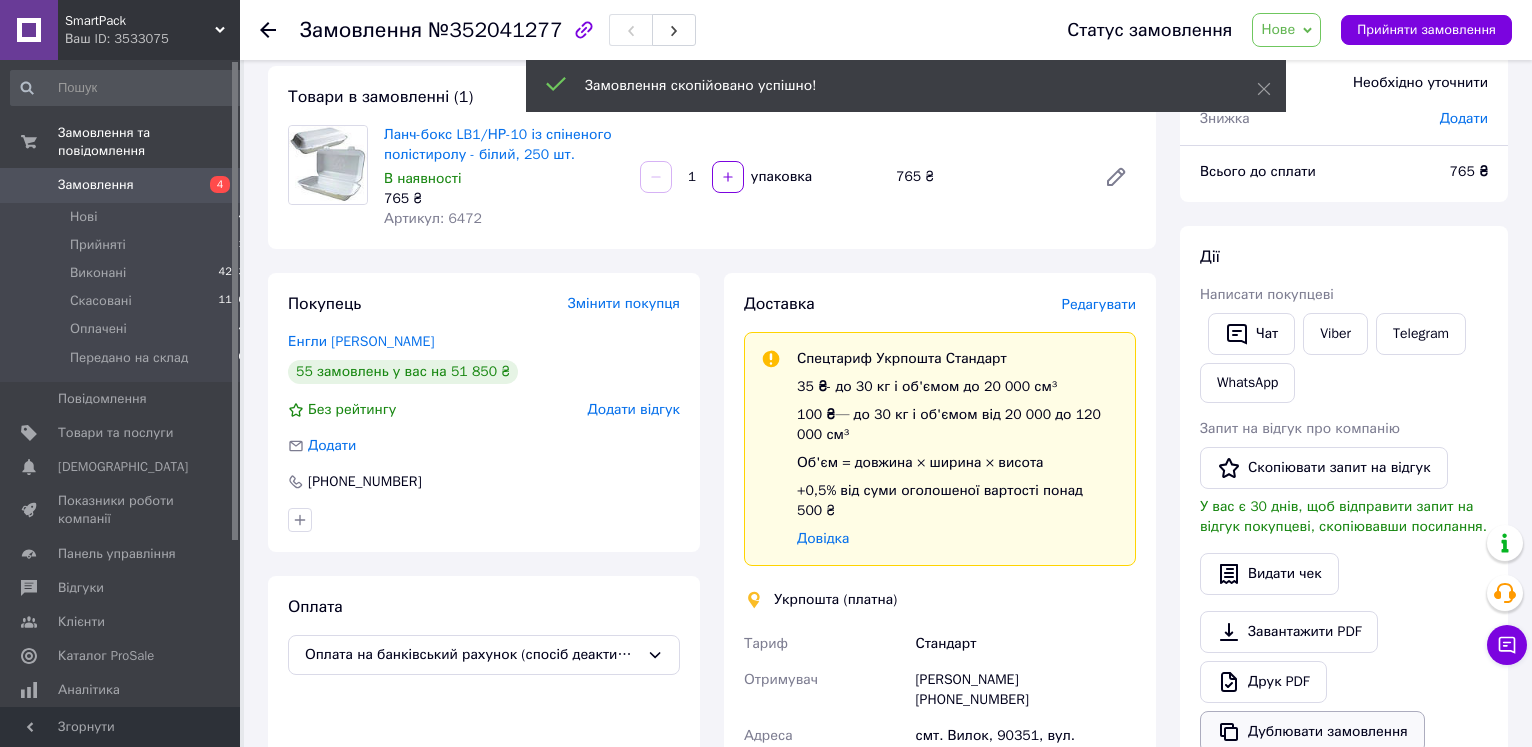 scroll, scrollTop: 620, scrollLeft: 0, axis: vertical 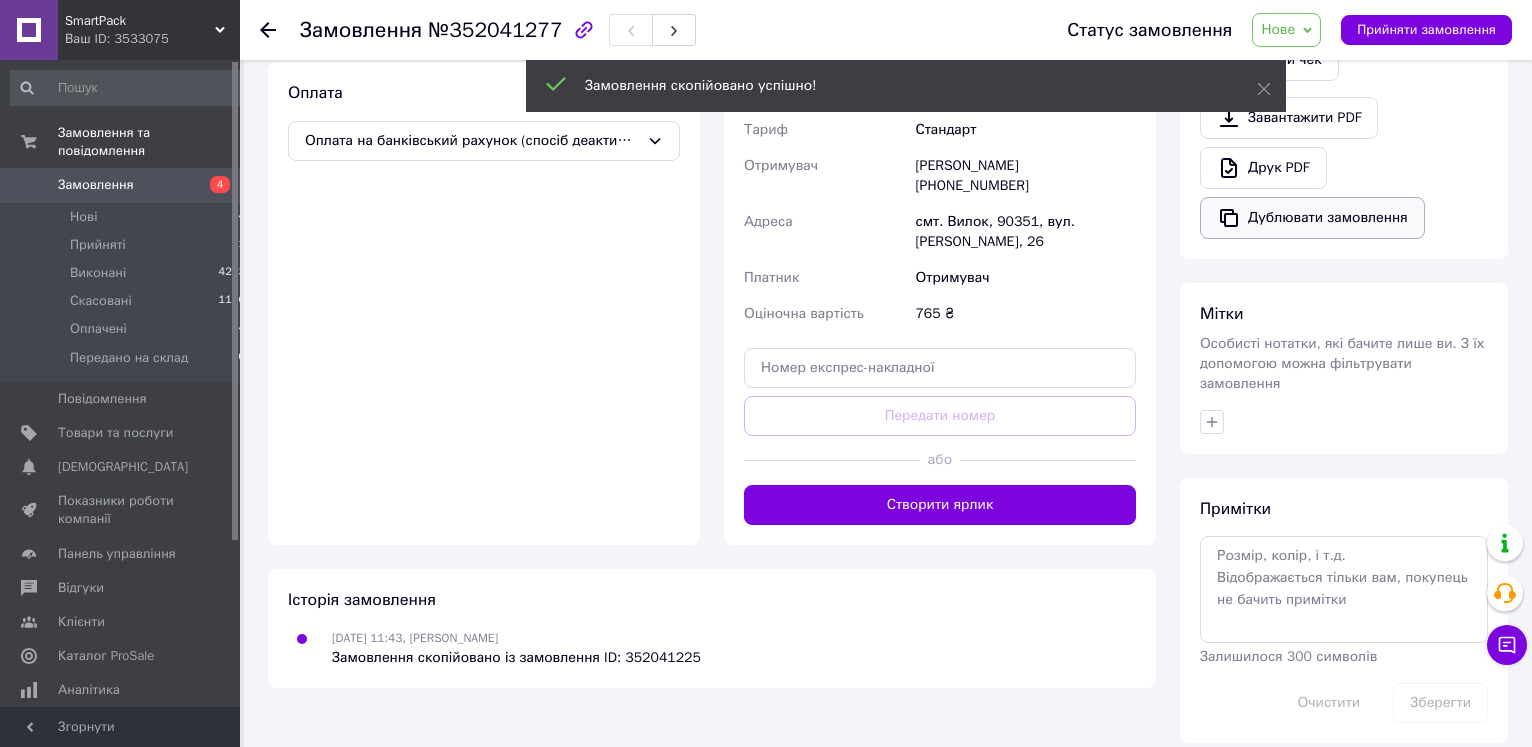 click on "Дублювати замовлення" at bounding box center [1312, 218] 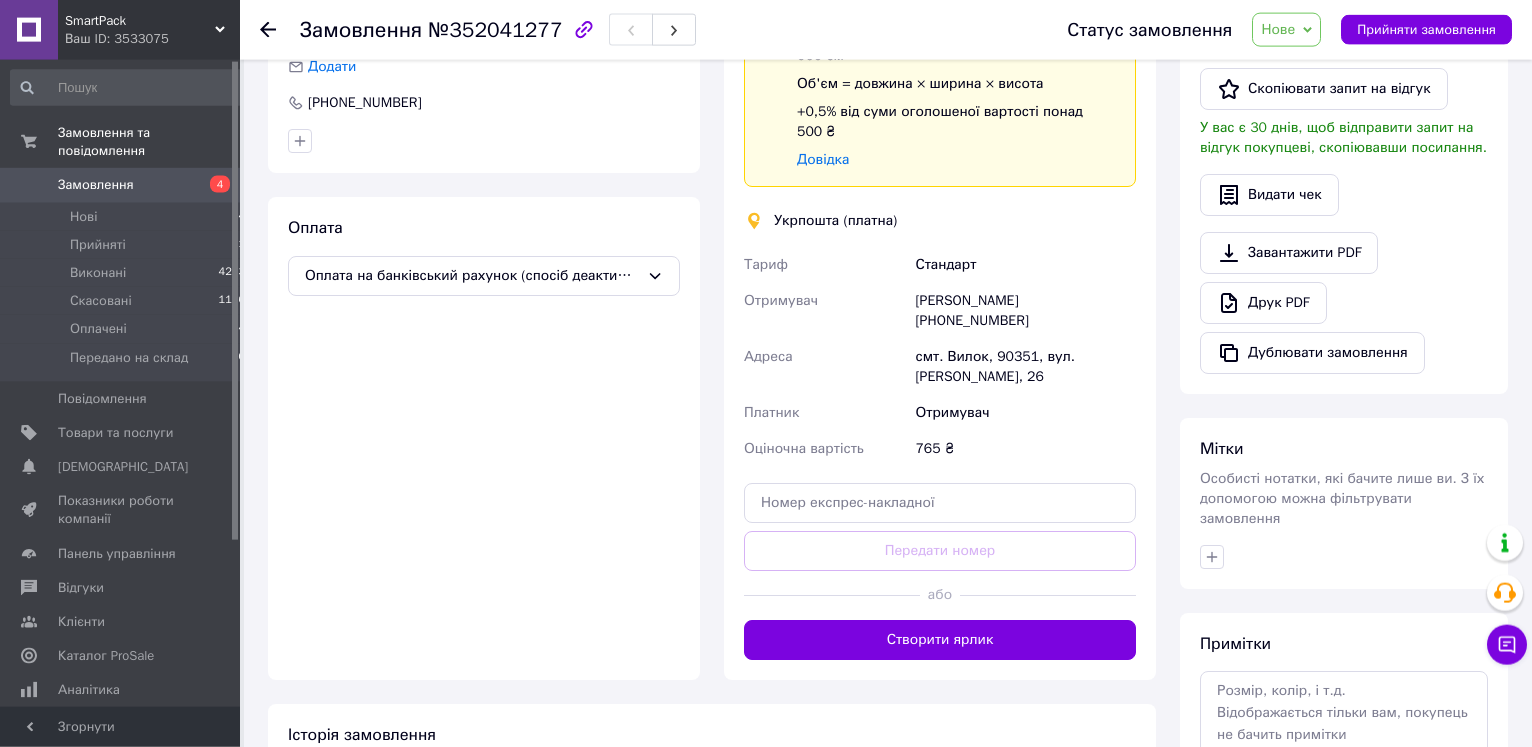 scroll, scrollTop: 620, scrollLeft: 0, axis: vertical 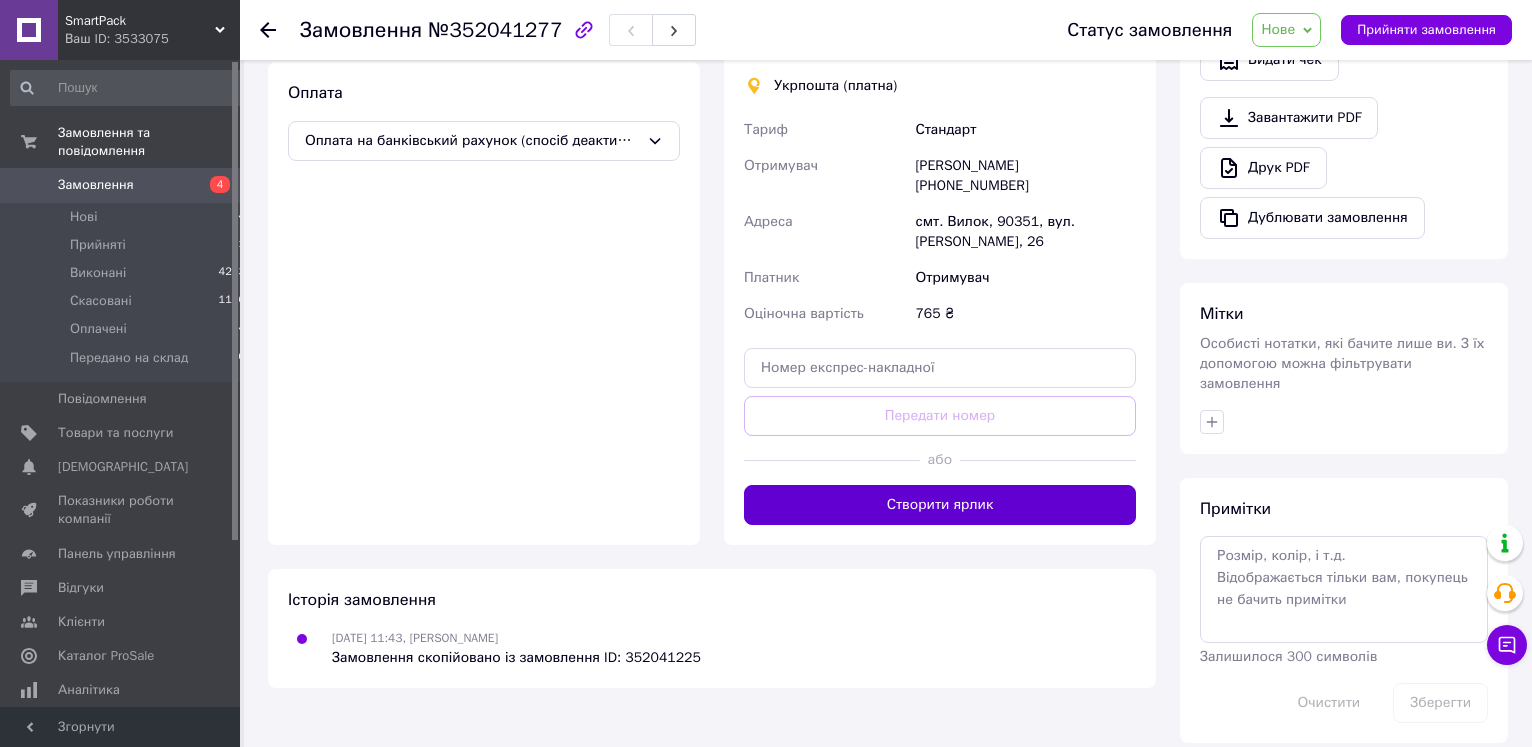 click on "Створити ярлик" at bounding box center (940, 505) 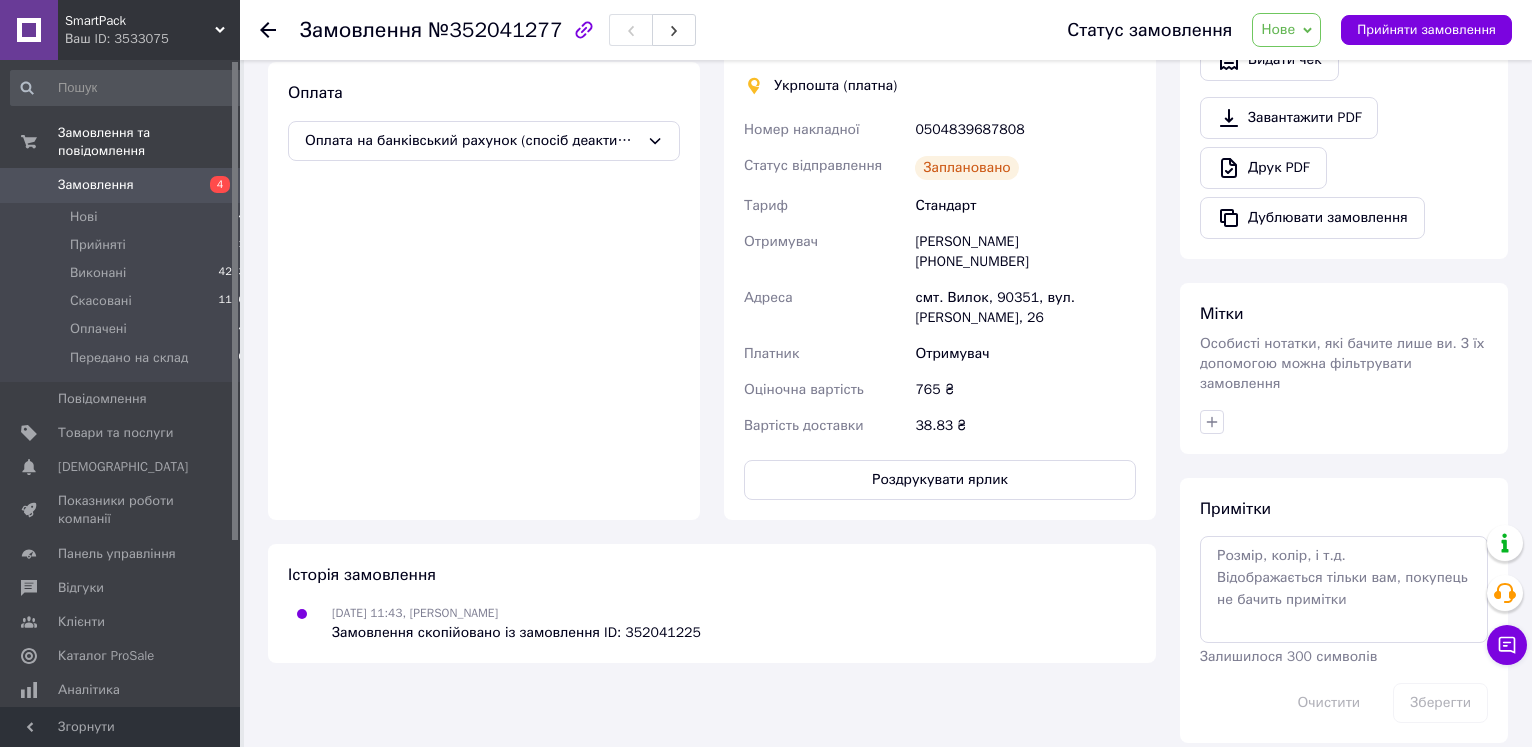 click on "Нове" at bounding box center (1278, 29) 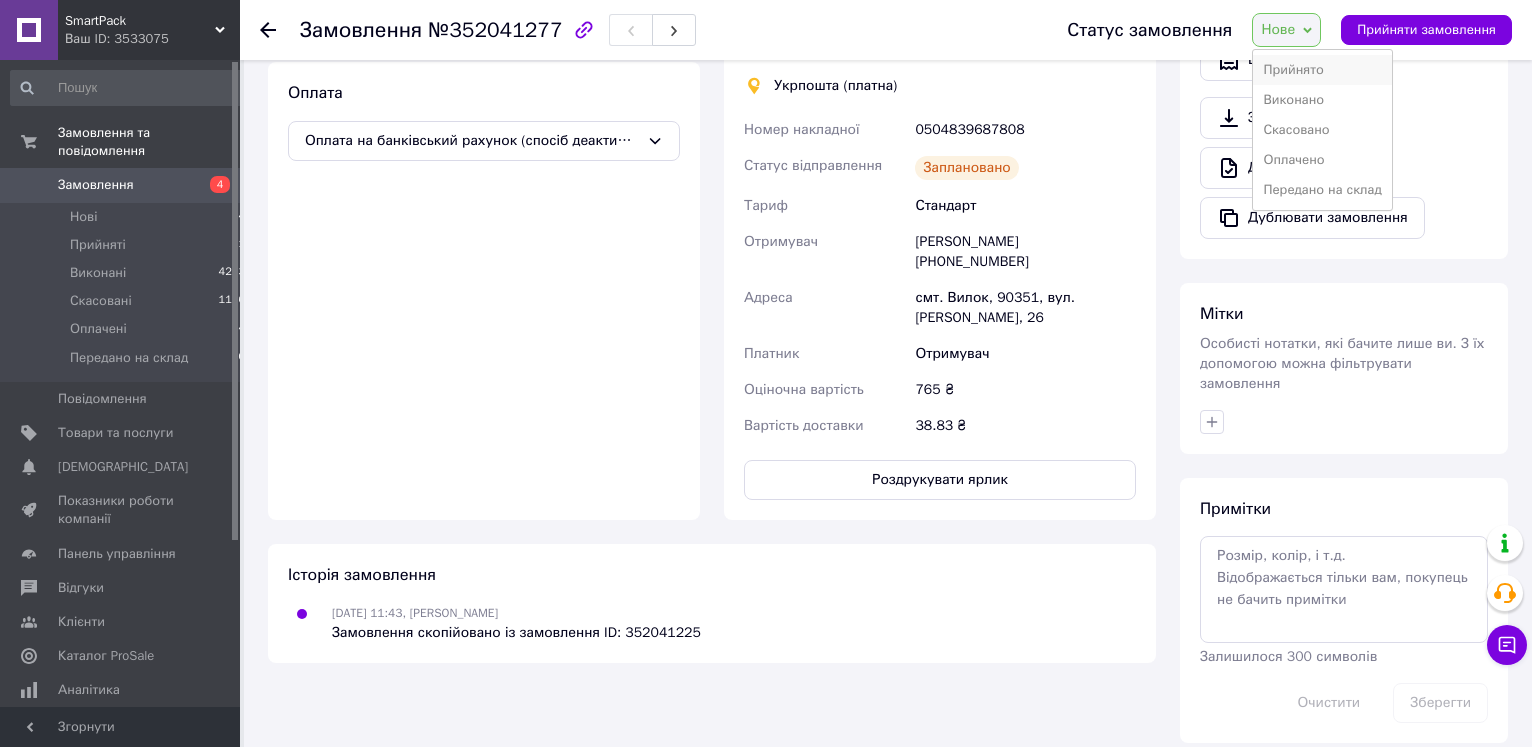 click on "Прийнято" at bounding box center (1322, 70) 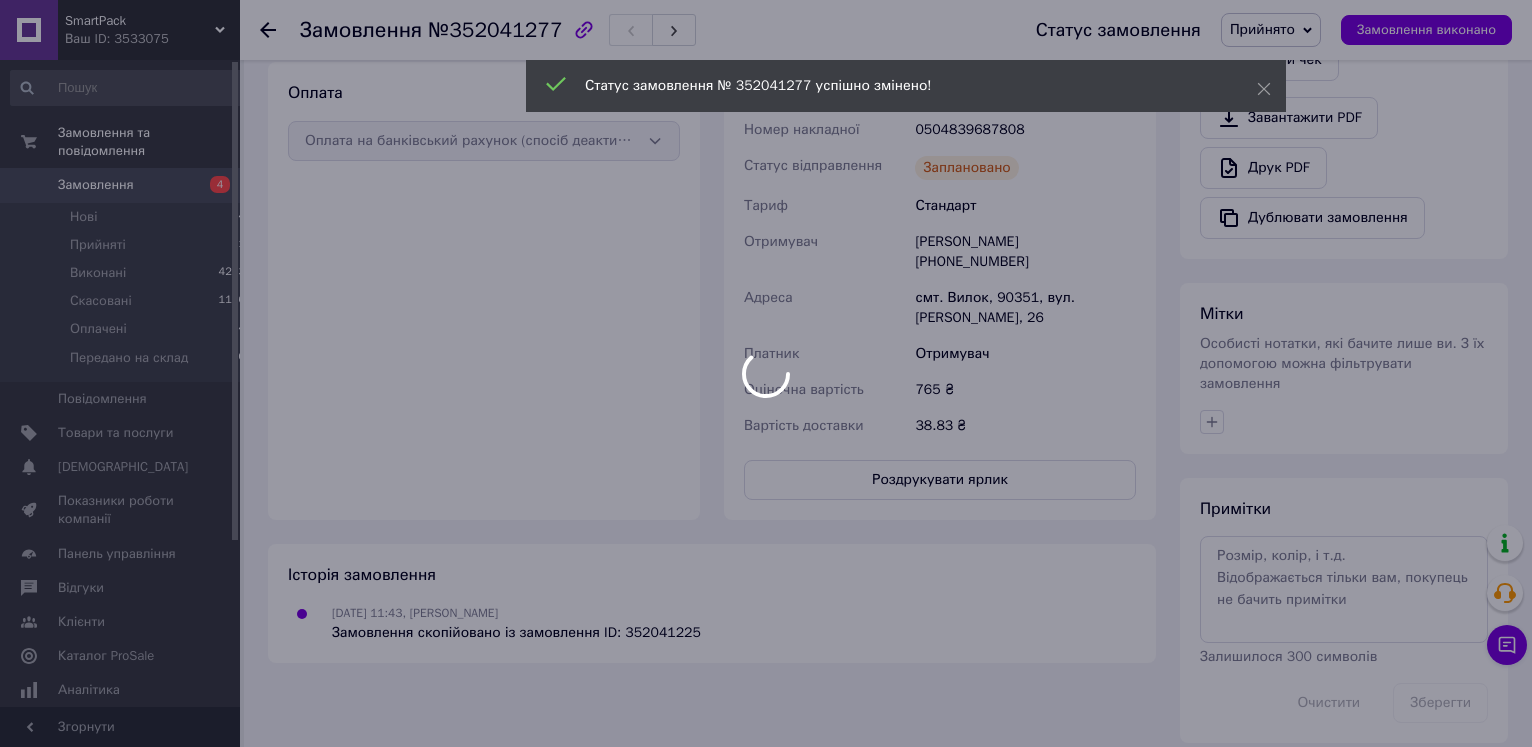 click at bounding box center [766, 373] 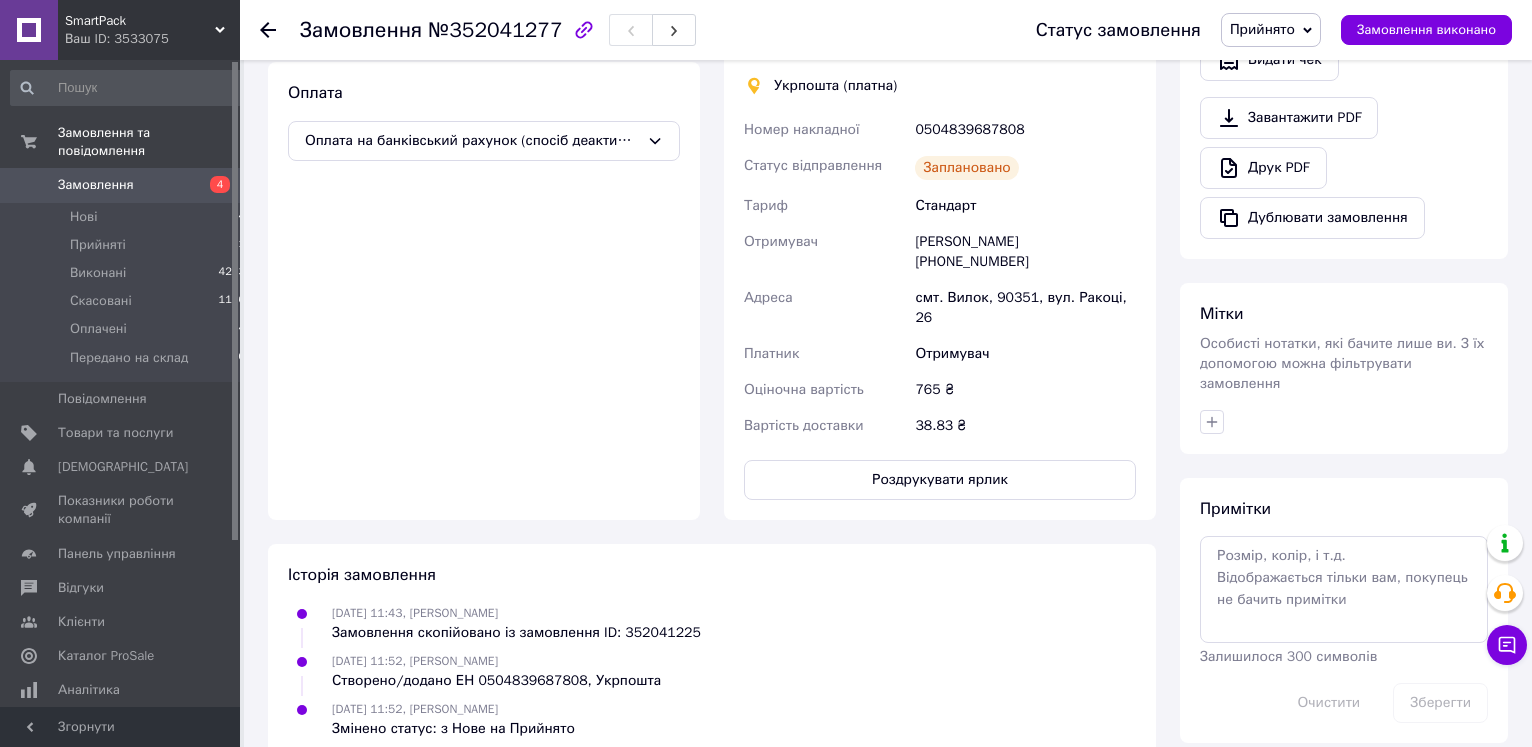 click on "Роздрукувати ярлик" at bounding box center (940, 480) 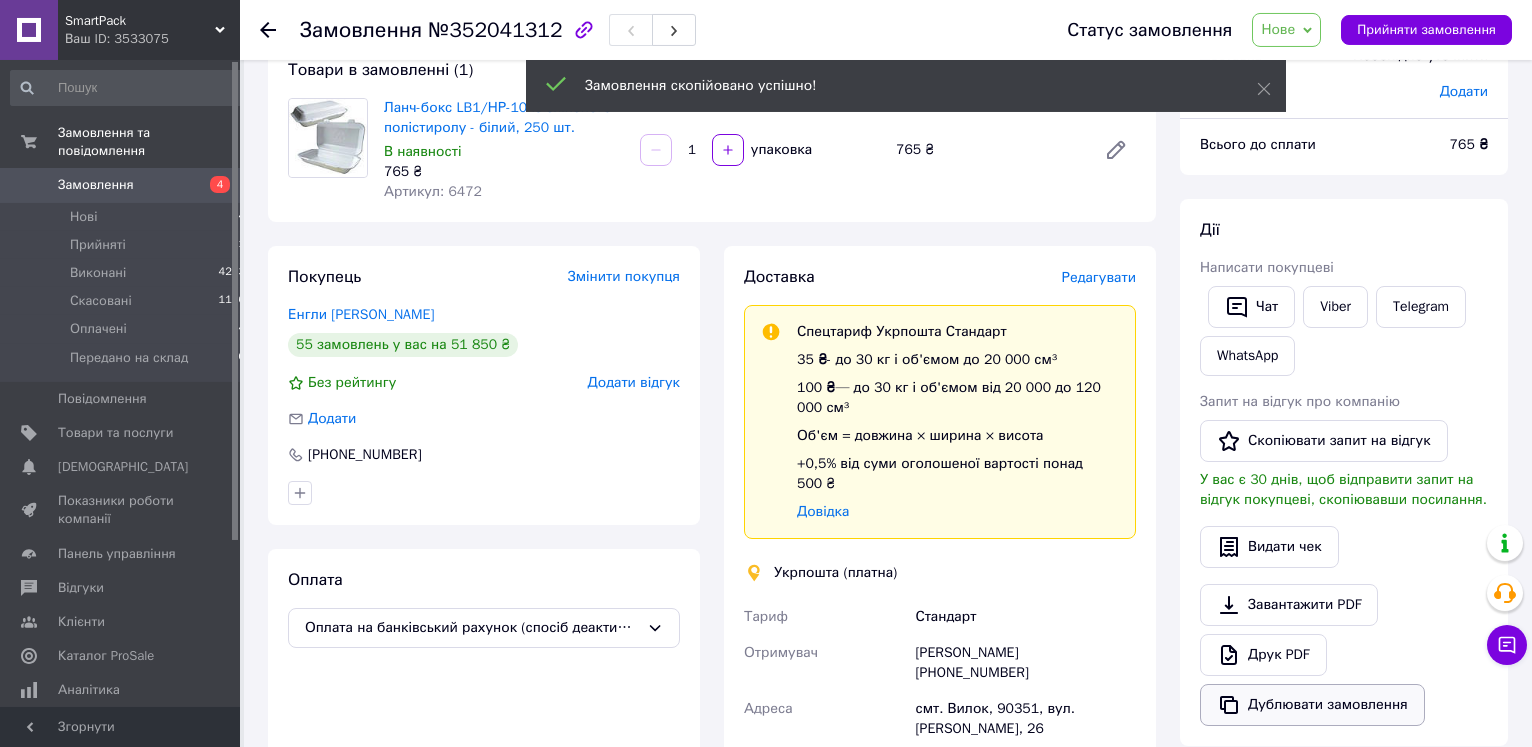 scroll, scrollTop: 204, scrollLeft: 0, axis: vertical 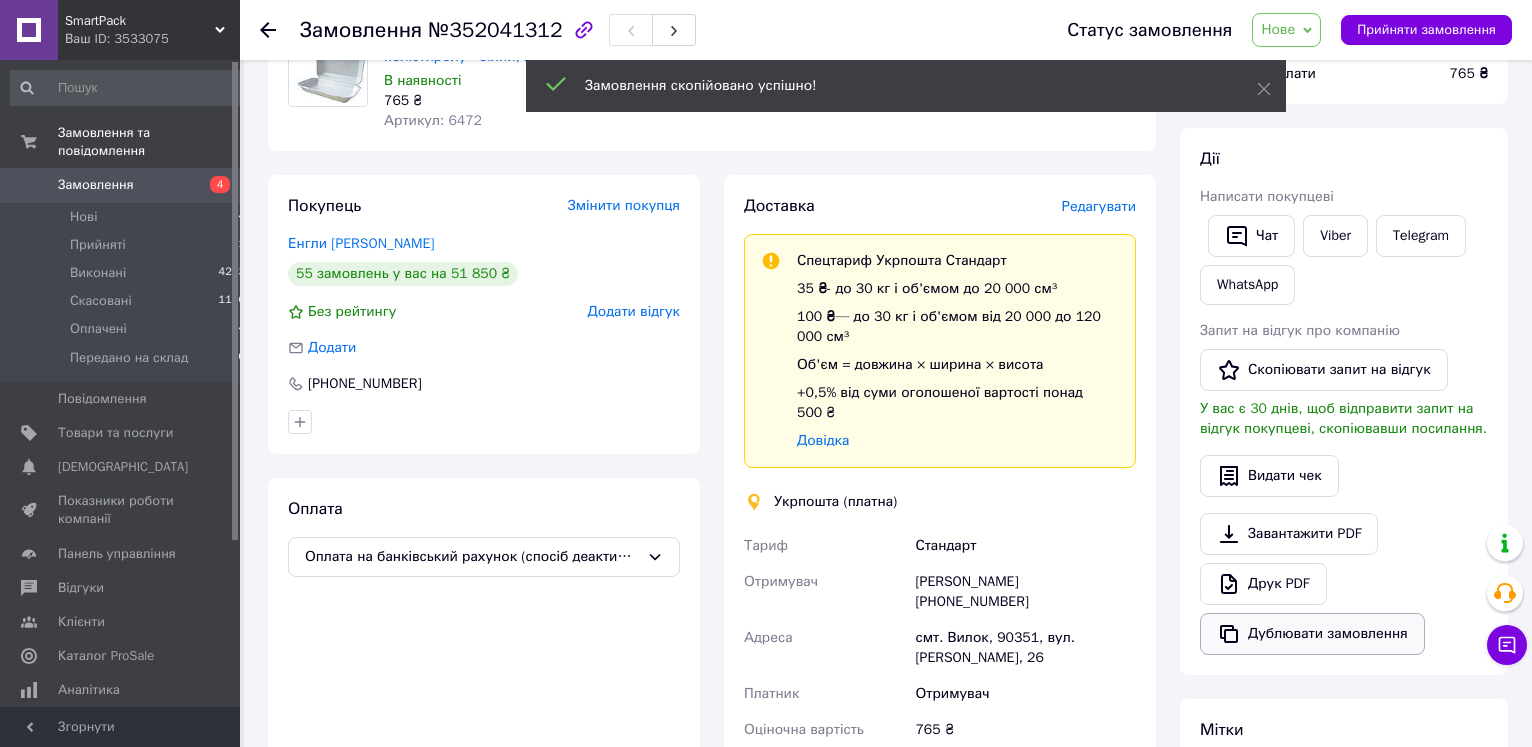 click on "Дублювати замовлення" at bounding box center [1312, 634] 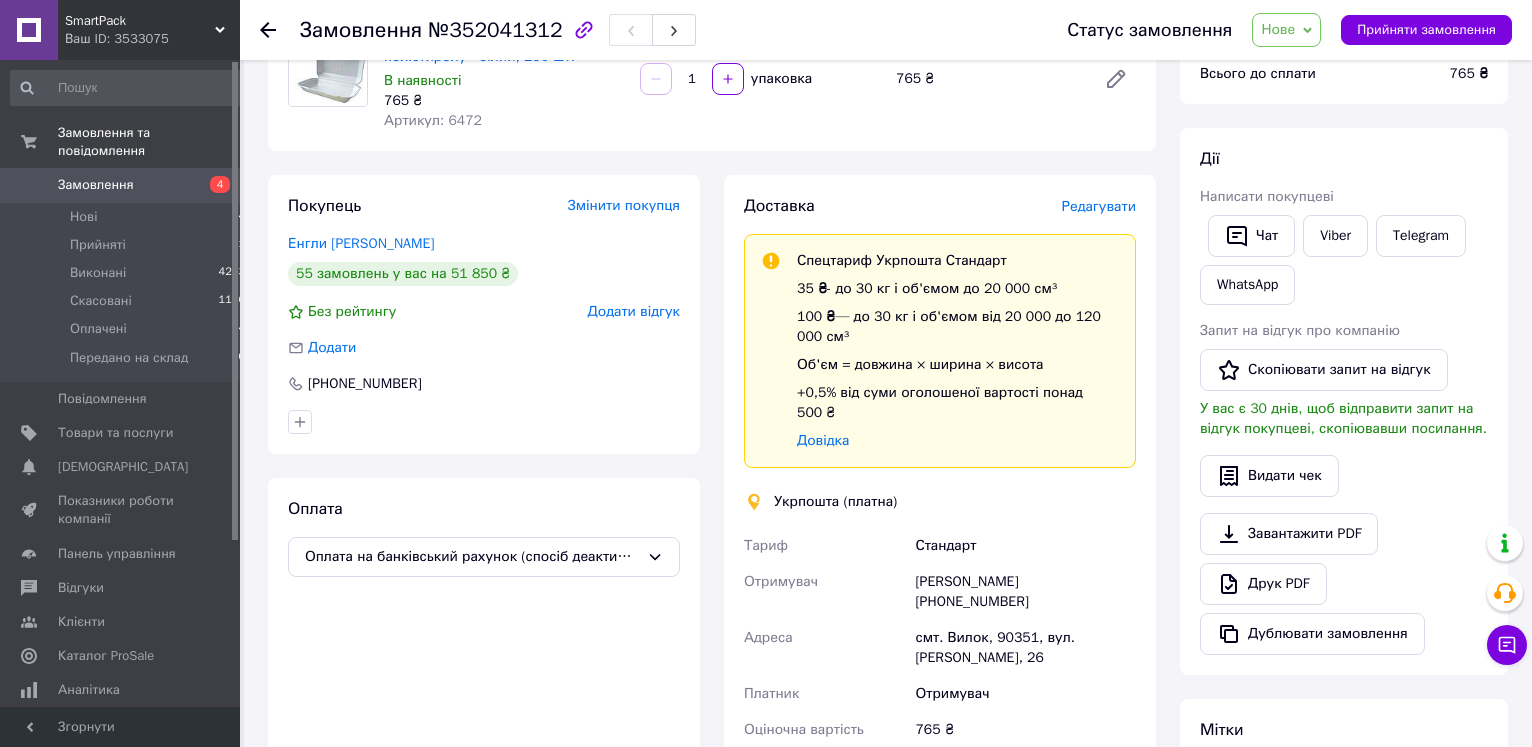scroll, scrollTop: 510, scrollLeft: 0, axis: vertical 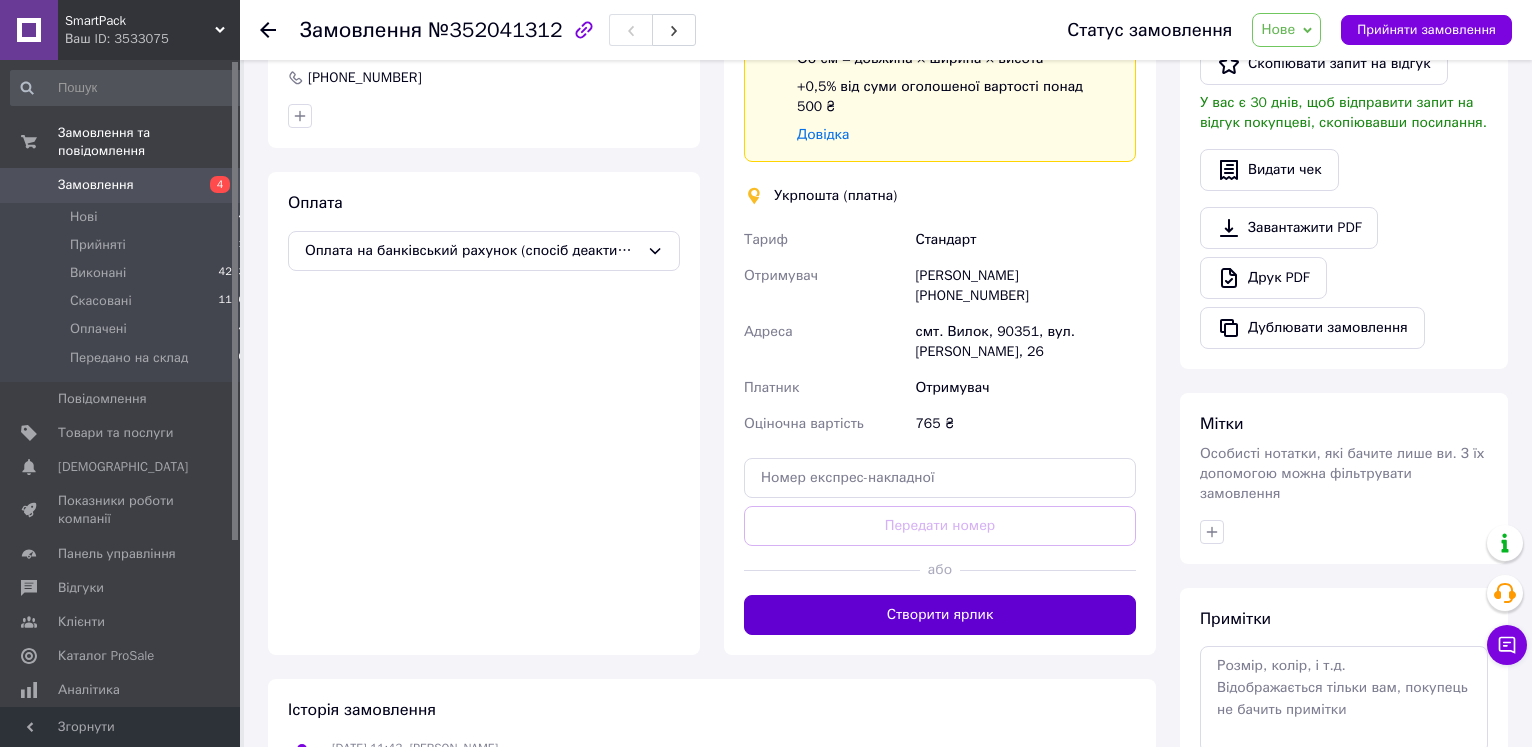 click on "Створити ярлик" at bounding box center [940, 615] 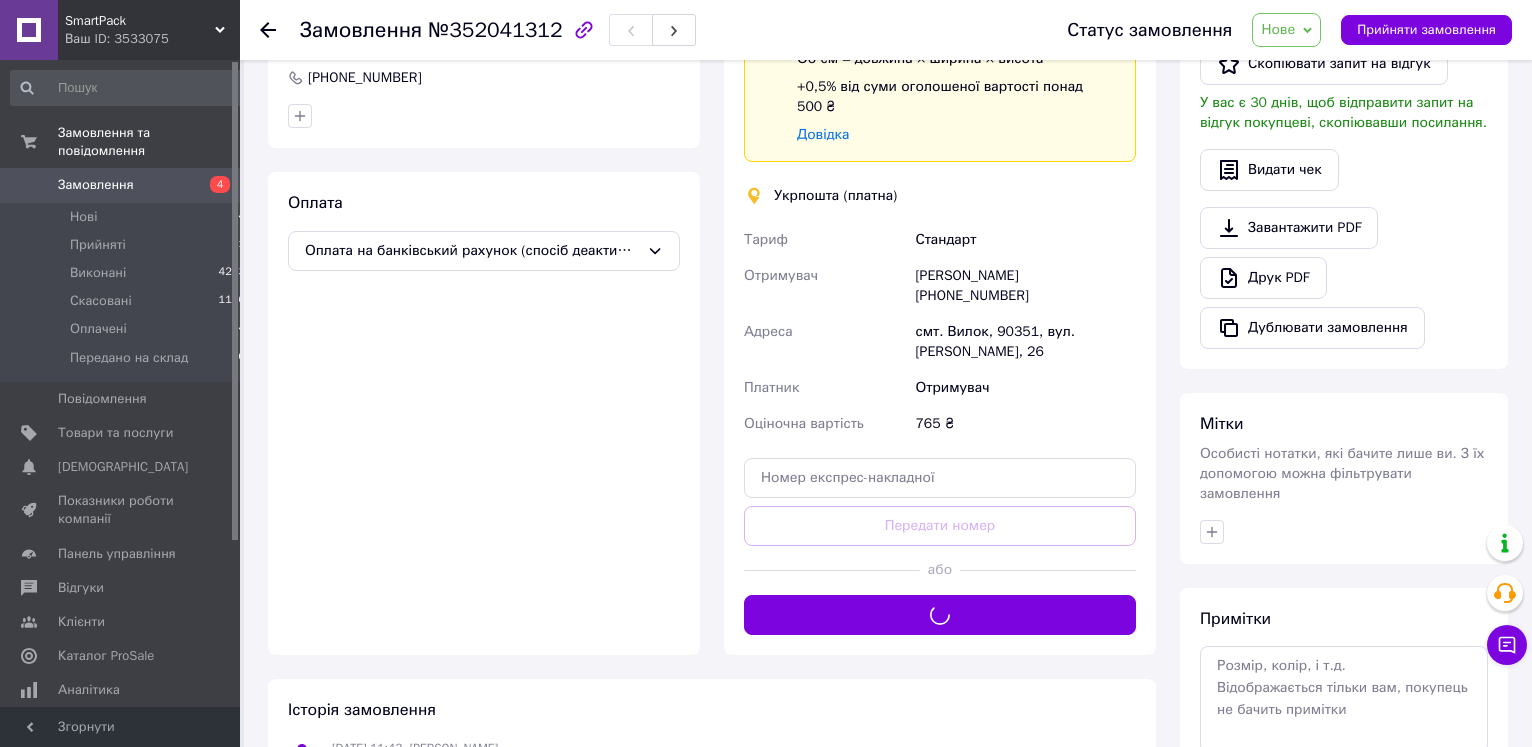 click on "Нове" at bounding box center [1278, 29] 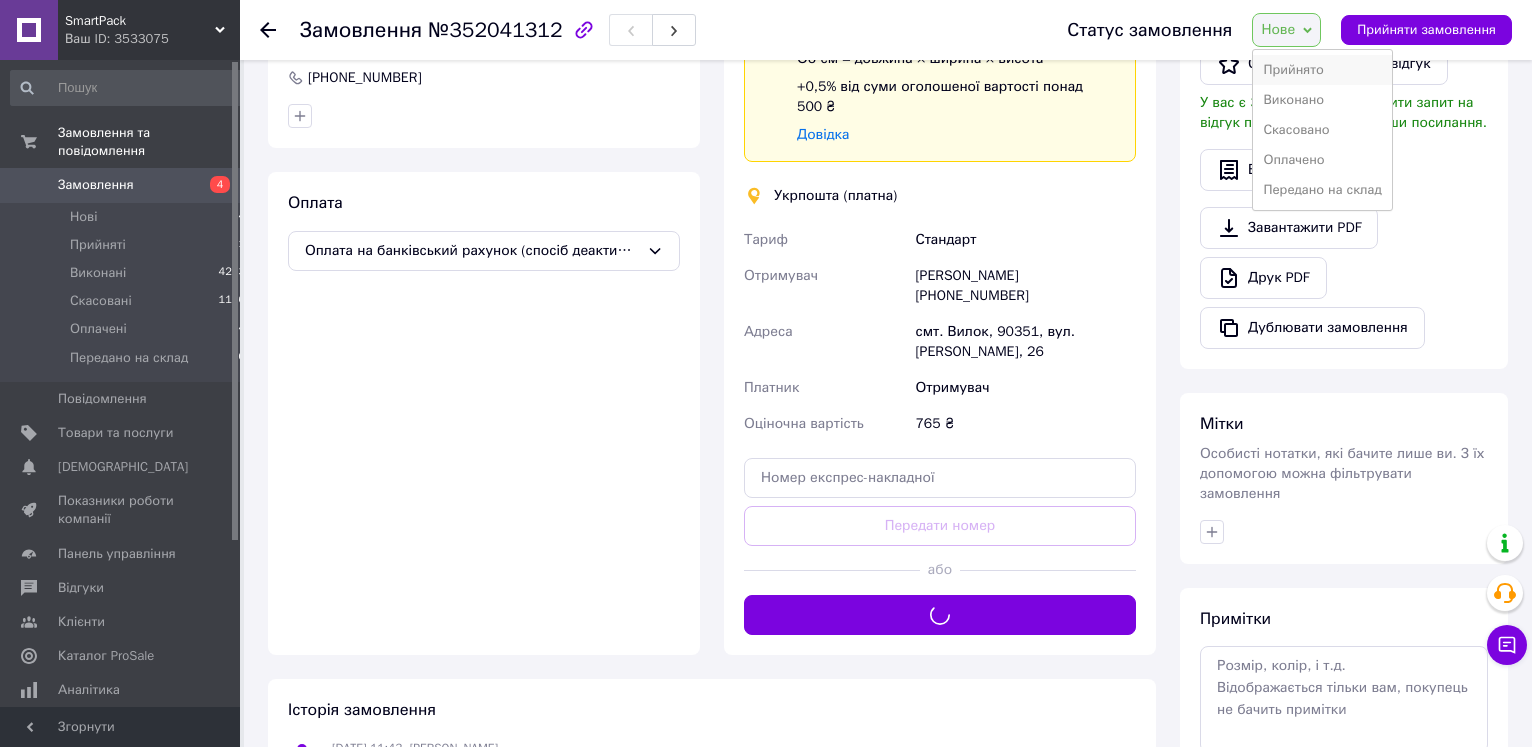 click on "Прийнято" at bounding box center [1322, 70] 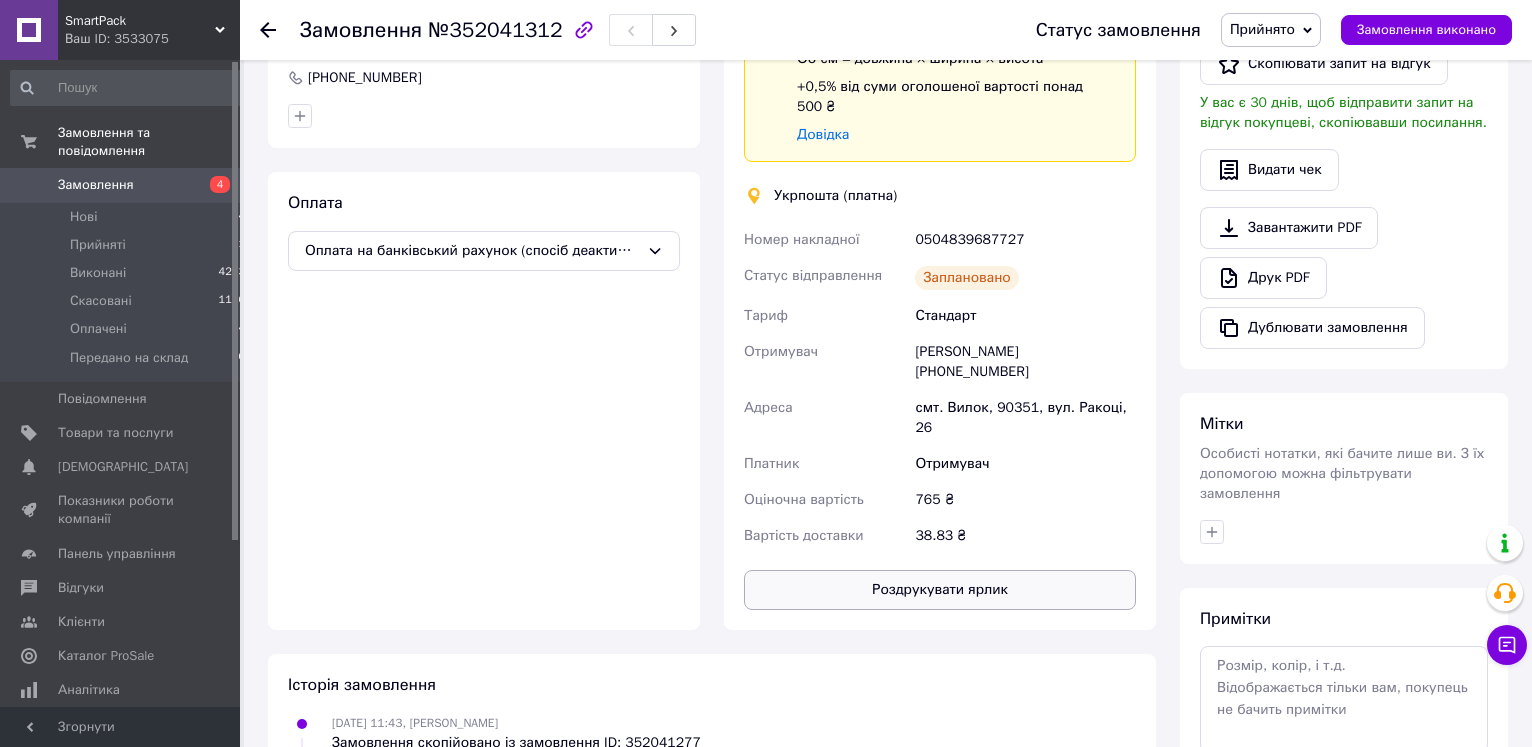 click on "Роздрукувати ярлик" at bounding box center [940, 590] 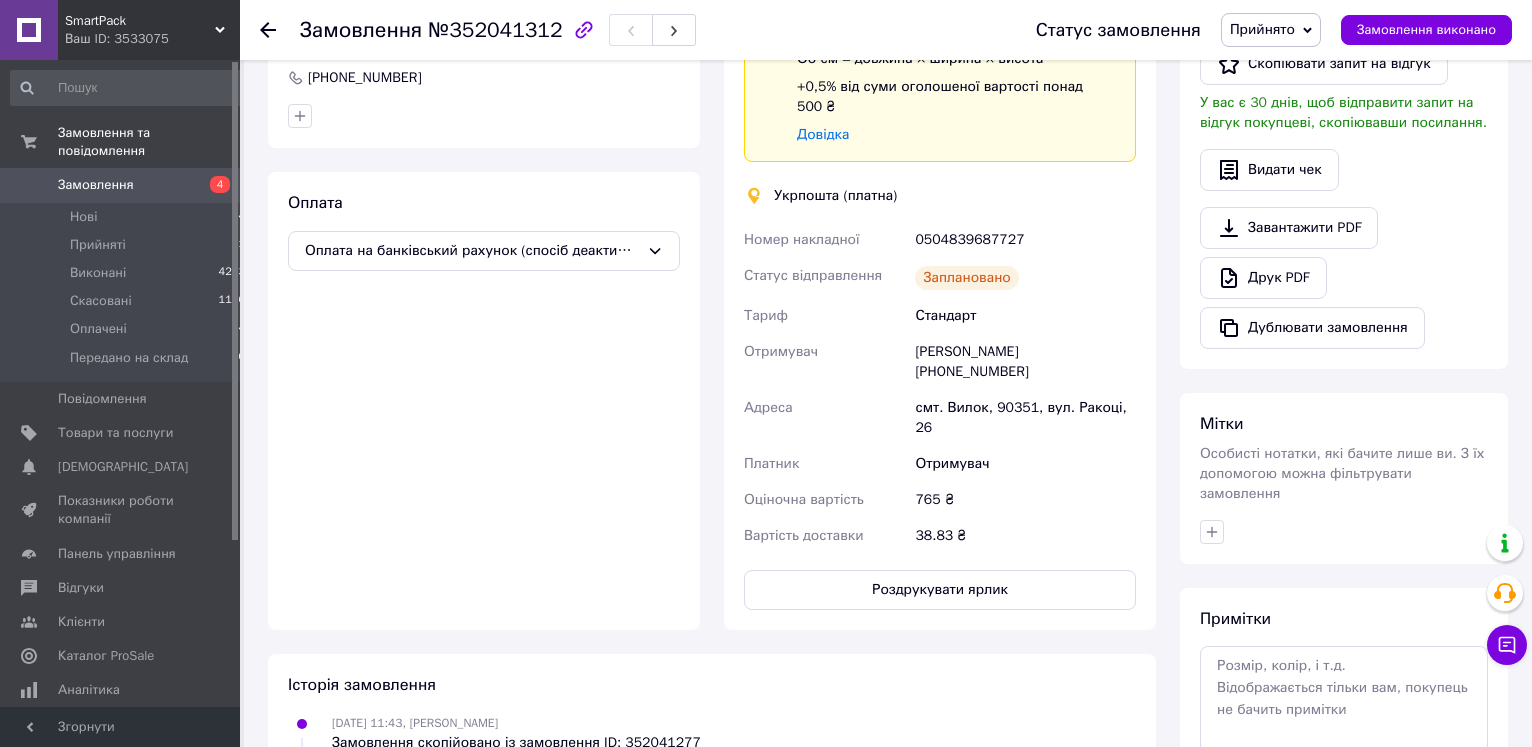 scroll, scrollTop: 306, scrollLeft: 0, axis: vertical 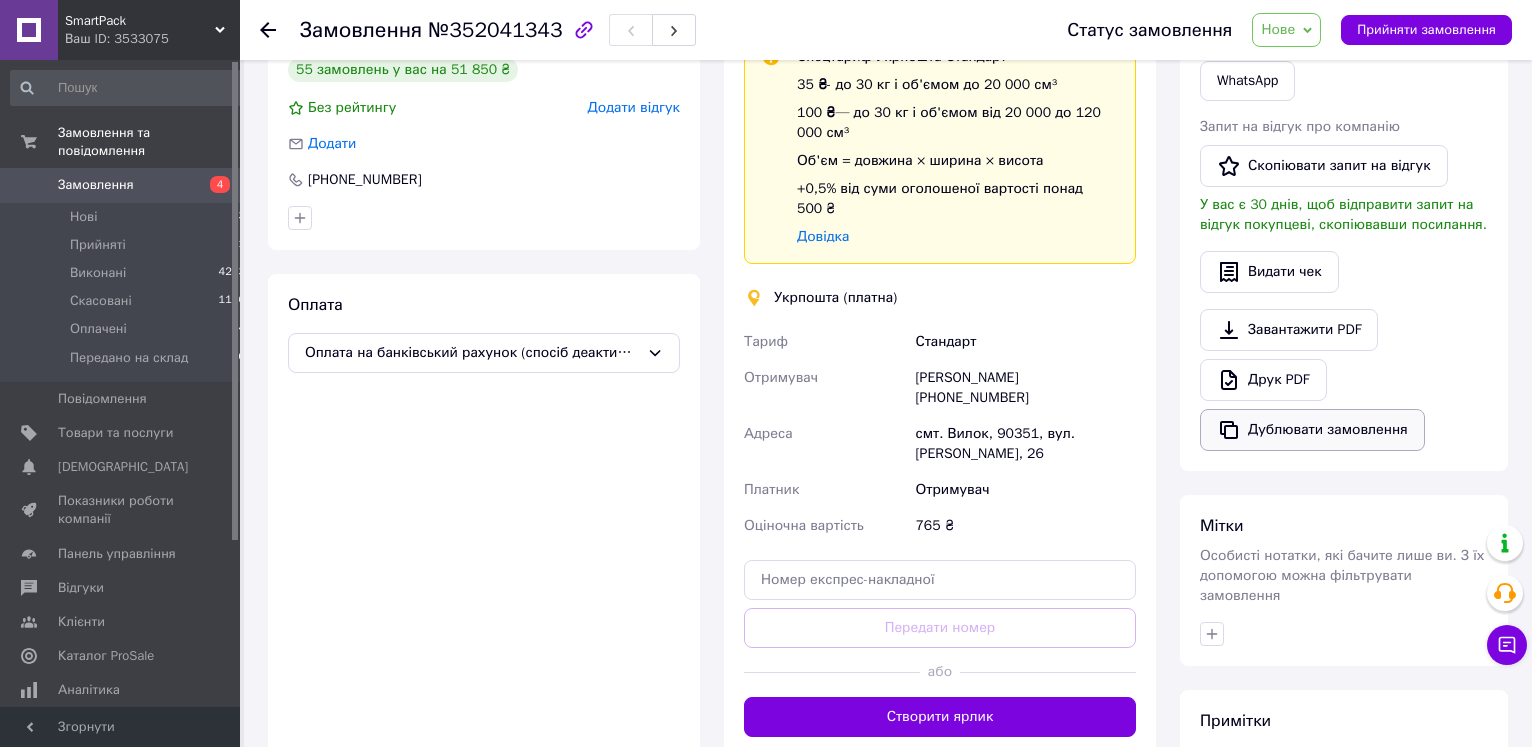 click on "Дублювати замовлення" at bounding box center (1312, 430) 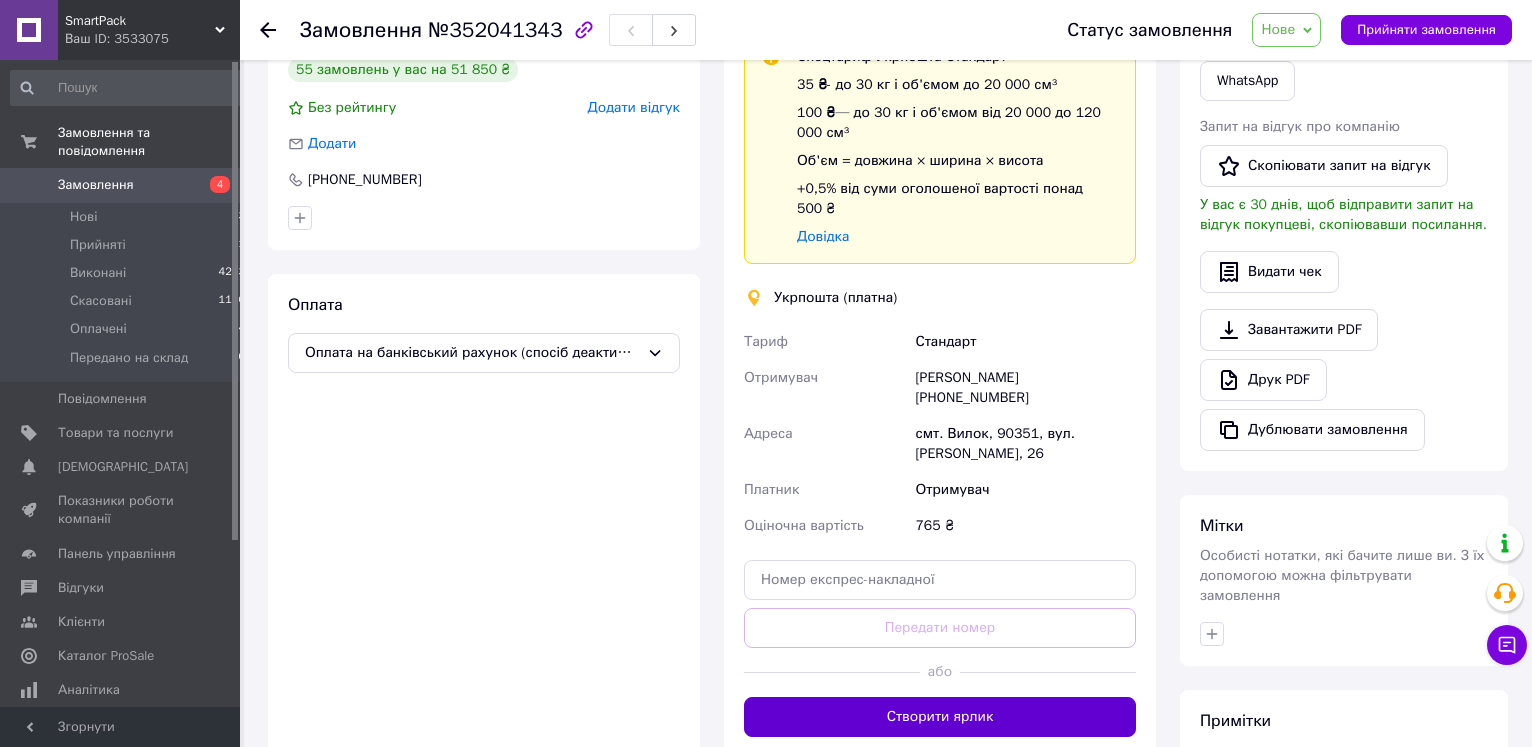 click on "Створити ярлик" at bounding box center (940, 717) 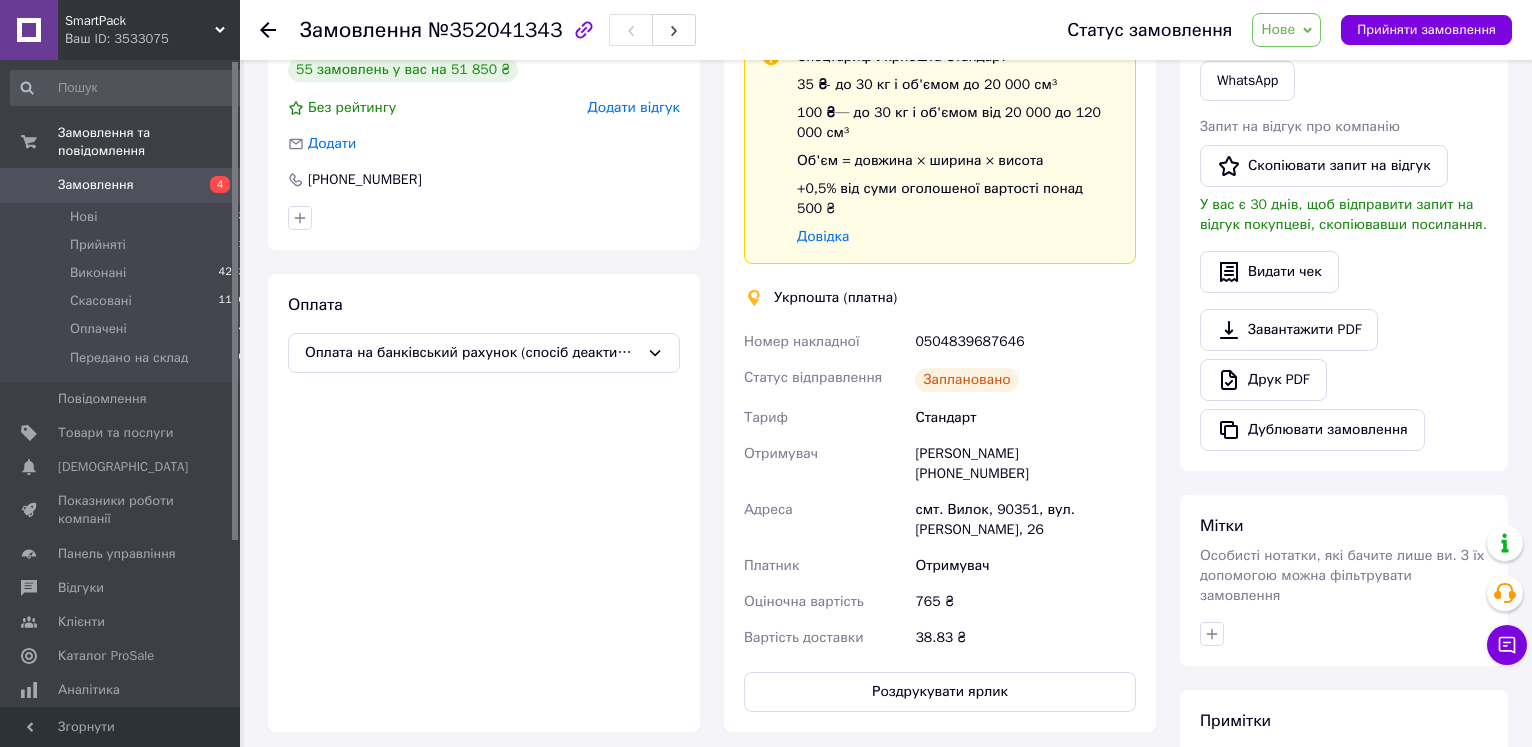 click on "Нове" at bounding box center [1286, 30] 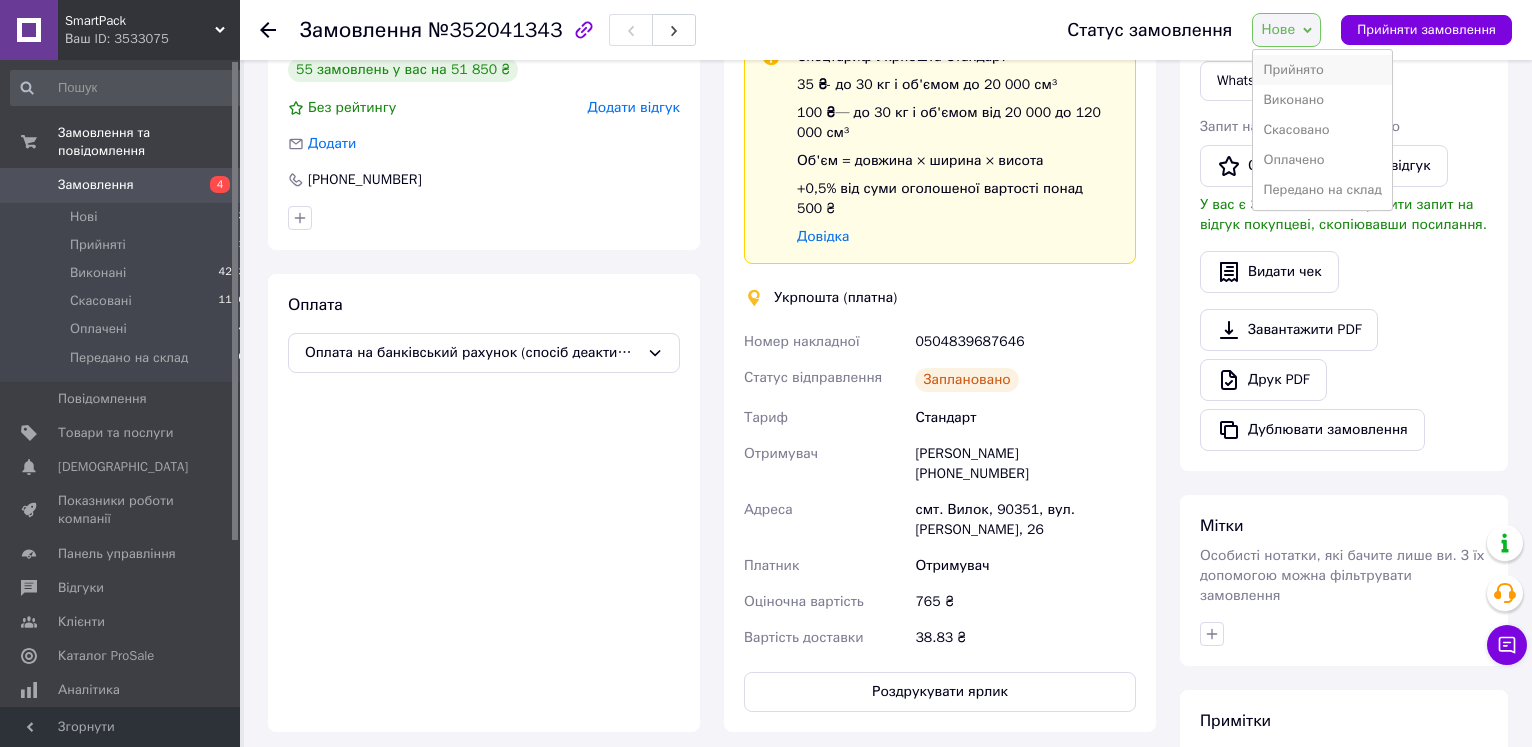 click on "Прийнято" at bounding box center (1322, 70) 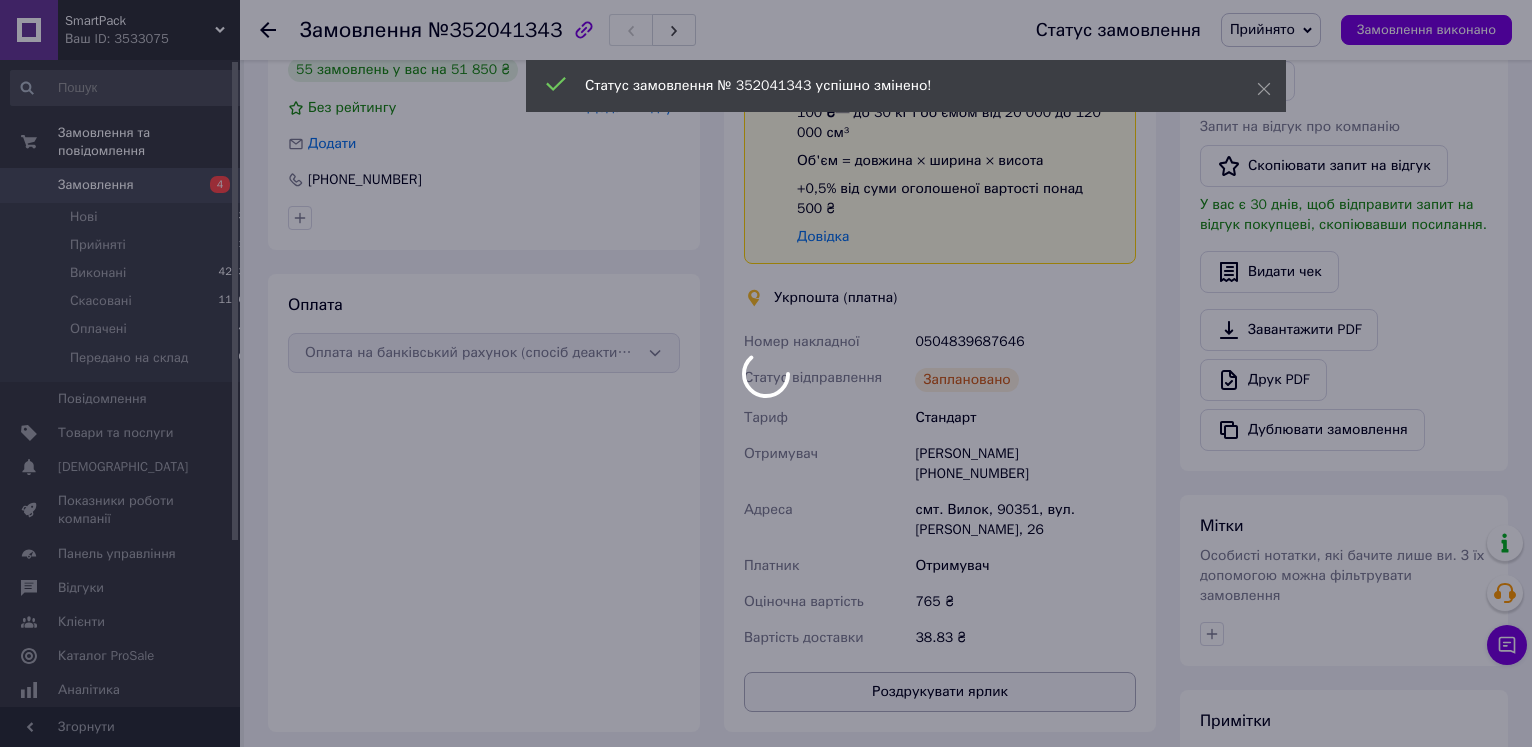 click on "Роздрукувати ярлик" at bounding box center [940, 692] 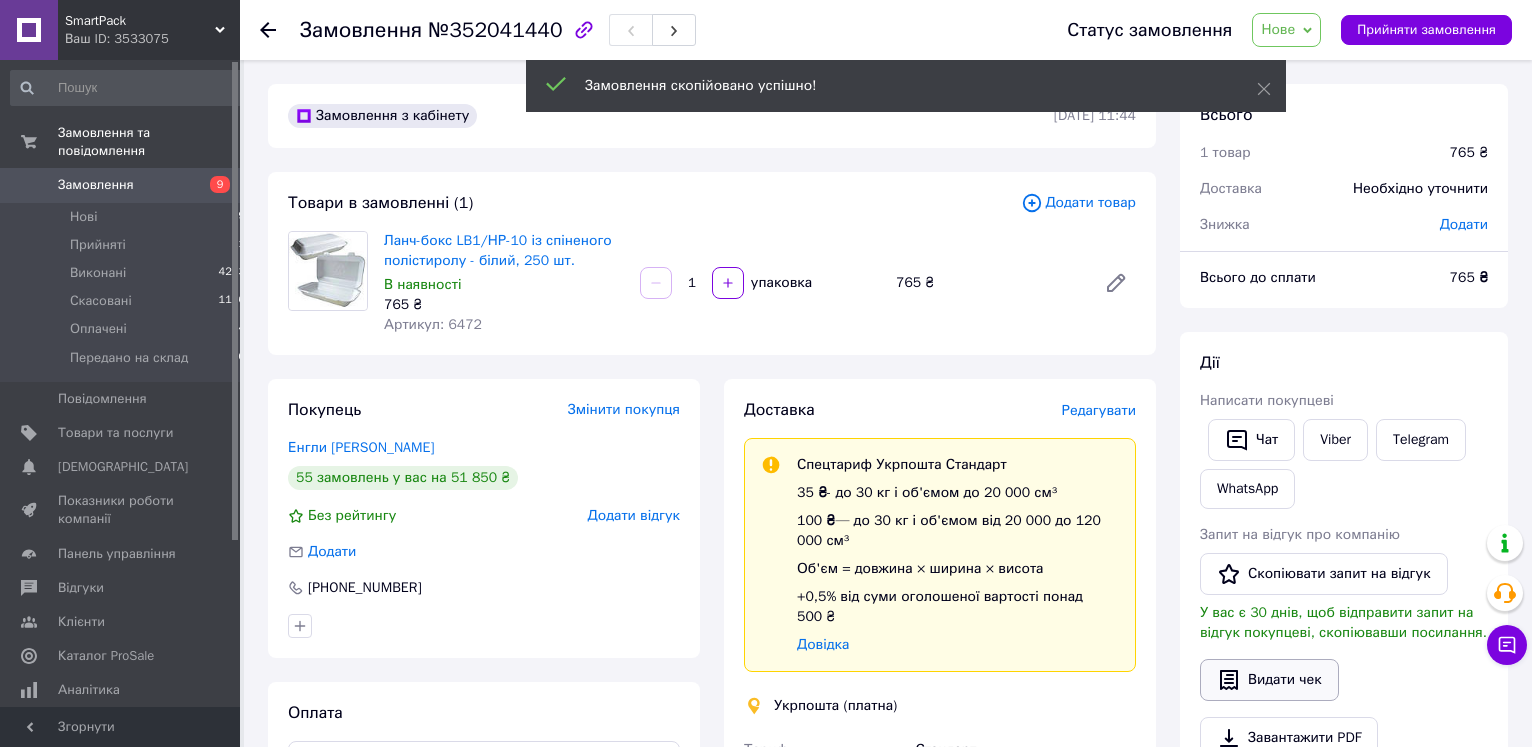 scroll, scrollTop: 306, scrollLeft: 0, axis: vertical 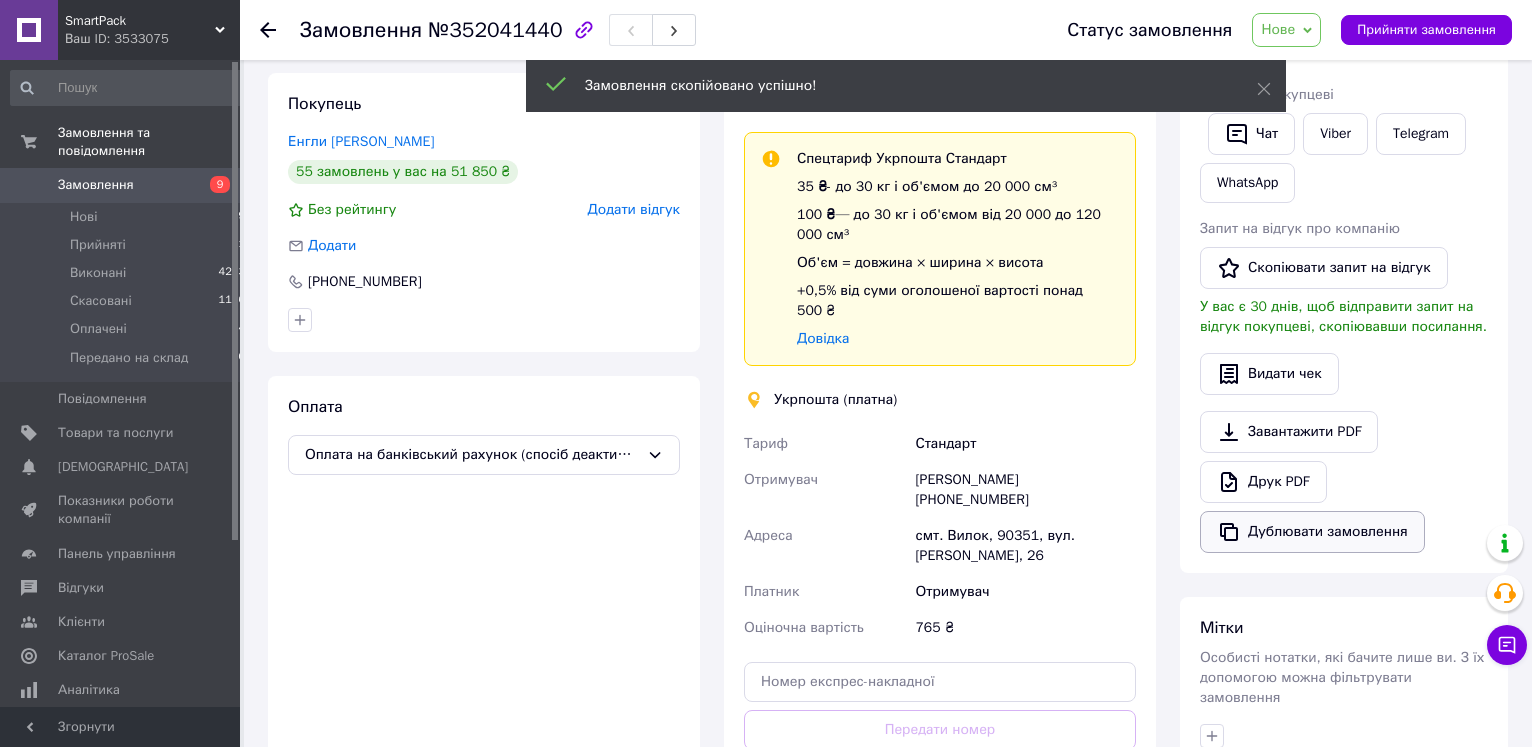 click on "Дублювати замовлення" at bounding box center [1312, 532] 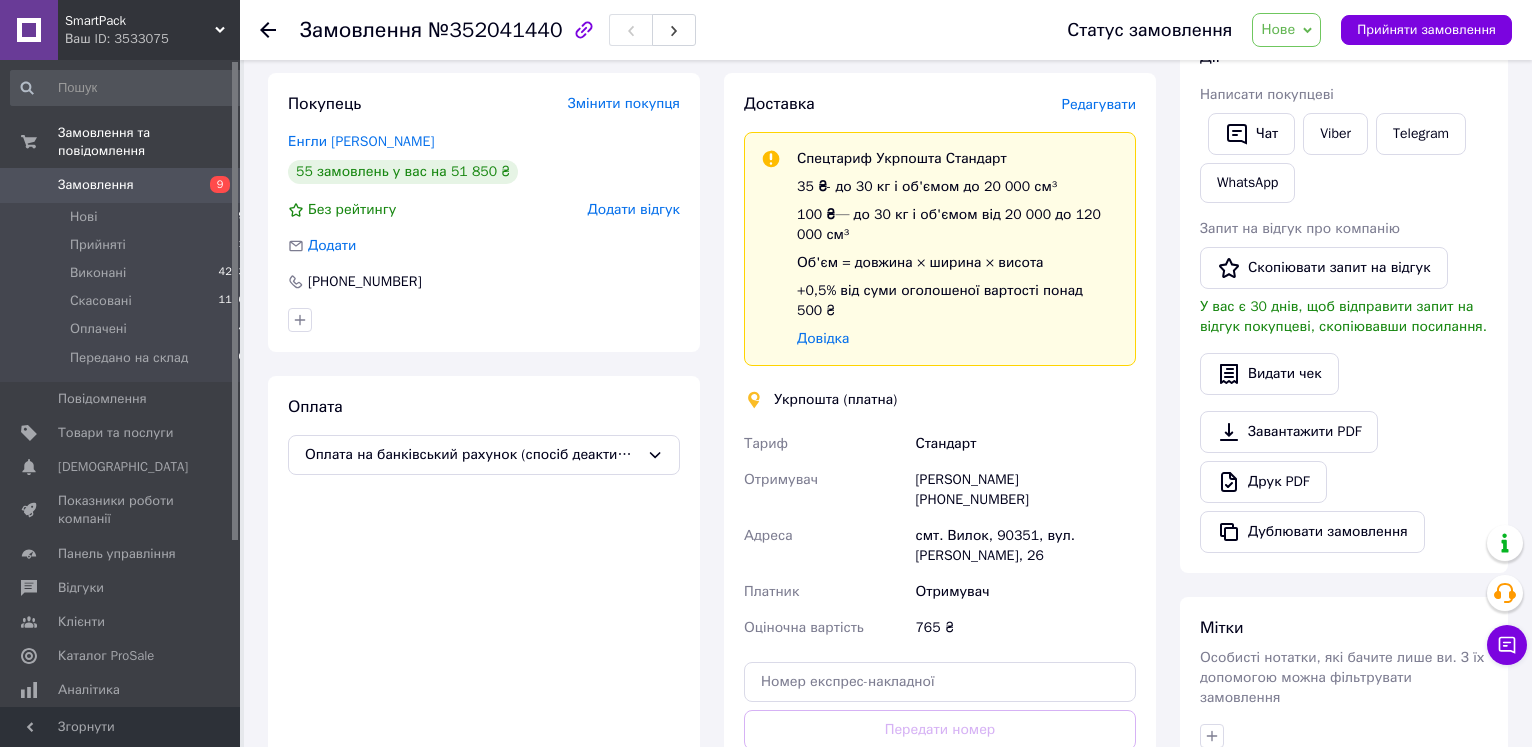 click on "Нове" at bounding box center [1286, 30] 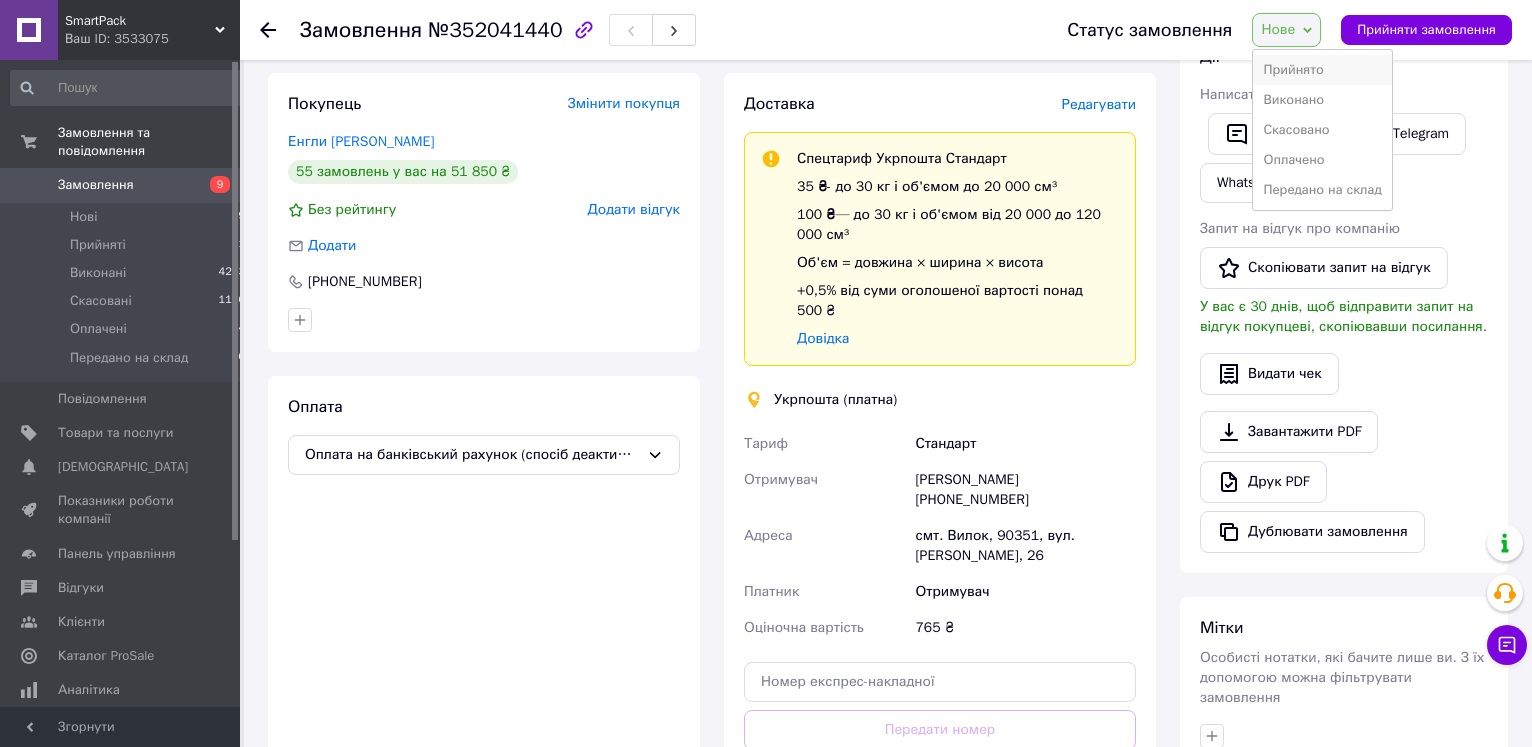 click on "Прийнято" at bounding box center (1322, 70) 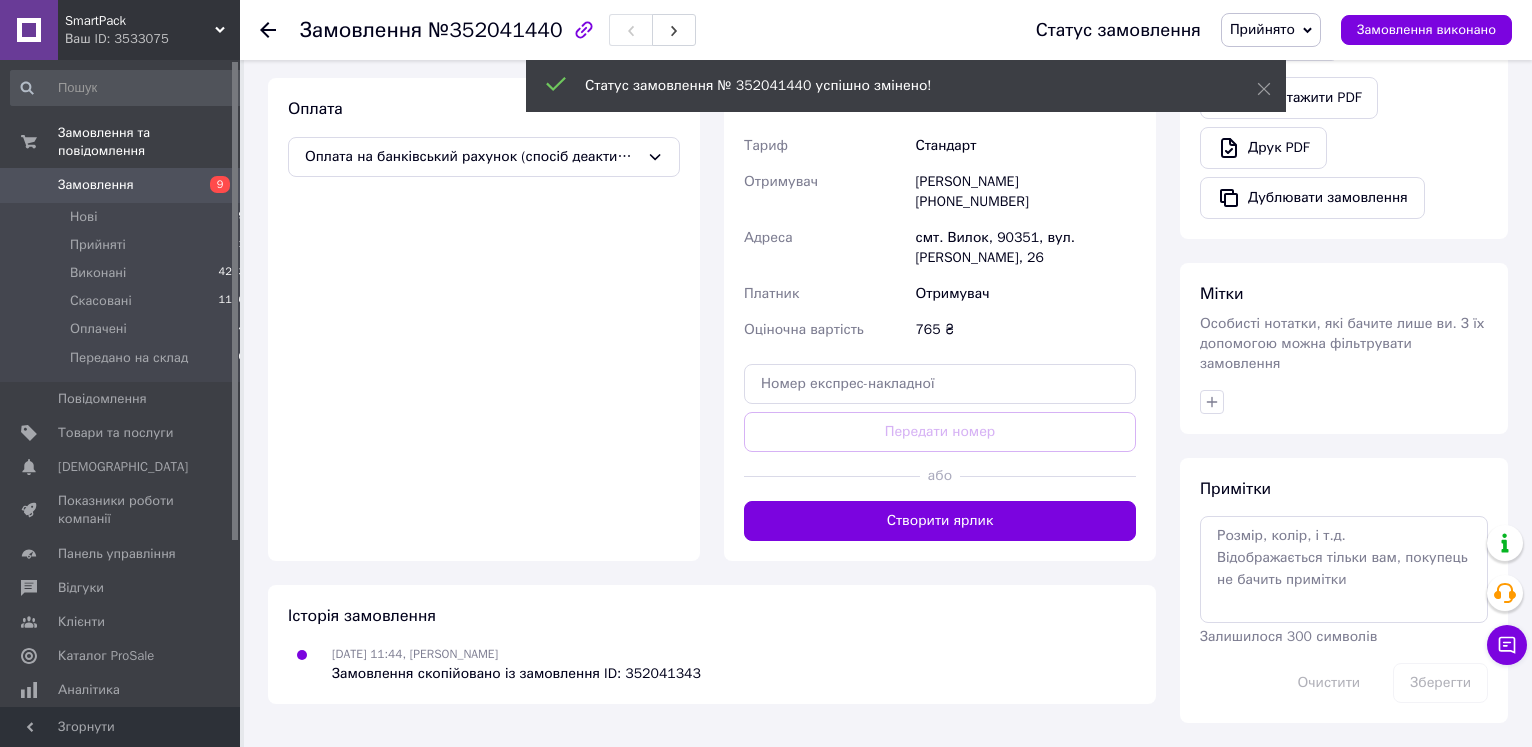scroll, scrollTop: 584, scrollLeft: 0, axis: vertical 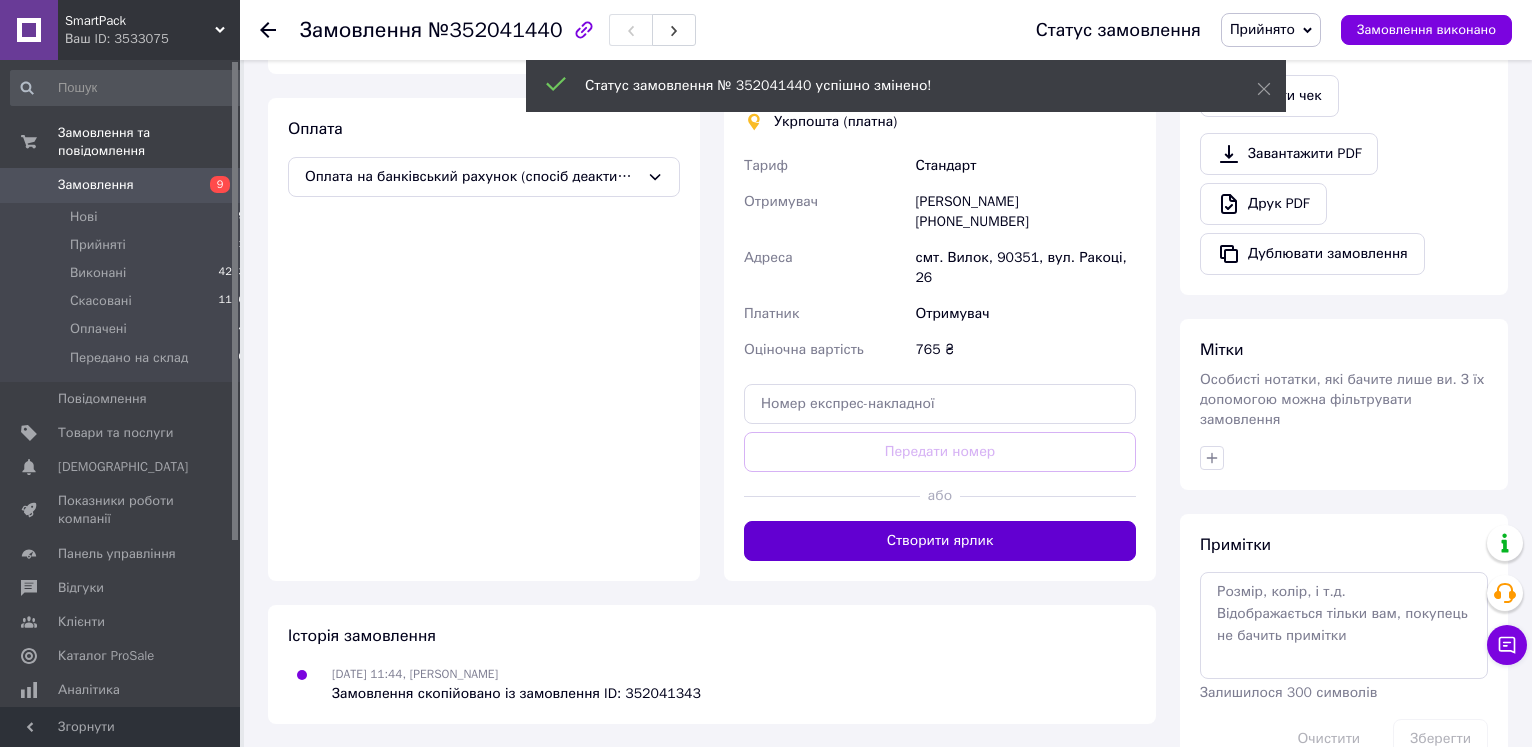 click on "Створити ярлик" at bounding box center (940, 541) 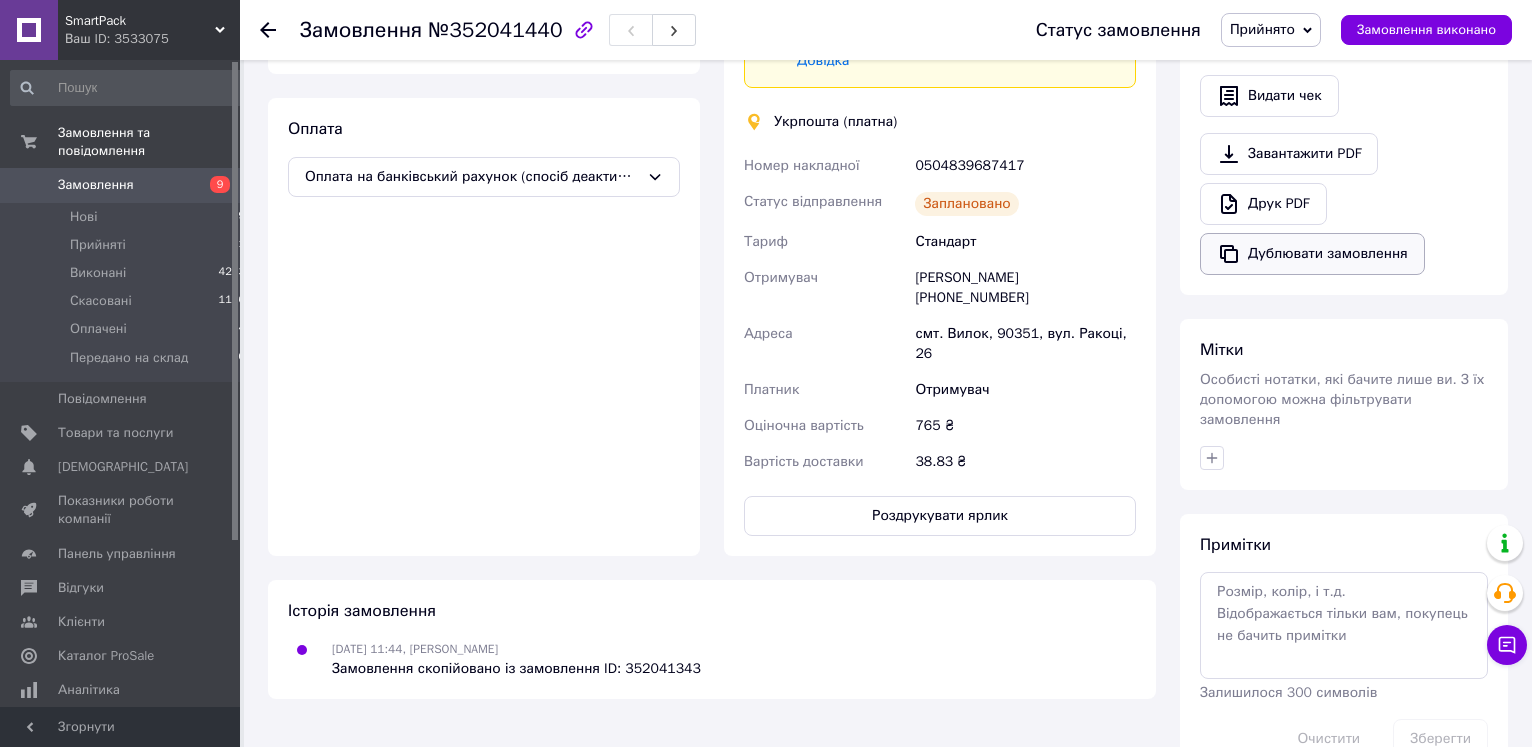 click on "Дублювати замовлення" at bounding box center (1312, 254) 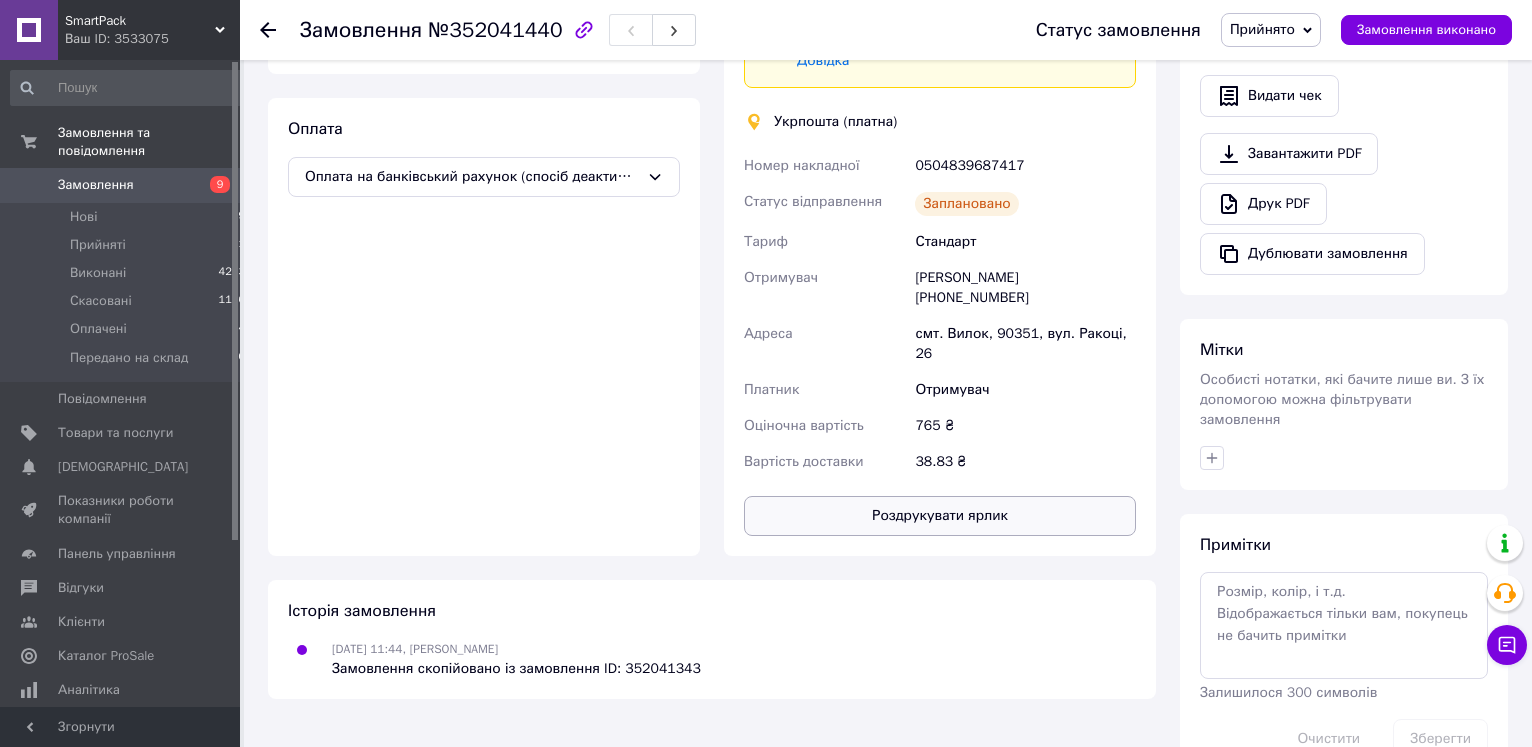 click on "Роздрукувати ярлик" at bounding box center (940, 516) 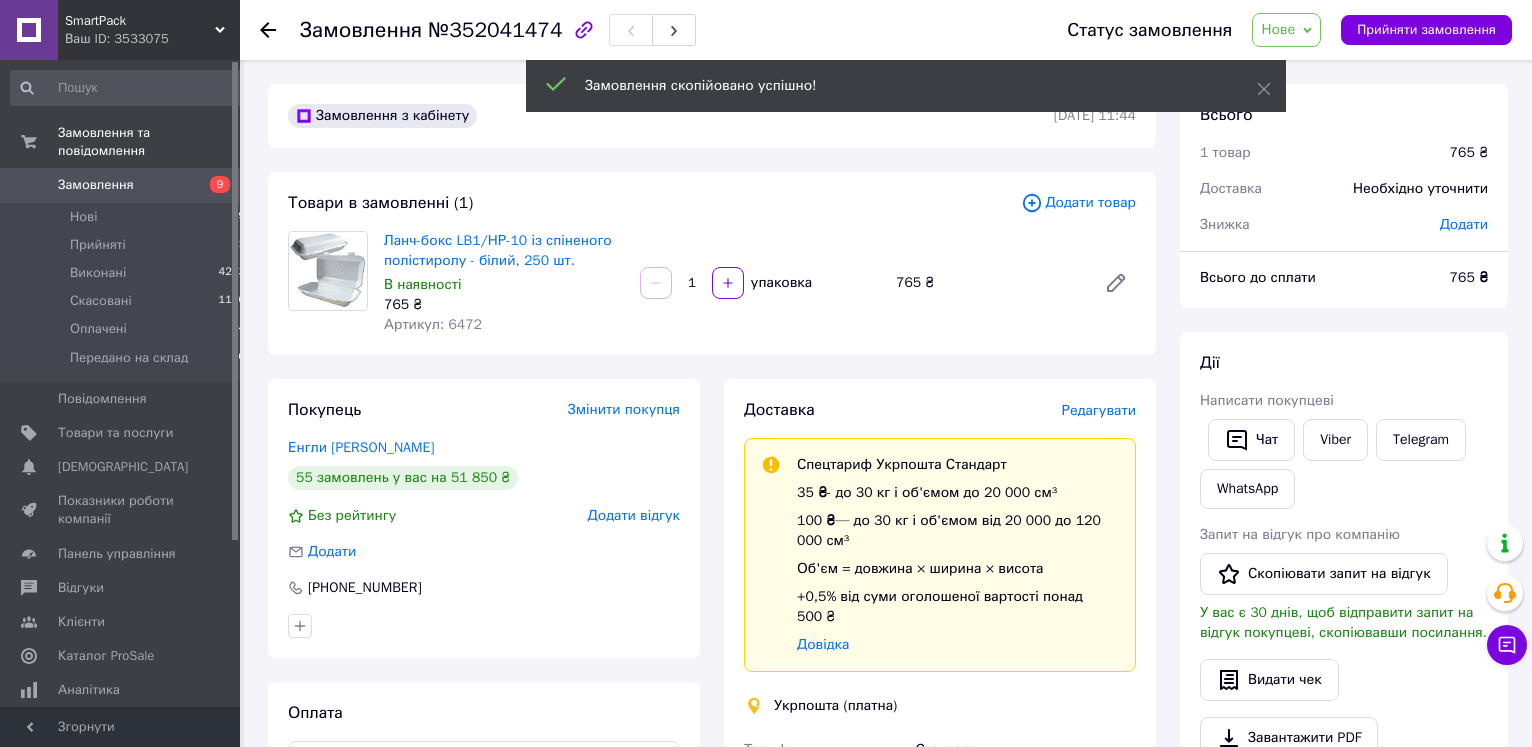 scroll, scrollTop: 510, scrollLeft: 0, axis: vertical 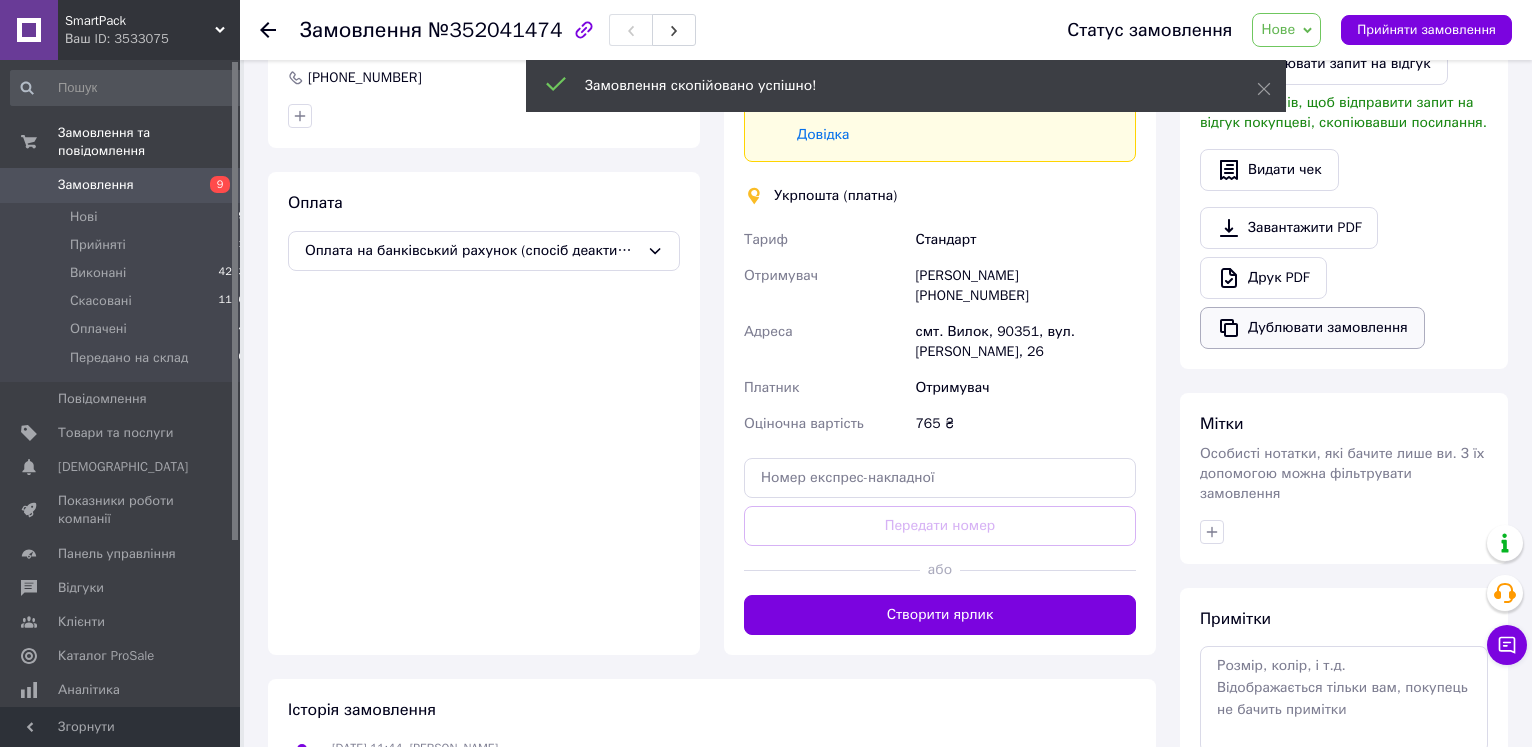 click on "Дублювати замовлення" at bounding box center [1312, 328] 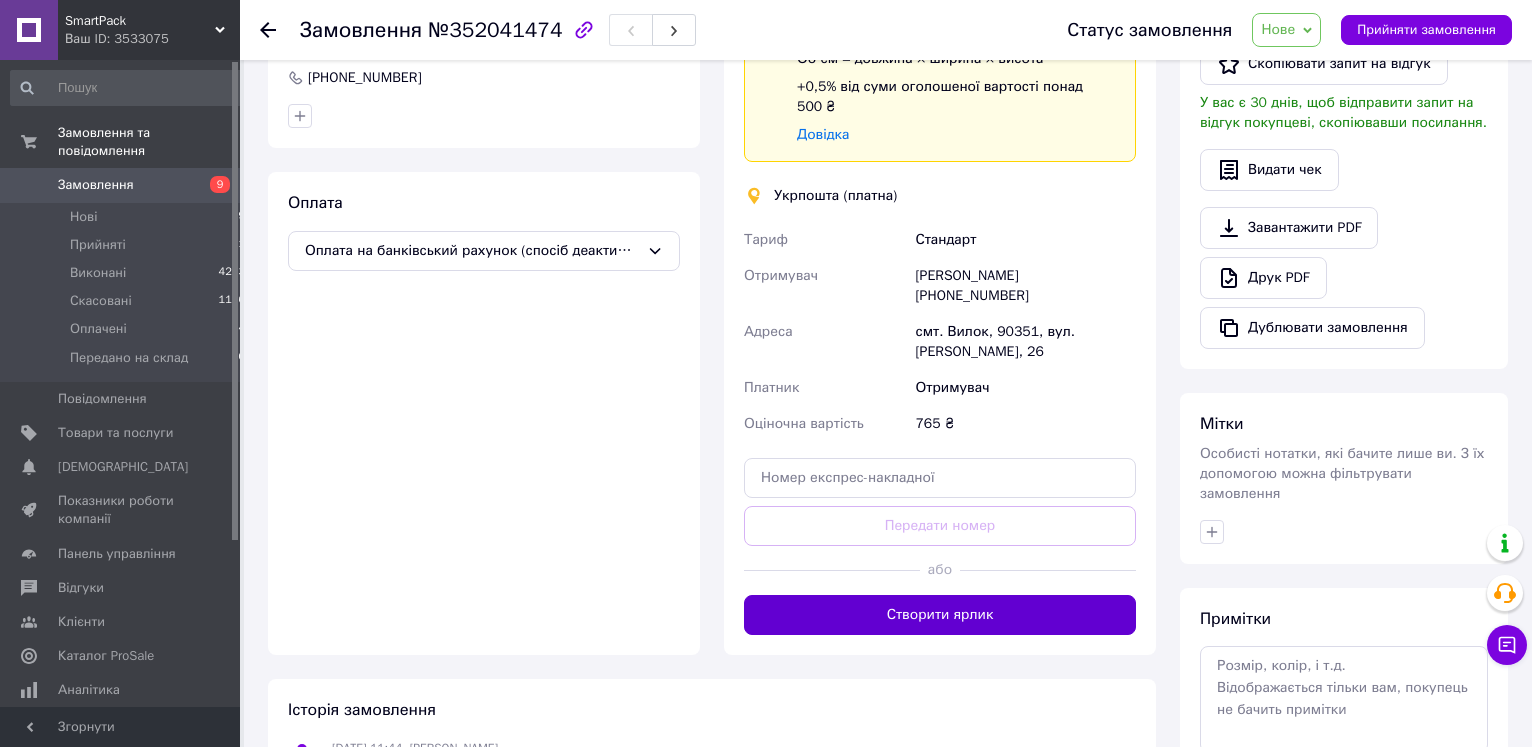 click on "Створити ярлик" at bounding box center [940, 615] 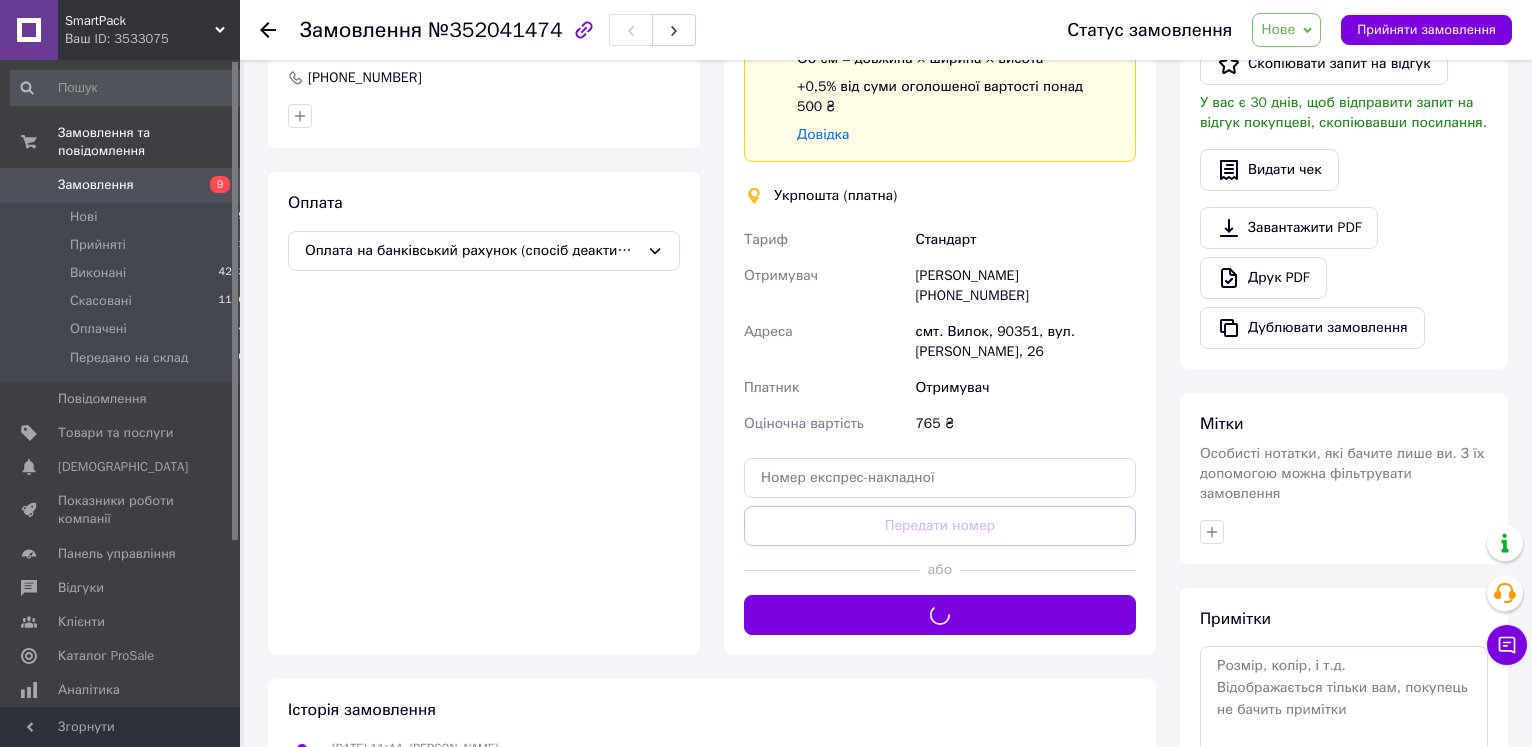 click on "Нове" at bounding box center (1278, 29) 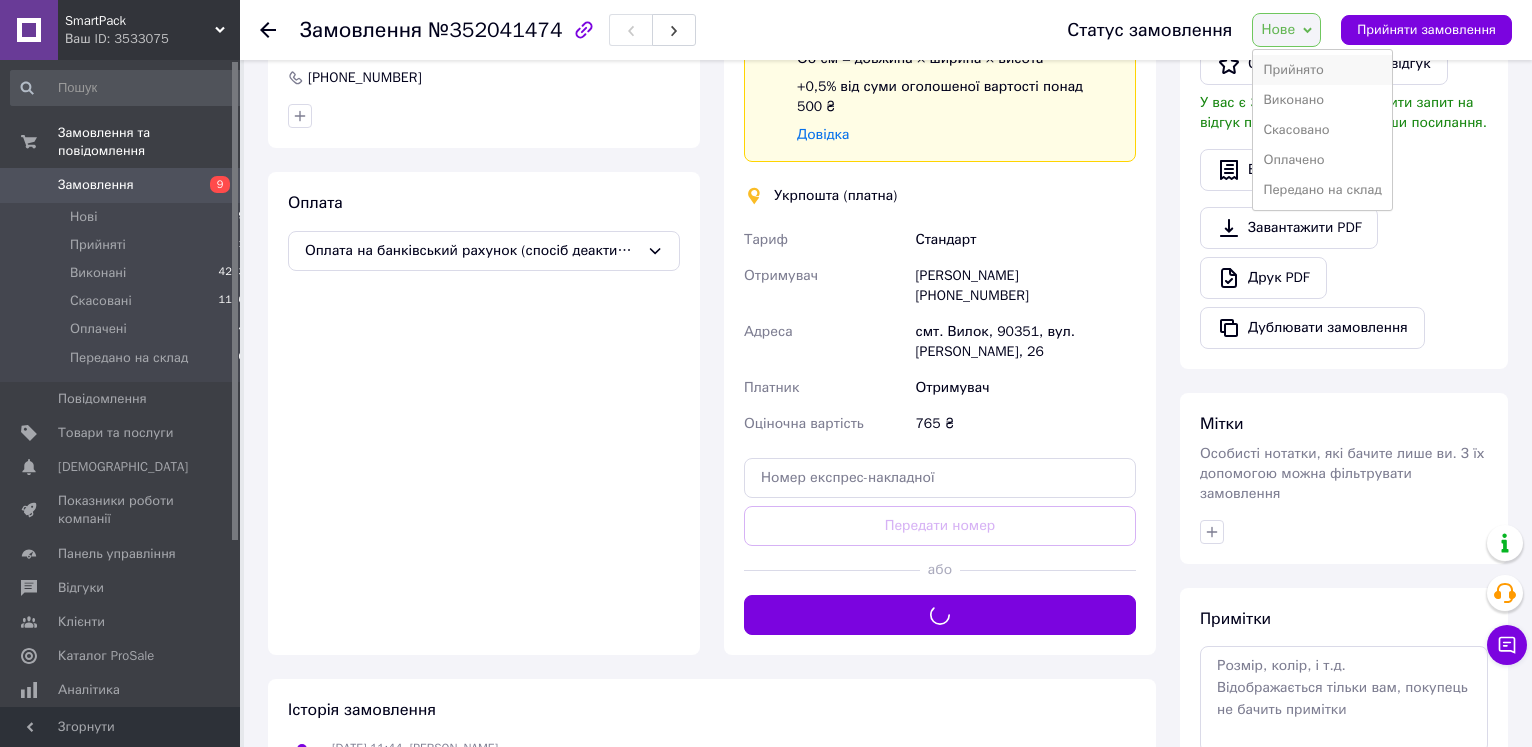 click on "Прийнято" at bounding box center (1322, 70) 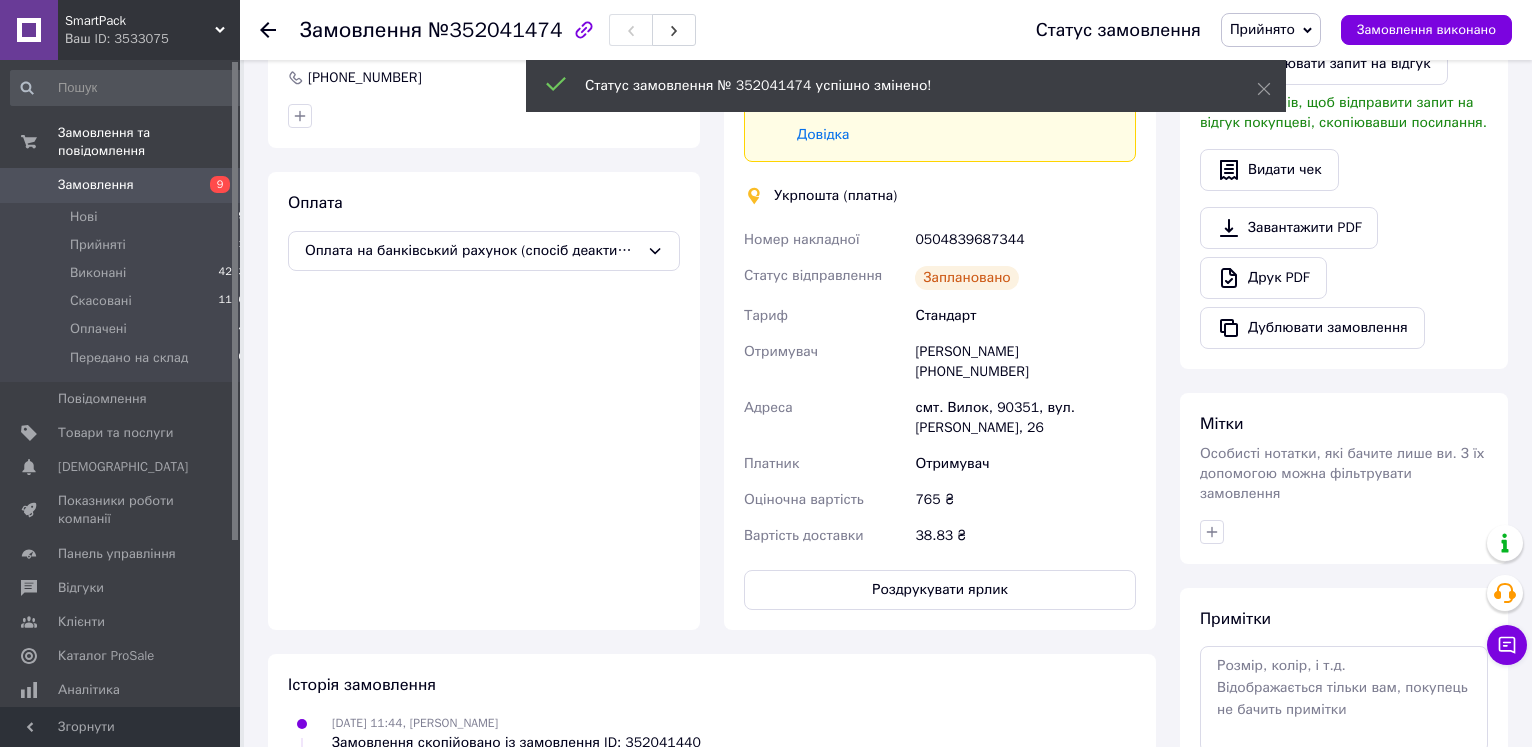 click on "Роздрукувати ярлик" at bounding box center (940, 590) 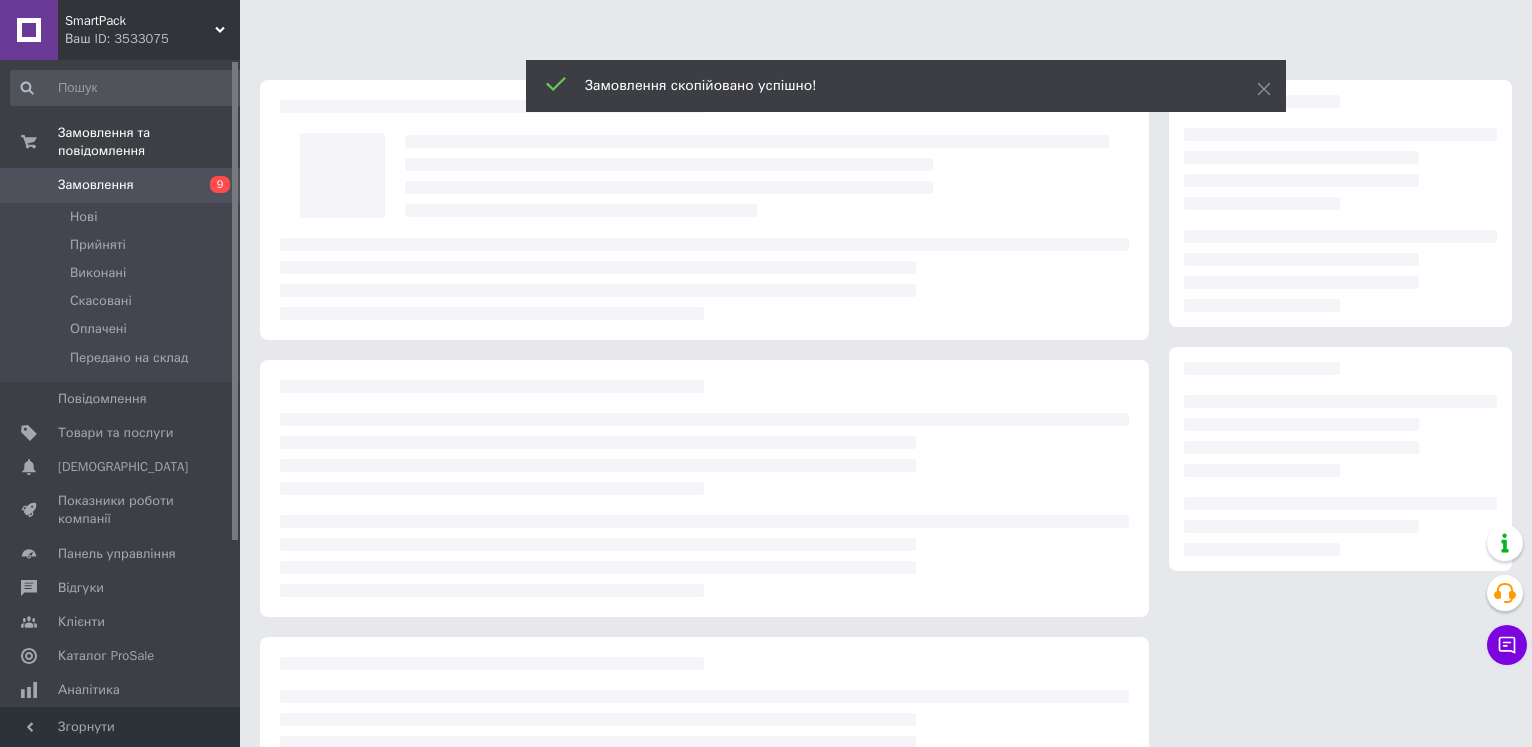 scroll, scrollTop: 0, scrollLeft: 0, axis: both 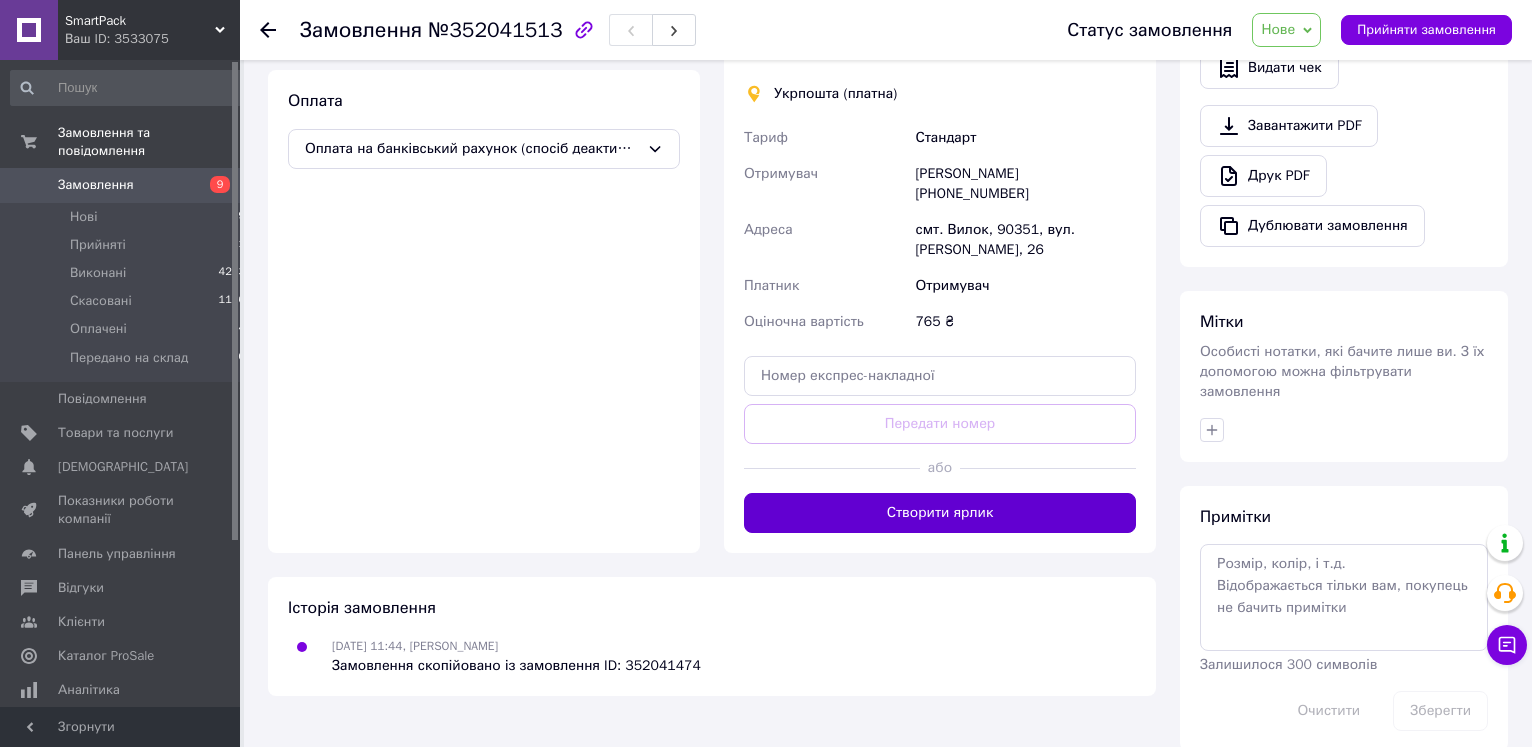 click on "Створити ярлик" at bounding box center [940, 513] 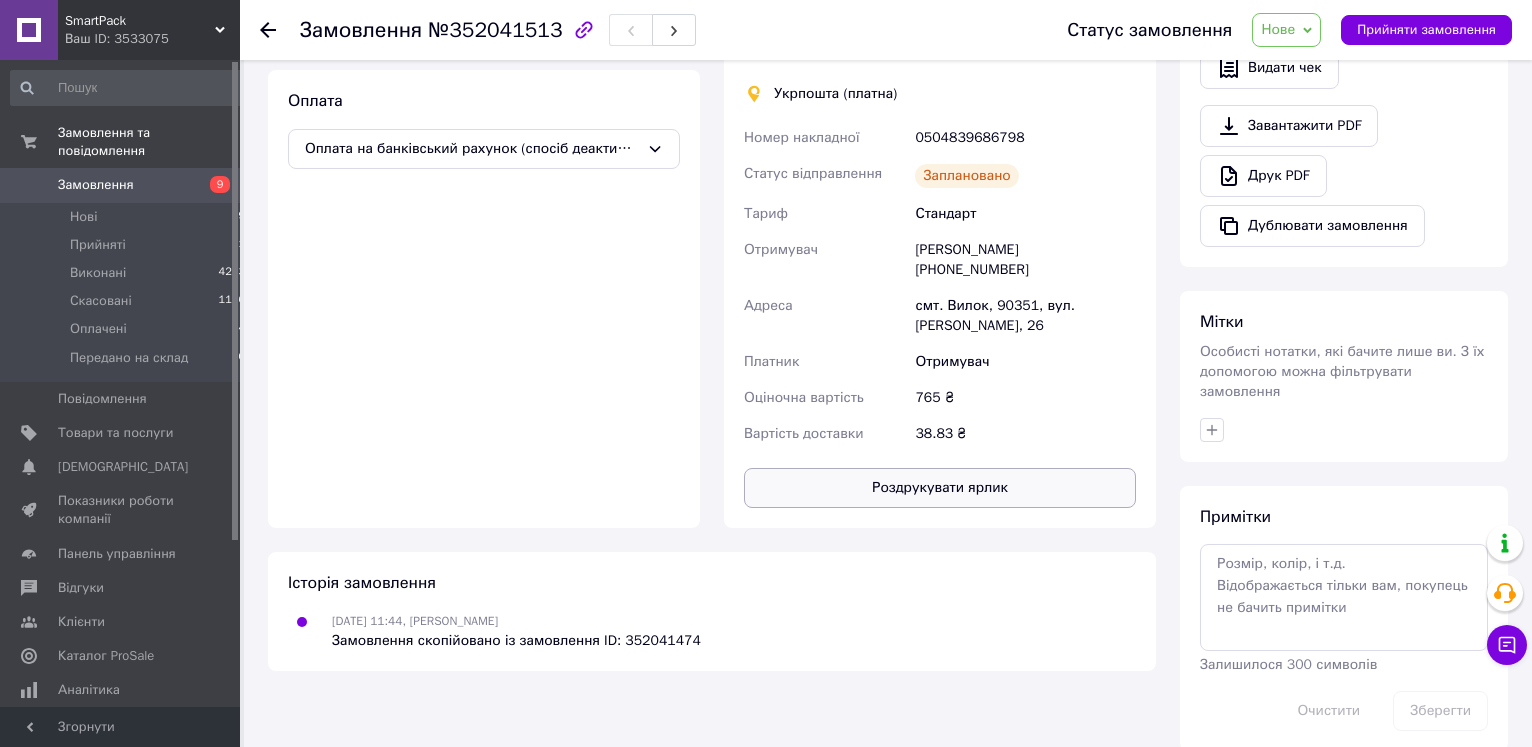 click on "Роздрукувати ярлик" at bounding box center (940, 488) 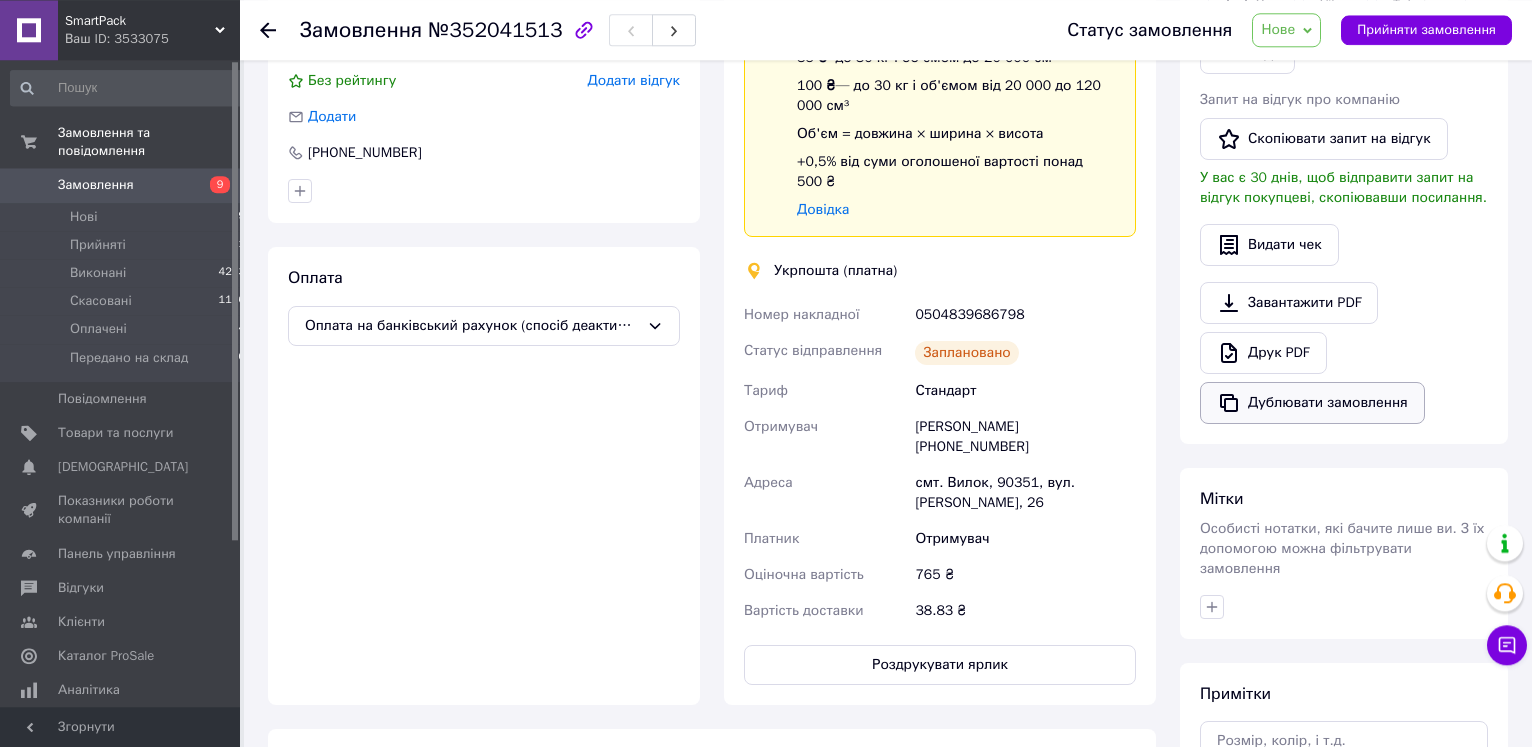 scroll, scrollTop: 510, scrollLeft: 0, axis: vertical 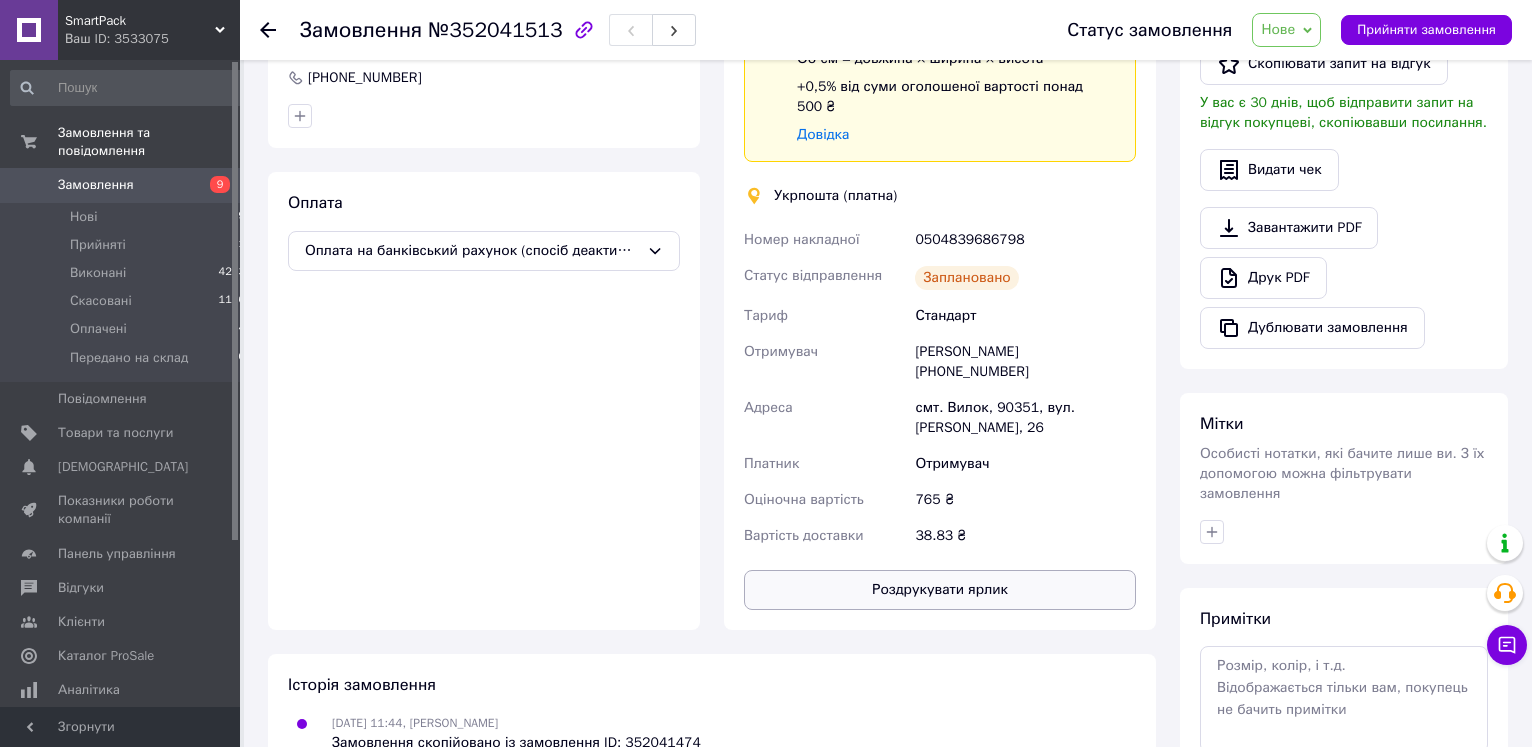 click on "Роздрукувати ярлик" at bounding box center (940, 590) 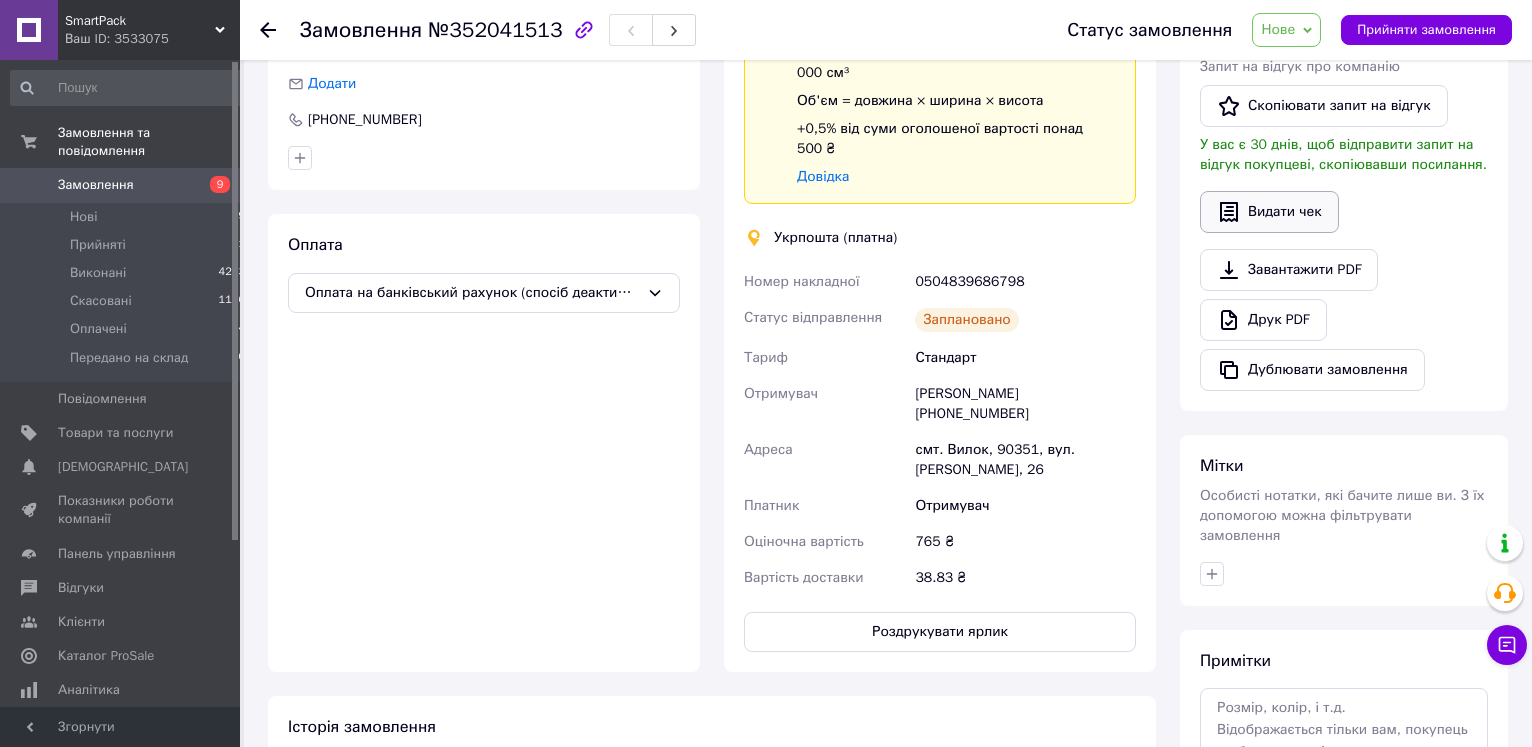 scroll, scrollTop: 204, scrollLeft: 0, axis: vertical 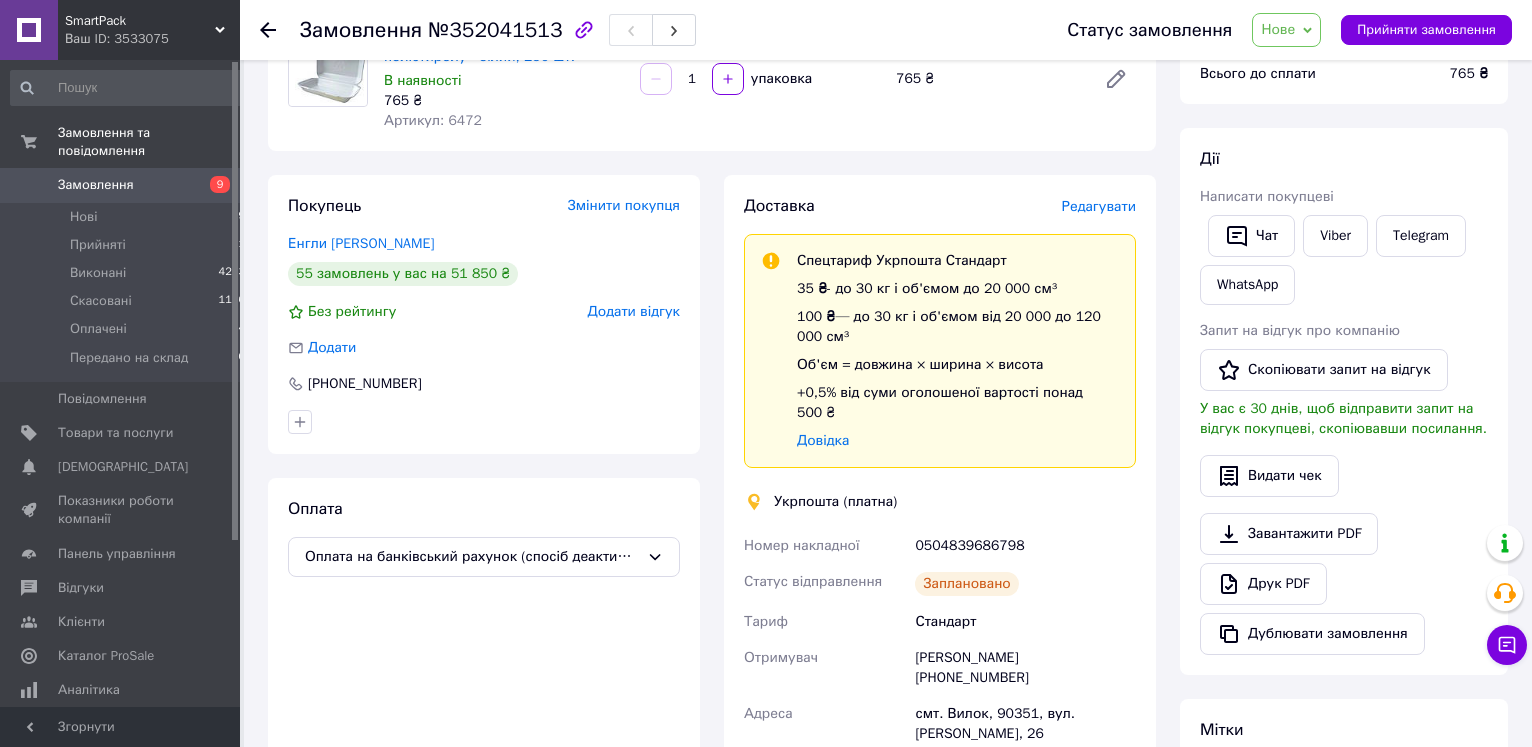 click on "Нове" at bounding box center (1286, 30) 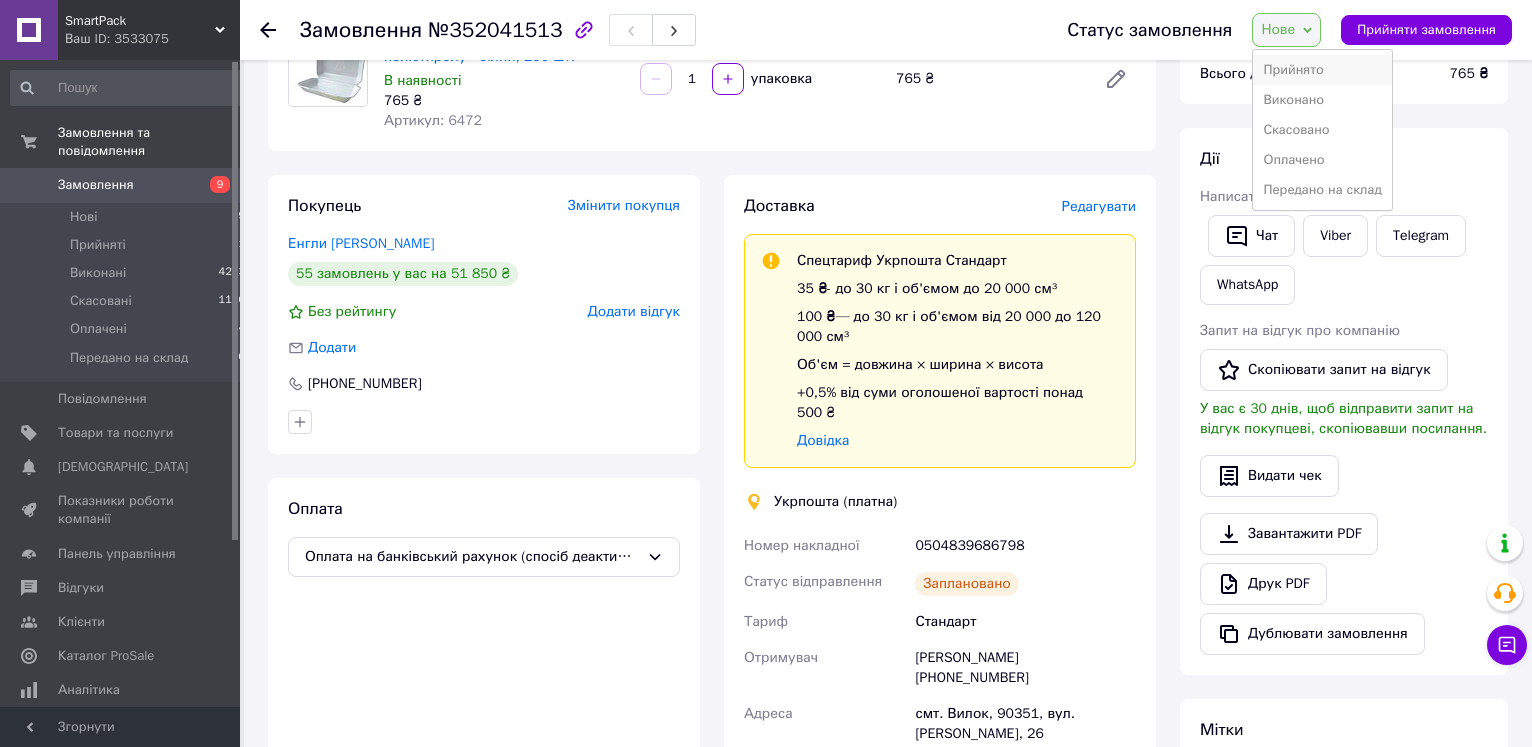 click on "Прийнято" at bounding box center (1322, 70) 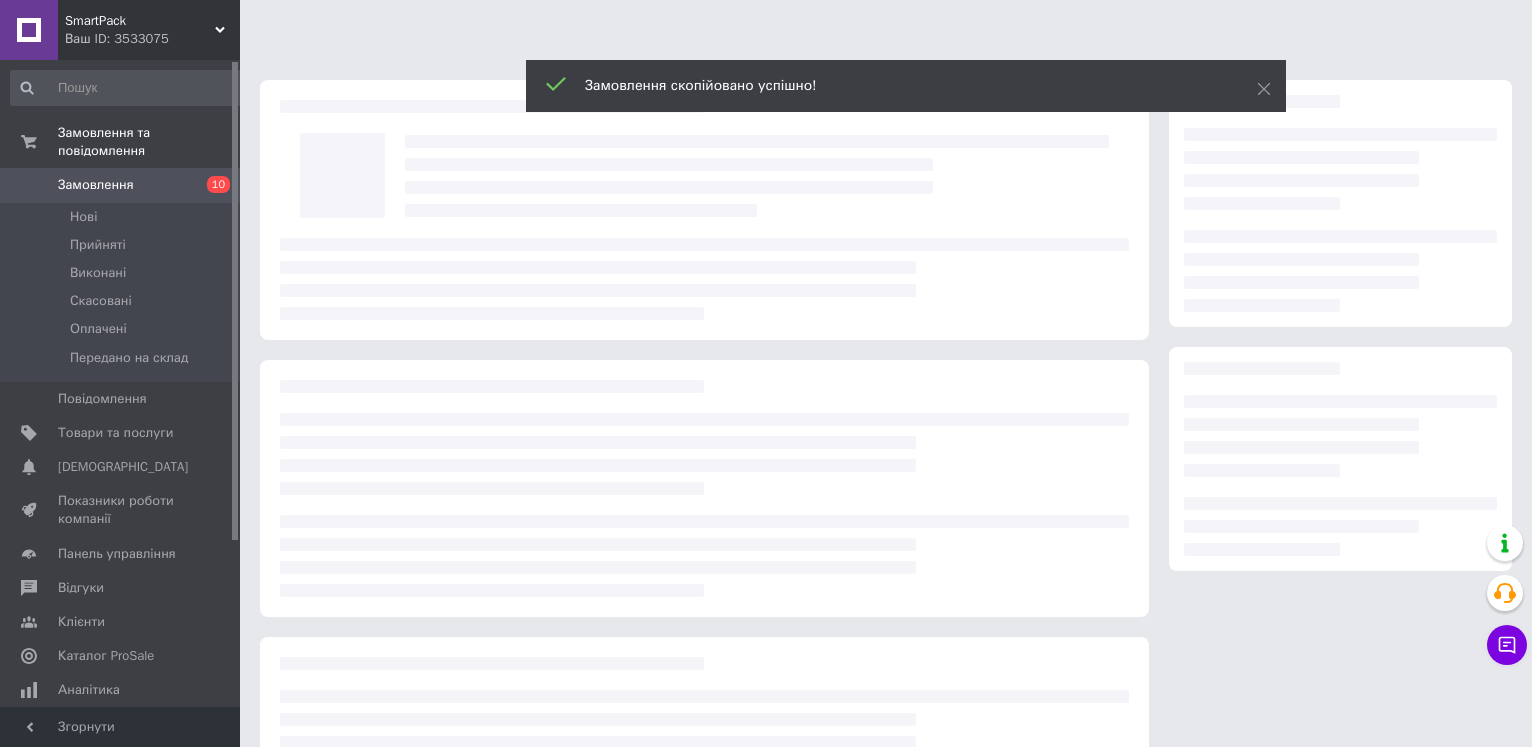 scroll, scrollTop: 0, scrollLeft: 0, axis: both 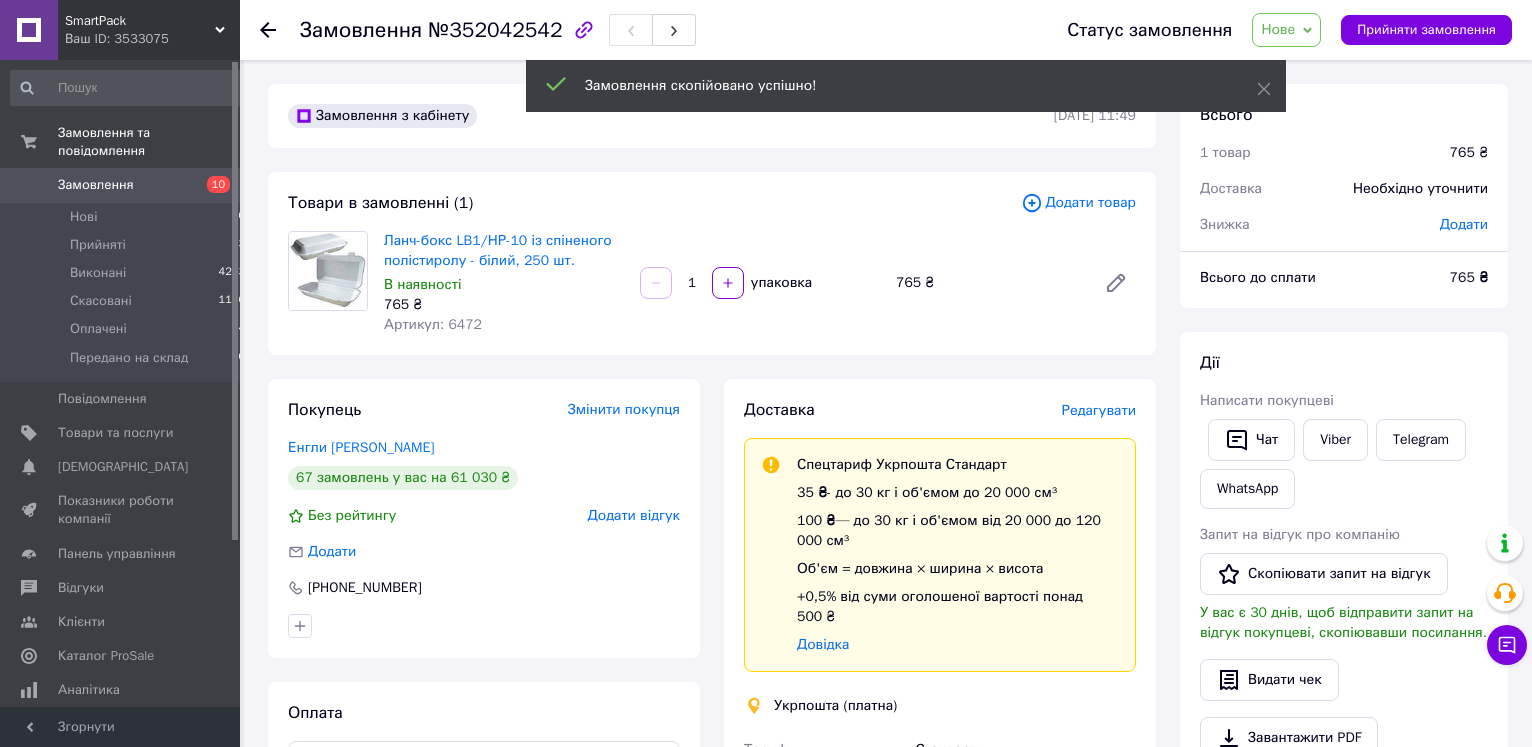click on "Нове" at bounding box center (1278, 29) 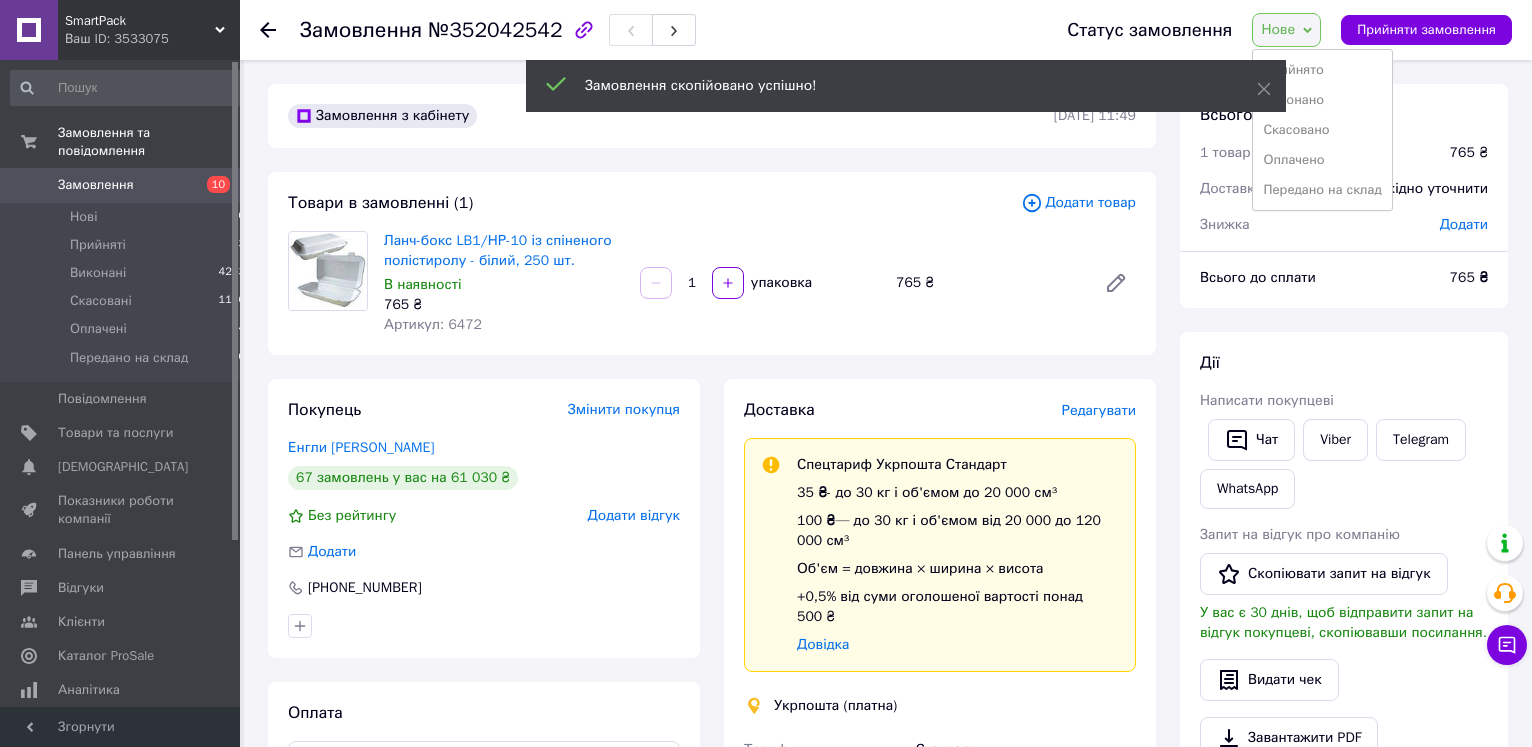 click on "Прийнято" at bounding box center (1322, 70) 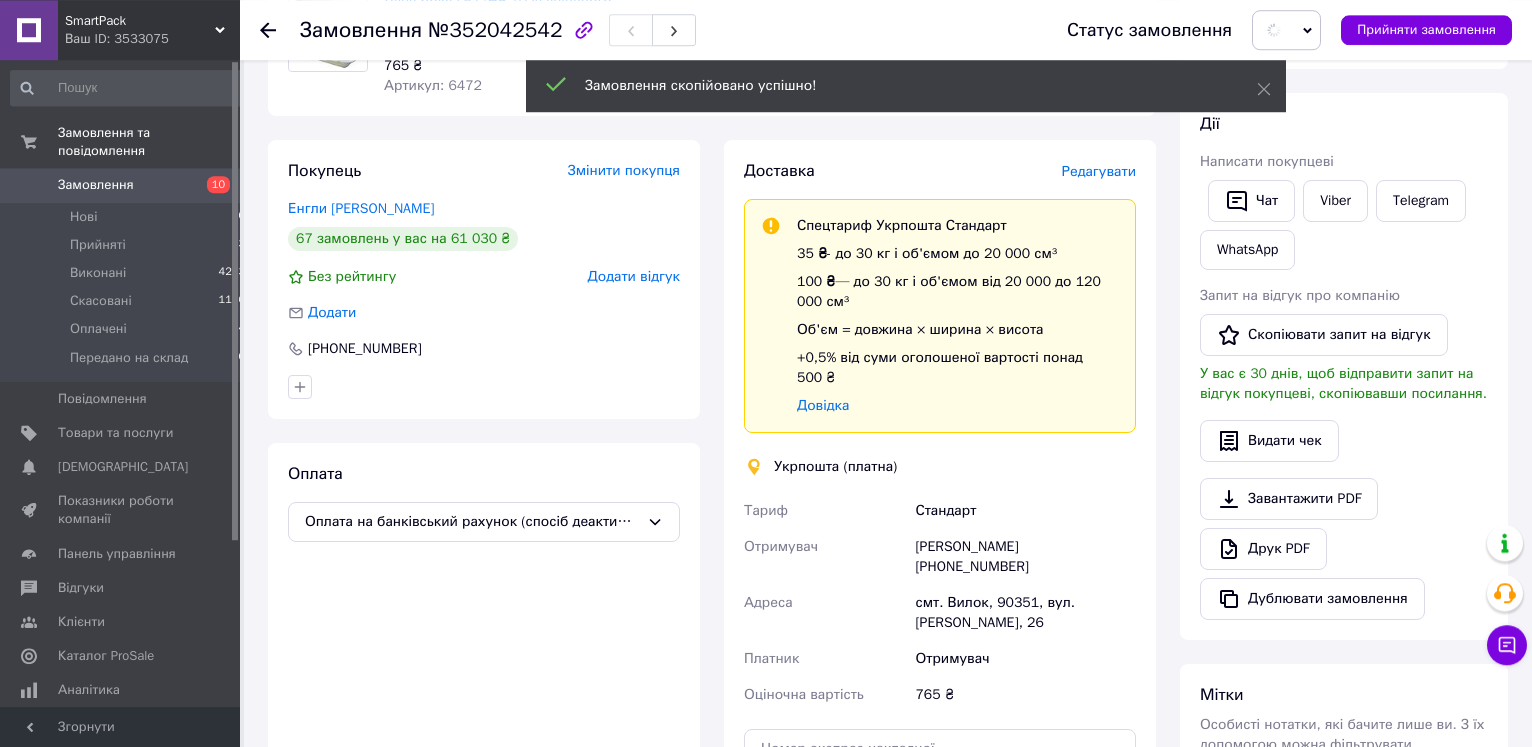 scroll, scrollTop: 408, scrollLeft: 0, axis: vertical 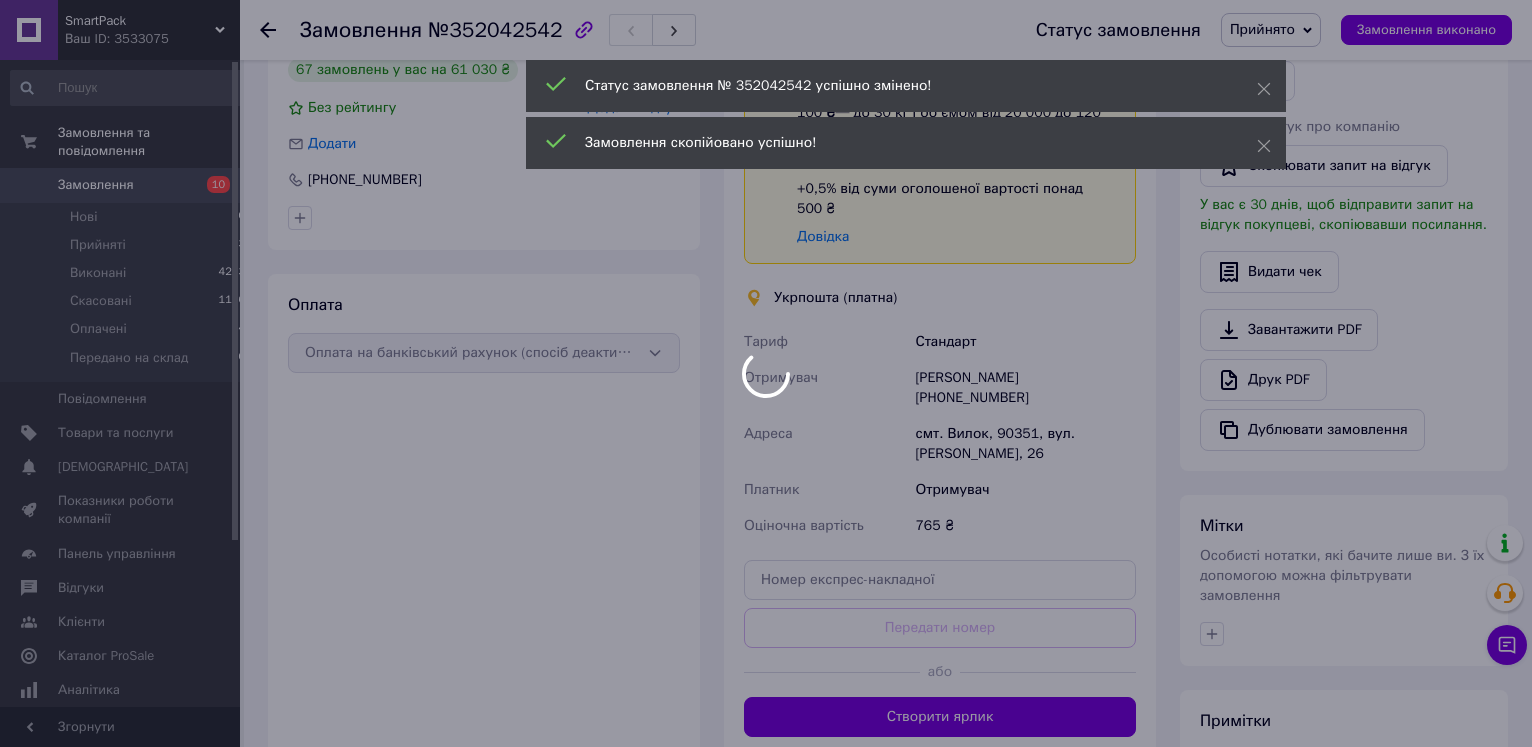 click at bounding box center [766, 373] 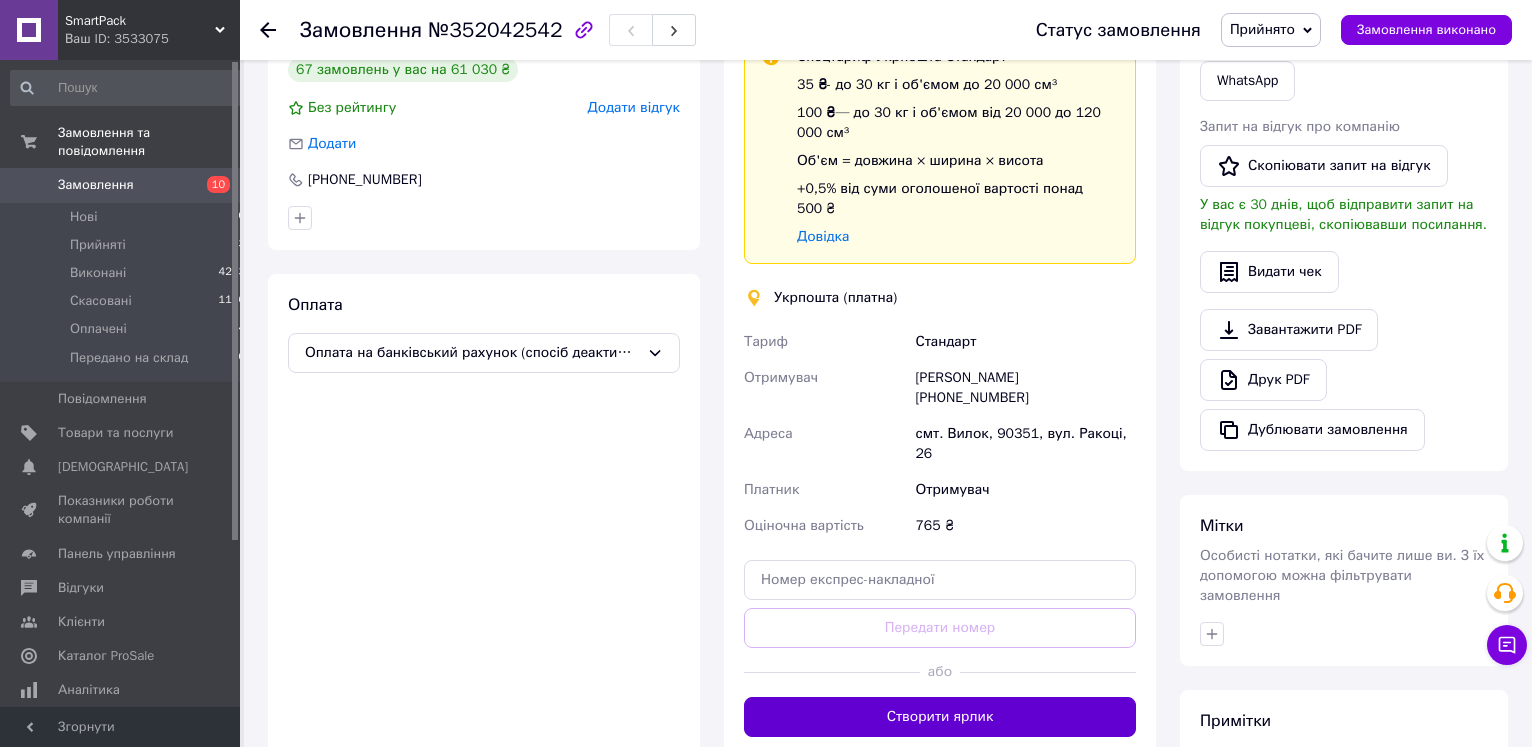 click on "Створити ярлик" at bounding box center [940, 717] 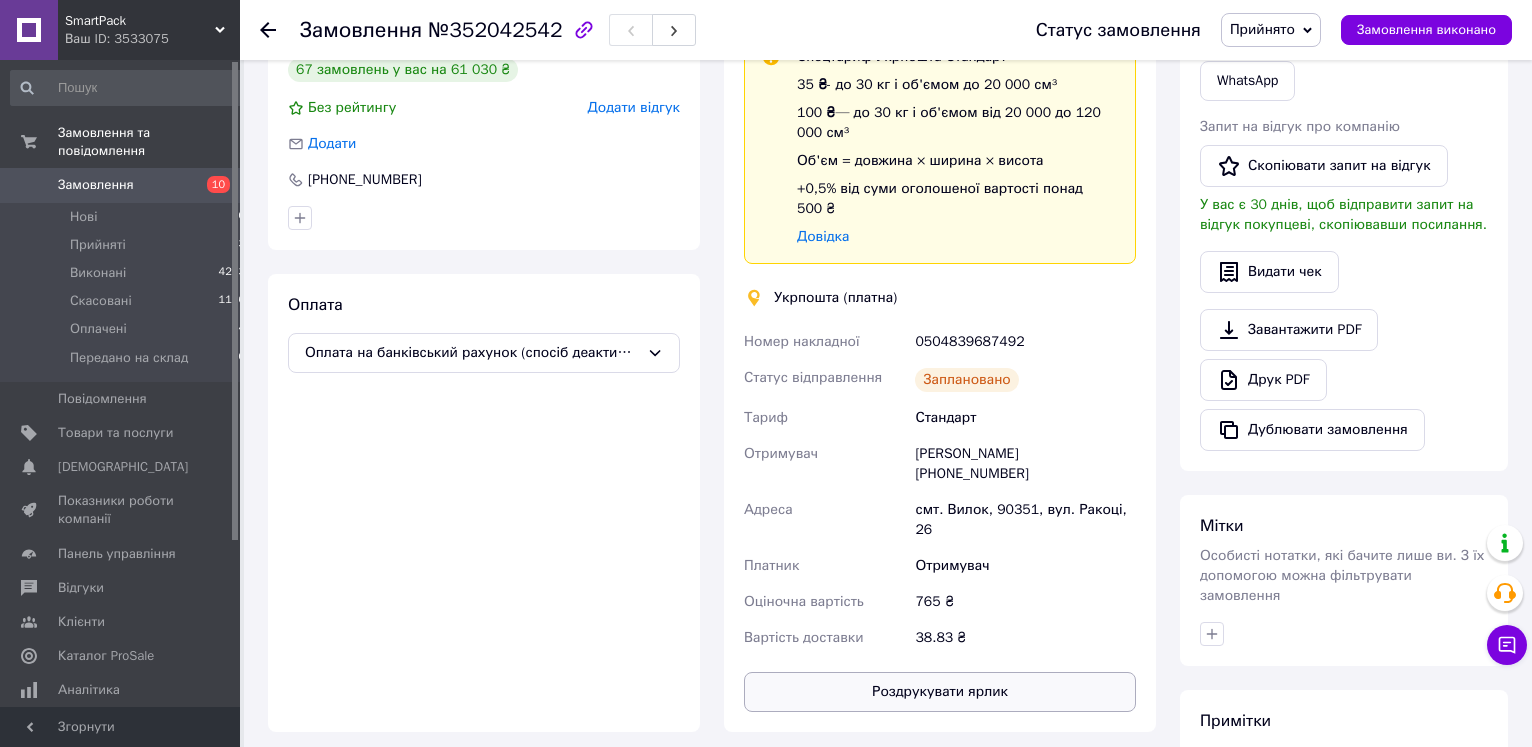click on "Роздрукувати ярлик" at bounding box center [940, 692] 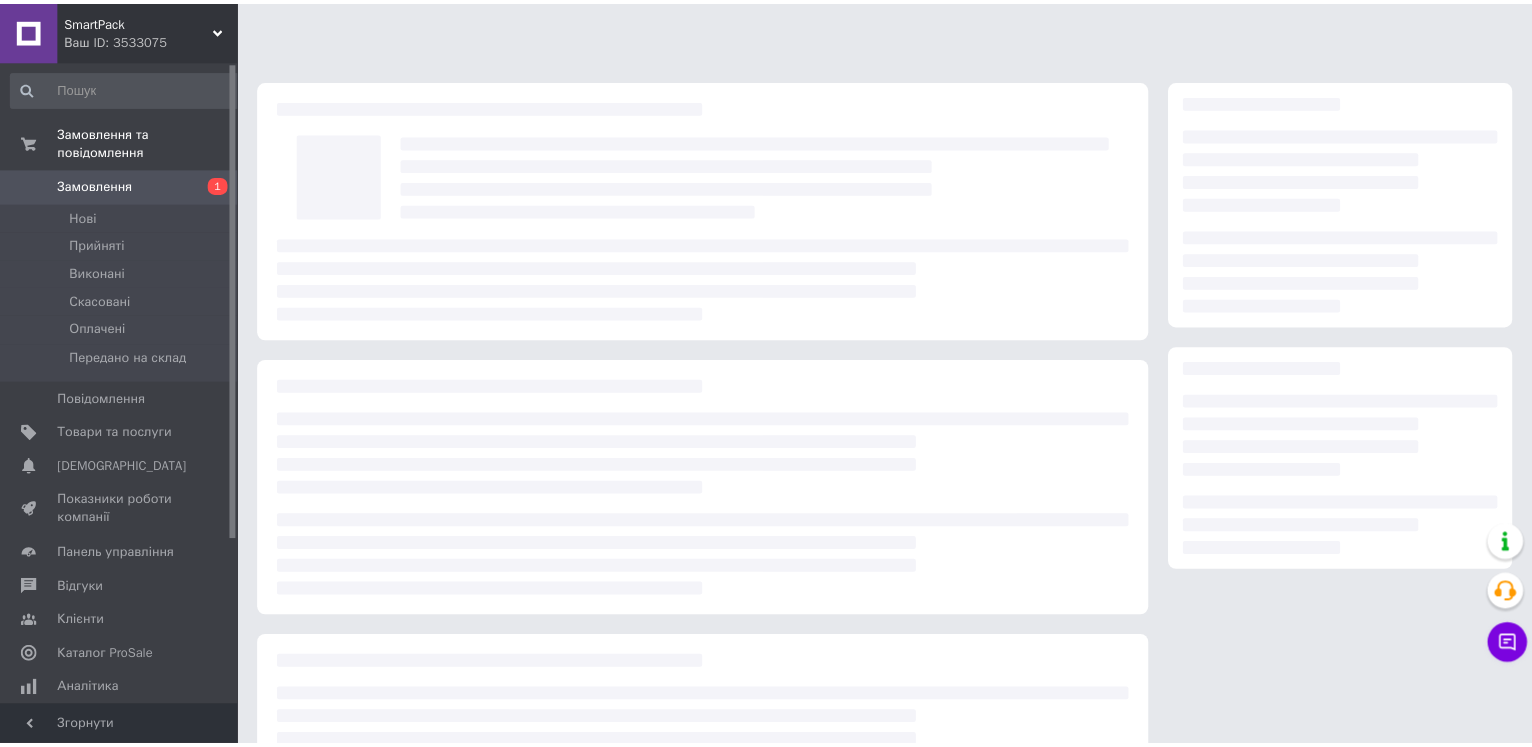 scroll, scrollTop: 0, scrollLeft: 0, axis: both 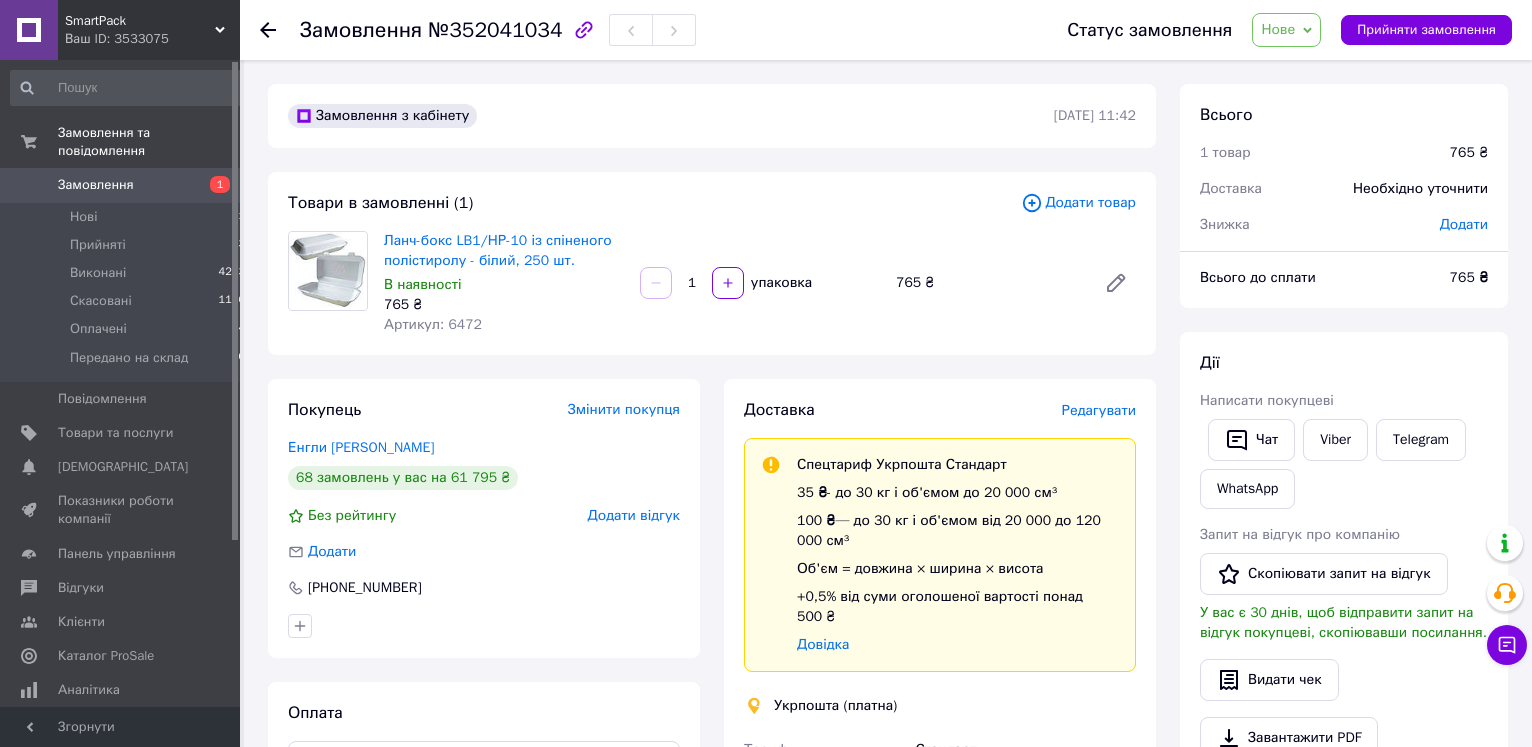 click on "Додати товар" at bounding box center (1078, 203) 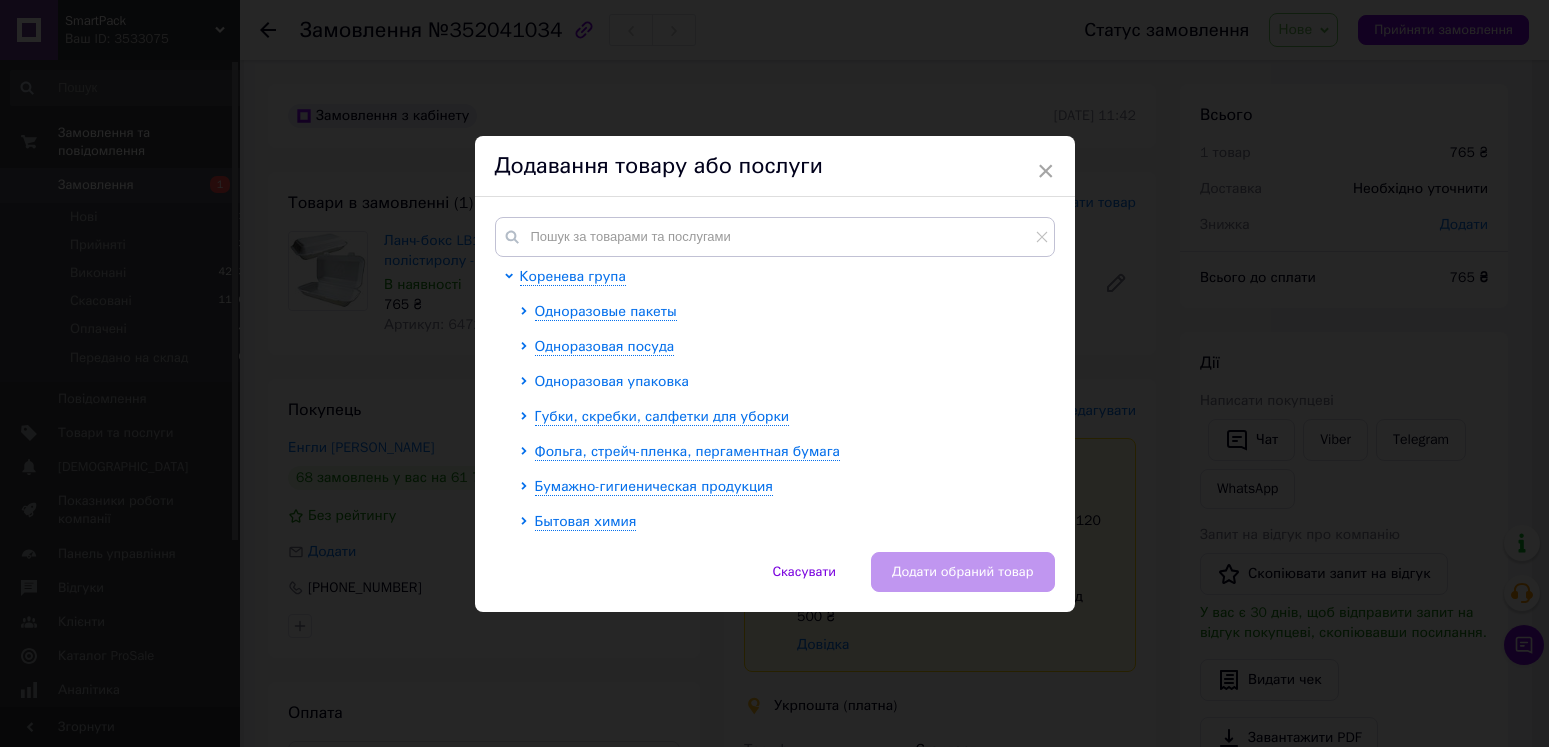 click on "Одноразовая упаковка" at bounding box center (612, 381) 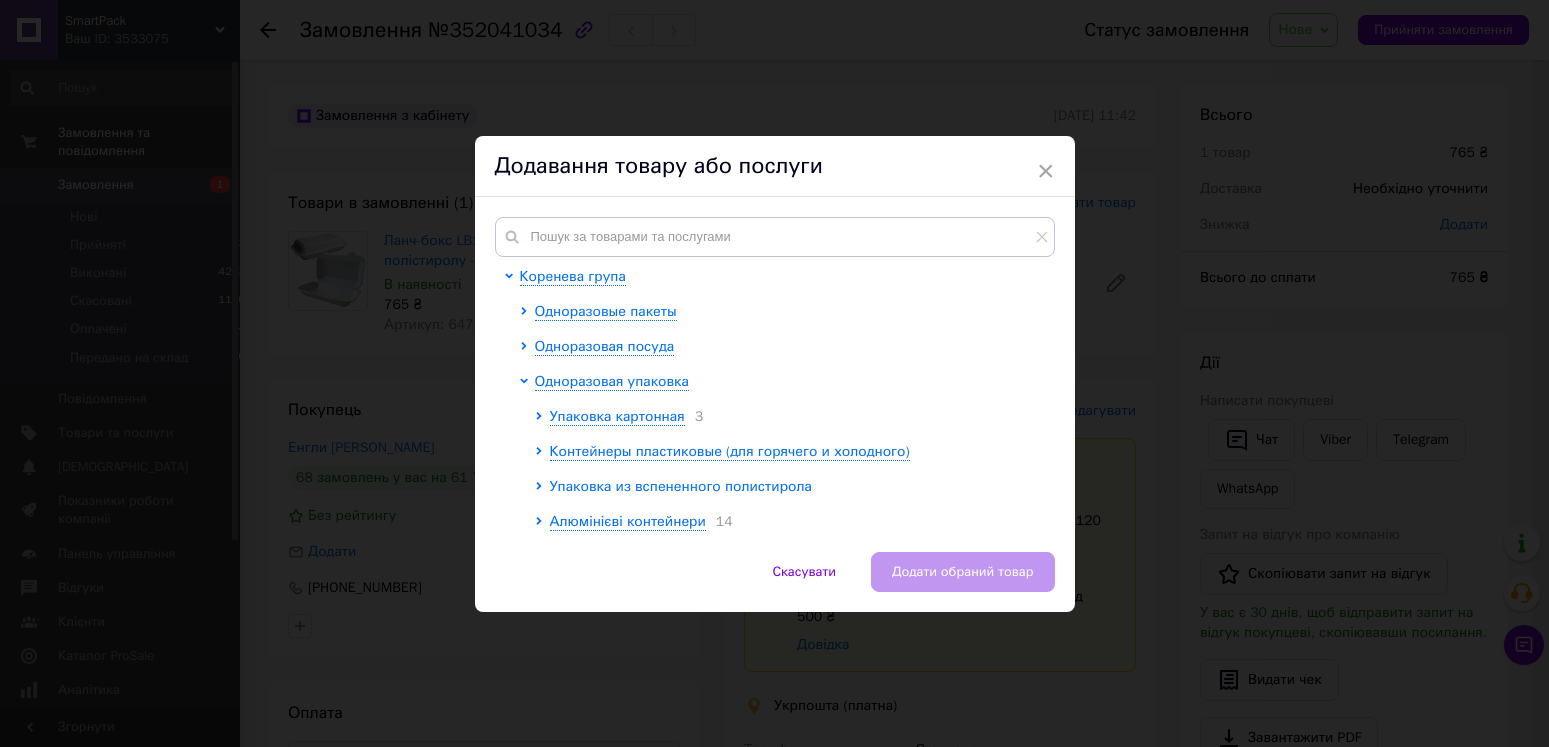 click on "Упаковка из вспененного полистирола" at bounding box center [681, 486] 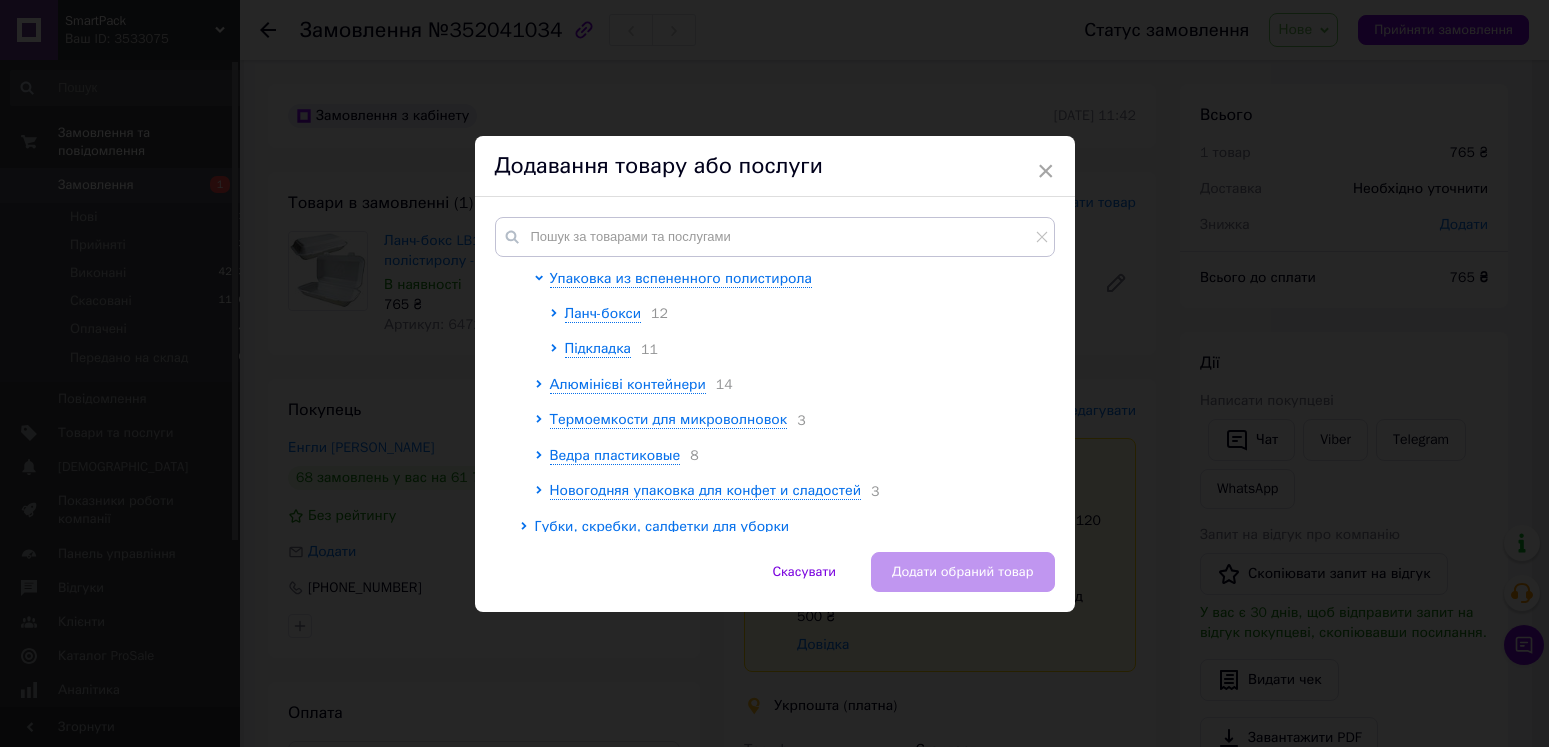 scroll, scrollTop: 228, scrollLeft: 0, axis: vertical 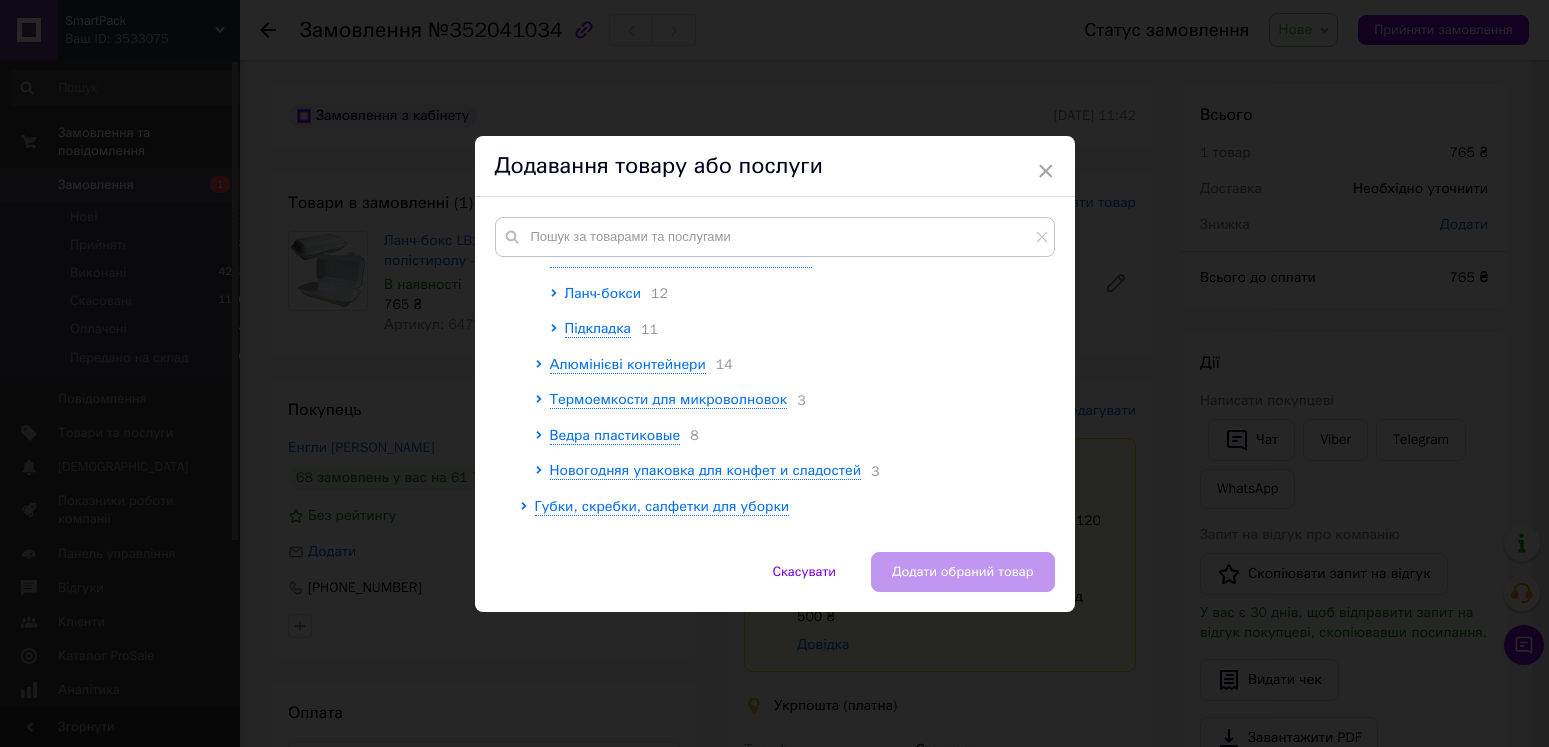 click on "Ланч-бокси" at bounding box center [603, 293] 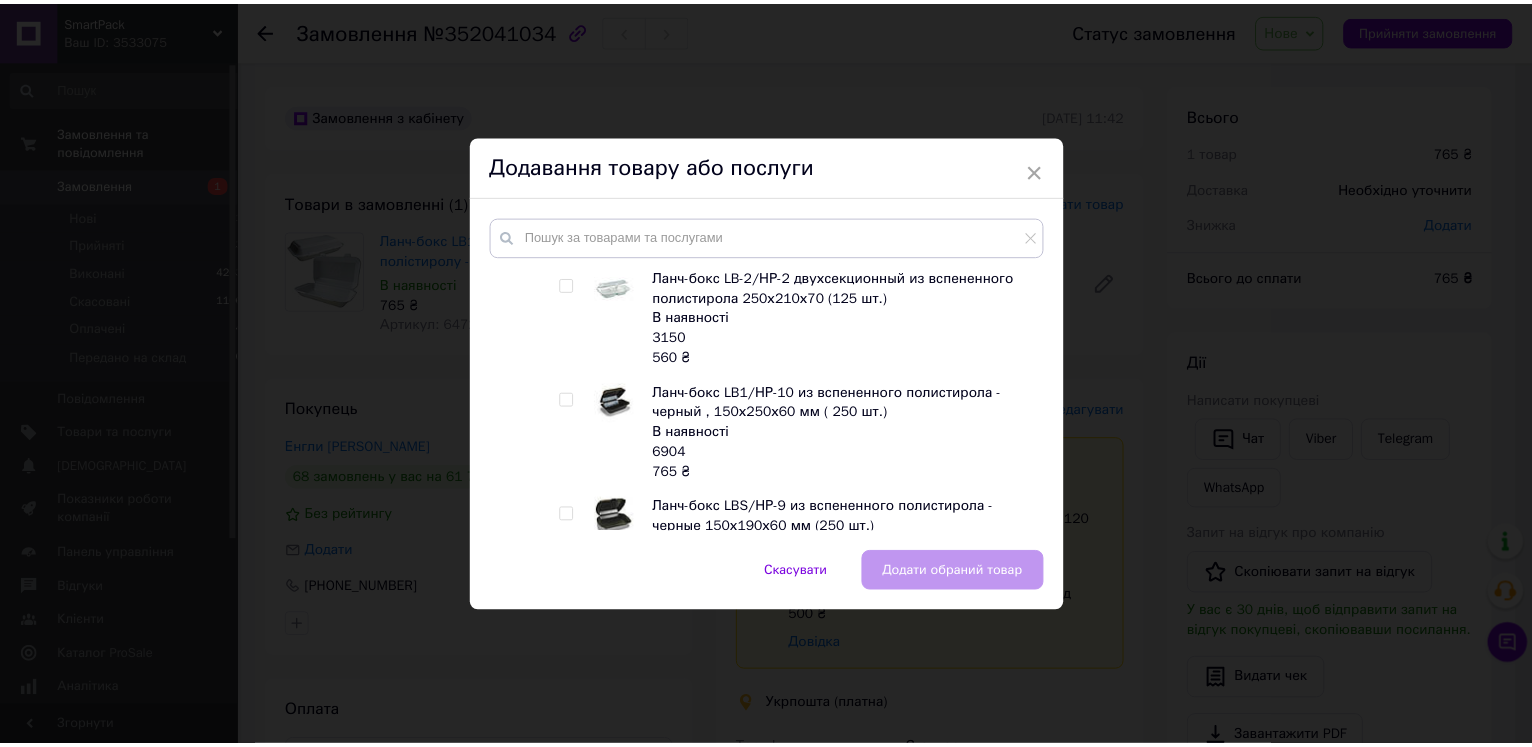 scroll, scrollTop: 1026, scrollLeft: 0, axis: vertical 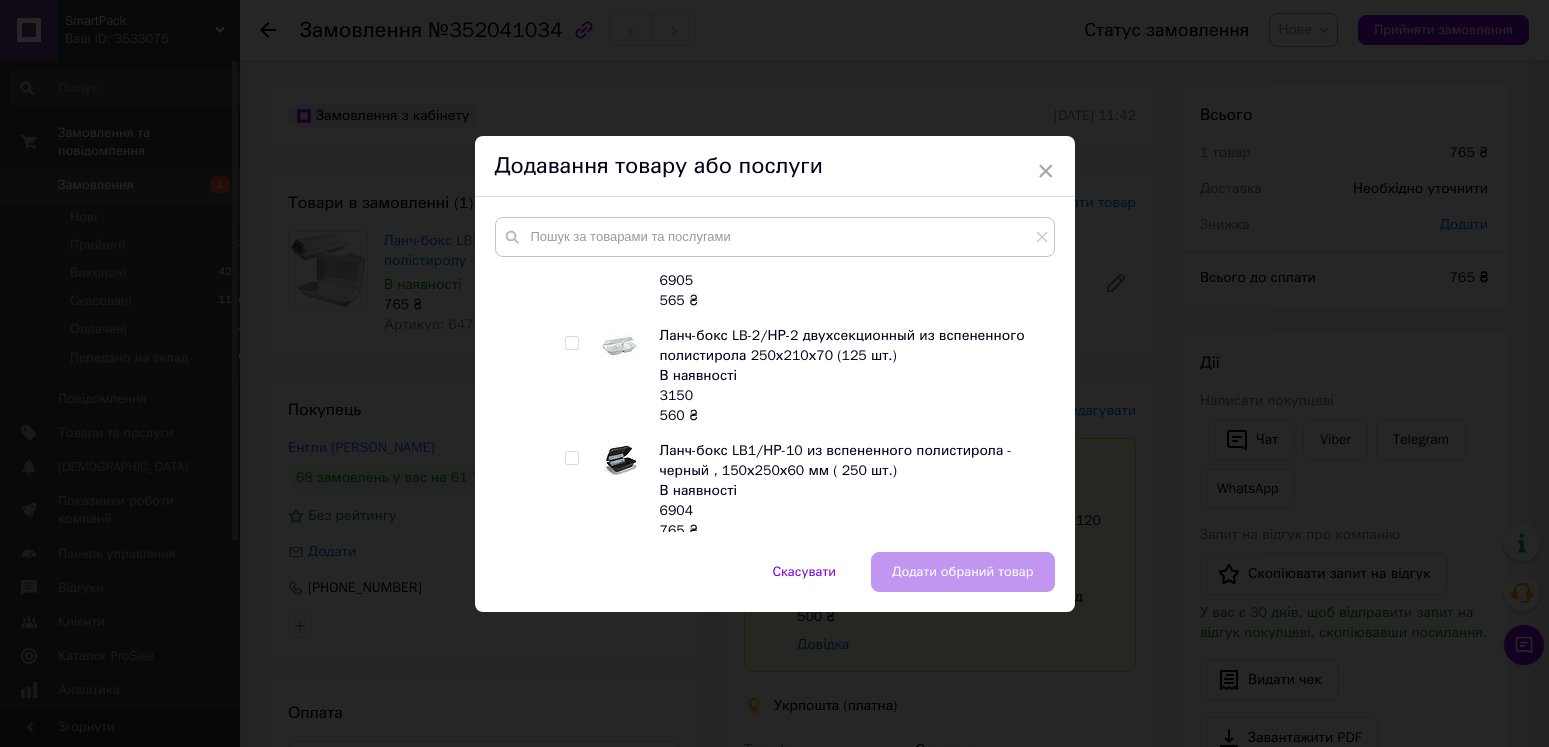 click at bounding box center (571, 343) 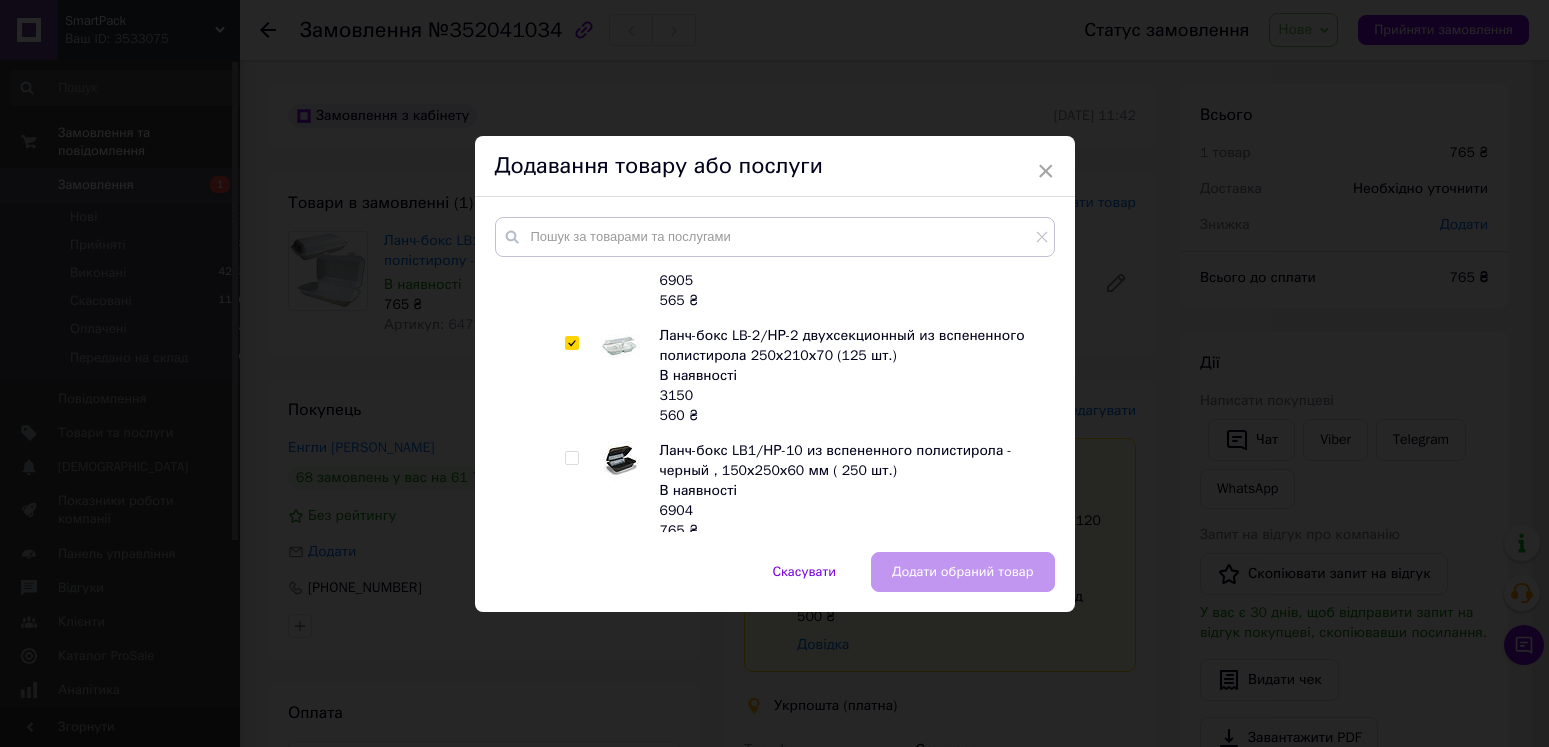 checkbox on "true" 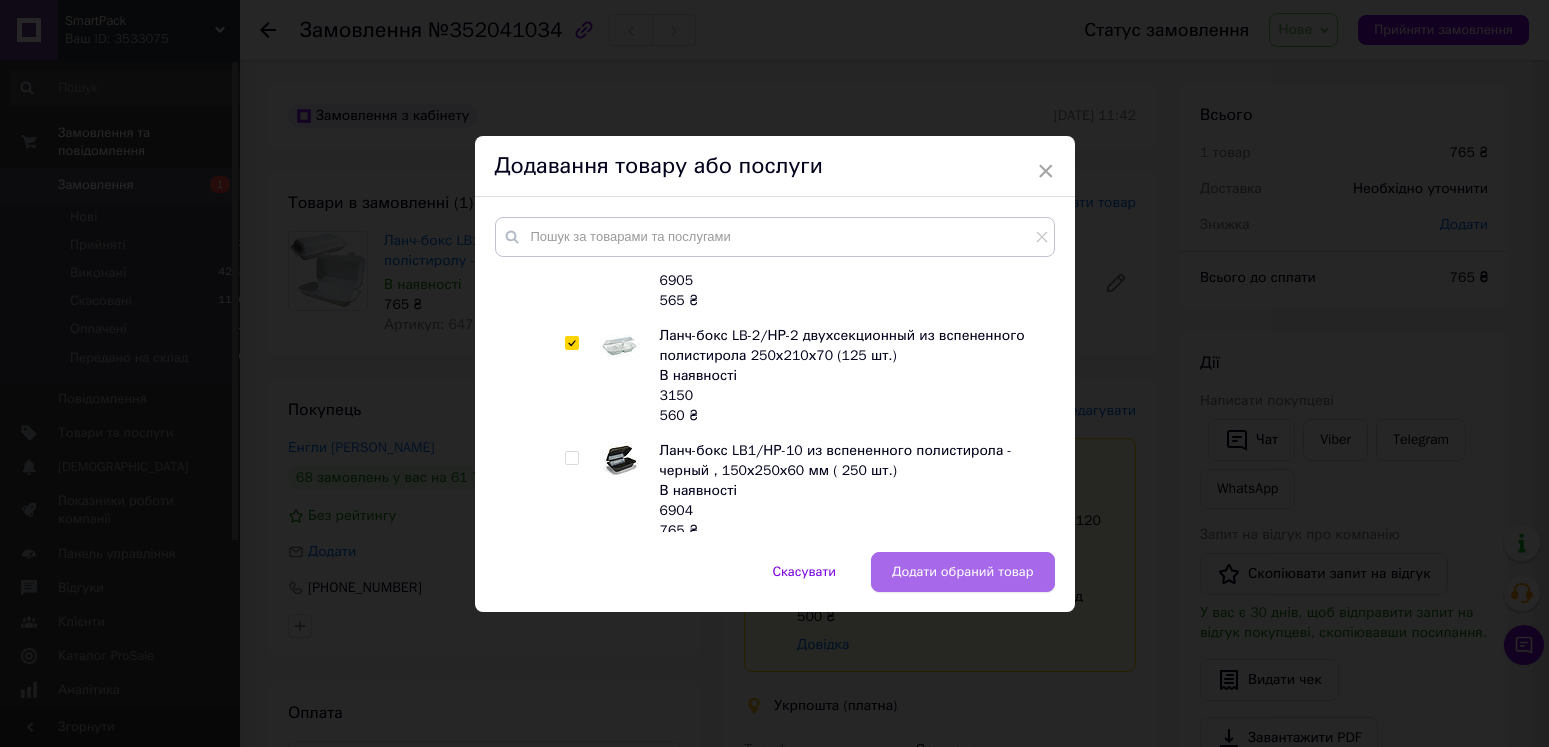 click on "Додати обраний товар" at bounding box center [963, 572] 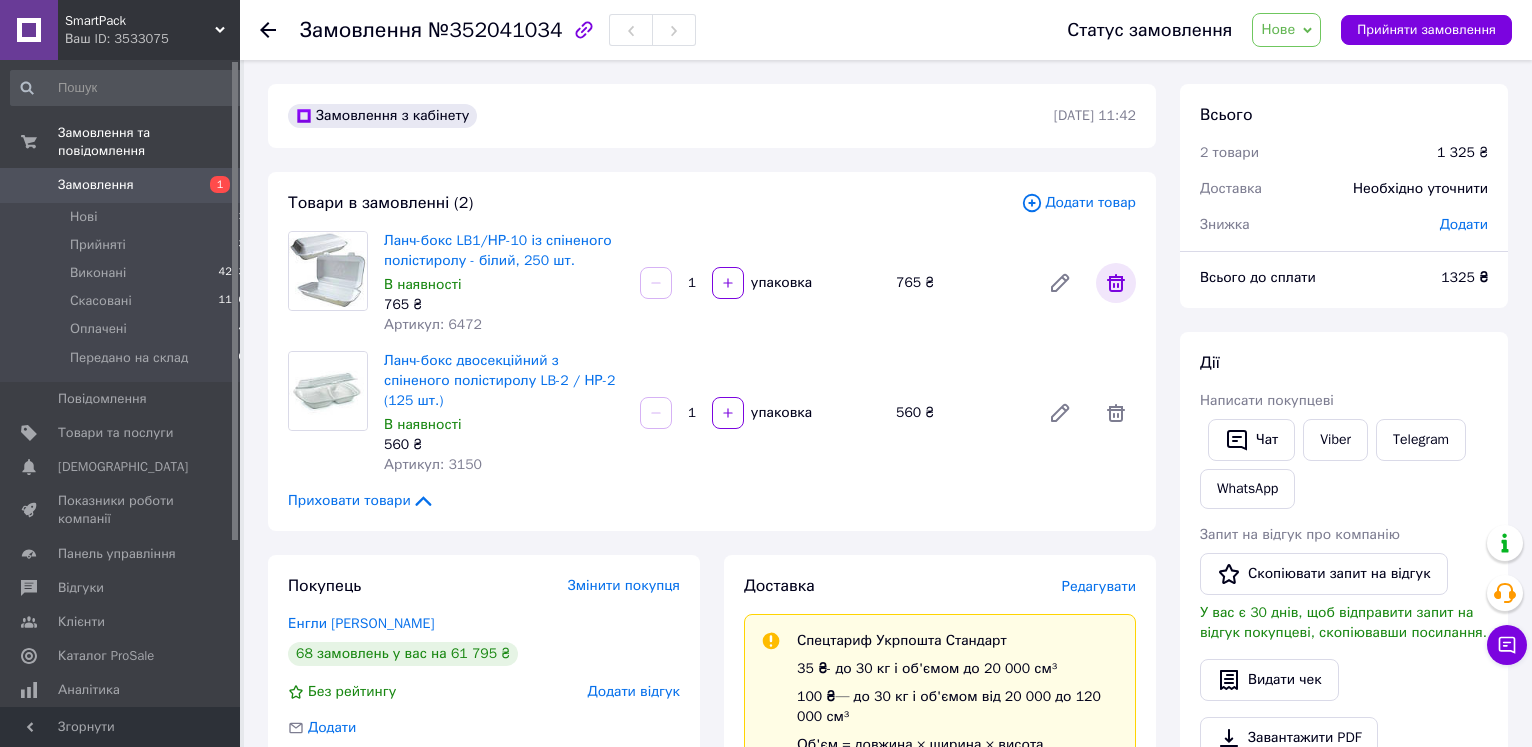click 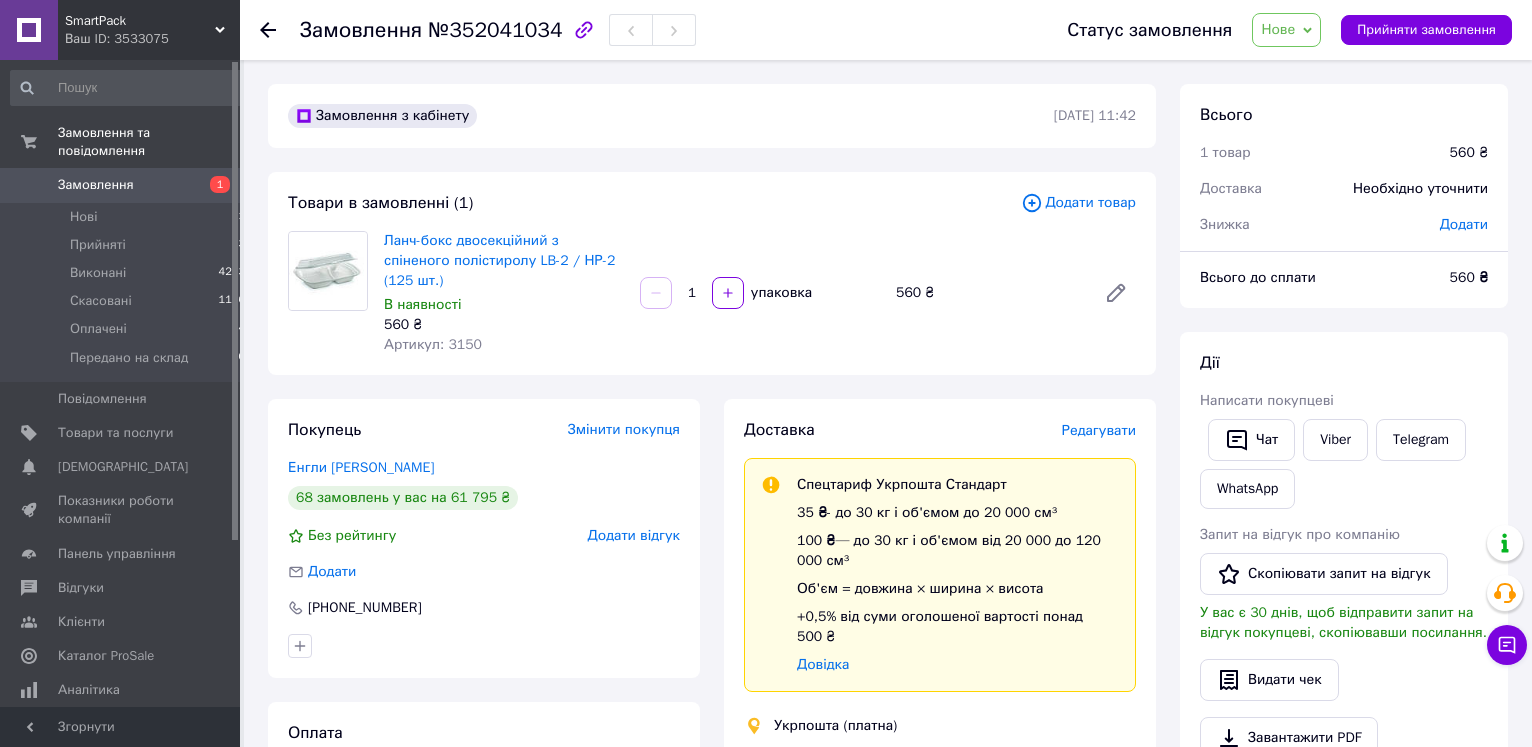 click on "Нове" at bounding box center [1278, 29] 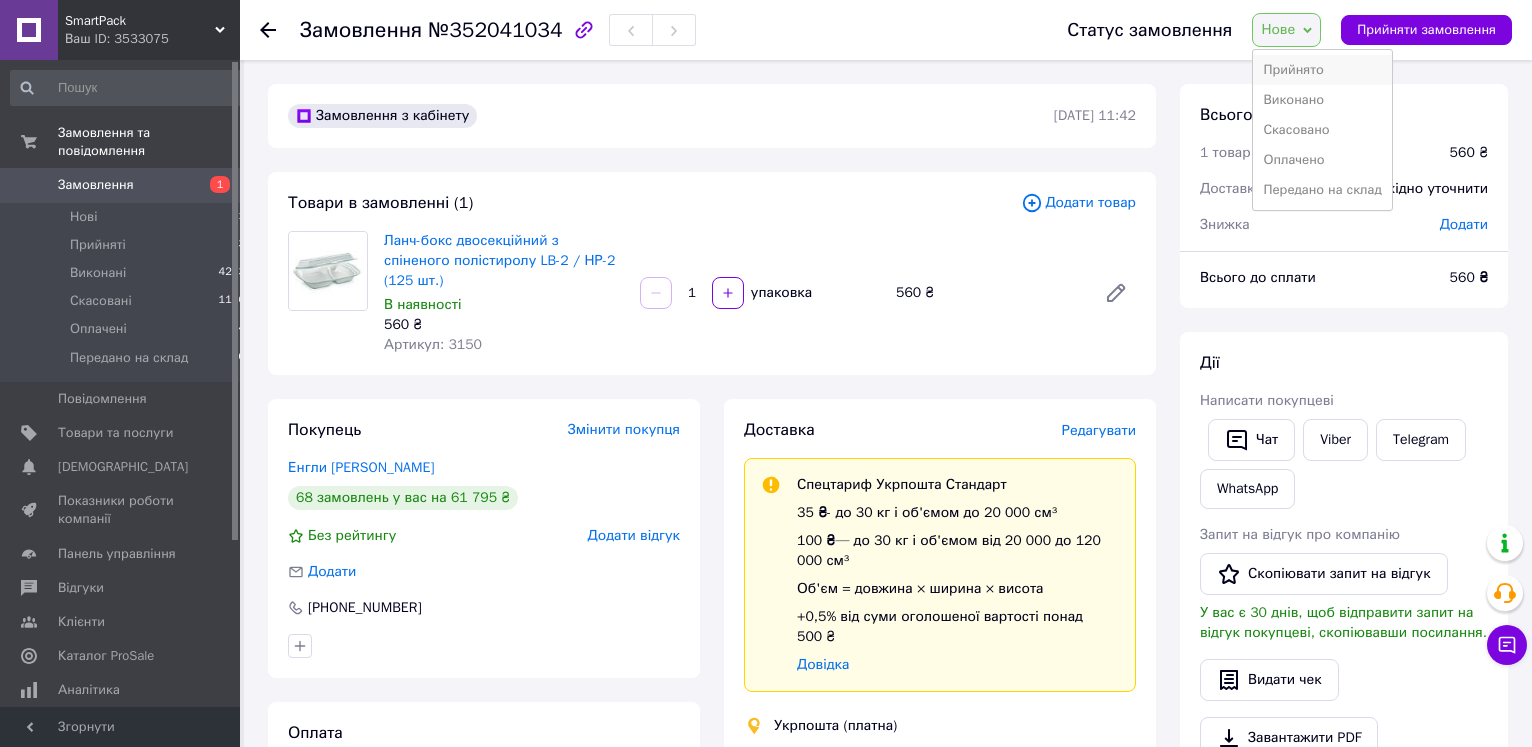 click on "Прийнято" at bounding box center (1322, 70) 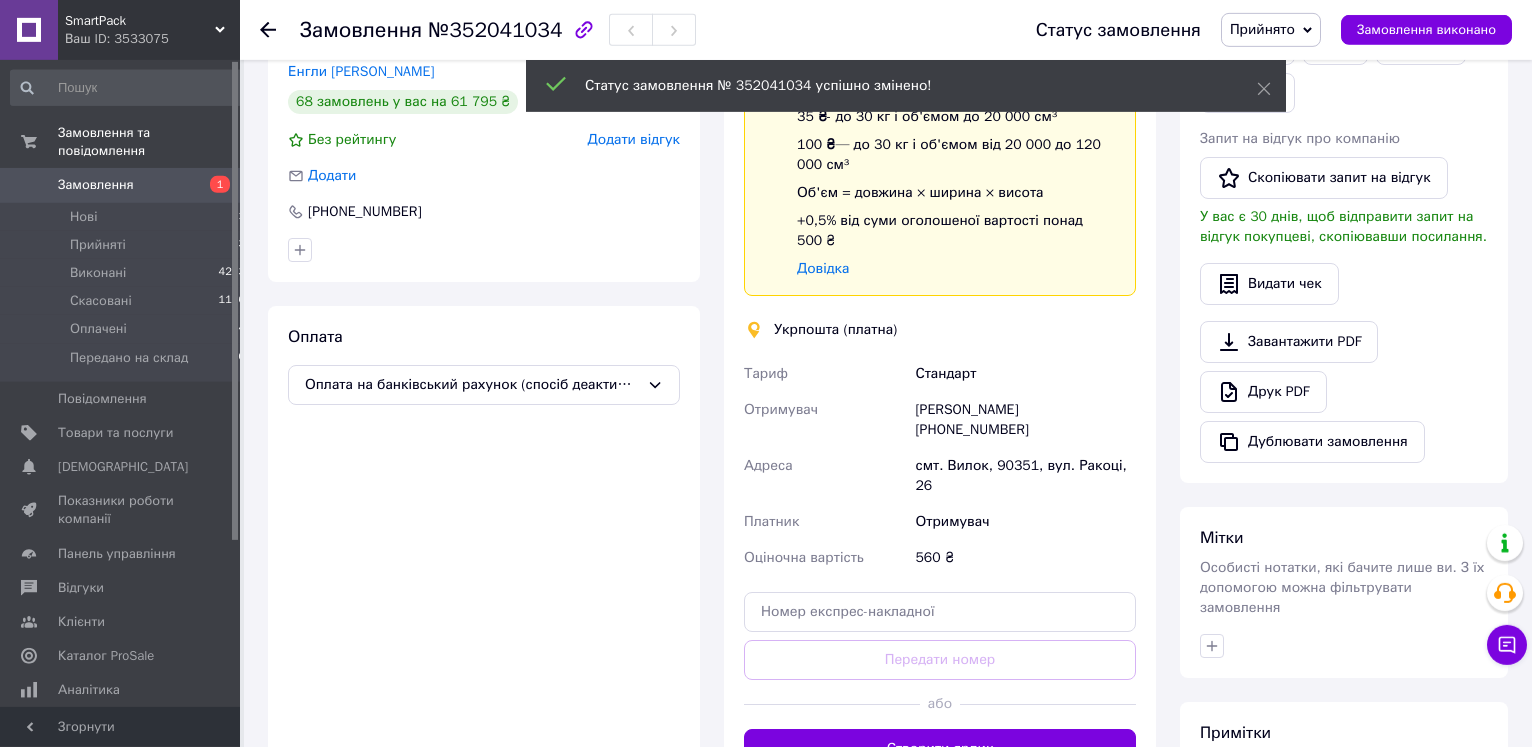 scroll, scrollTop: 408, scrollLeft: 0, axis: vertical 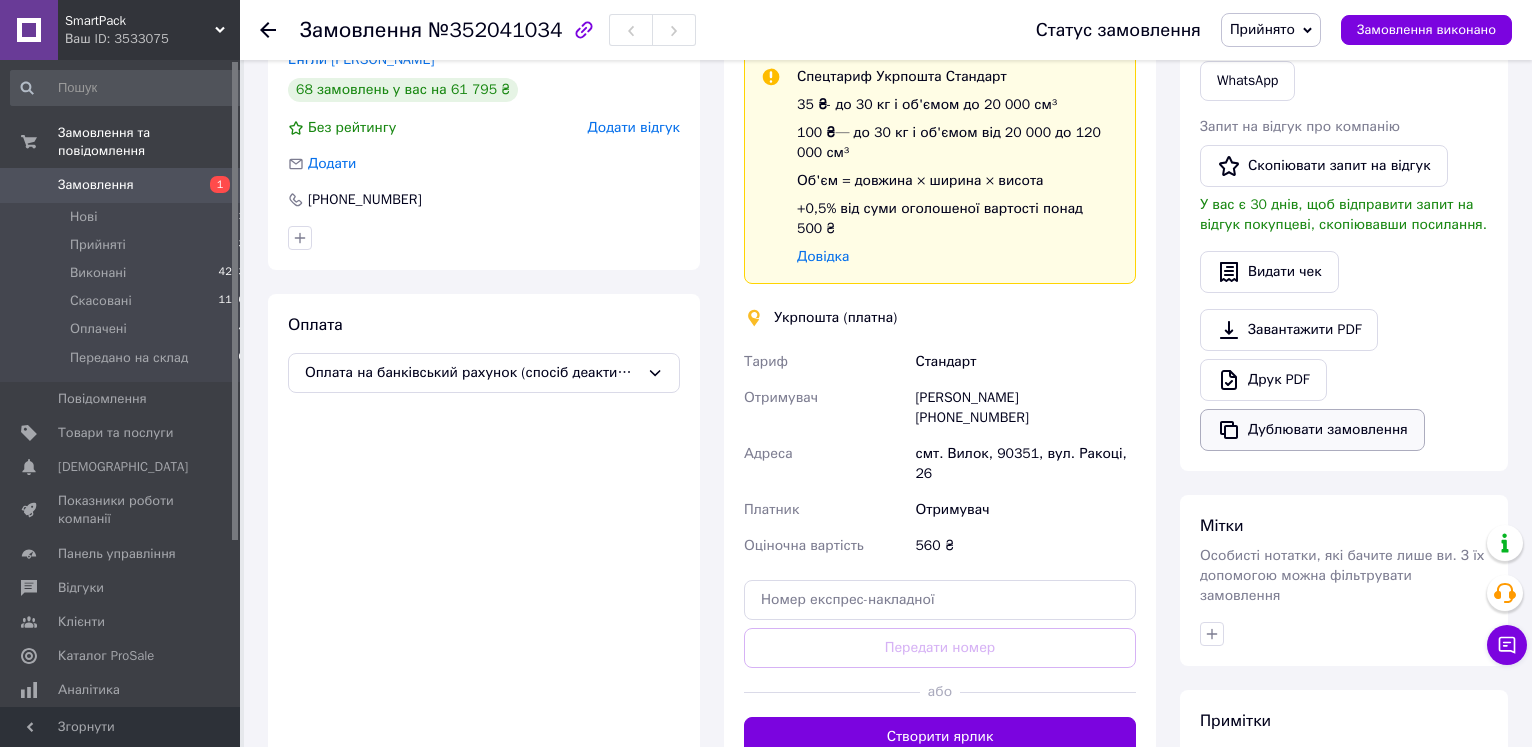 click on "Дублювати замовлення" at bounding box center [1312, 430] 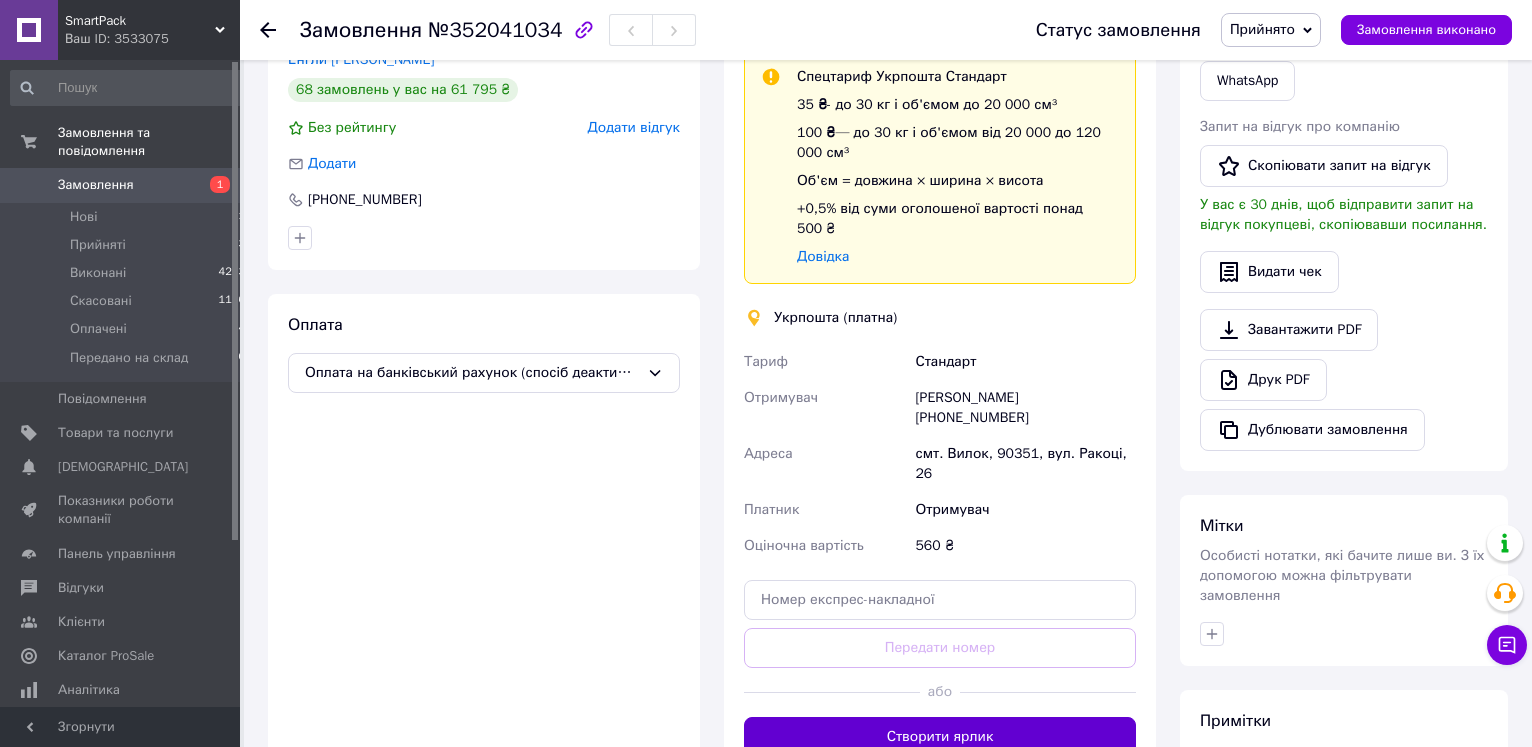 click on "Створити ярлик" at bounding box center (940, 737) 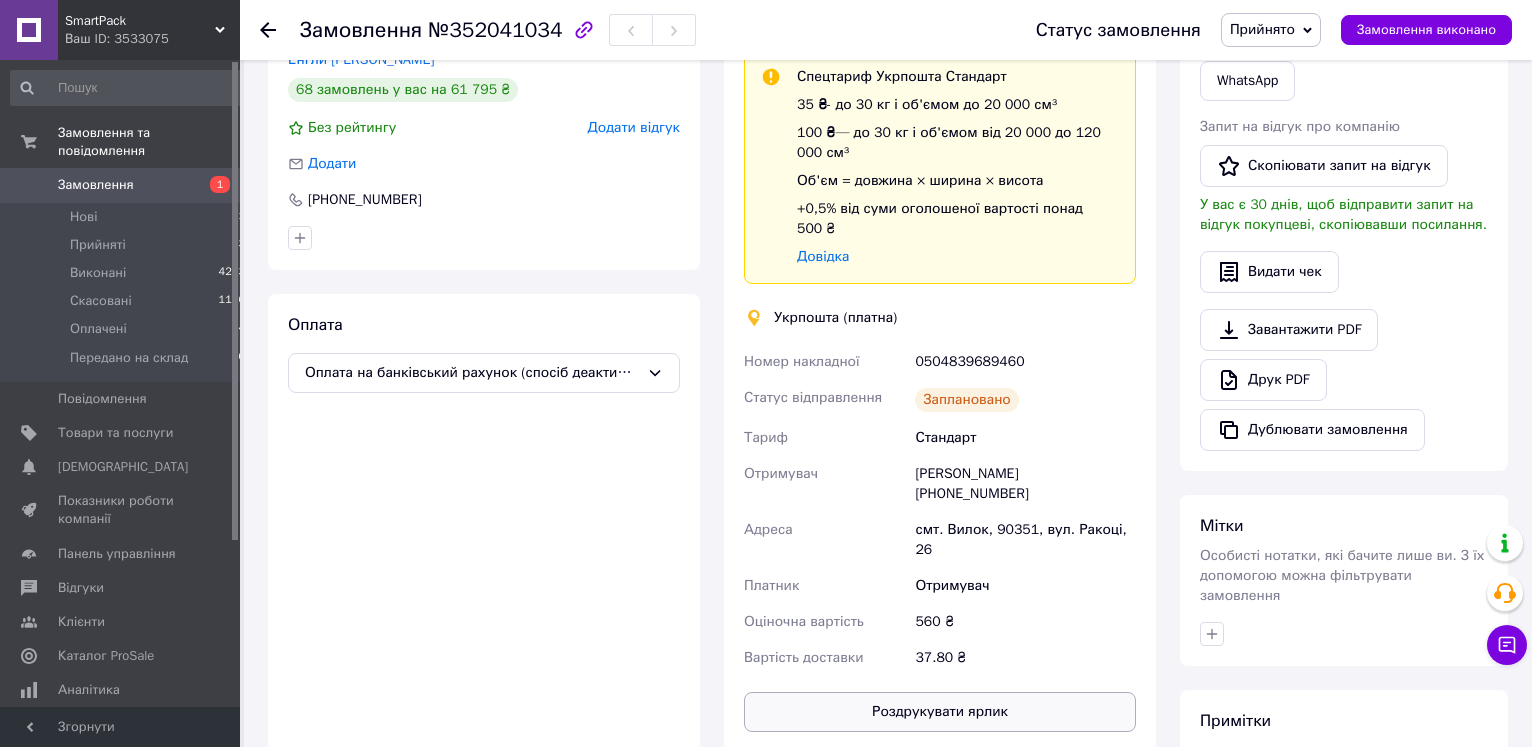 click on "Роздрукувати ярлик" at bounding box center (940, 712) 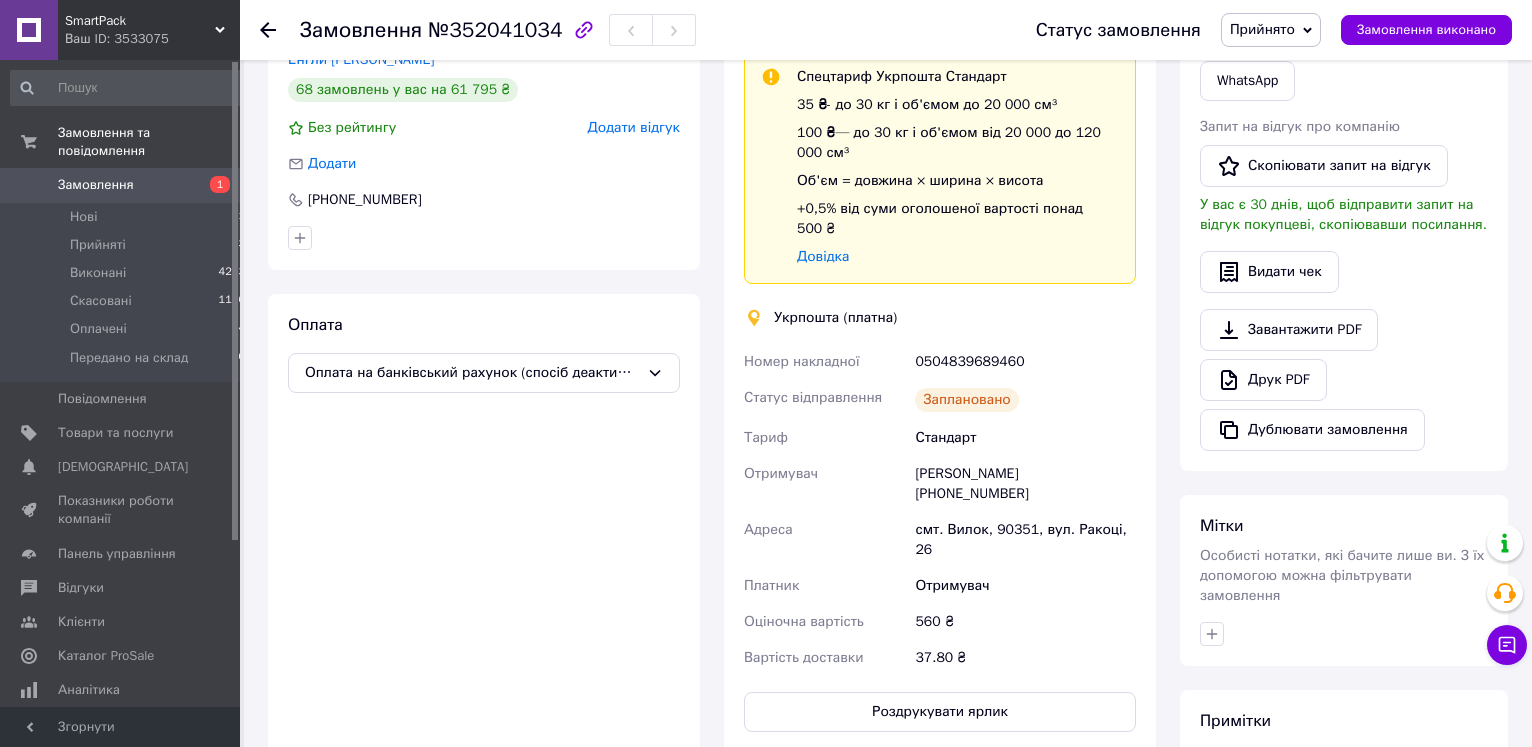 click on "Замовлення" at bounding box center [96, 185] 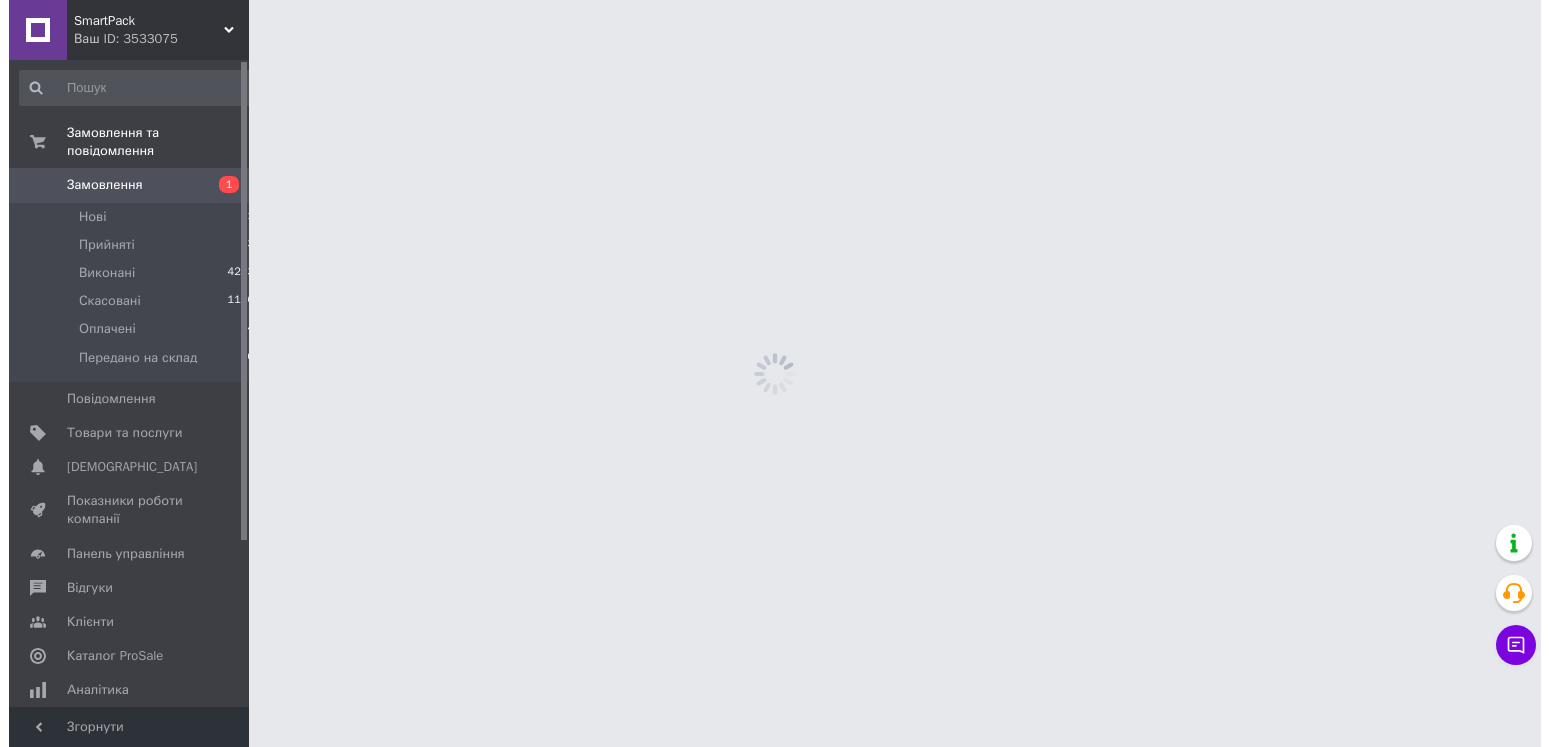 scroll, scrollTop: 0, scrollLeft: 0, axis: both 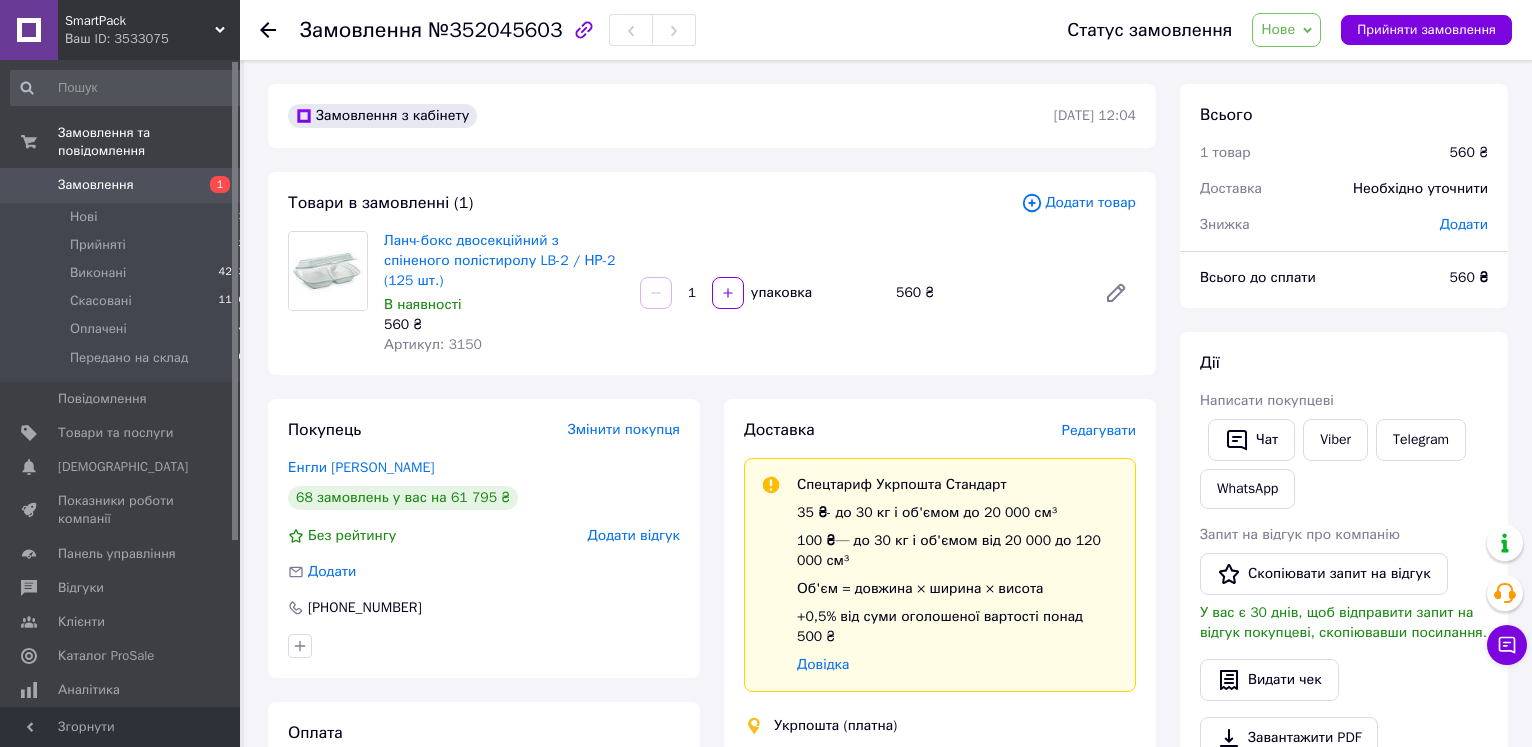 click on "Нове" at bounding box center (1286, 30) 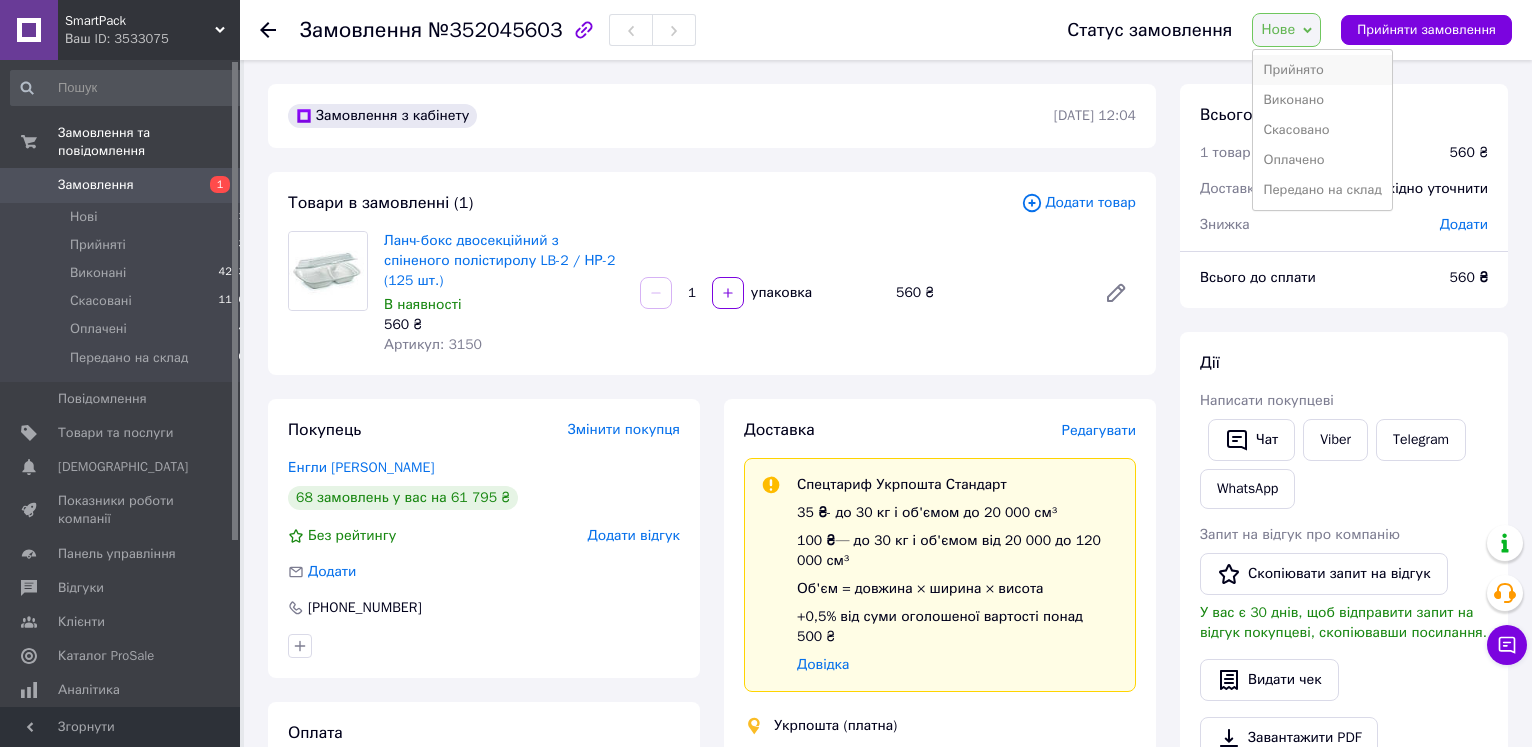 click on "Прийнято" at bounding box center (1322, 70) 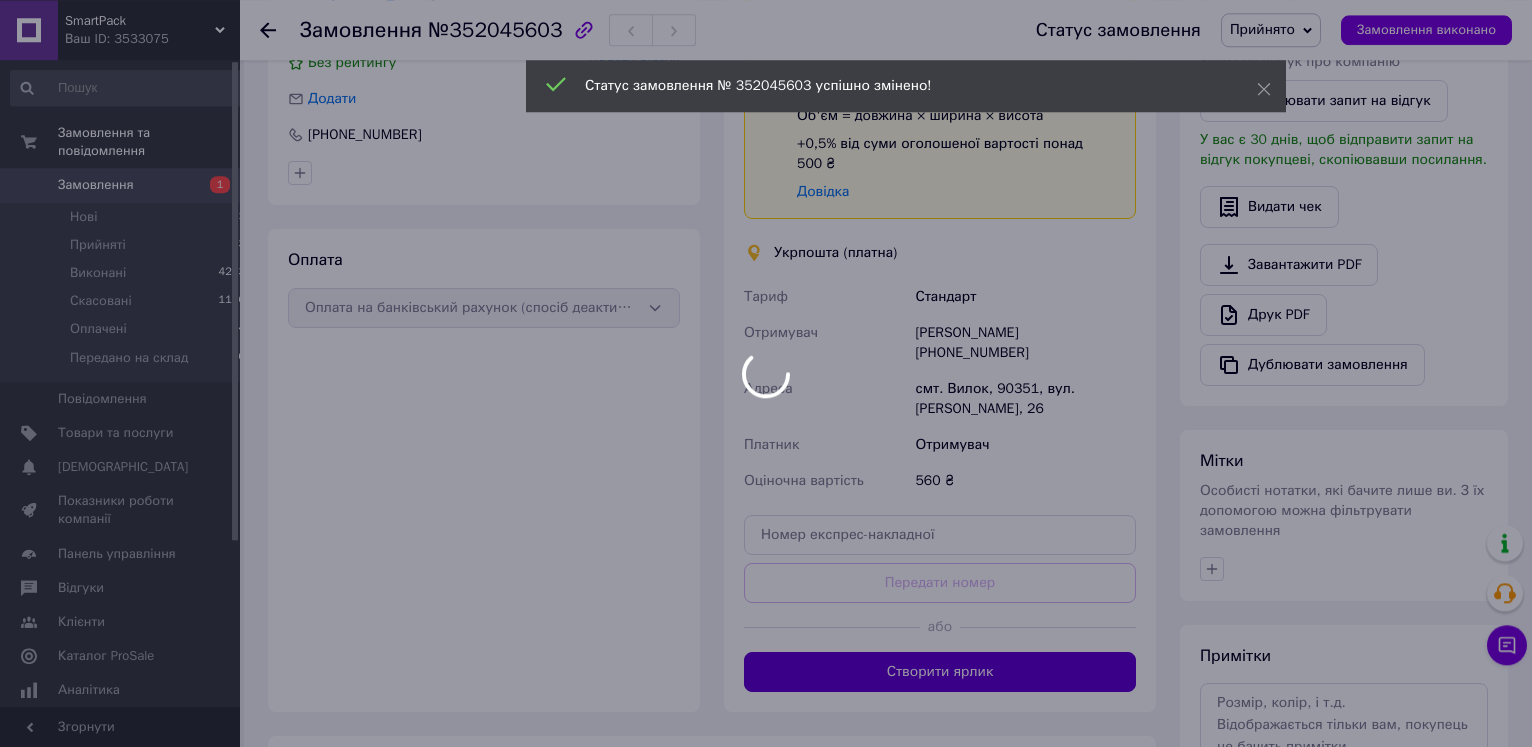 scroll, scrollTop: 510, scrollLeft: 0, axis: vertical 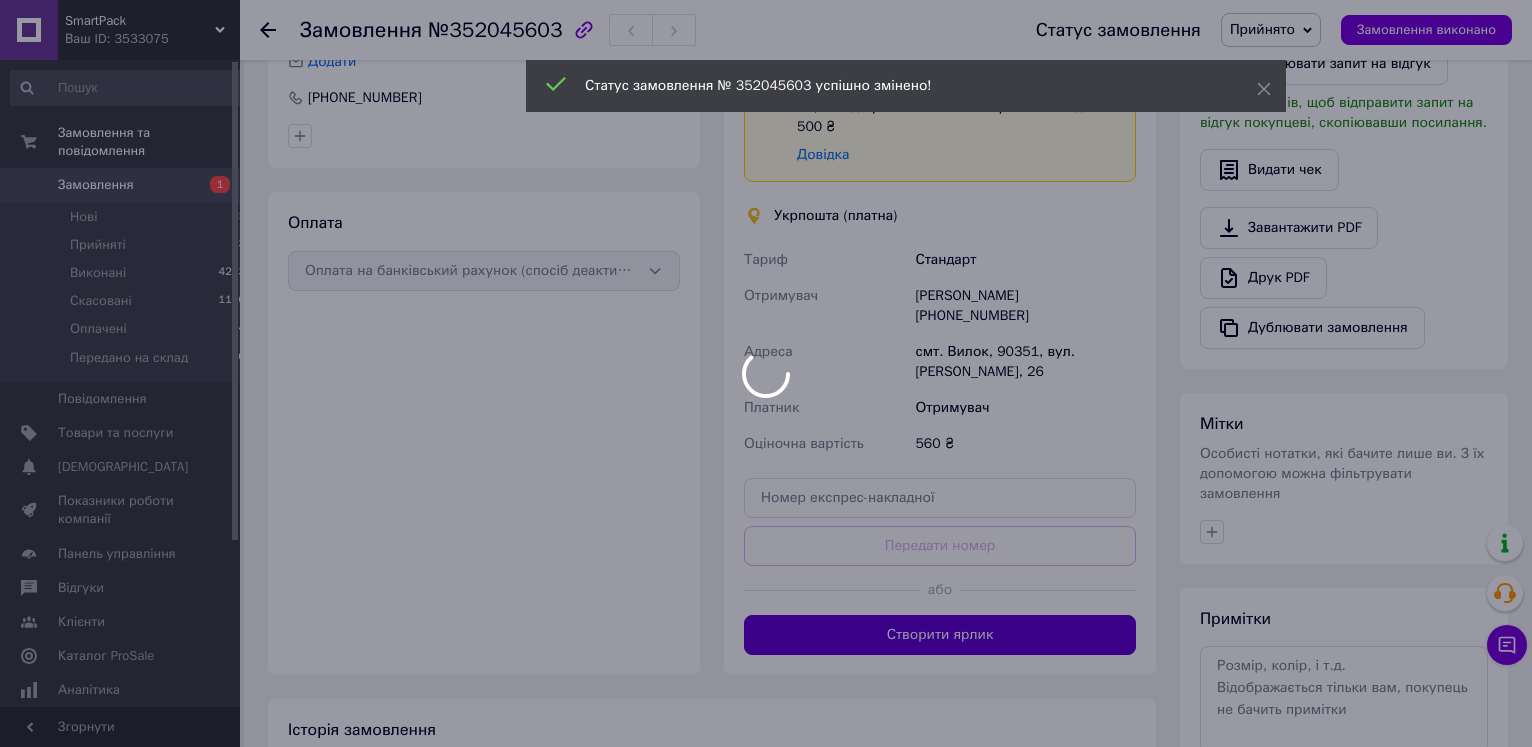 click at bounding box center (766, 373) 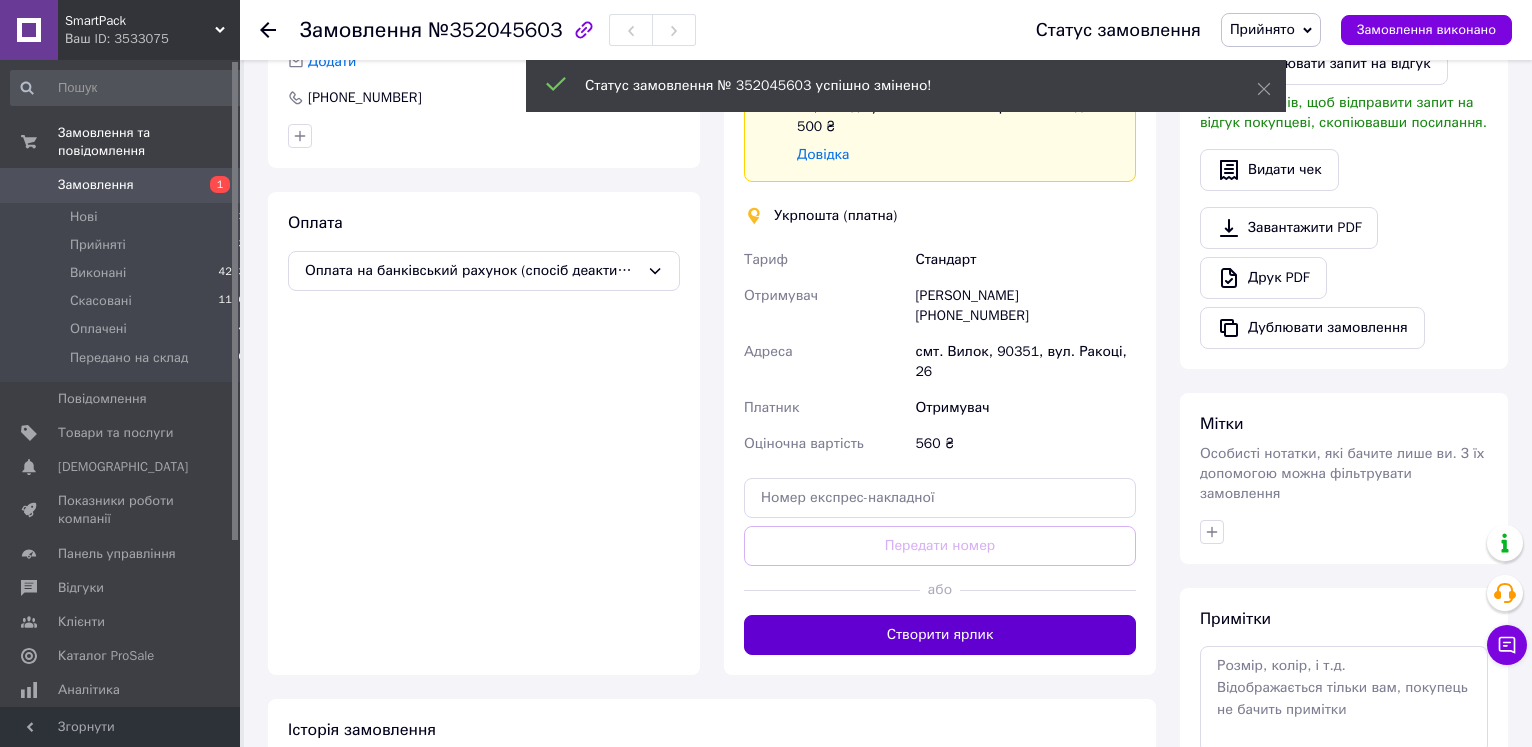 click on "Створити ярлик" at bounding box center (940, 635) 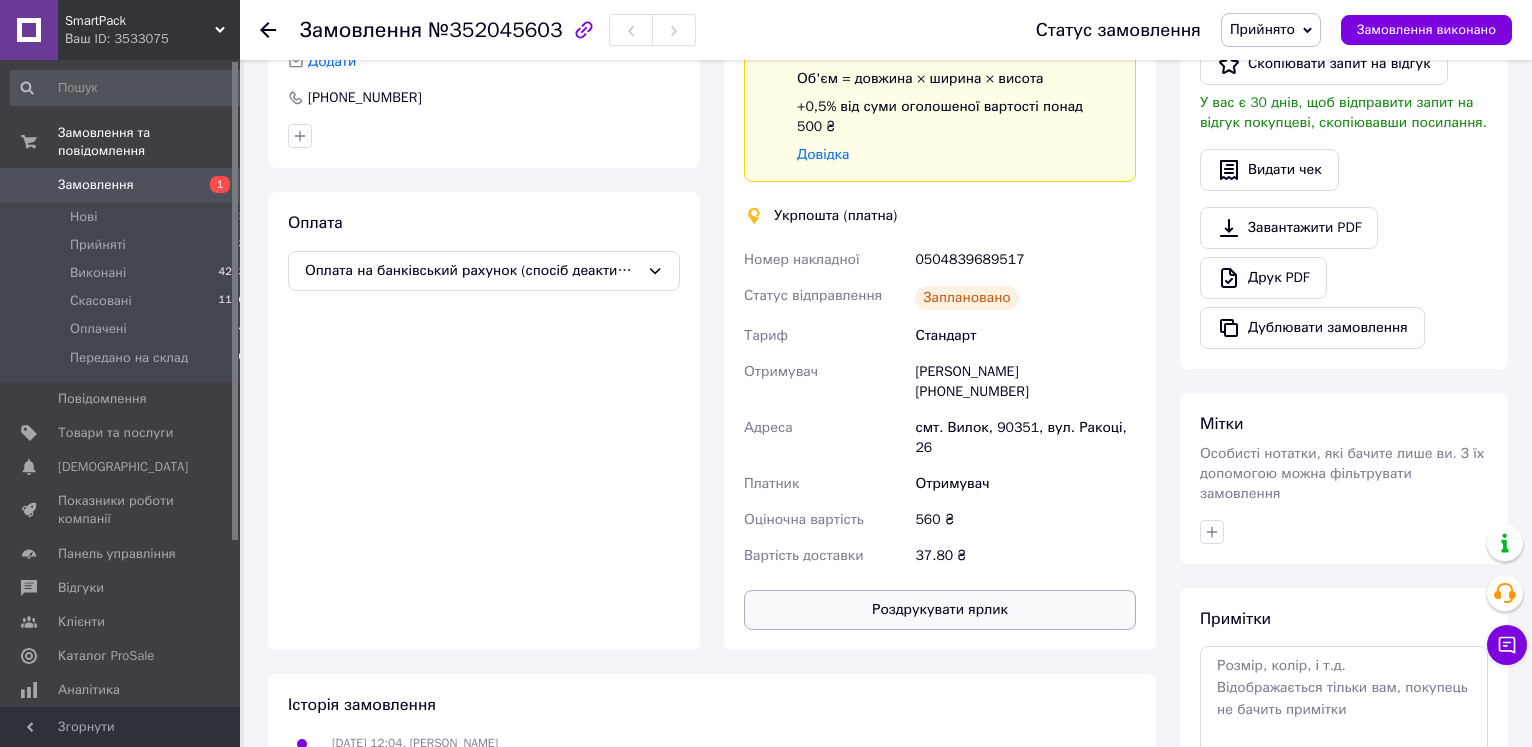 click on "Роздрукувати ярлик" at bounding box center [940, 610] 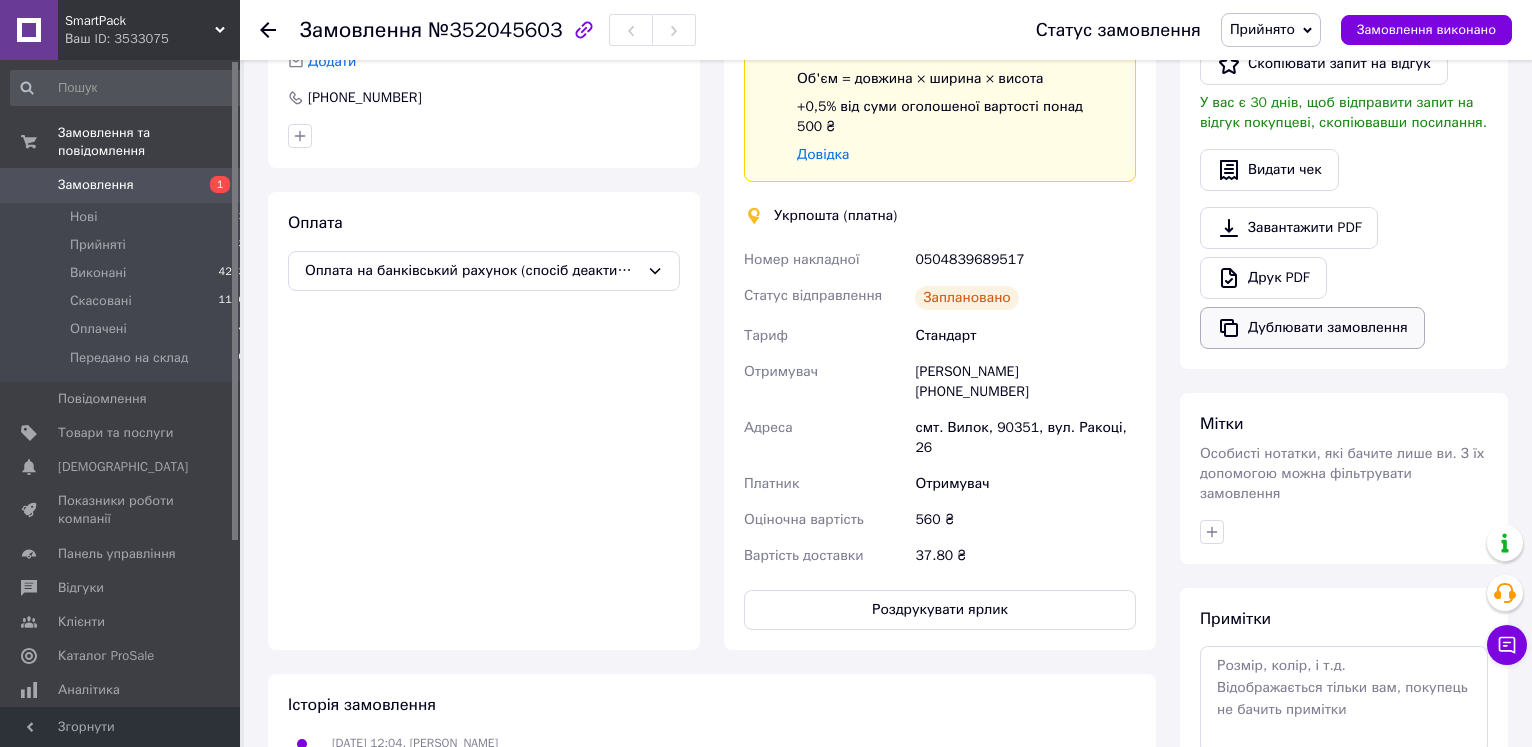click on "Дублювати замовлення" at bounding box center [1312, 328] 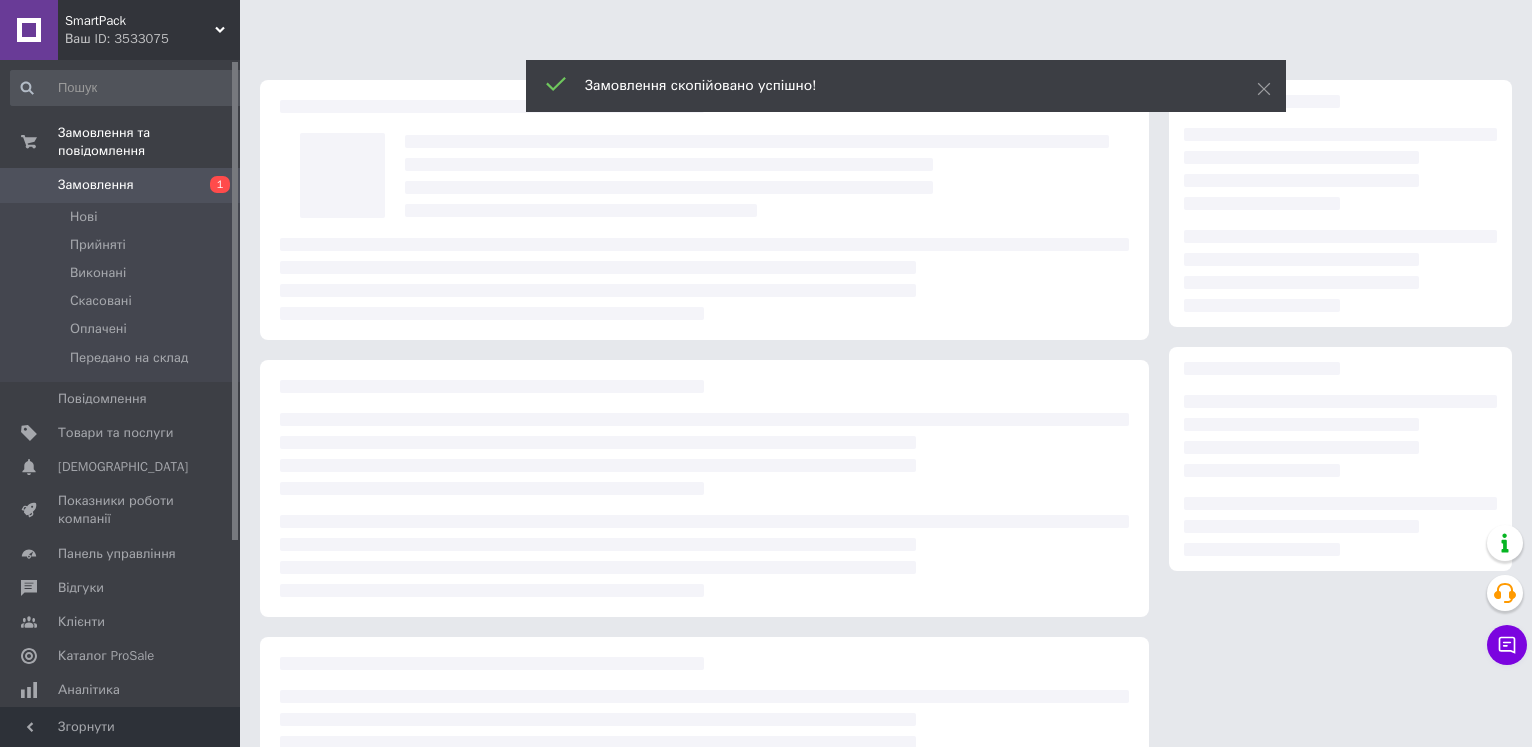 scroll, scrollTop: 0, scrollLeft: 0, axis: both 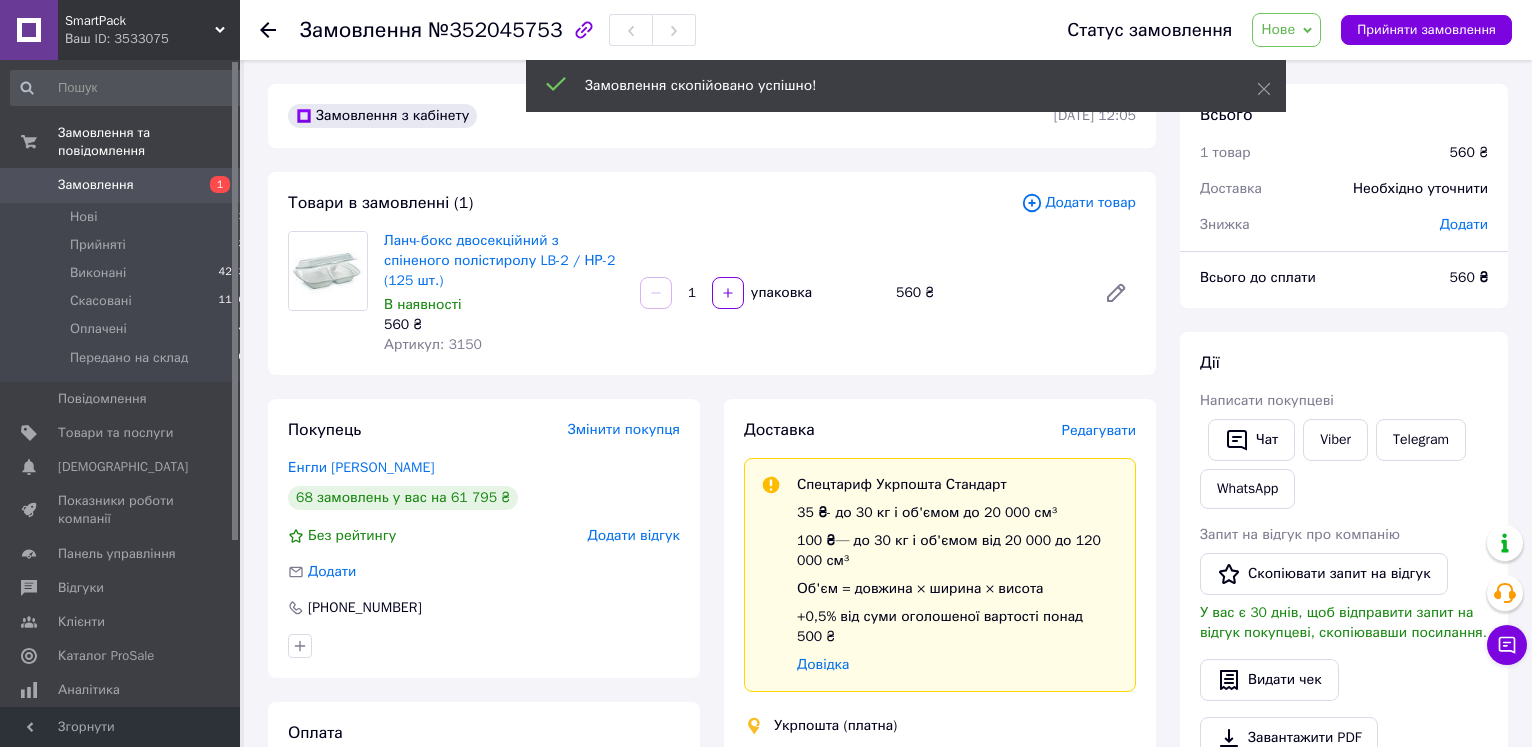 click on "Нове" at bounding box center [1286, 30] 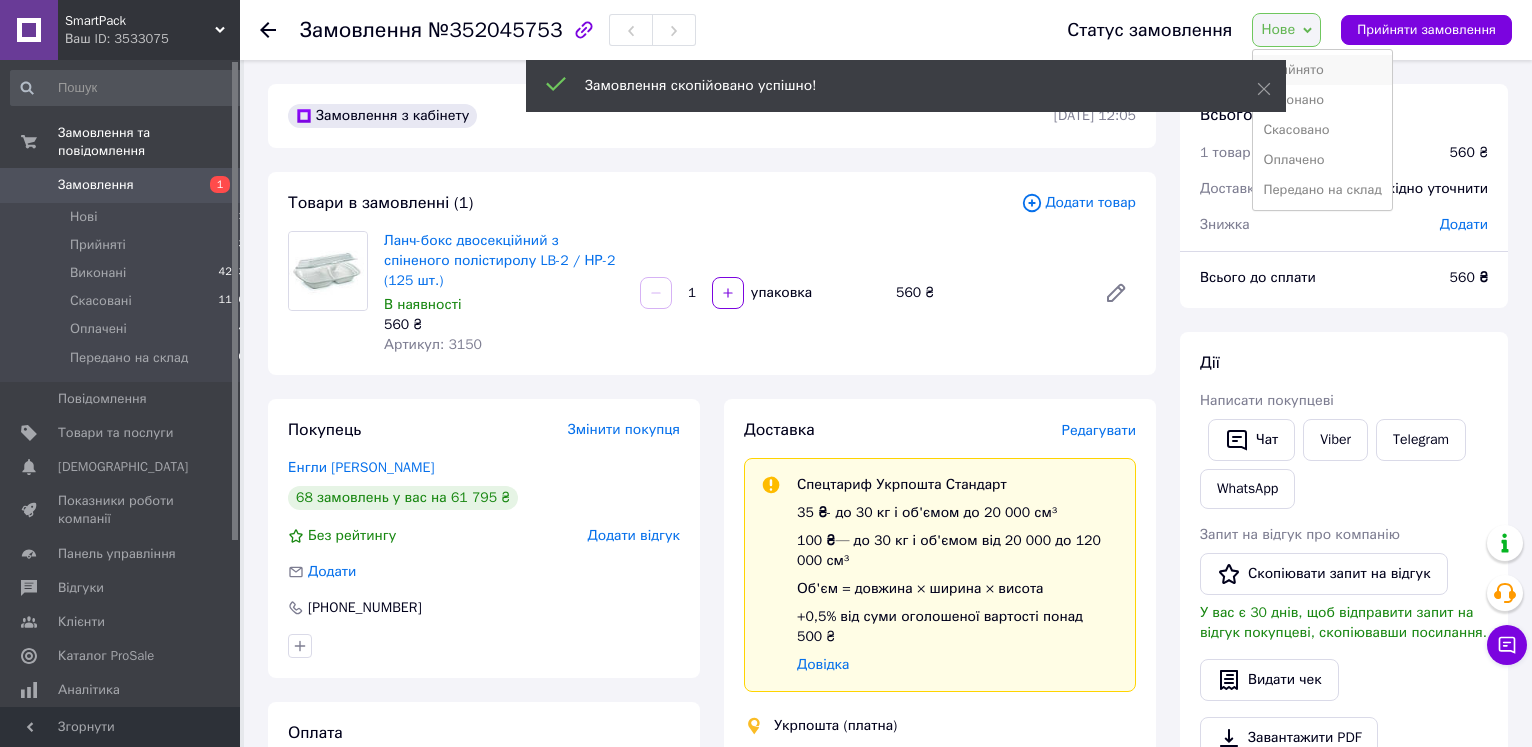 click on "Прийнято" at bounding box center [1322, 70] 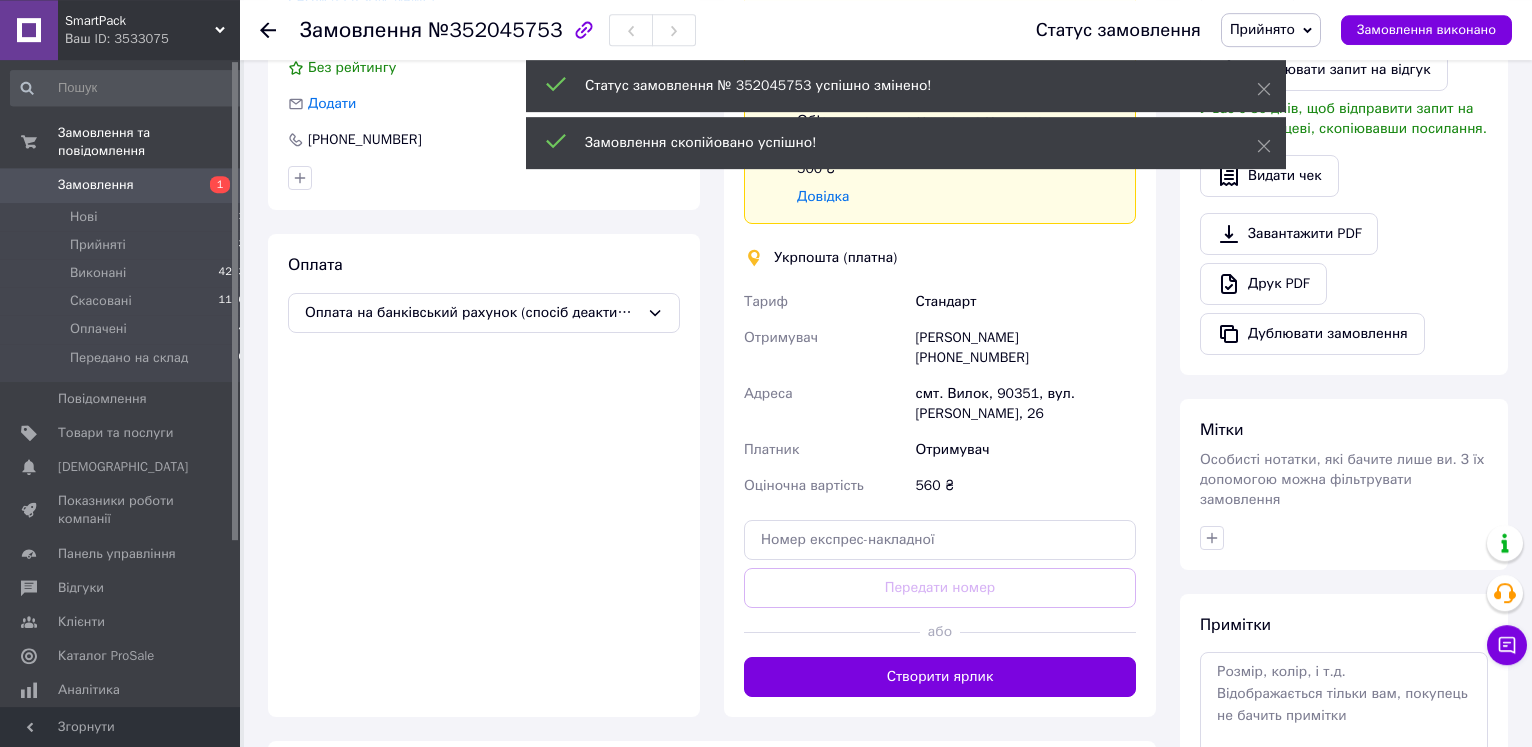 scroll, scrollTop: 510, scrollLeft: 0, axis: vertical 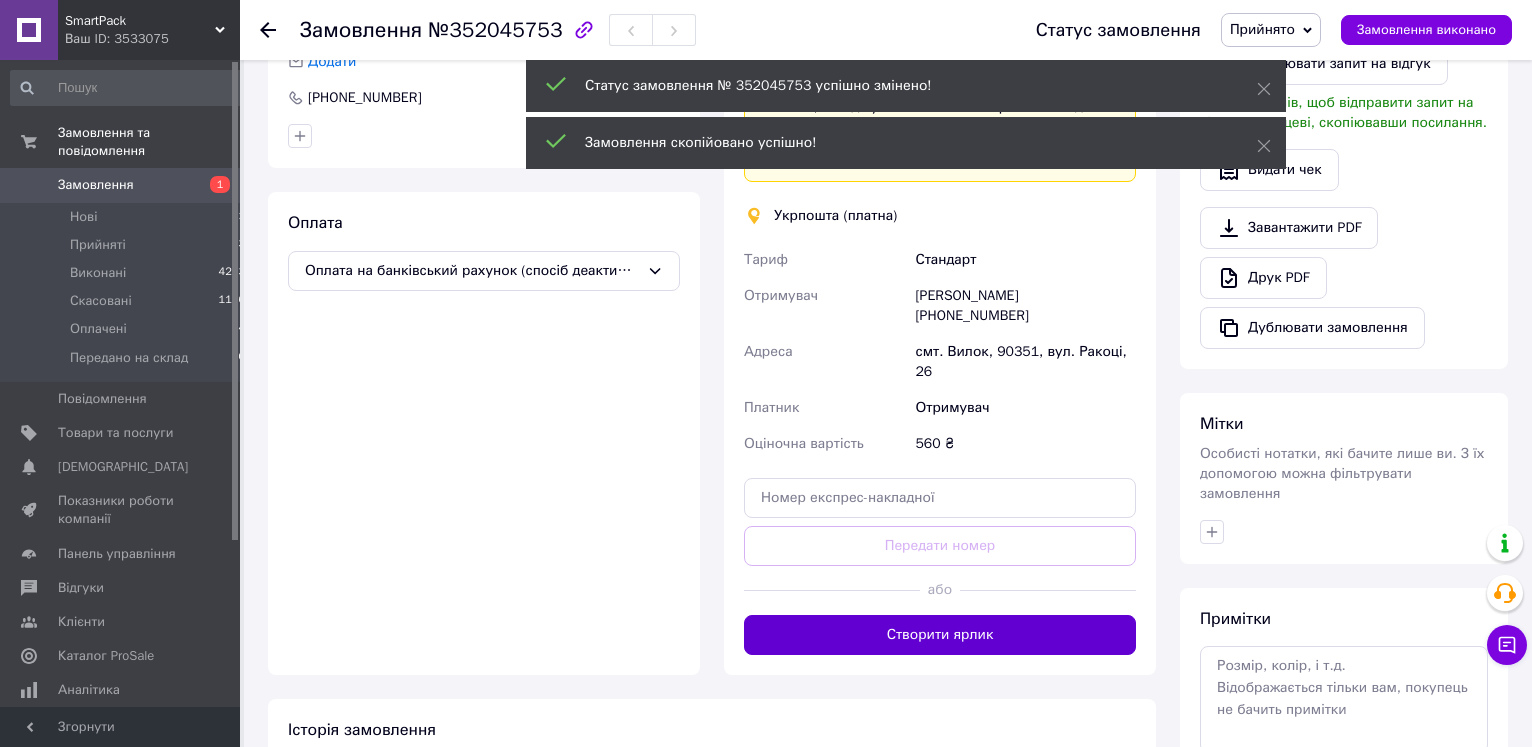click on "Створити ярлик" at bounding box center [940, 635] 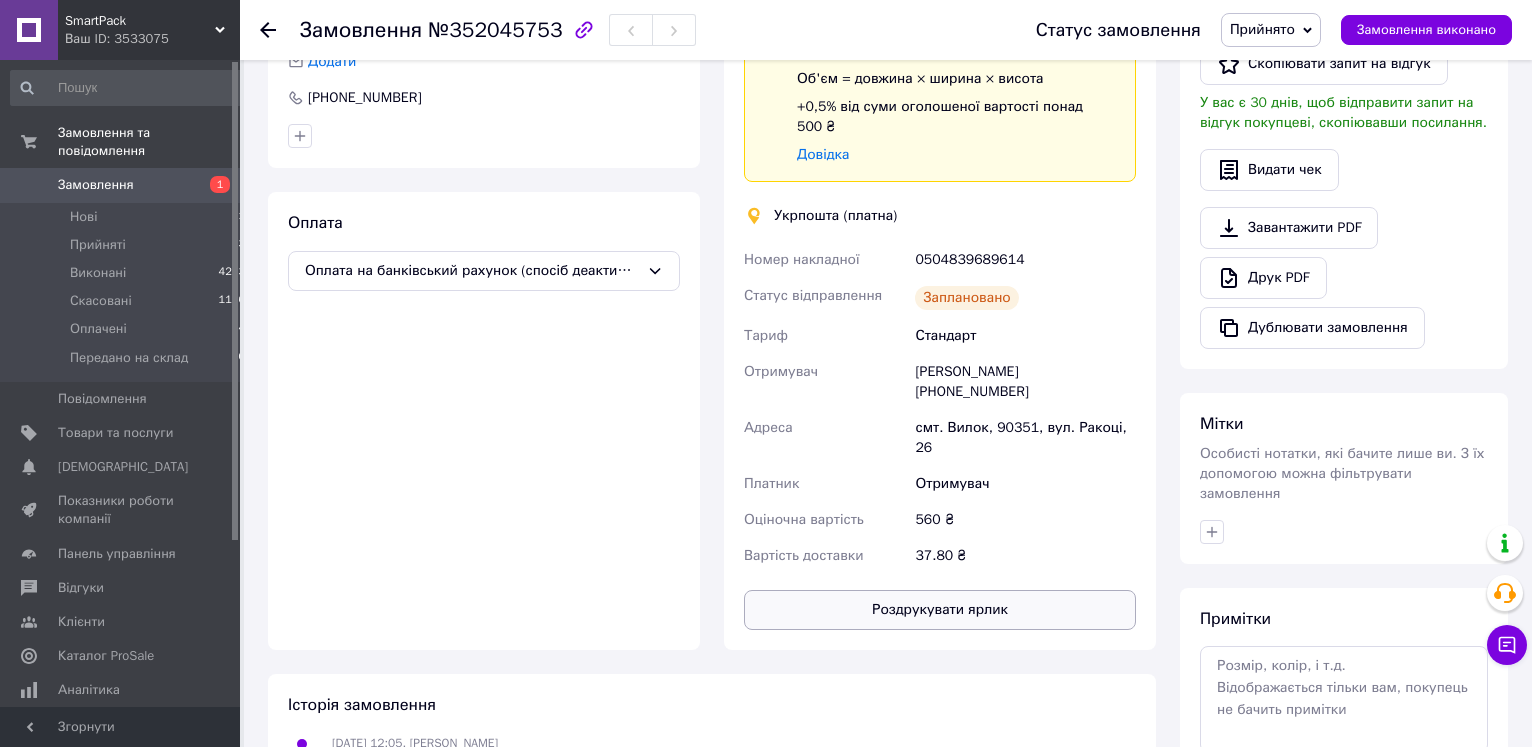 click on "Роздрукувати ярлик" at bounding box center [940, 610] 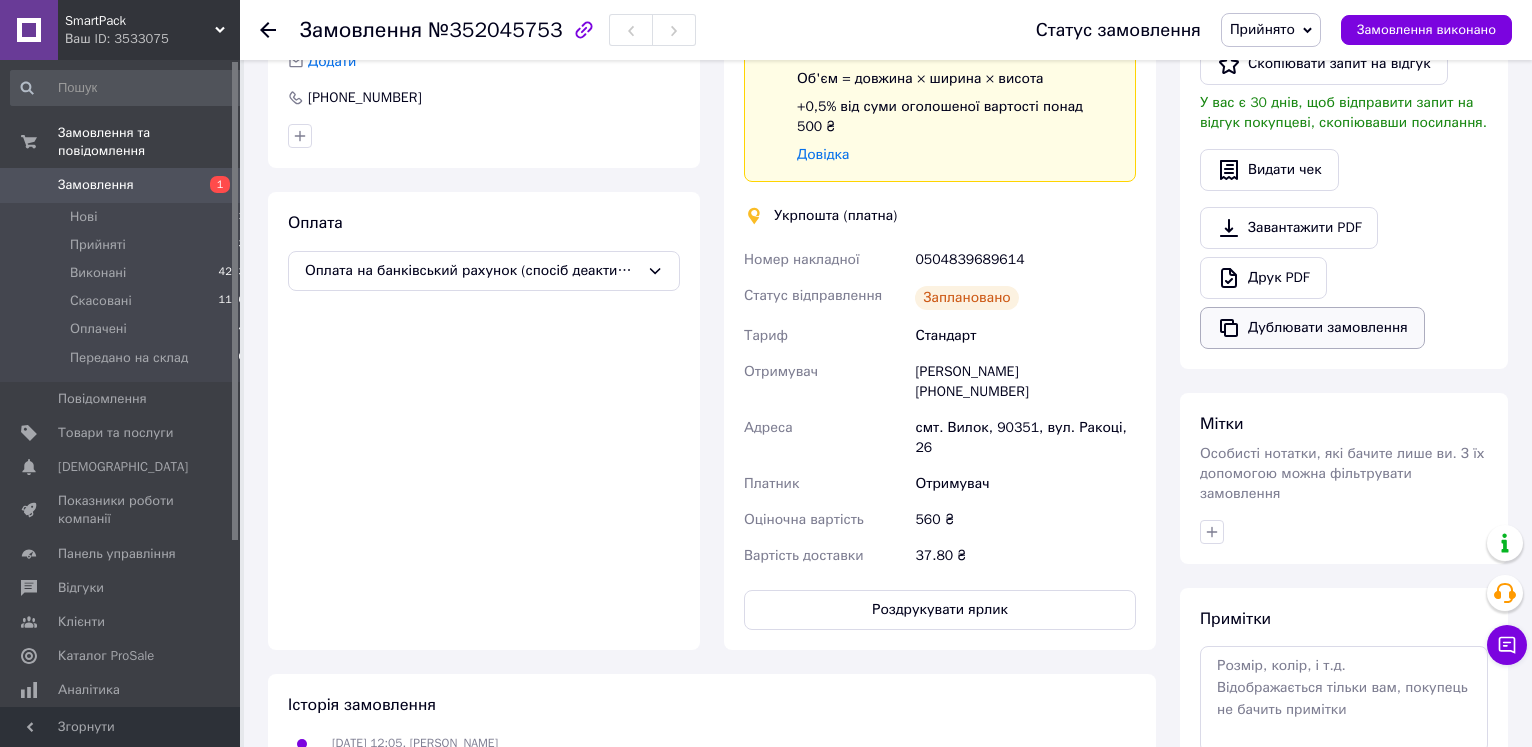click on "Дублювати замовлення" at bounding box center [1312, 328] 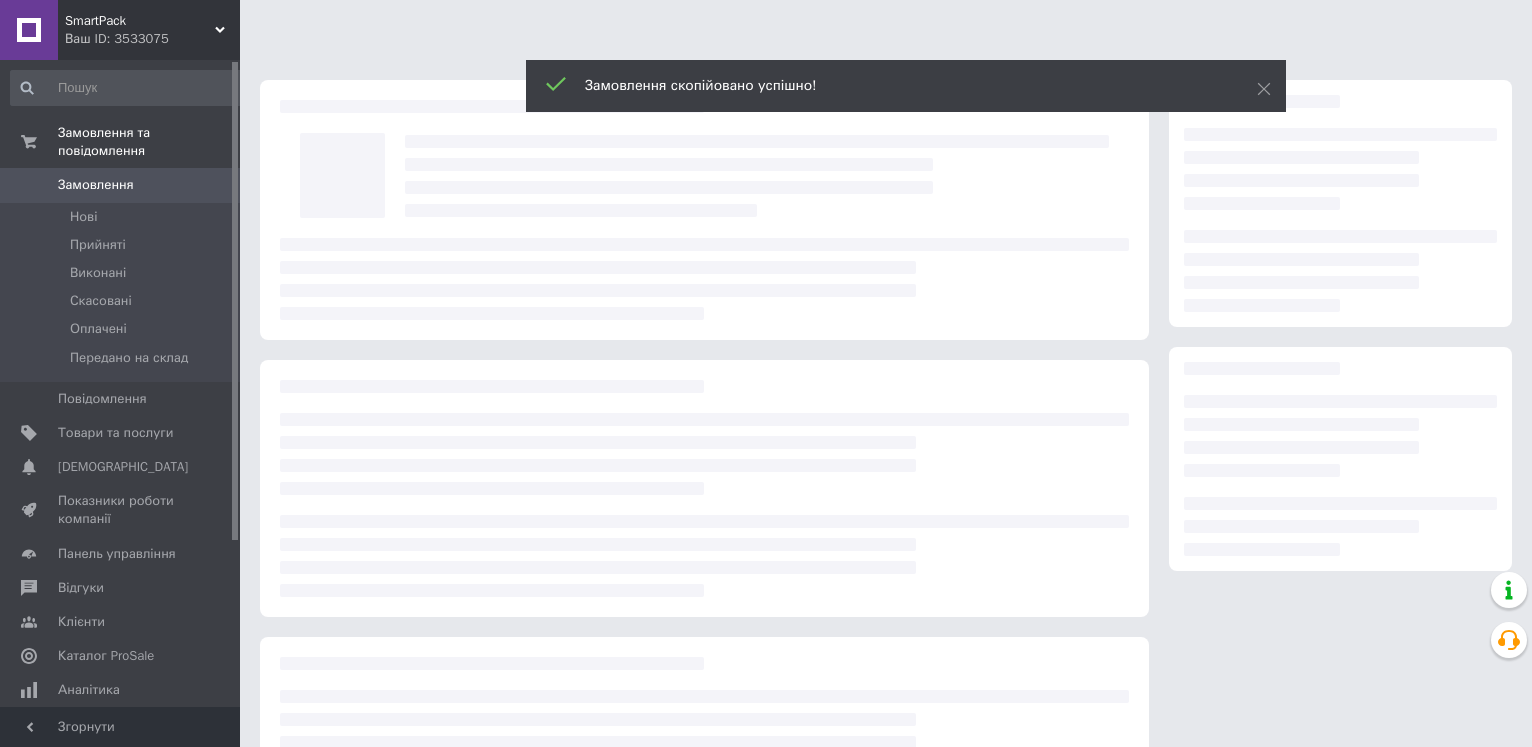 scroll, scrollTop: 0, scrollLeft: 0, axis: both 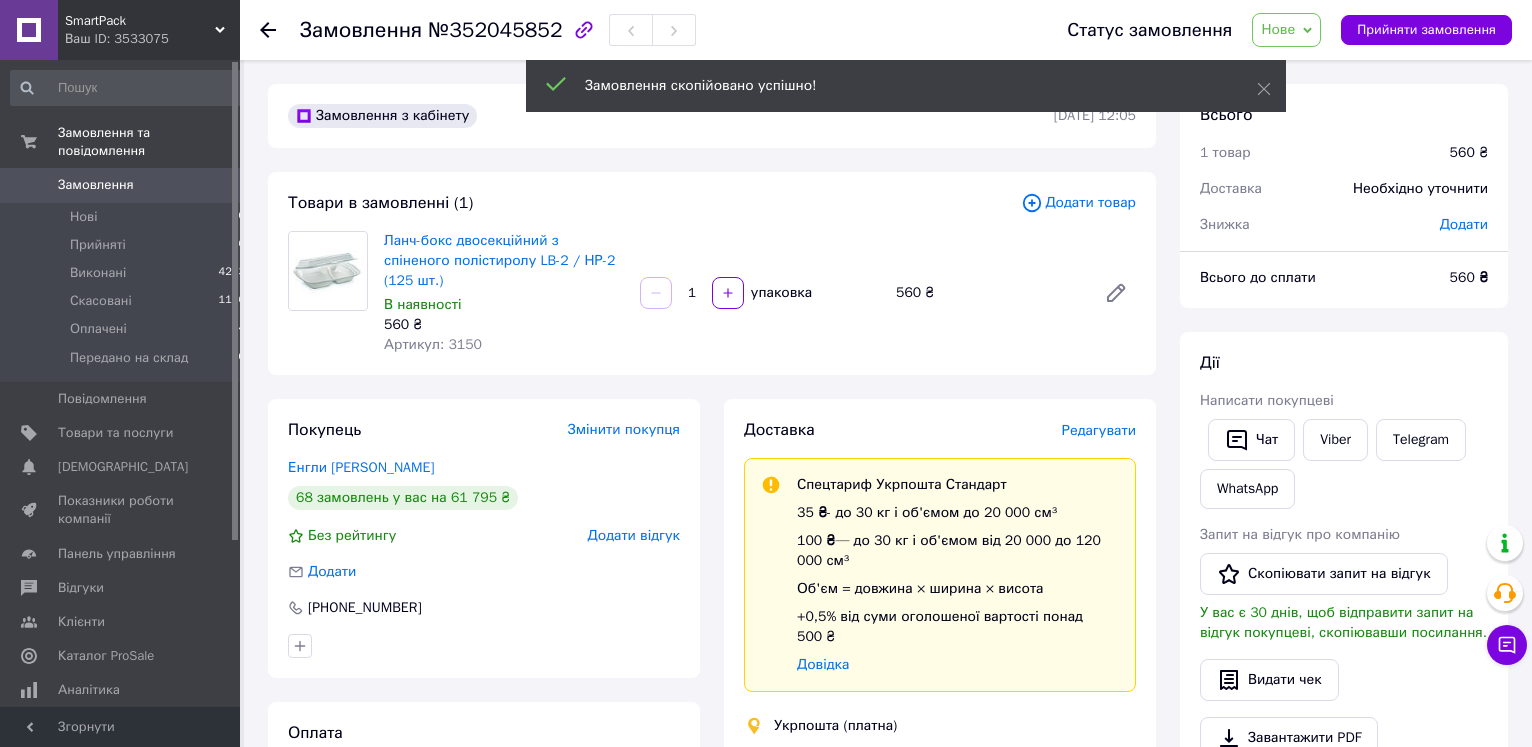 click on "Нове" at bounding box center [1286, 30] 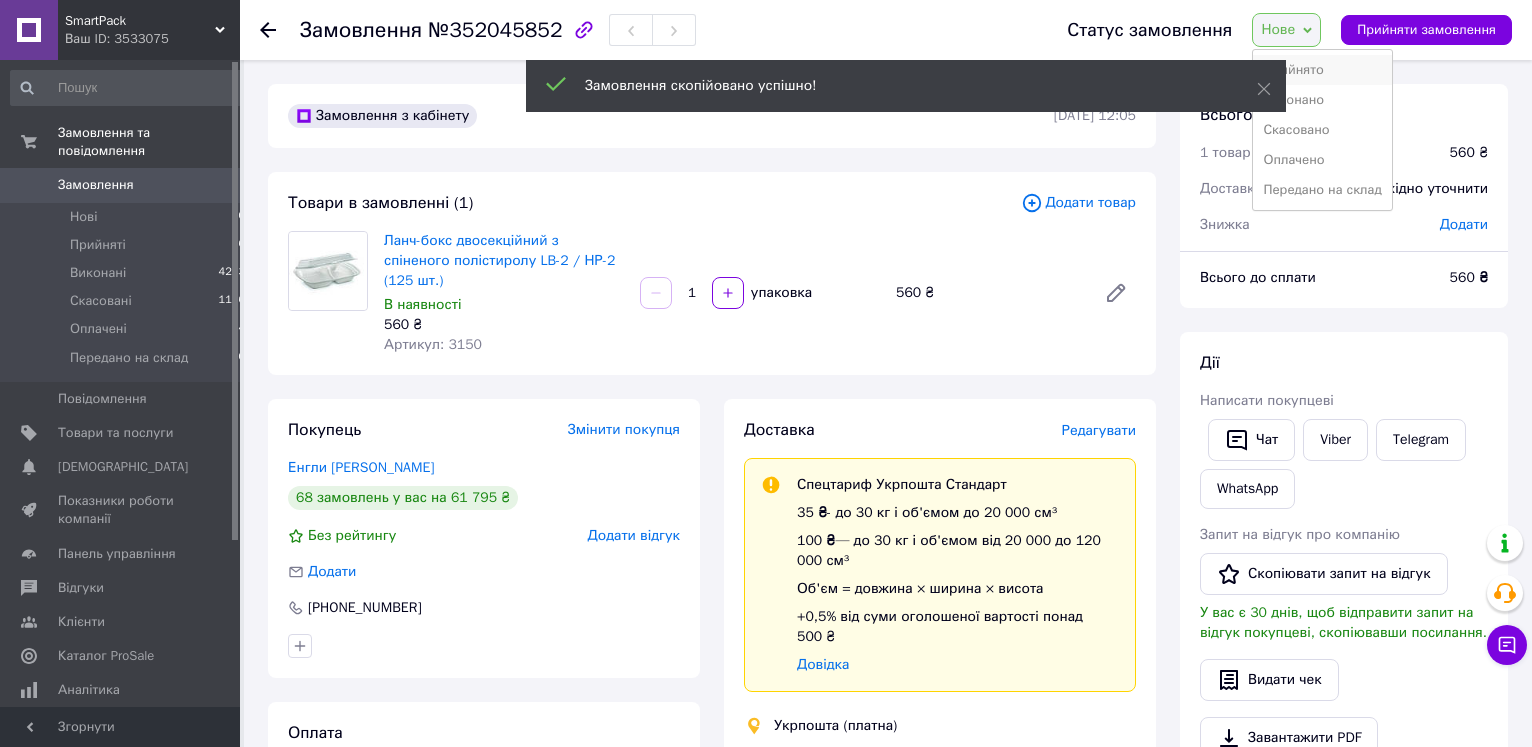 click on "Прийнято" at bounding box center [1322, 70] 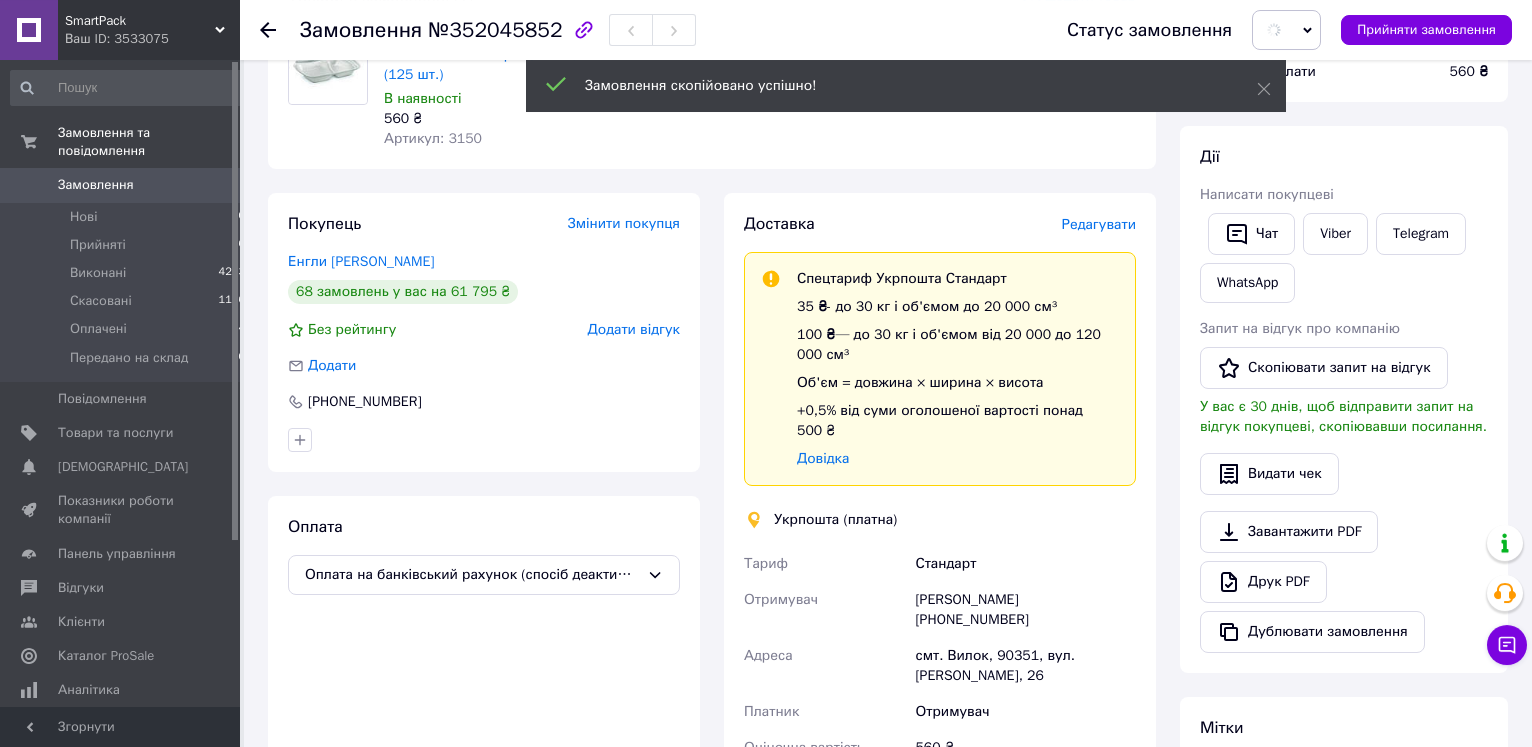 scroll, scrollTop: 510, scrollLeft: 0, axis: vertical 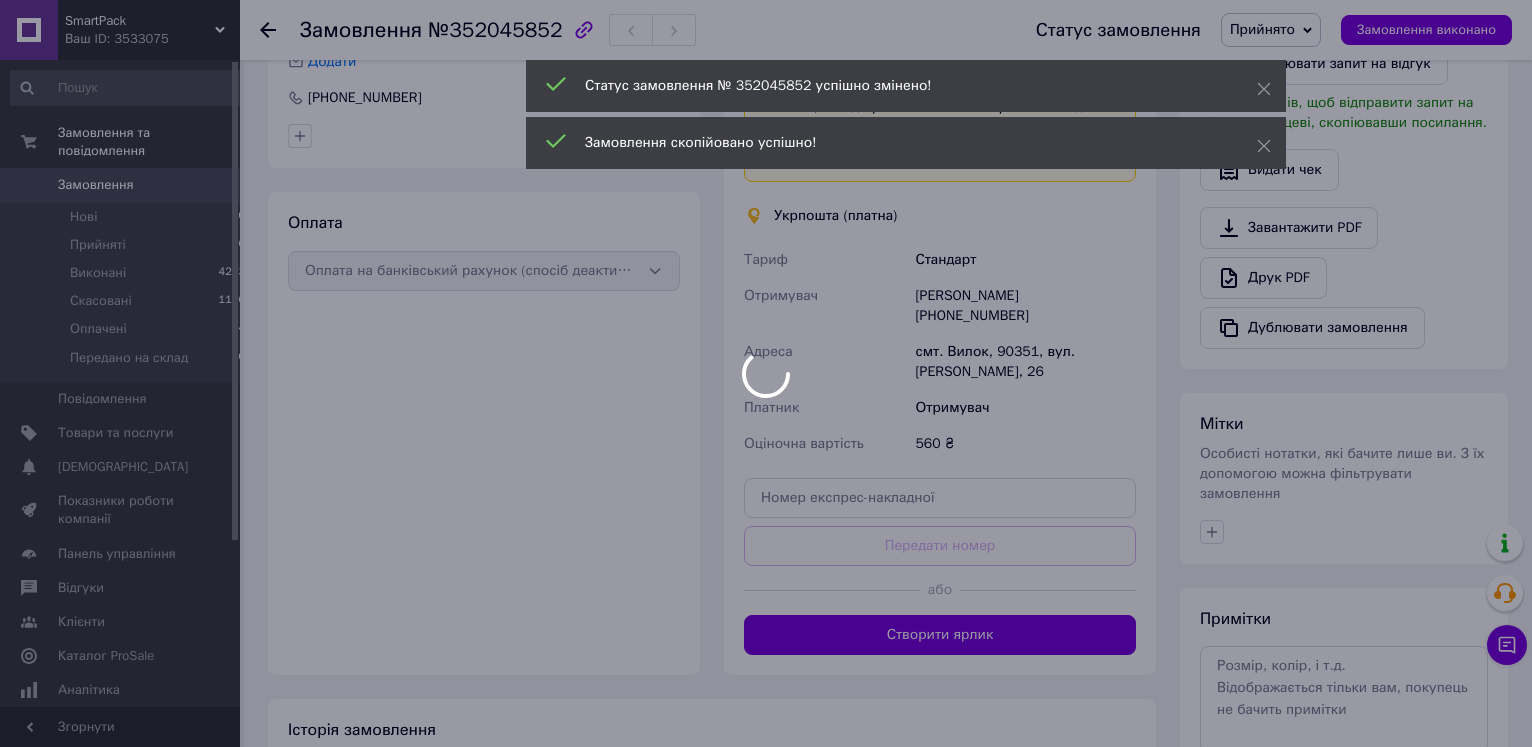 click at bounding box center (766, 373) 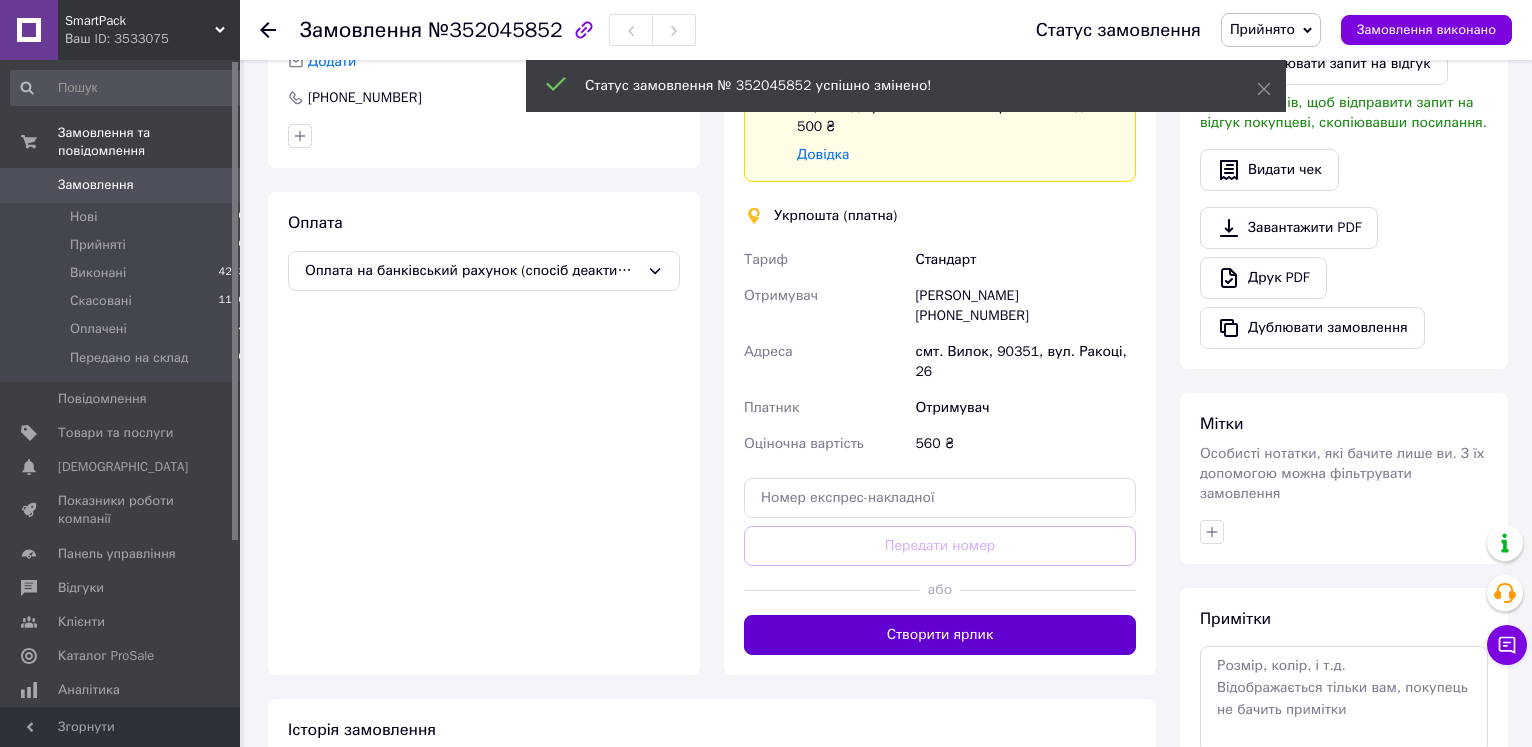 click on "Створити ярлик" at bounding box center [940, 635] 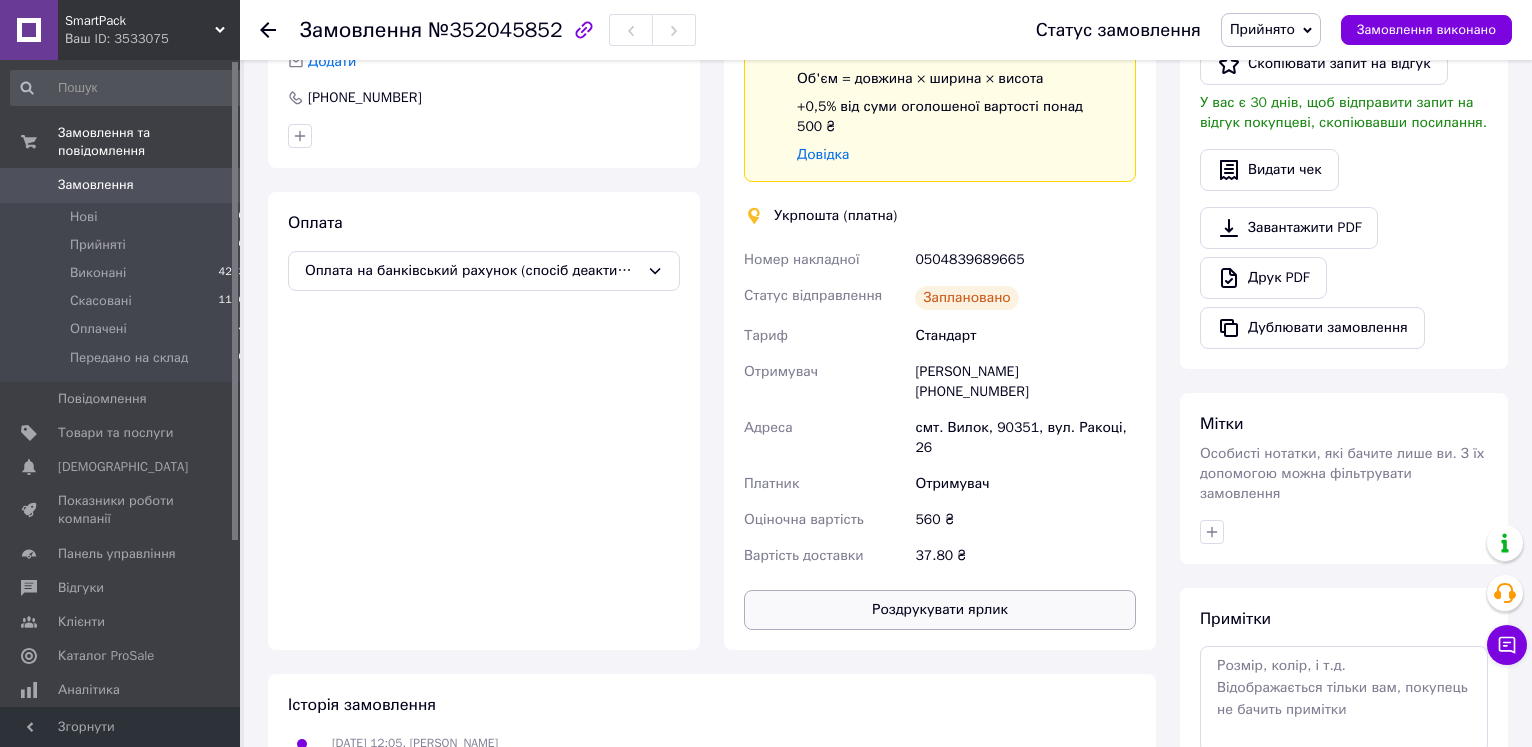click on "Роздрукувати ярлик" at bounding box center [940, 610] 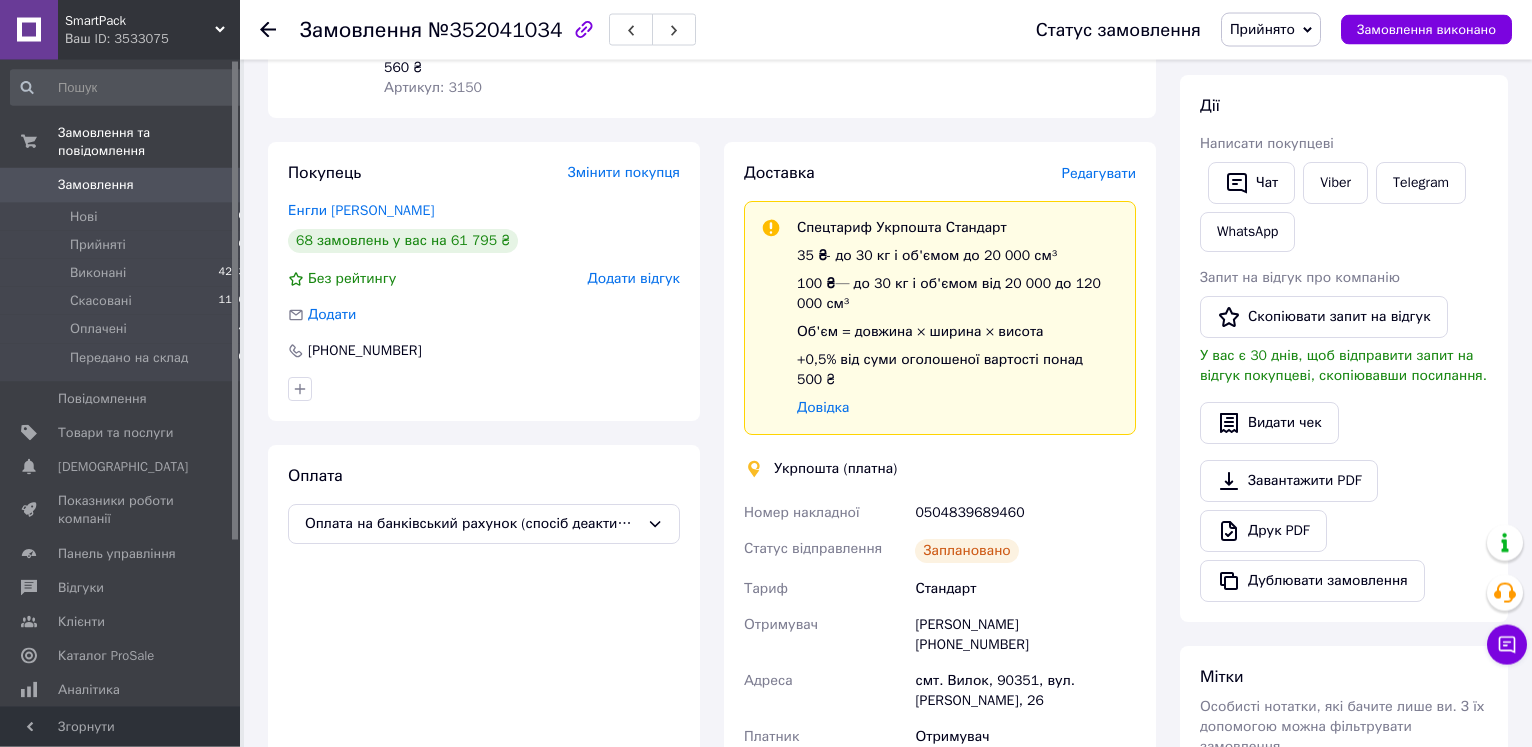 scroll, scrollTop: 306, scrollLeft: 0, axis: vertical 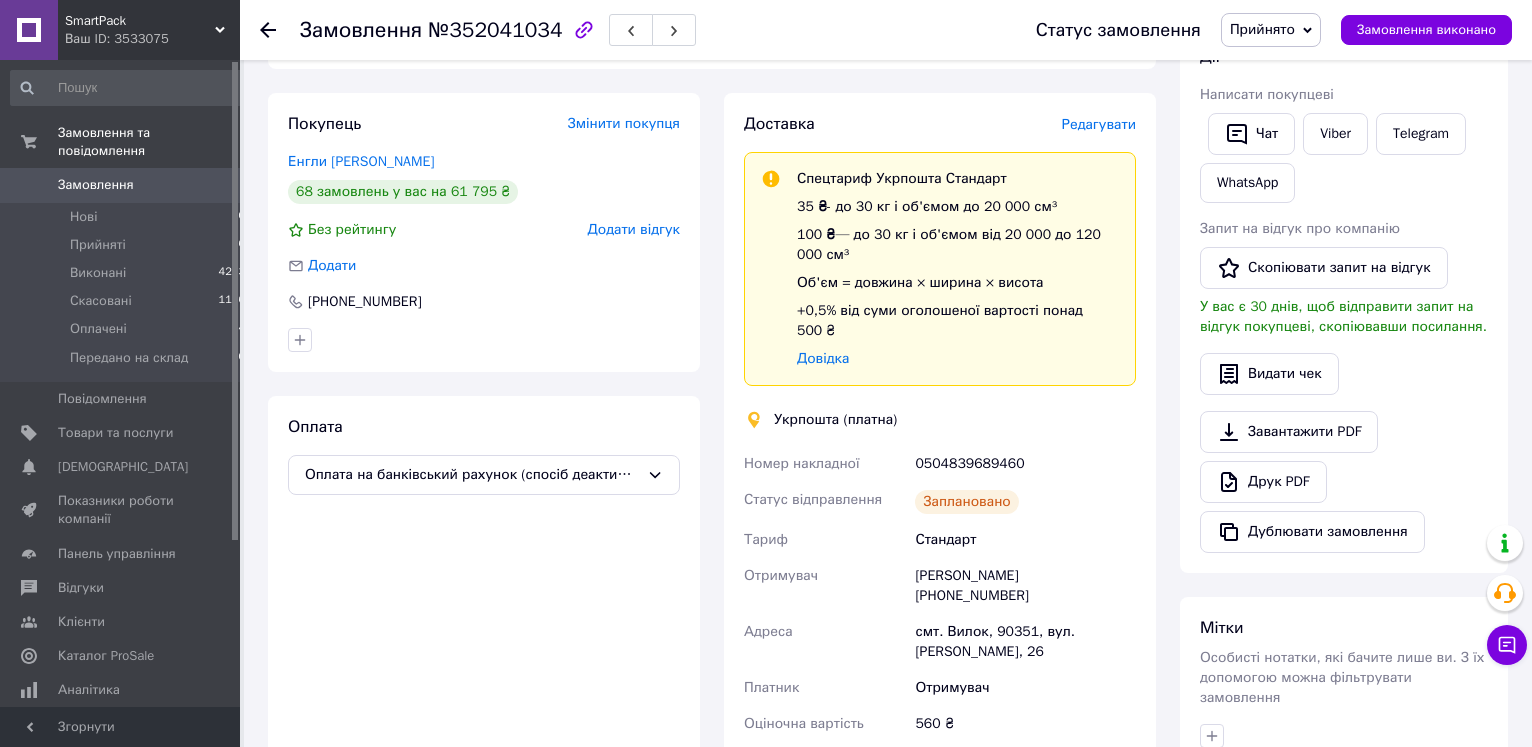 click on "Замовлення" at bounding box center [96, 185] 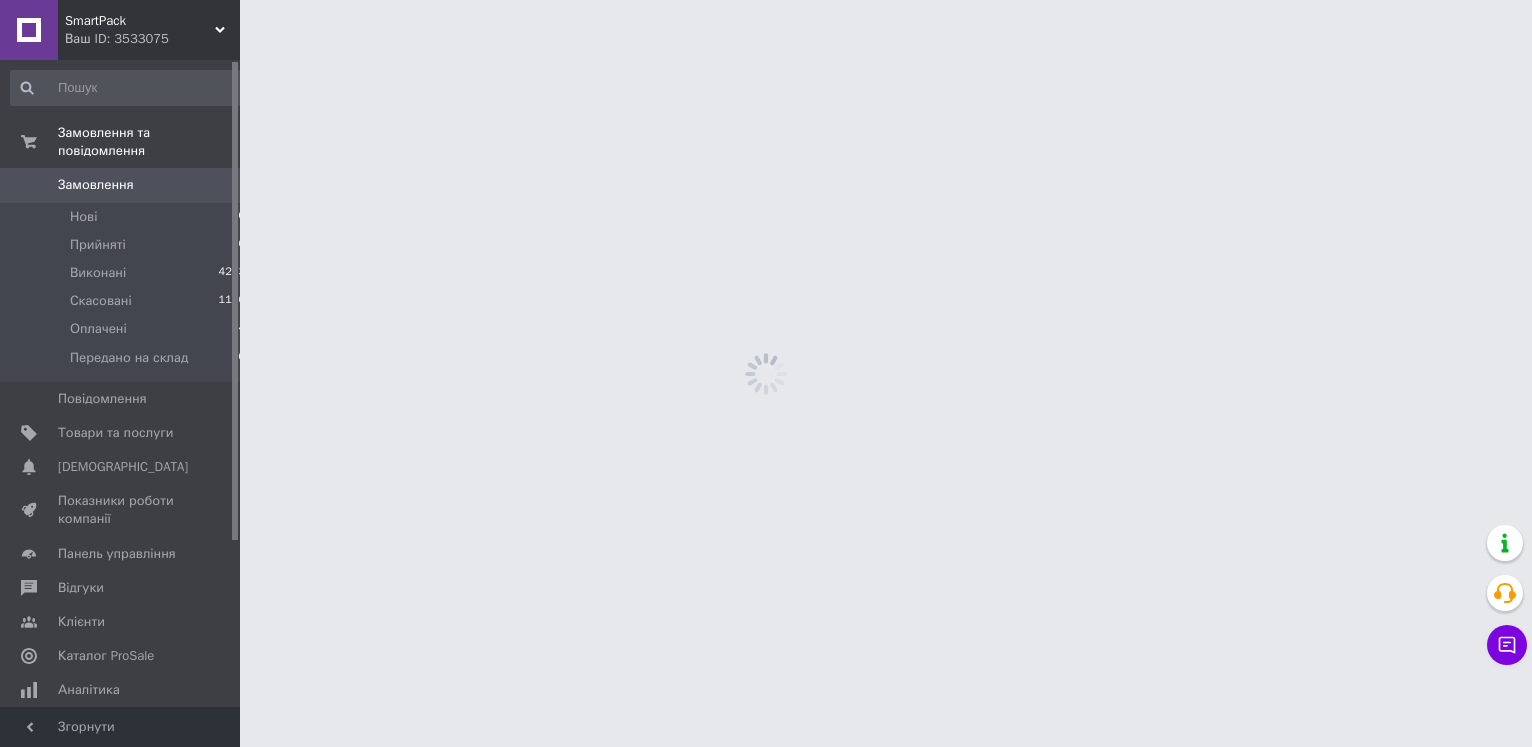 scroll, scrollTop: 0, scrollLeft: 0, axis: both 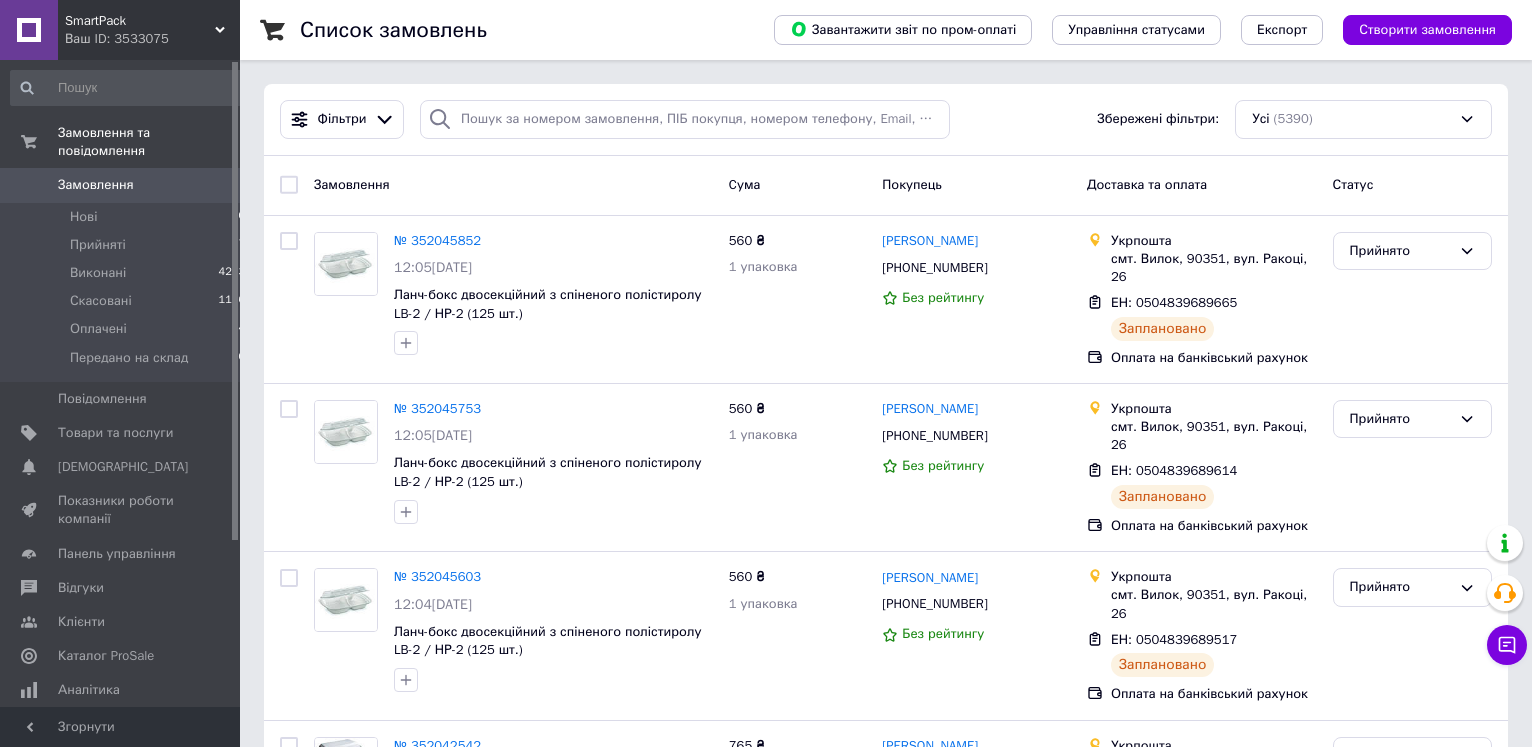 click on "Замовлення" at bounding box center [96, 185] 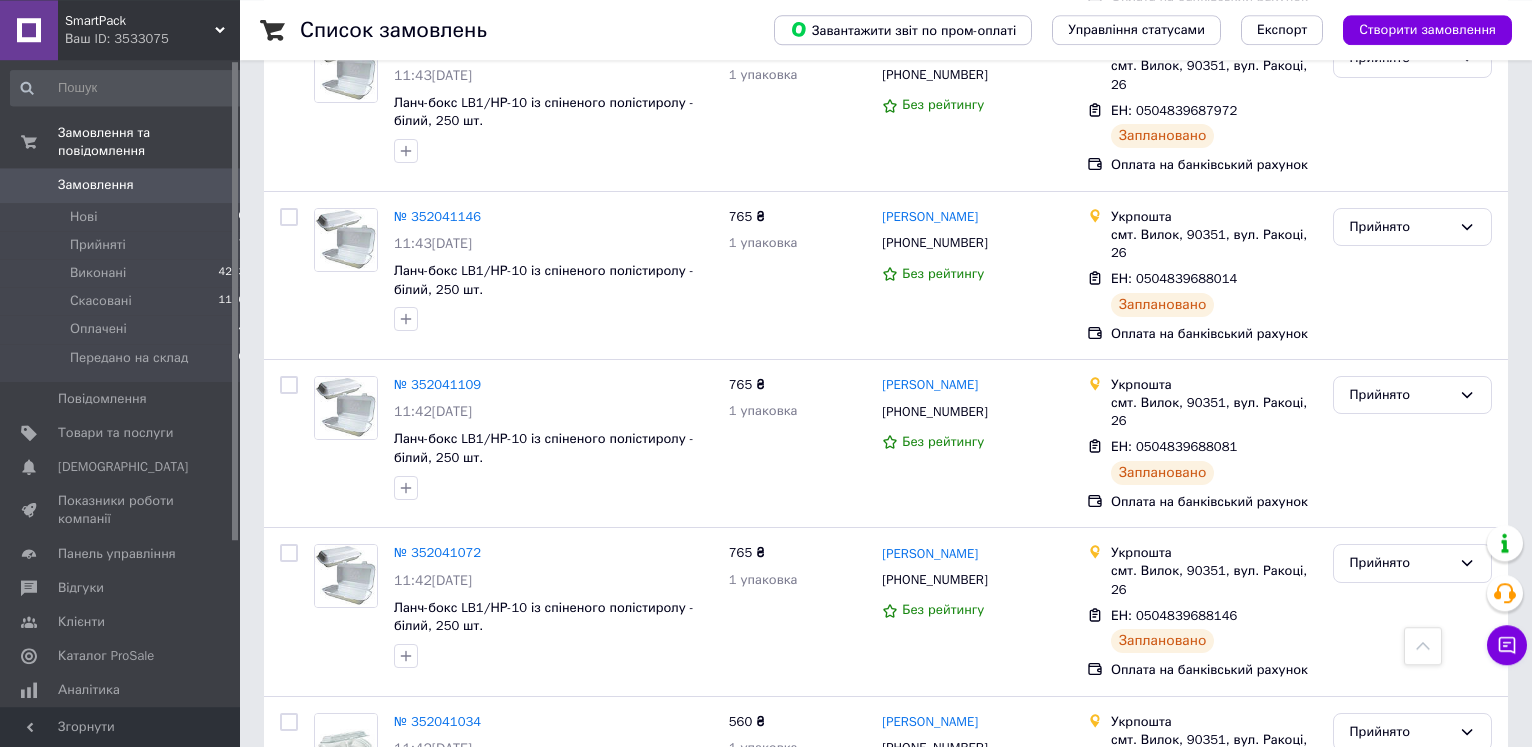 scroll, scrollTop: 2040, scrollLeft: 0, axis: vertical 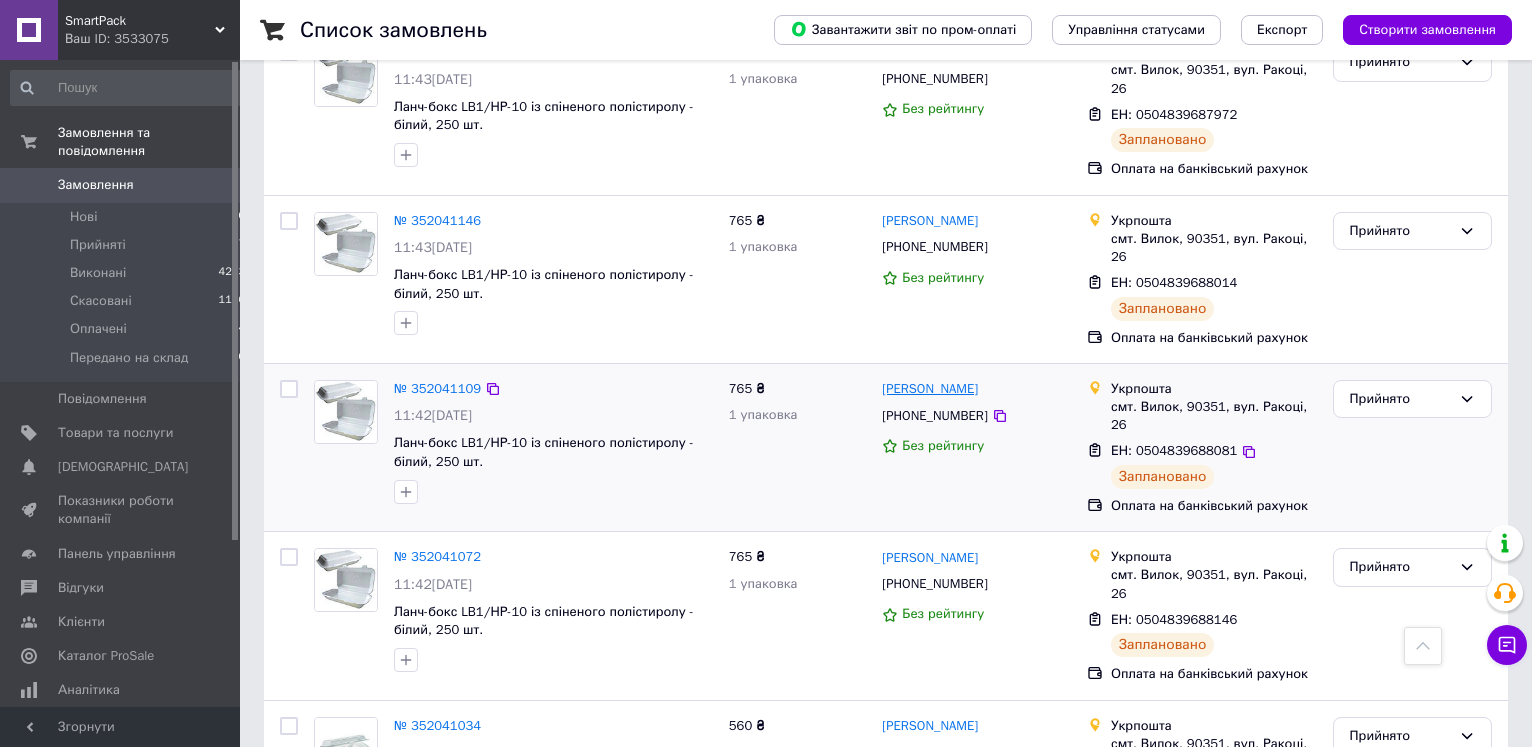 click on "Антон Енгли" at bounding box center [930, 389] 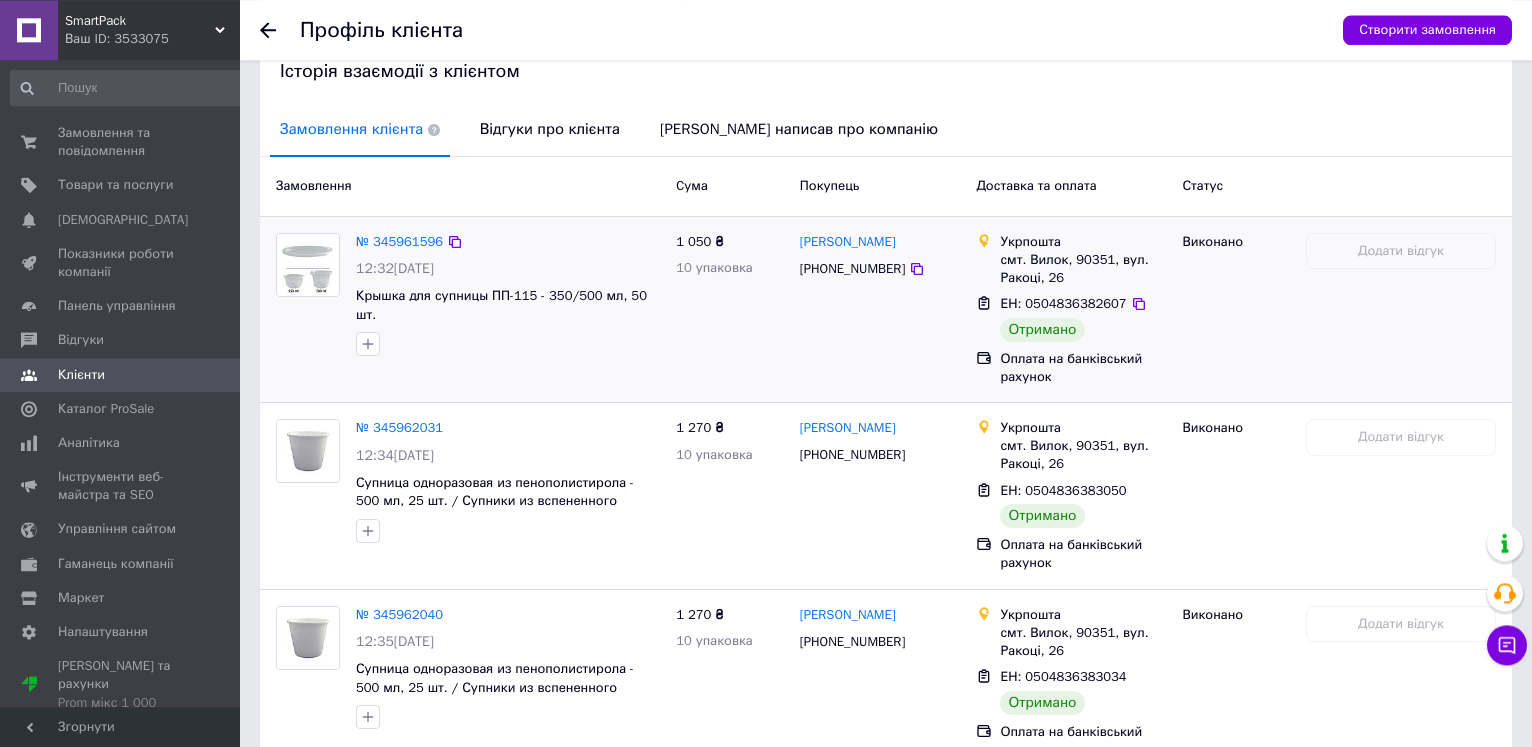 scroll, scrollTop: 510, scrollLeft: 0, axis: vertical 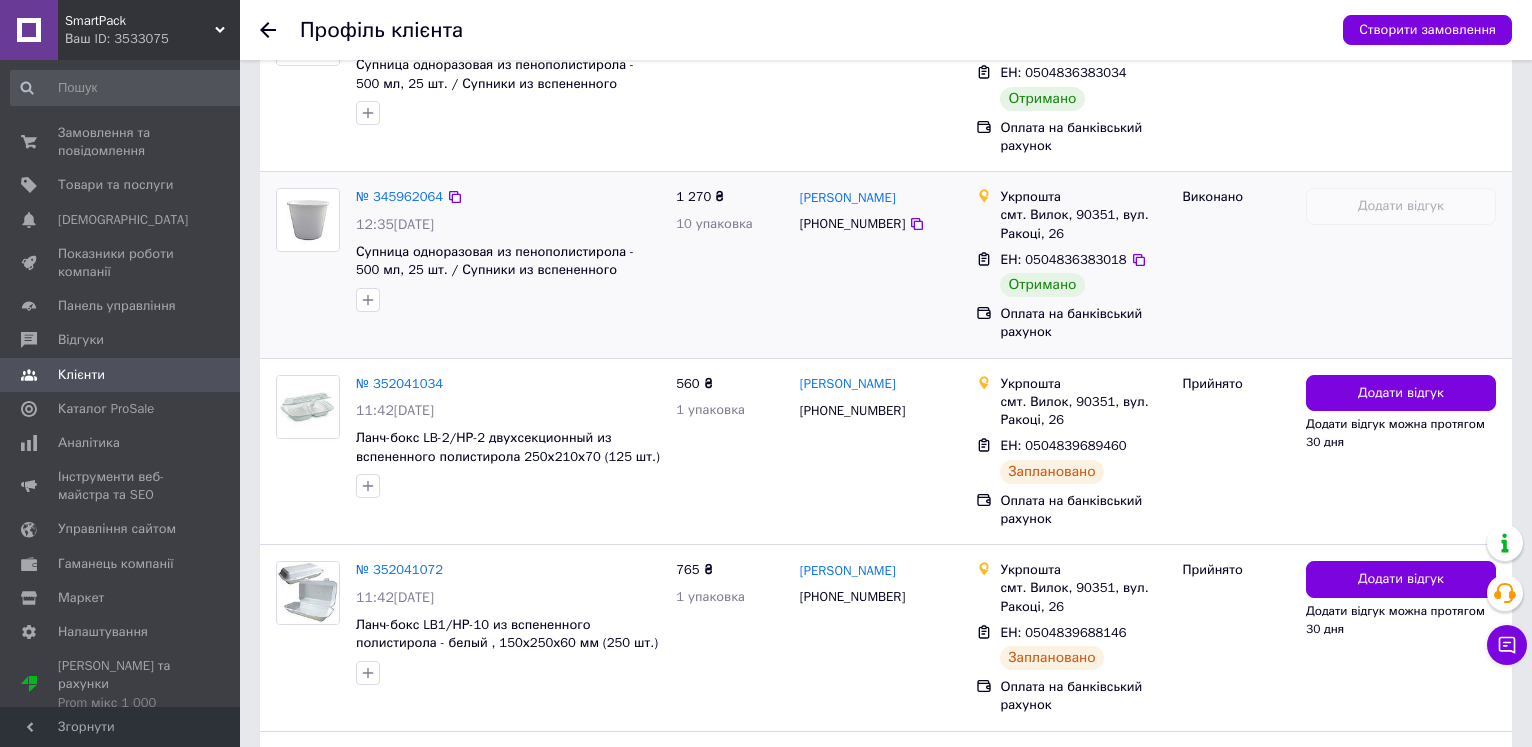 click at bounding box center [308, 220] 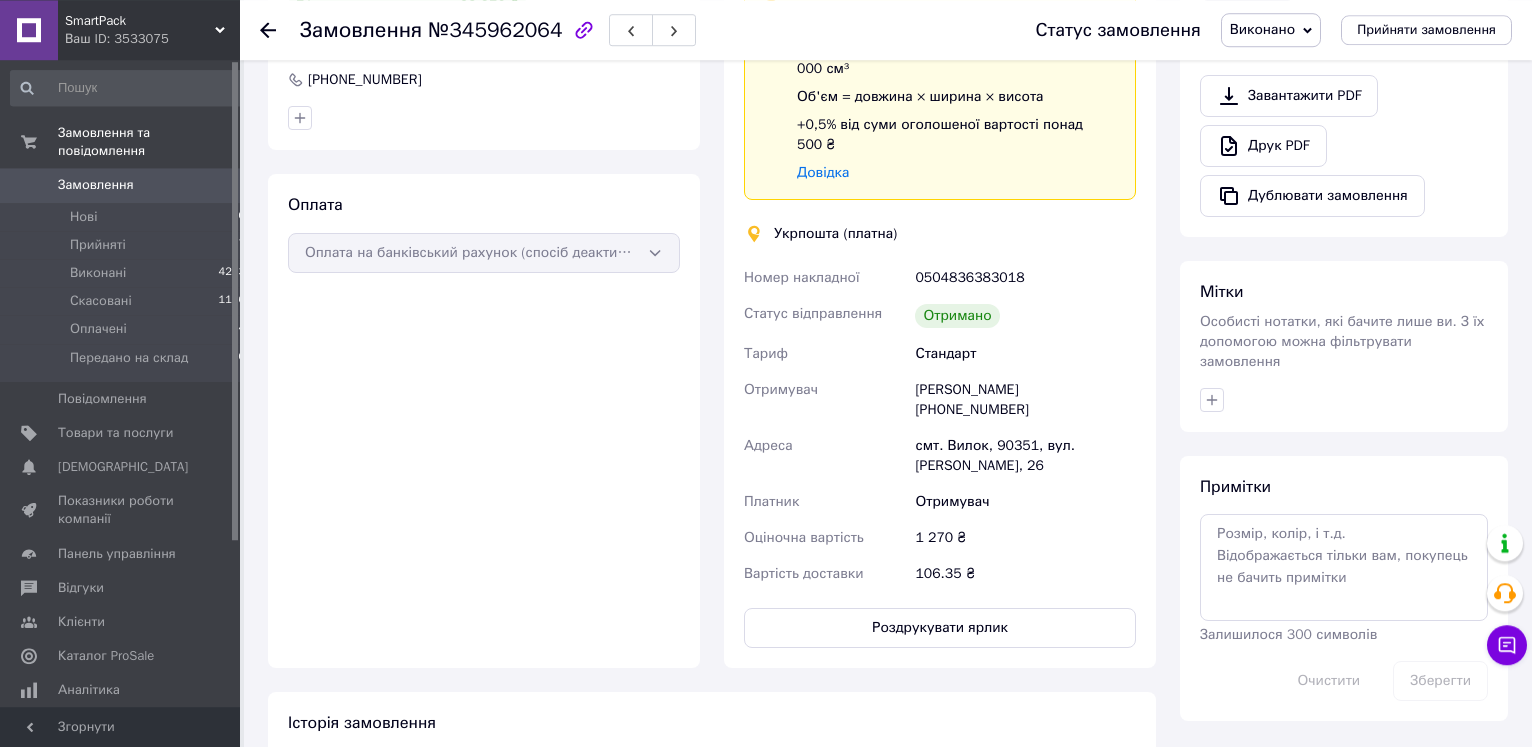 scroll, scrollTop: 510, scrollLeft: 0, axis: vertical 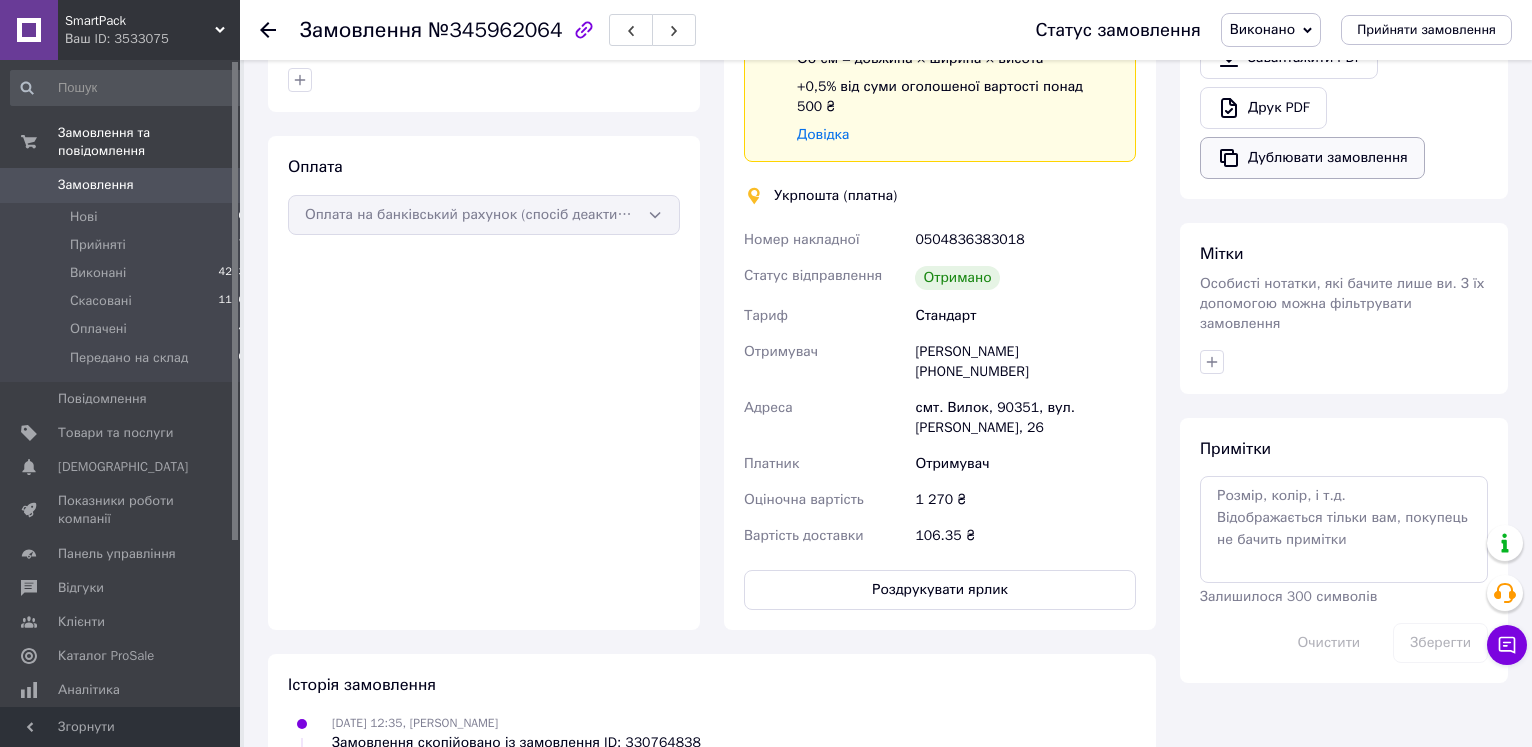 click on "Дублювати замовлення" at bounding box center [1312, 158] 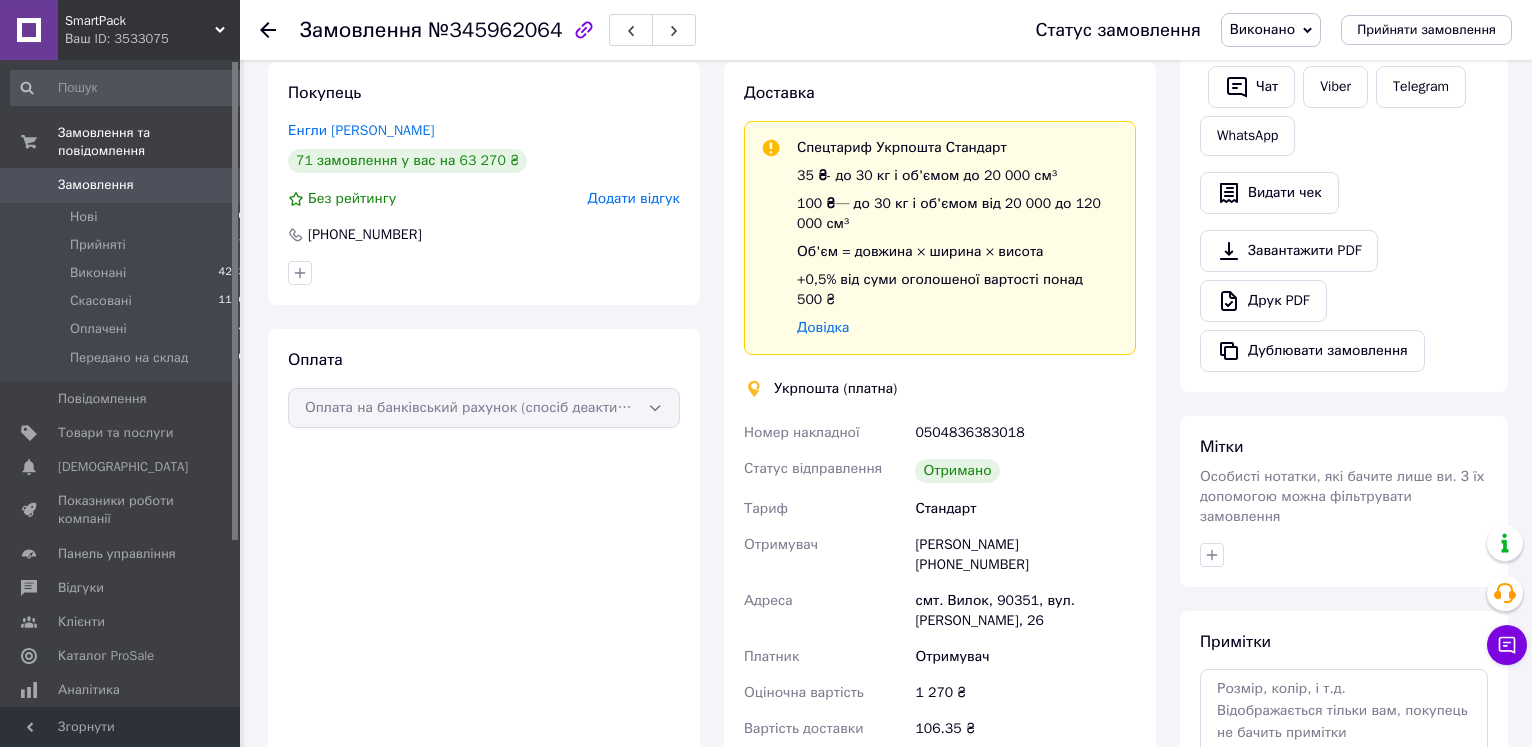scroll, scrollTop: 204, scrollLeft: 0, axis: vertical 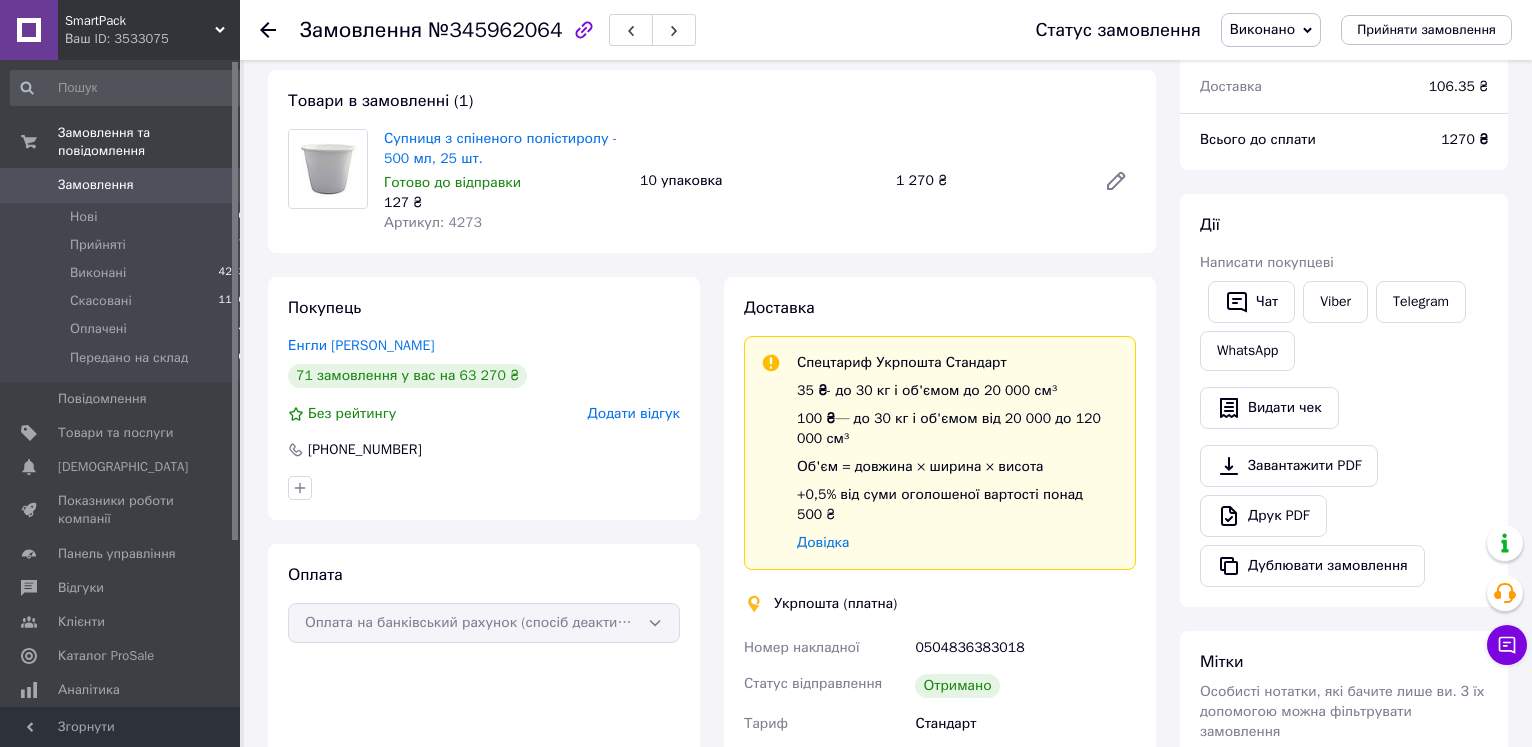 click on "Замовлення" at bounding box center [121, 185] 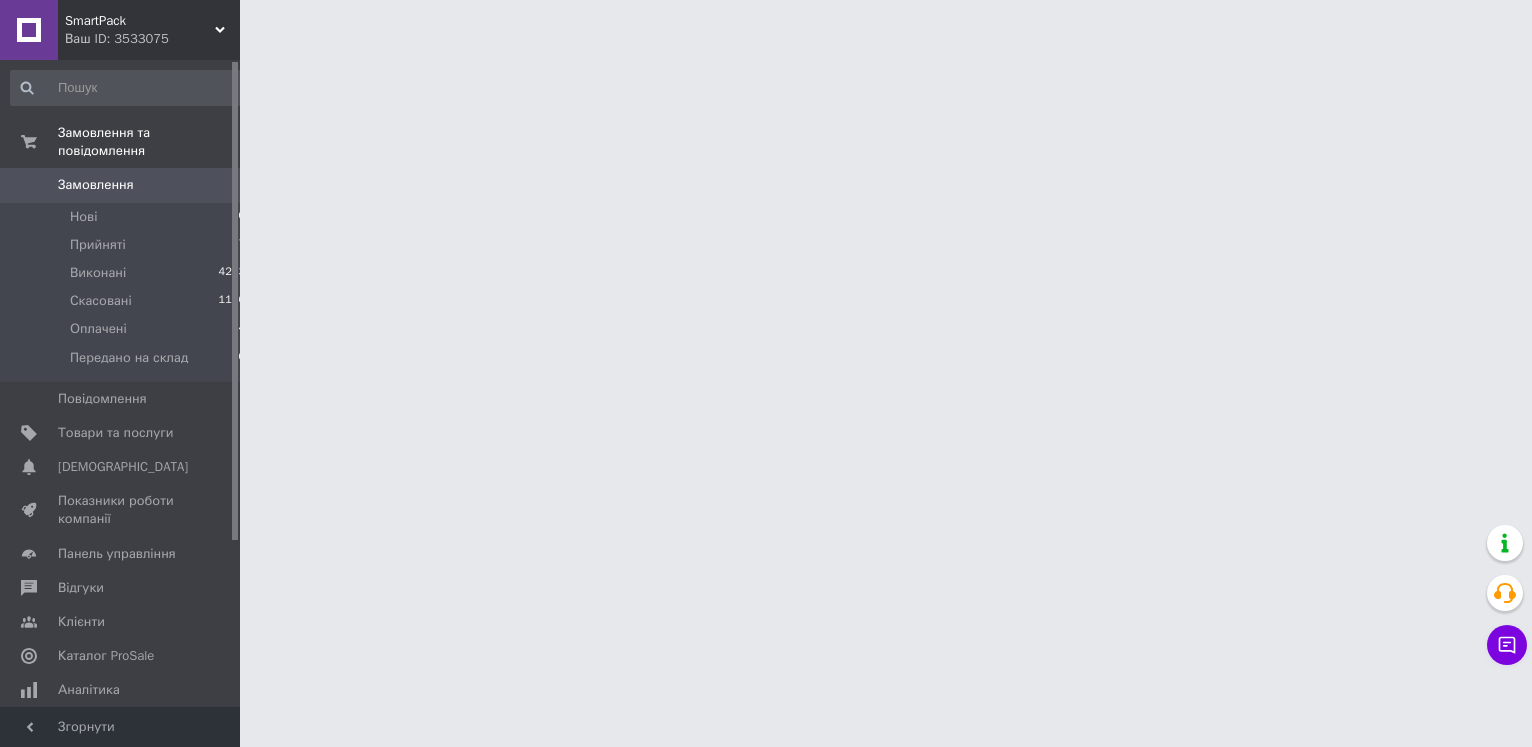 scroll, scrollTop: 0, scrollLeft: 0, axis: both 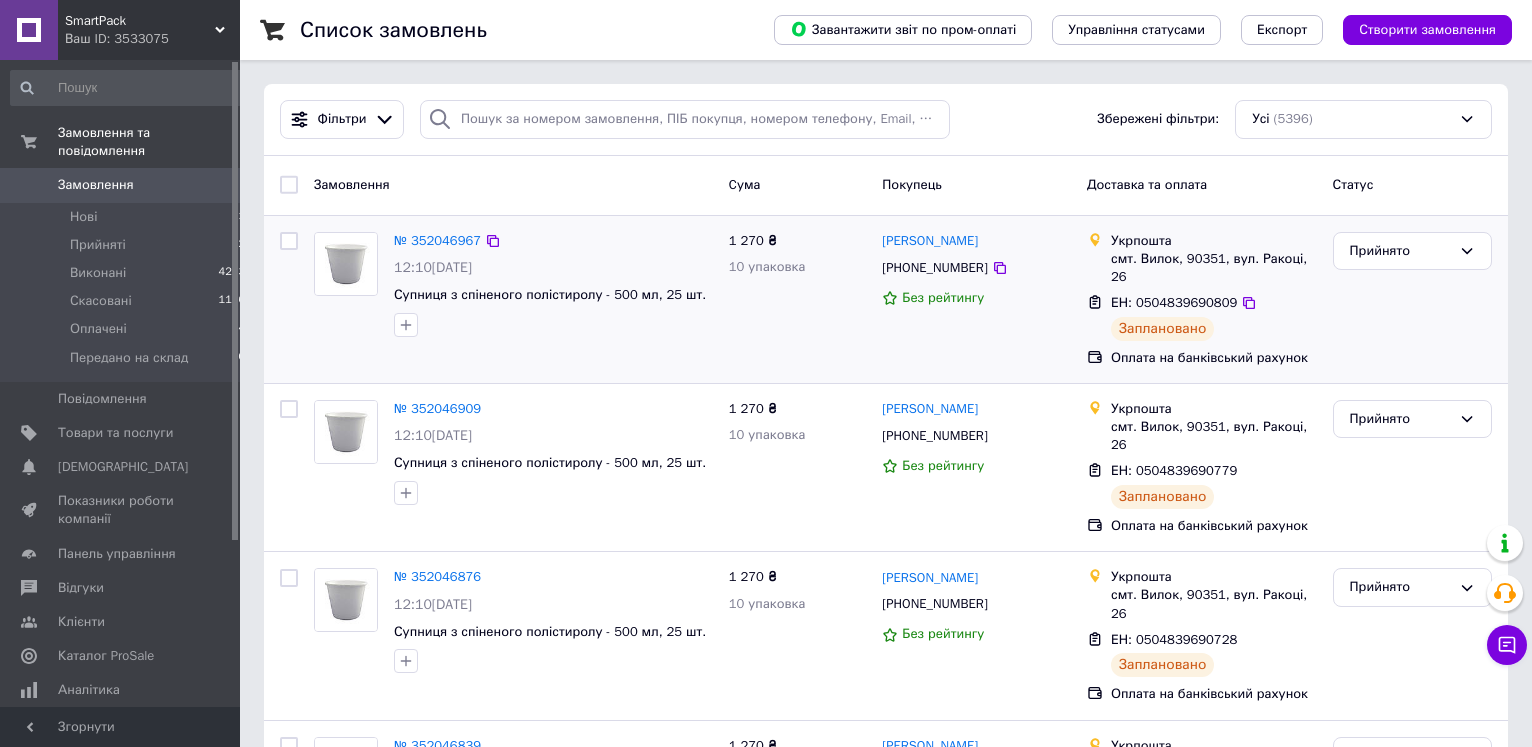 click at bounding box center (289, 241) 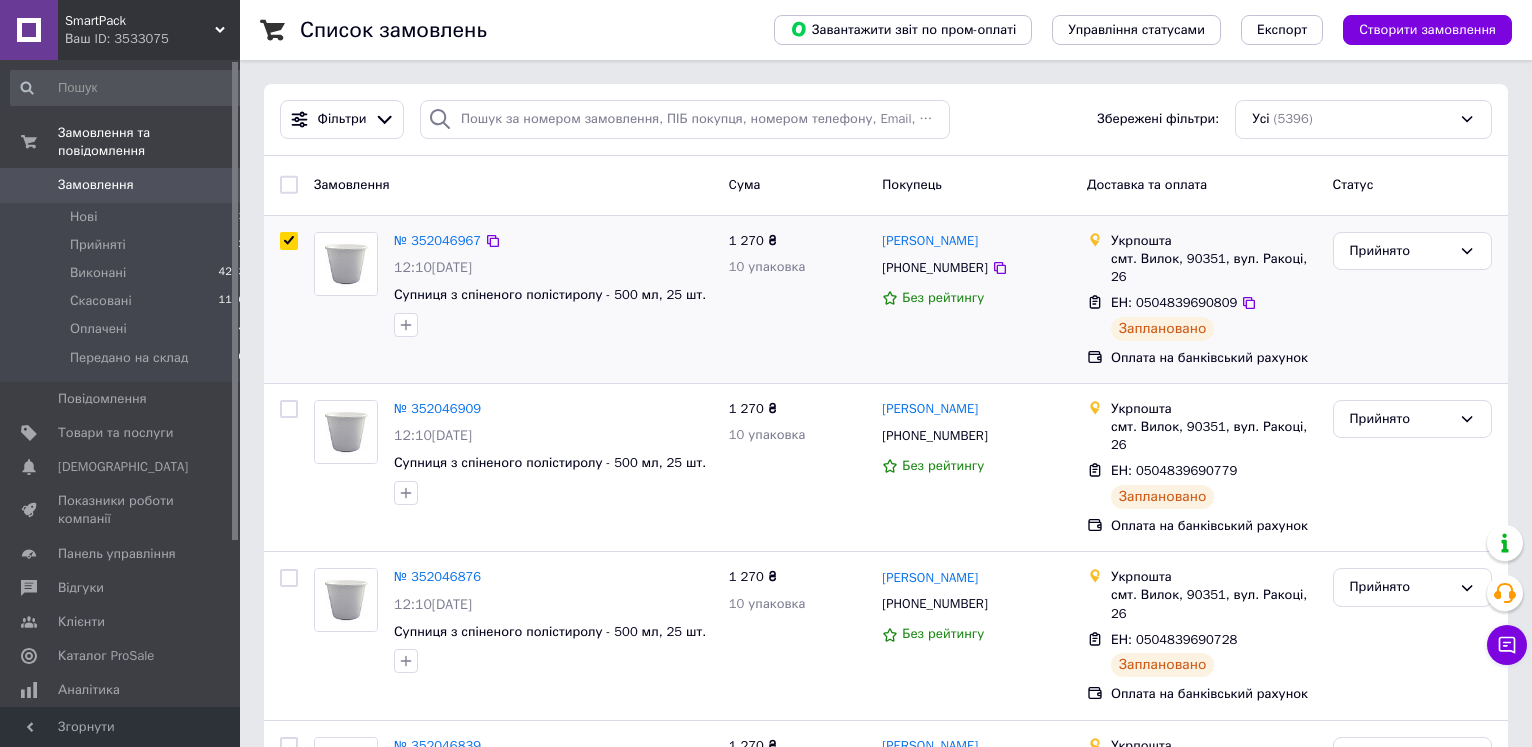 checkbox on "true" 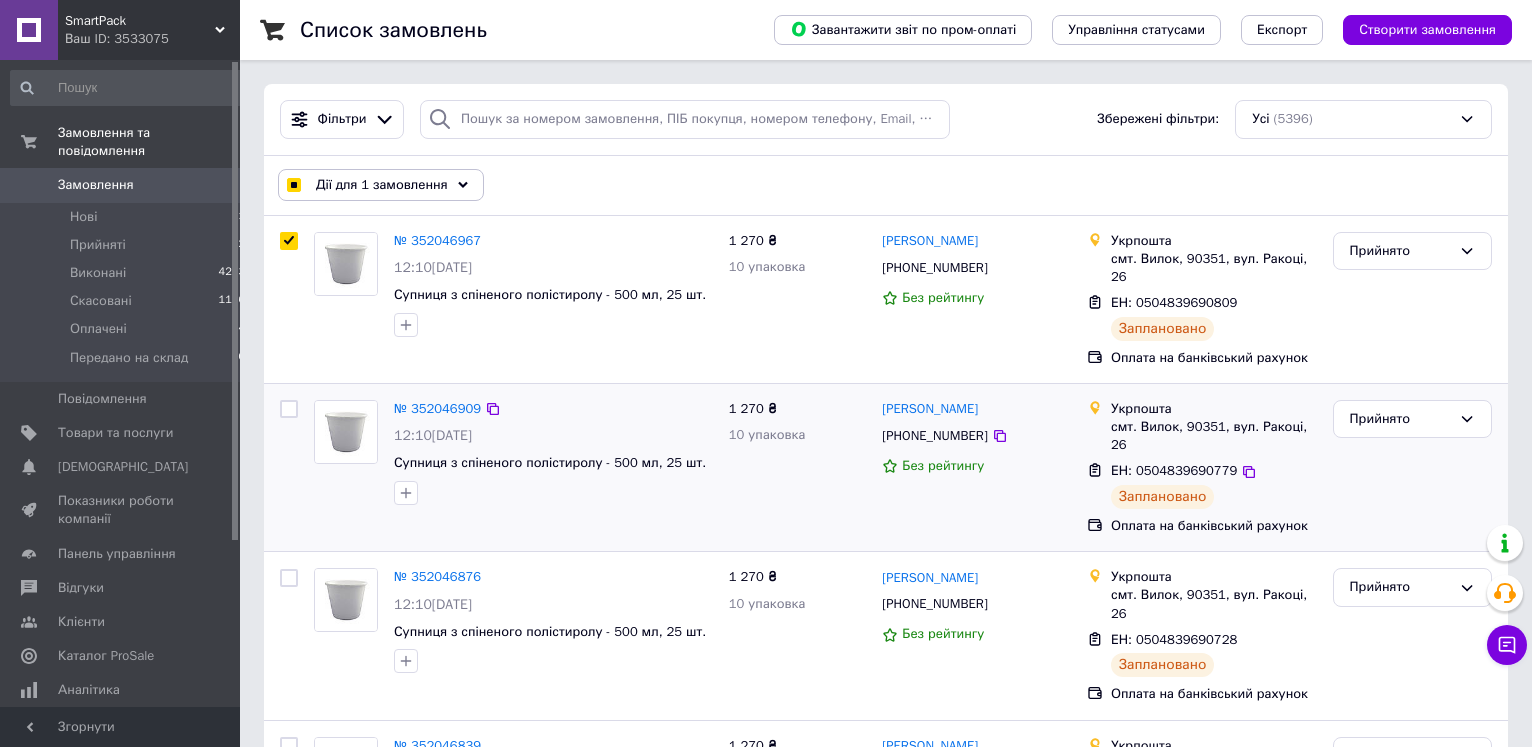 click at bounding box center [289, 409] 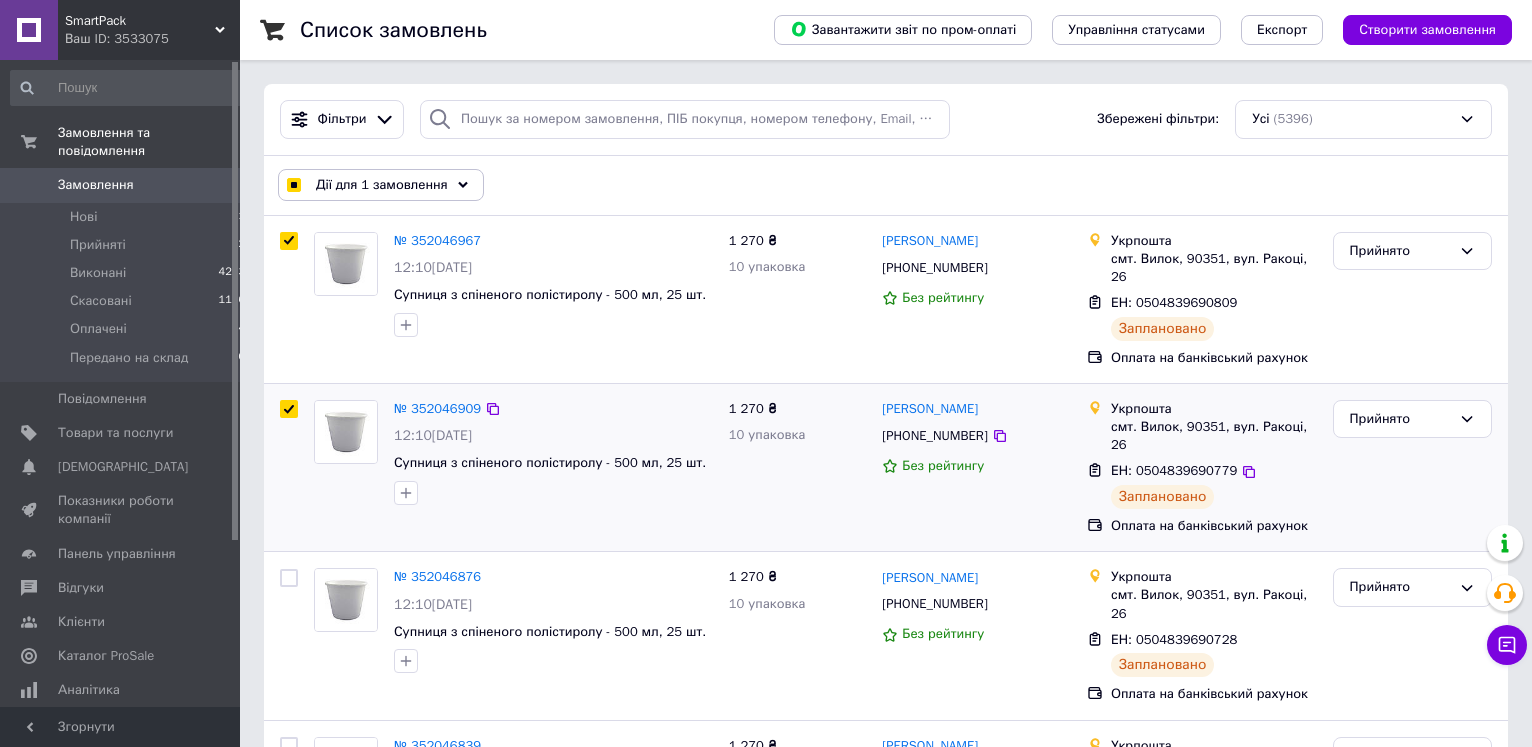checkbox on "true" 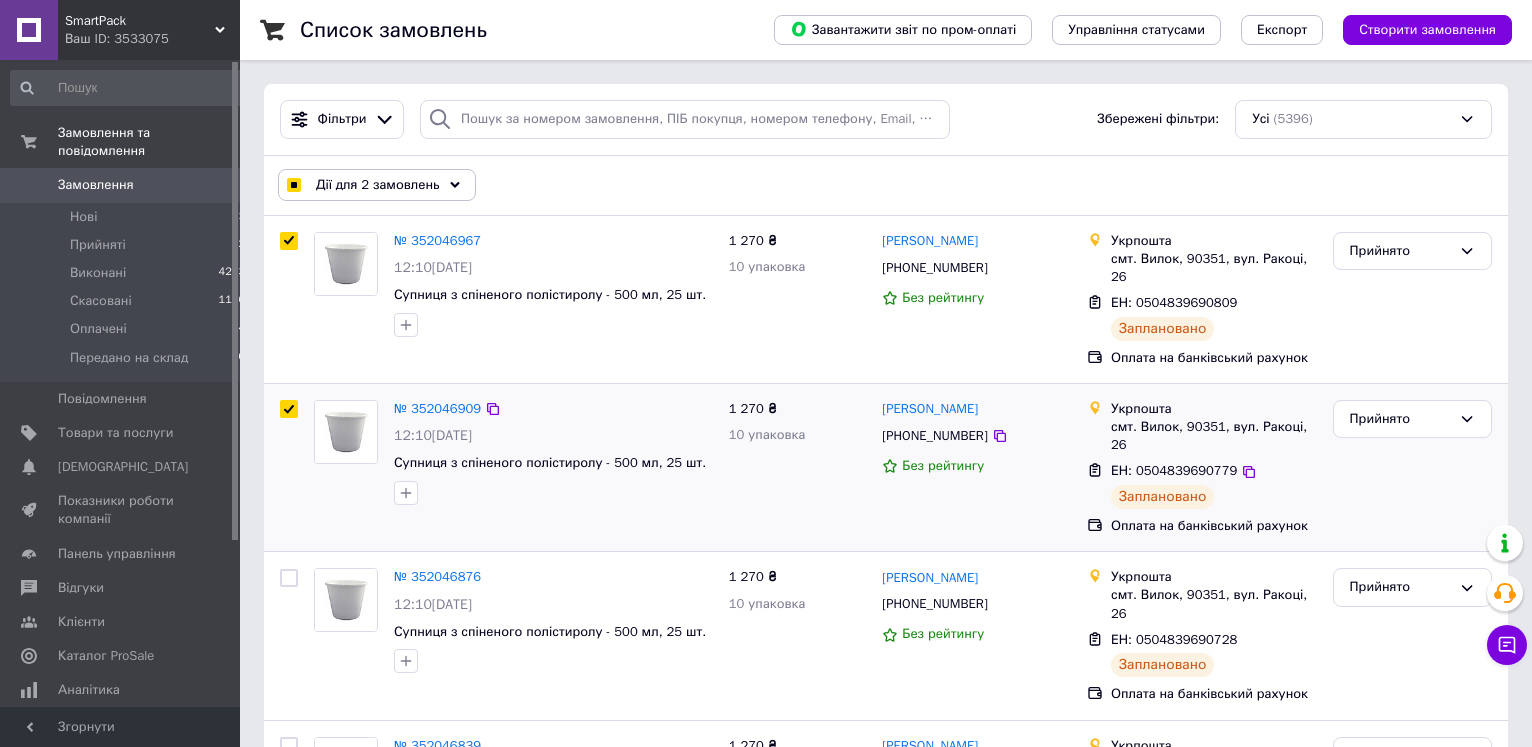 checkbox on "true" 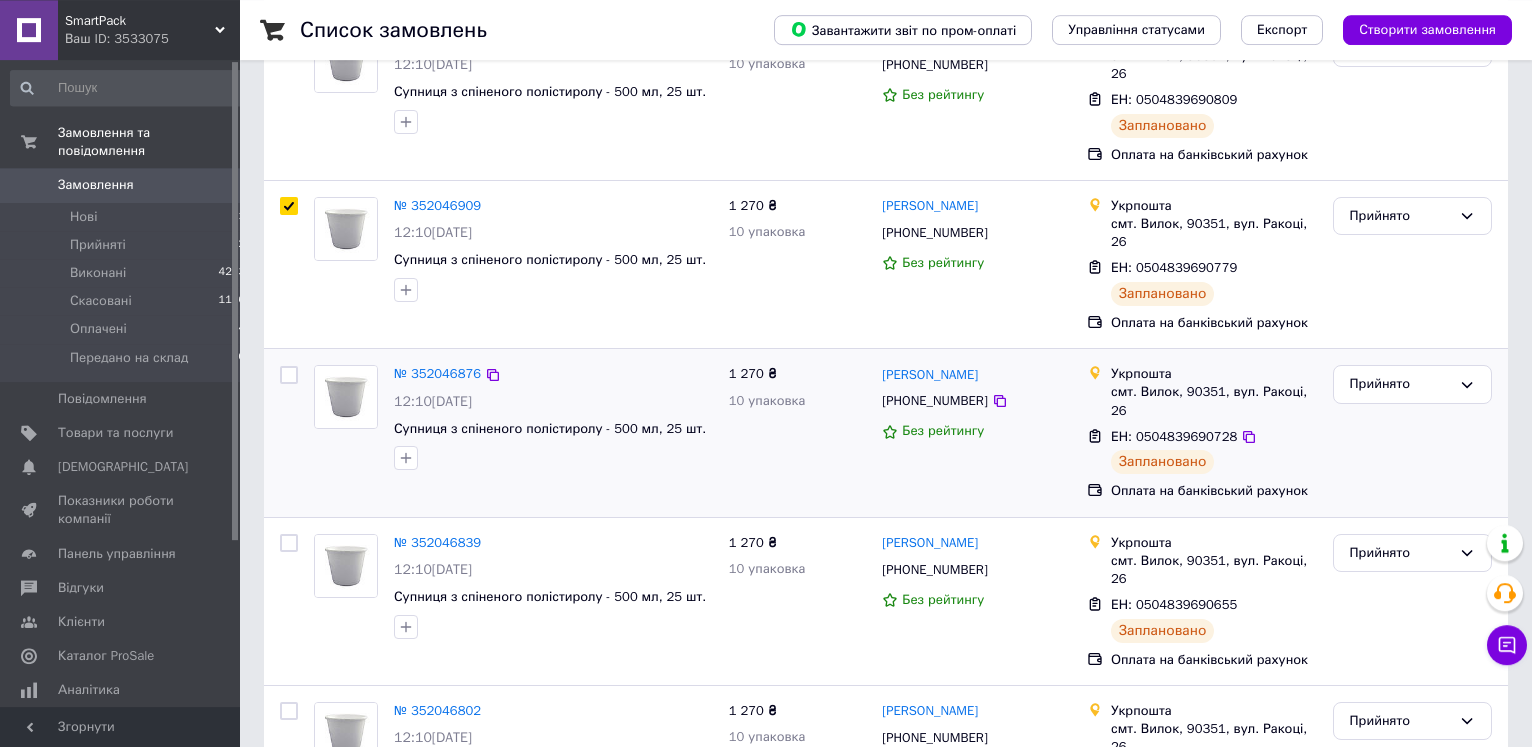 scroll, scrollTop: 204, scrollLeft: 0, axis: vertical 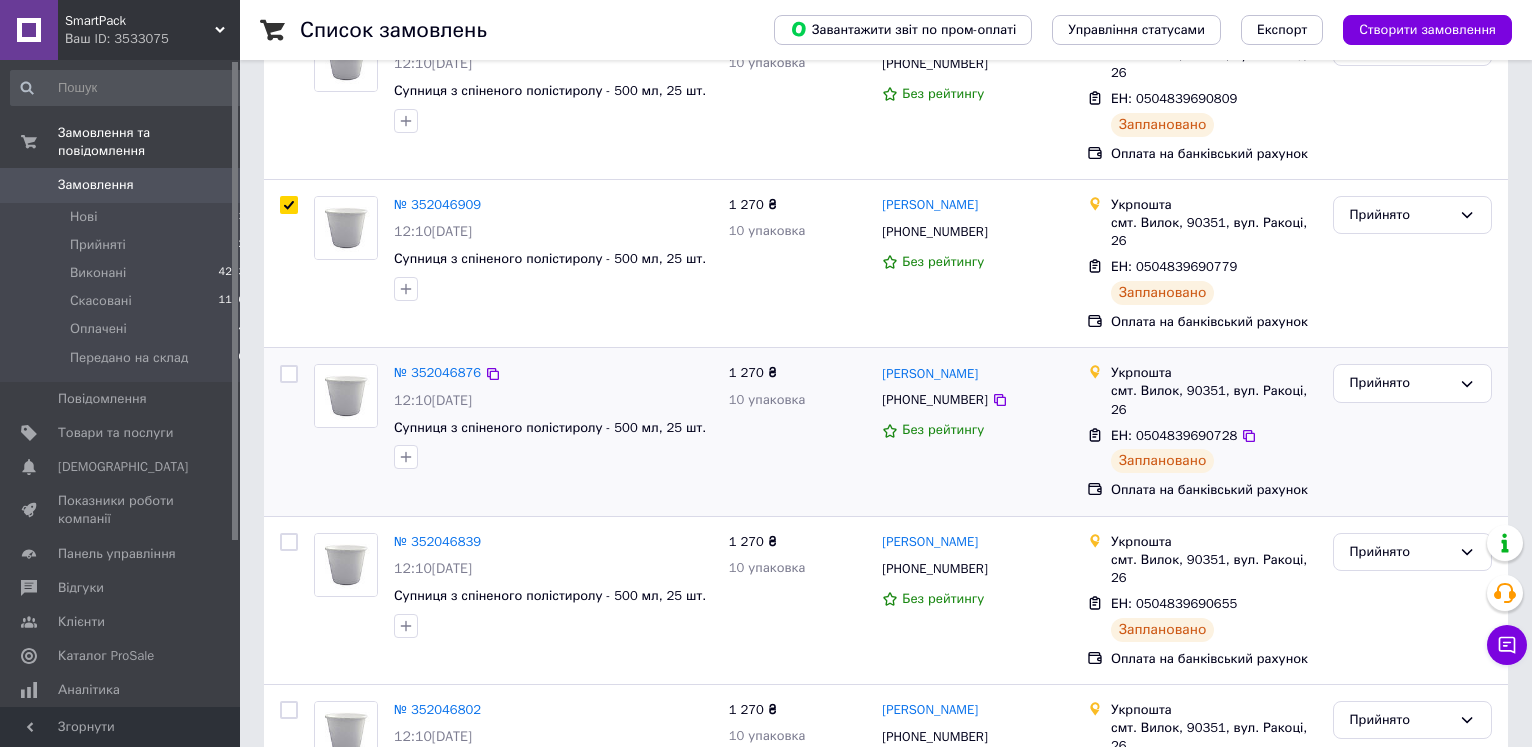 click at bounding box center (289, 374) 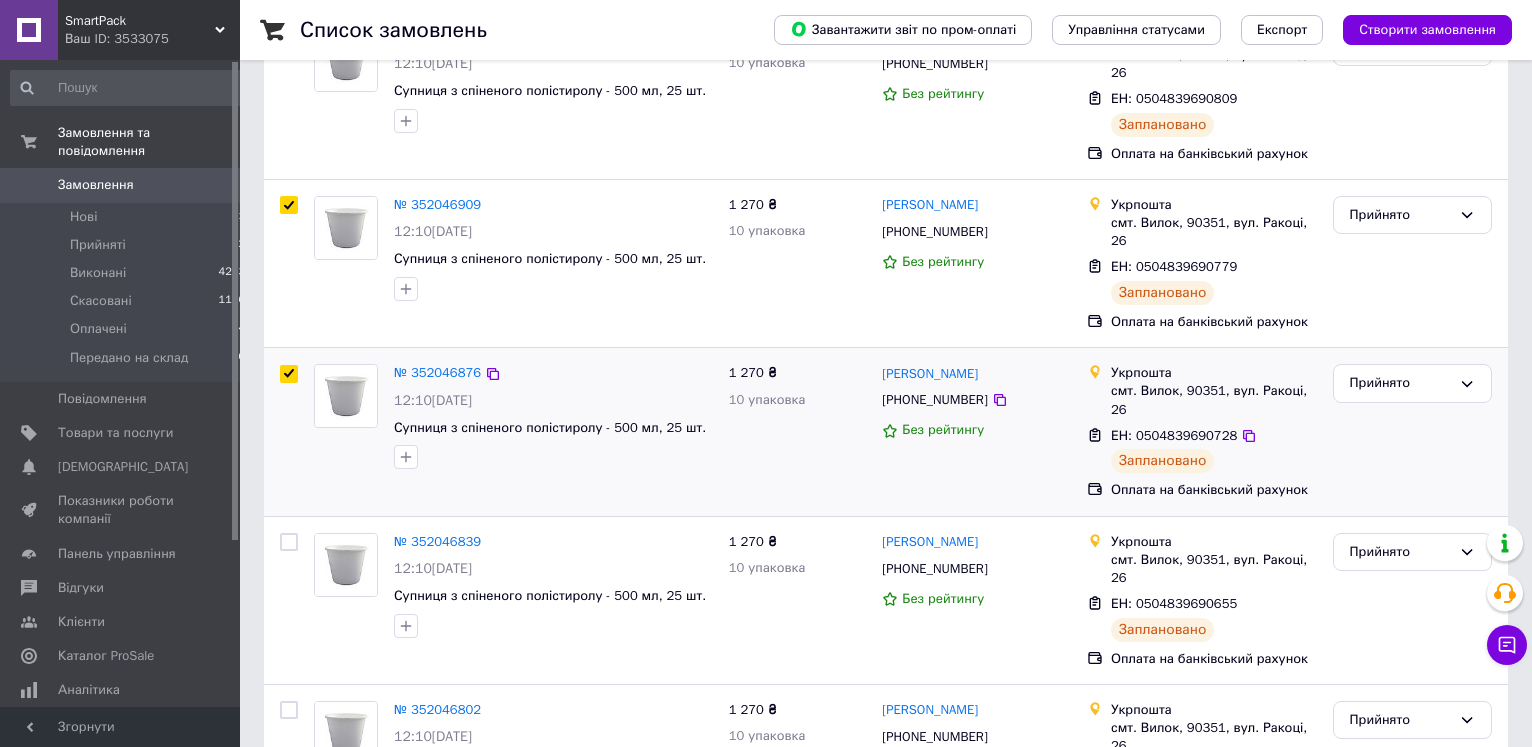 checkbox on "true" 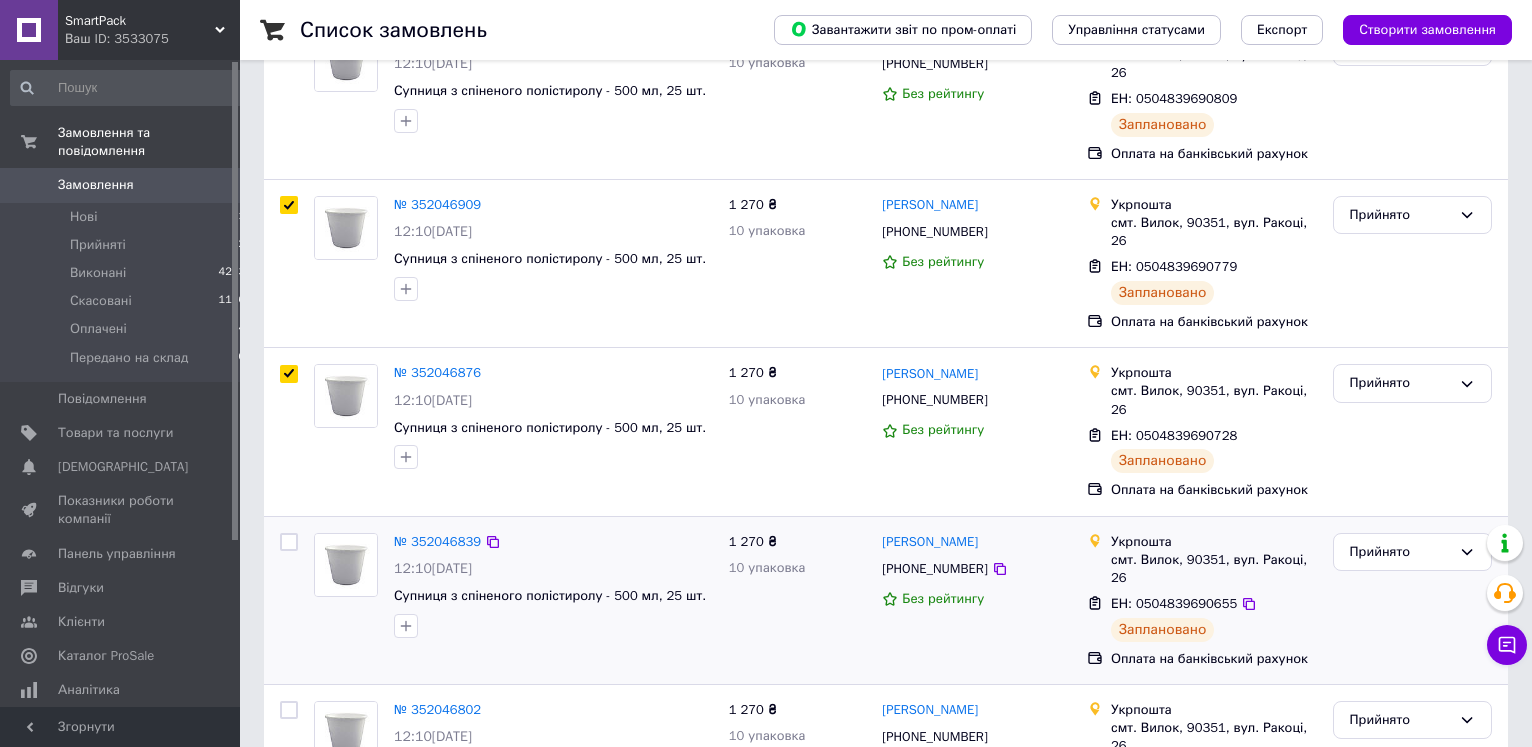 click at bounding box center [289, 542] 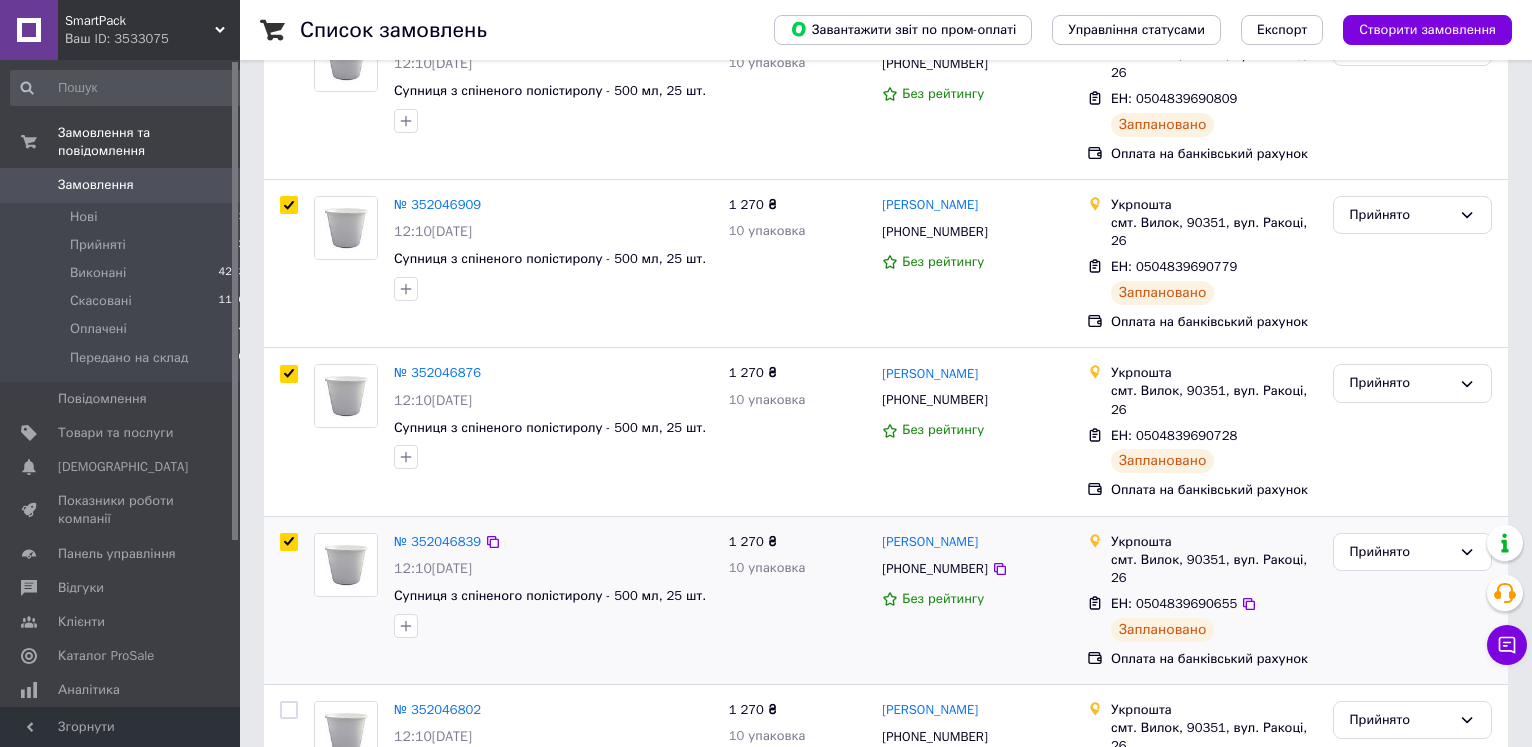 checkbox on "true" 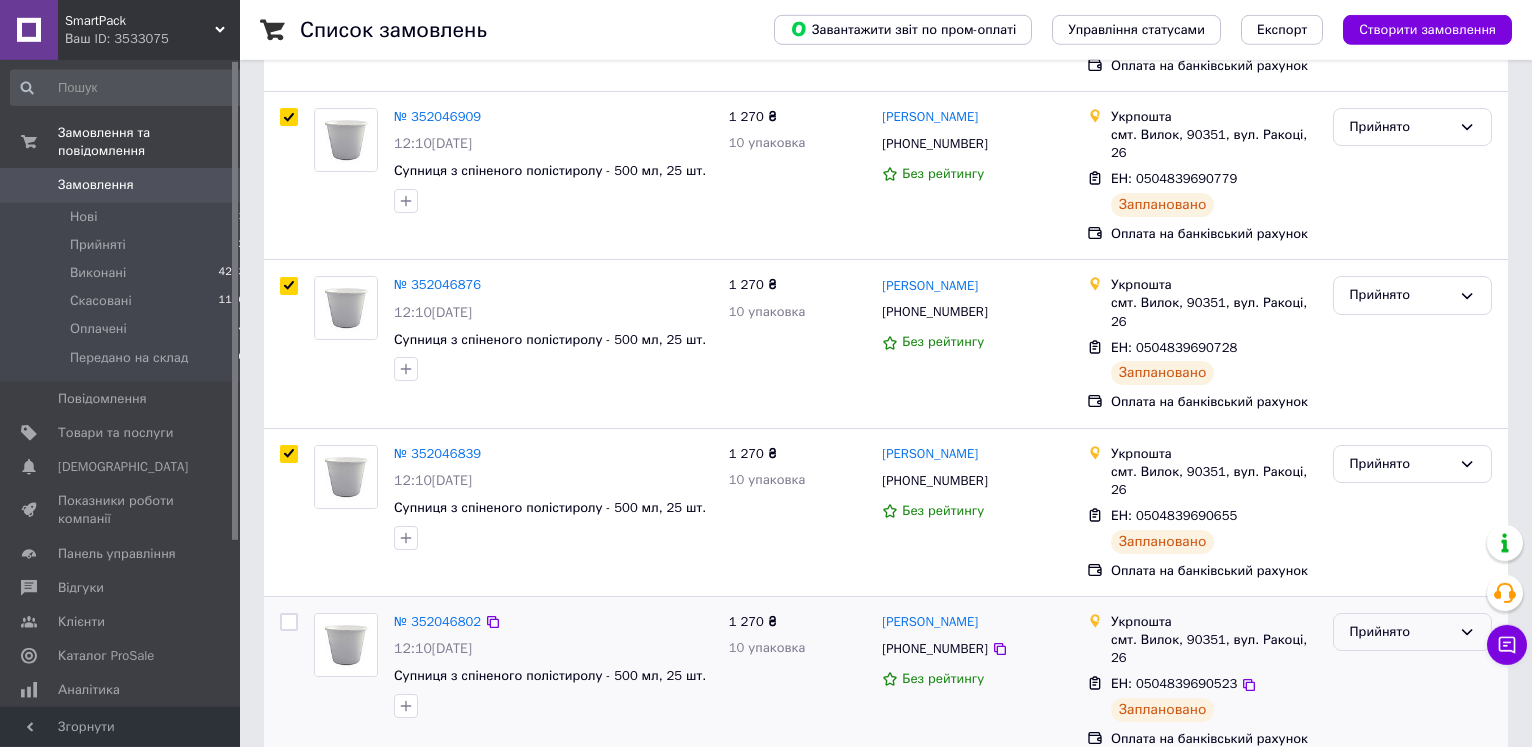 scroll, scrollTop: 408, scrollLeft: 0, axis: vertical 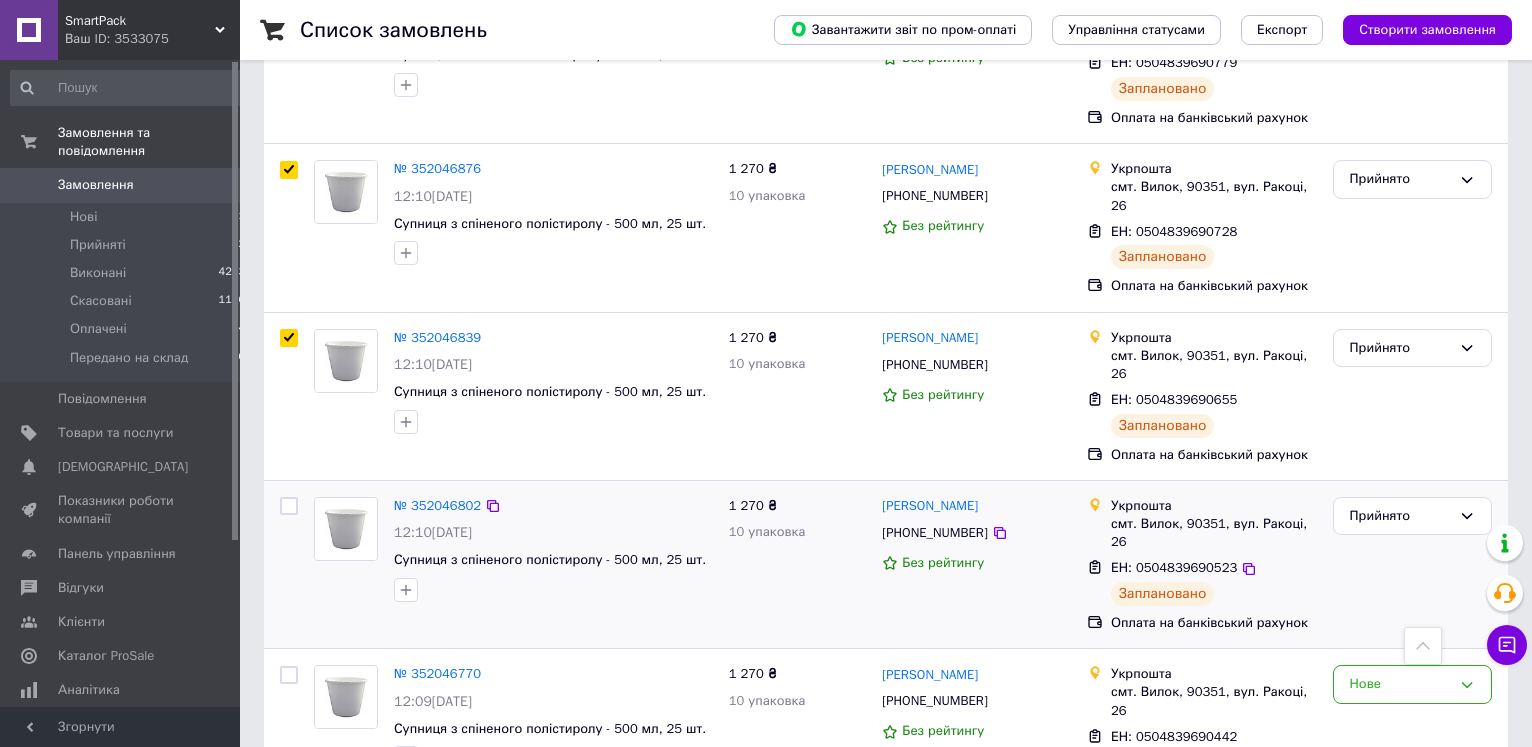 click at bounding box center [289, 506] 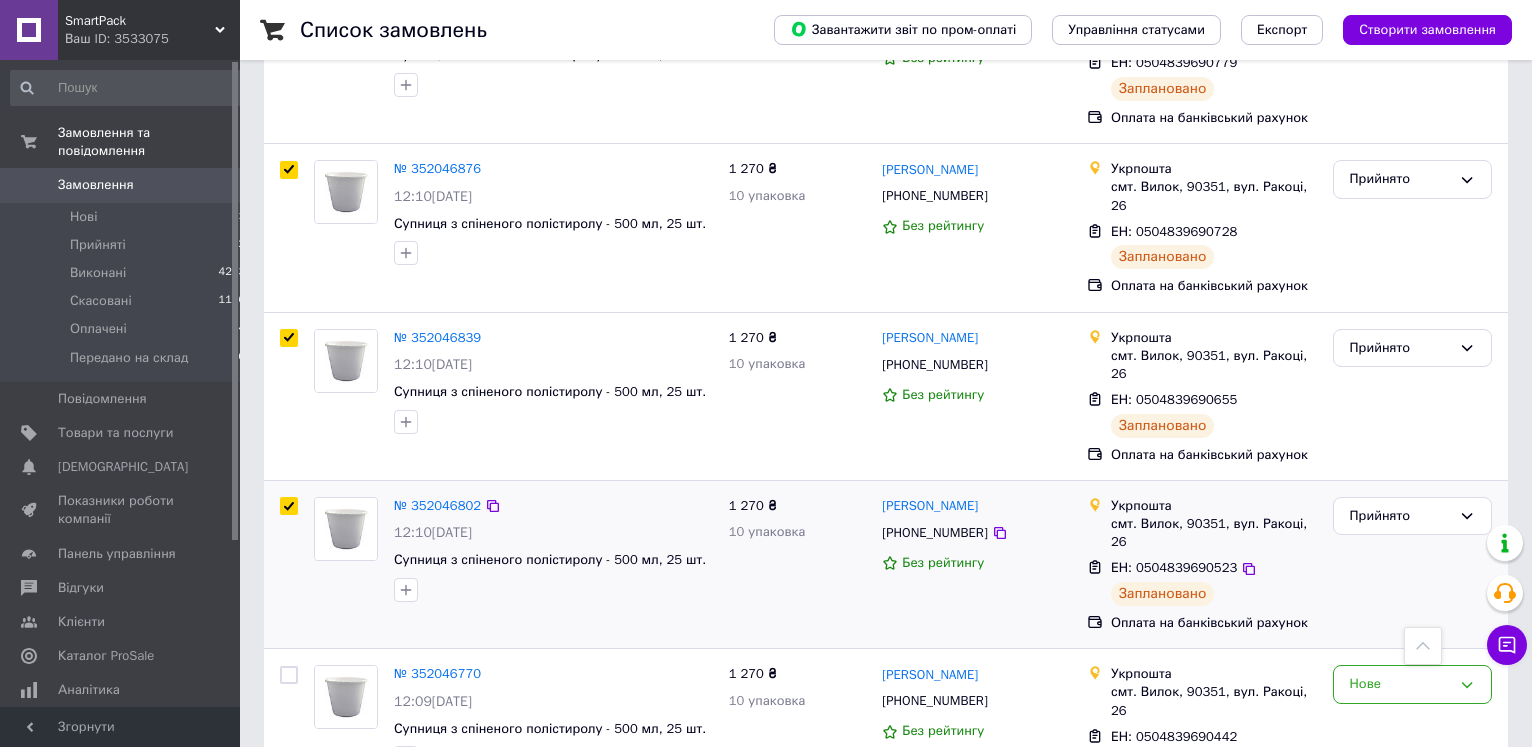 checkbox on "true" 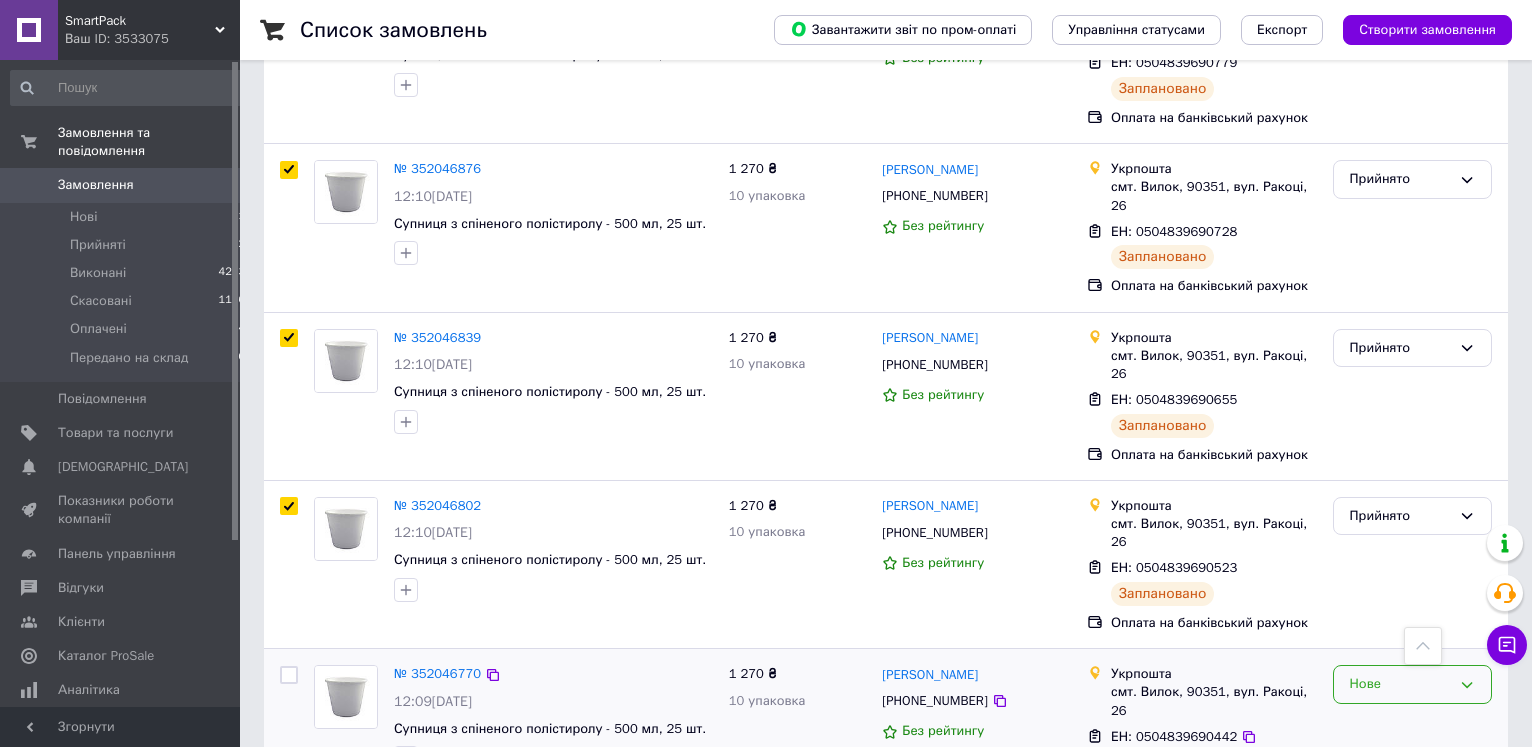 click on "Нове" at bounding box center (1400, 684) 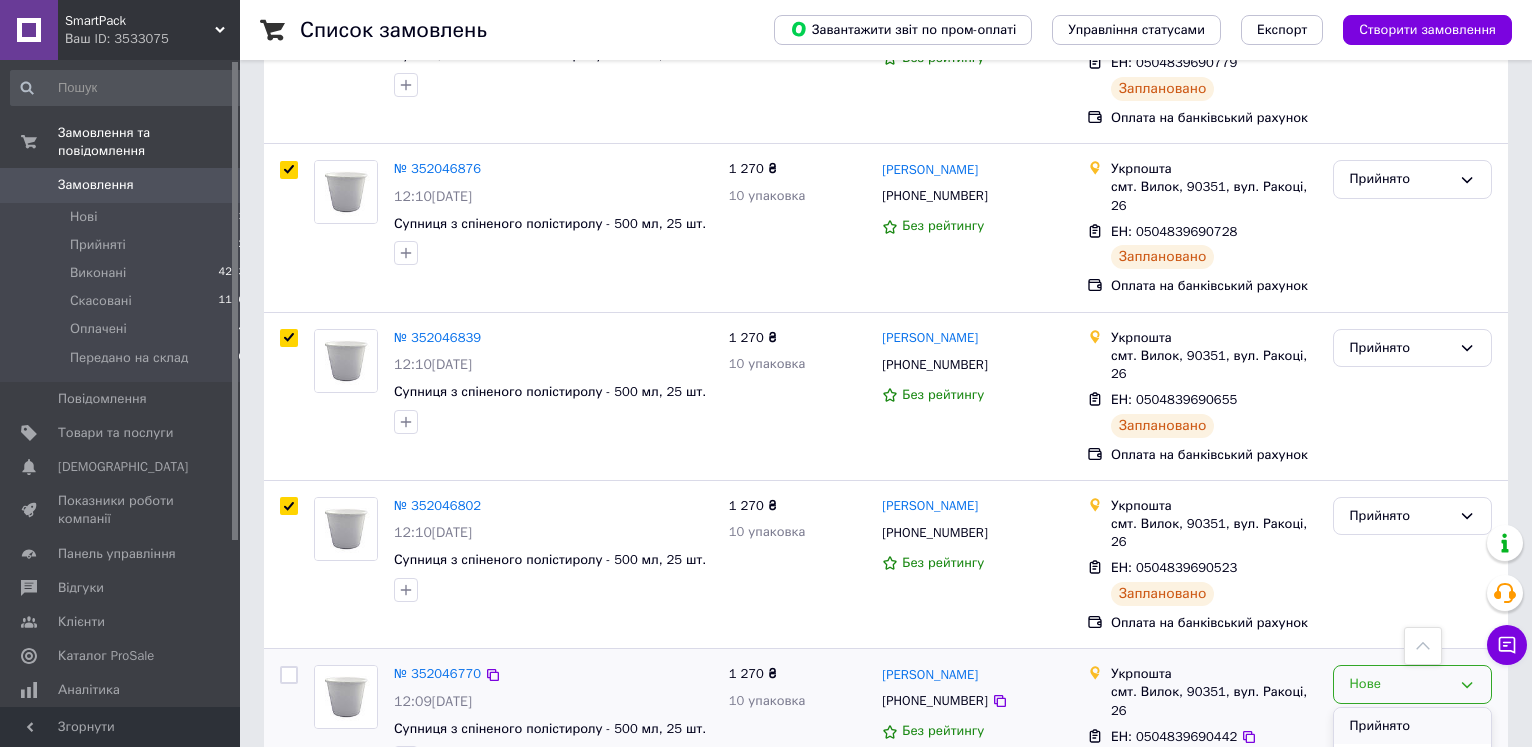 click on "Прийнято" at bounding box center [1412, 726] 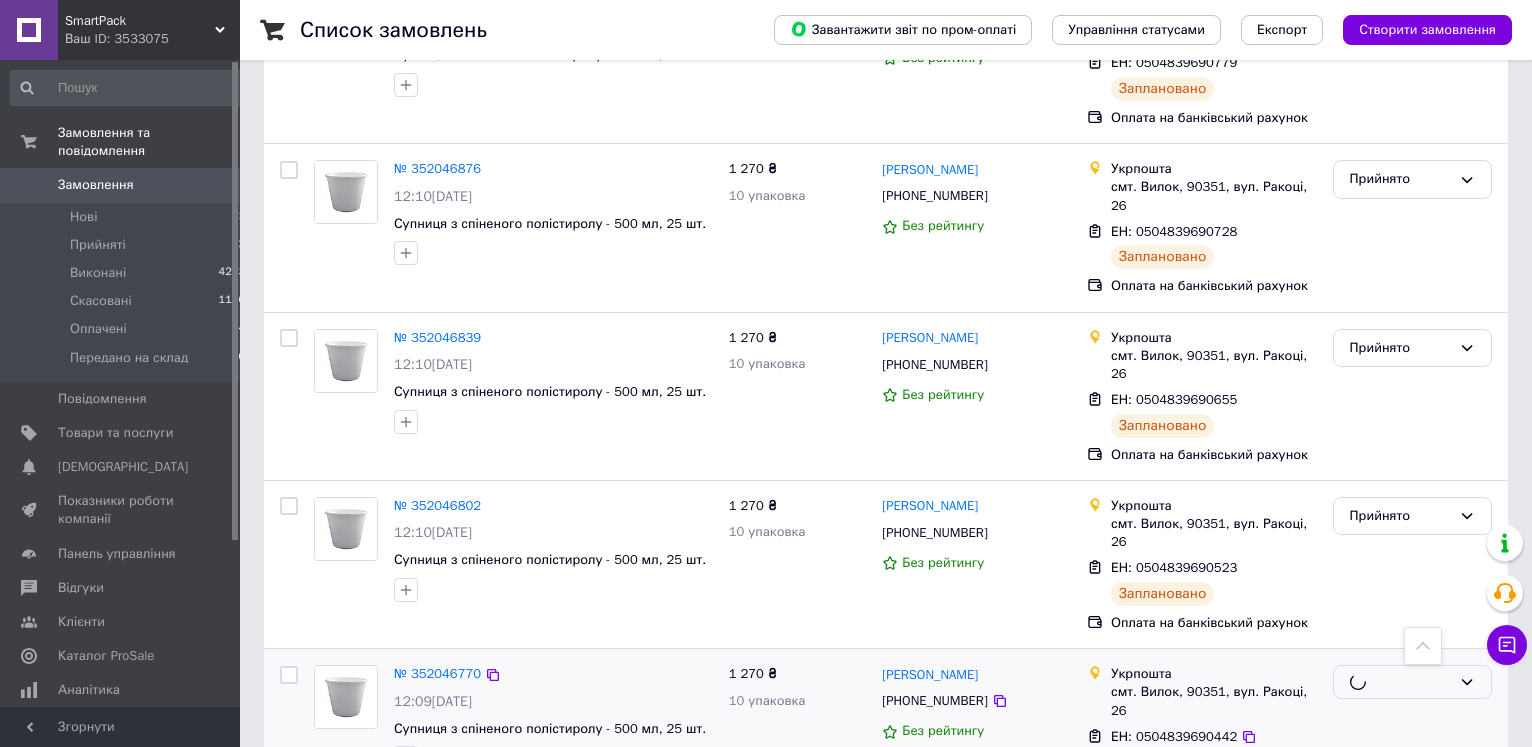 checkbox on "false" 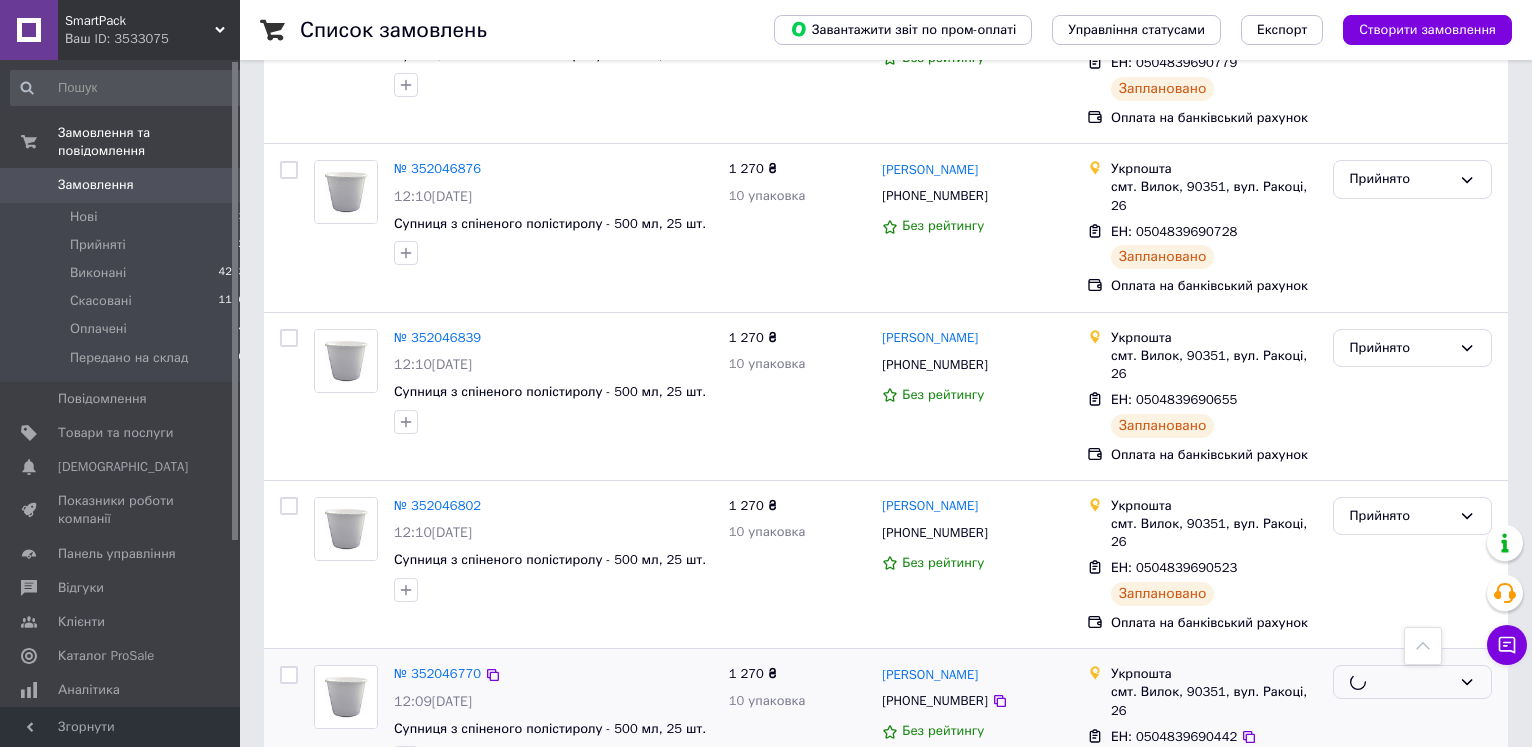 checkbox on "false" 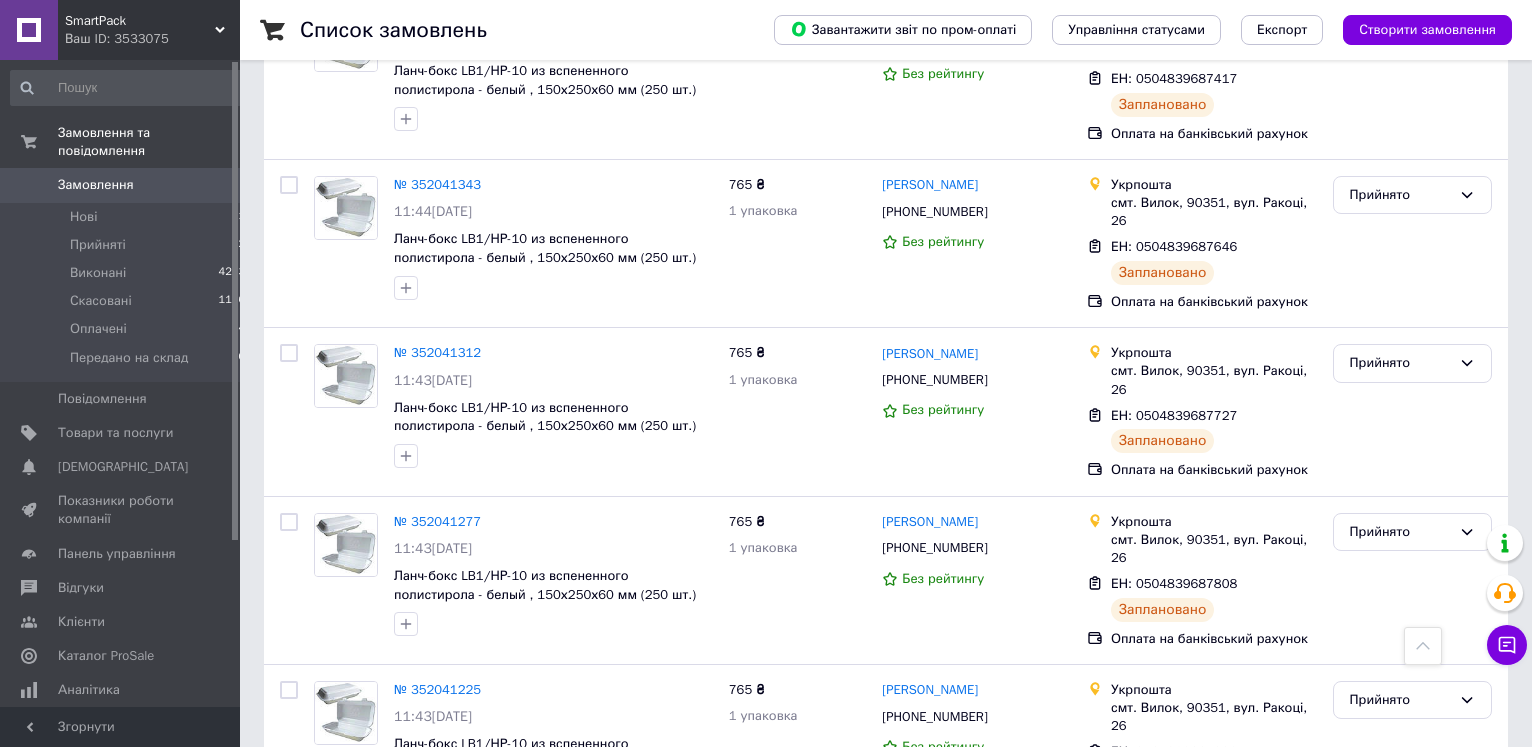 scroll, scrollTop: 2690, scrollLeft: 0, axis: vertical 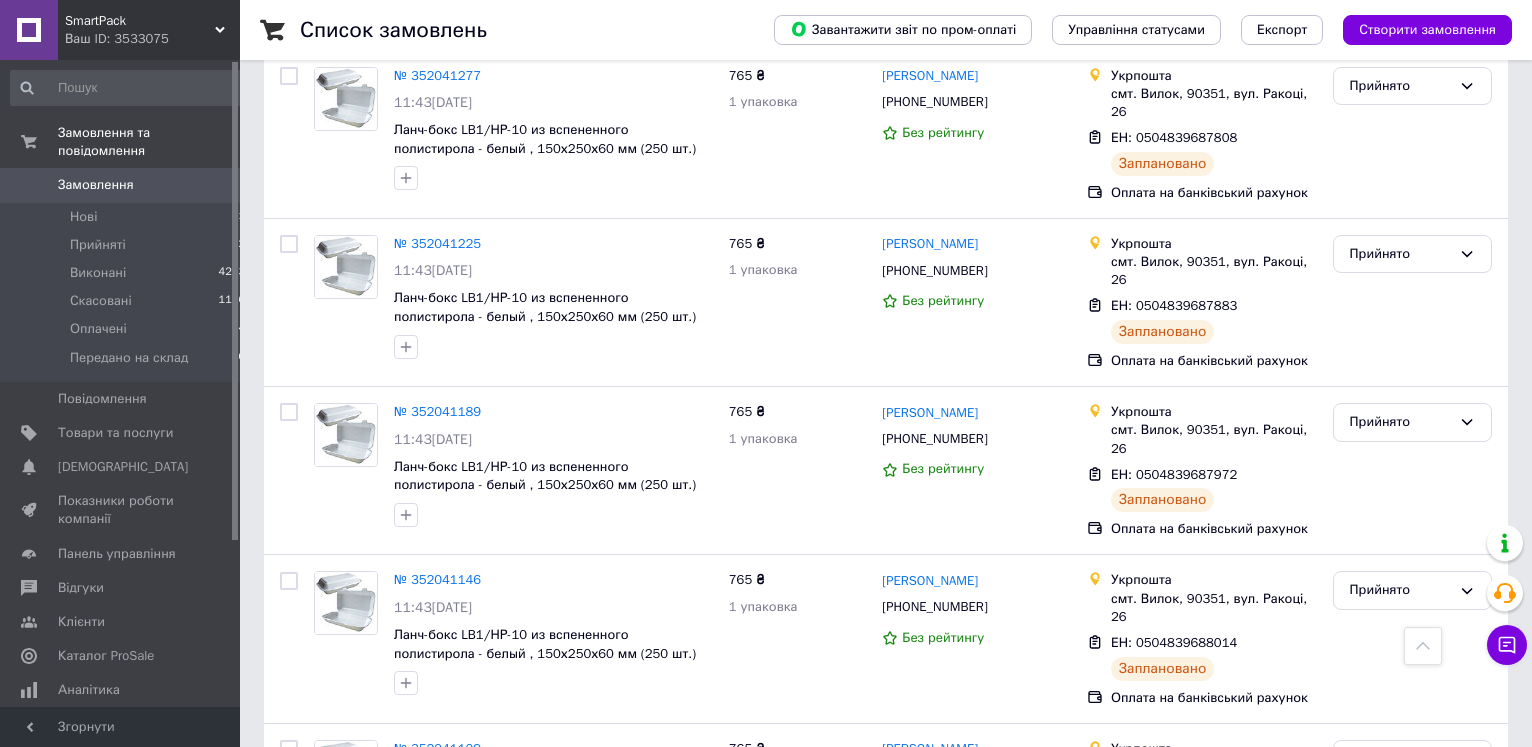 click on "2" at bounding box center (327, 936) 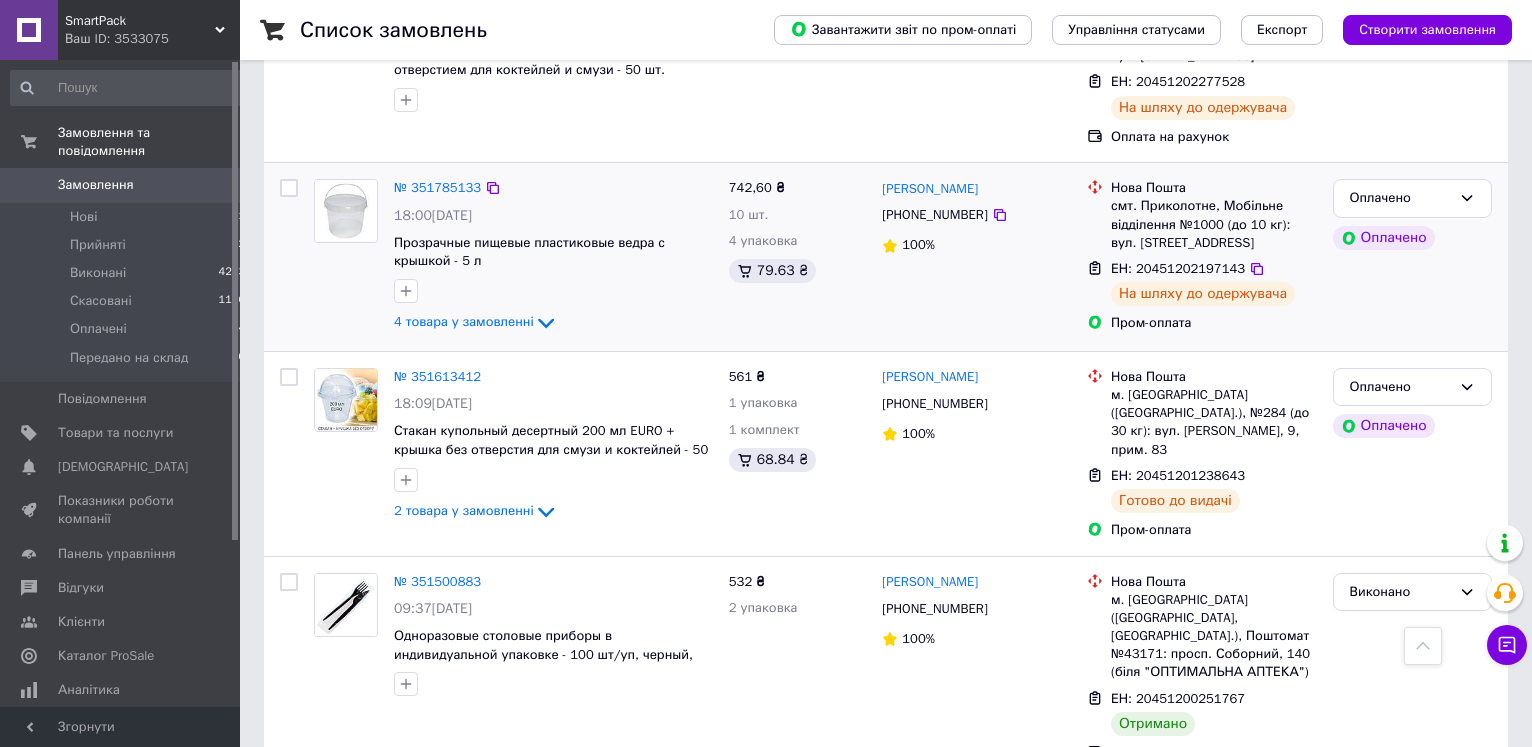 scroll, scrollTop: 0, scrollLeft: 0, axis: both 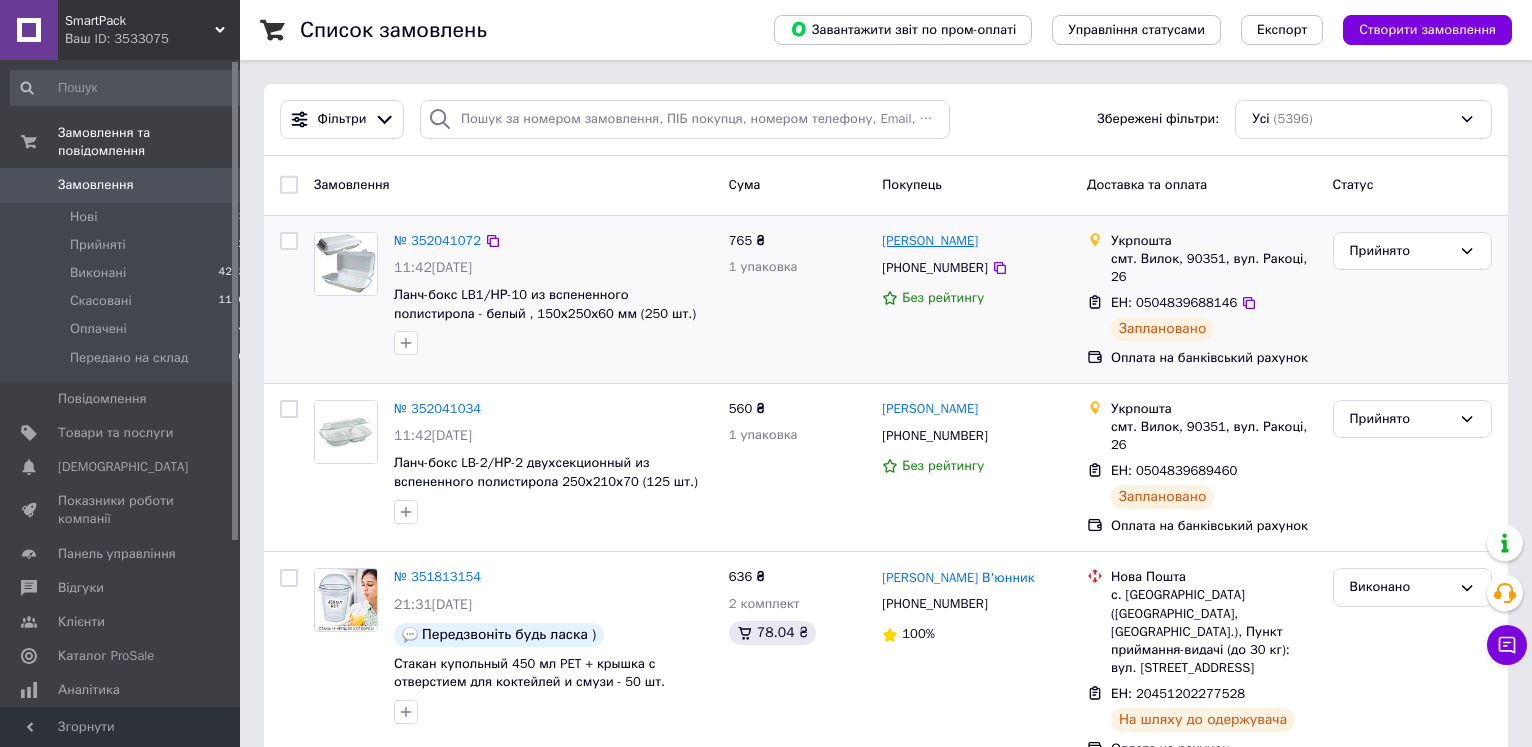 click on "[PERSON_NAME]" at bounding box center [930, 241] 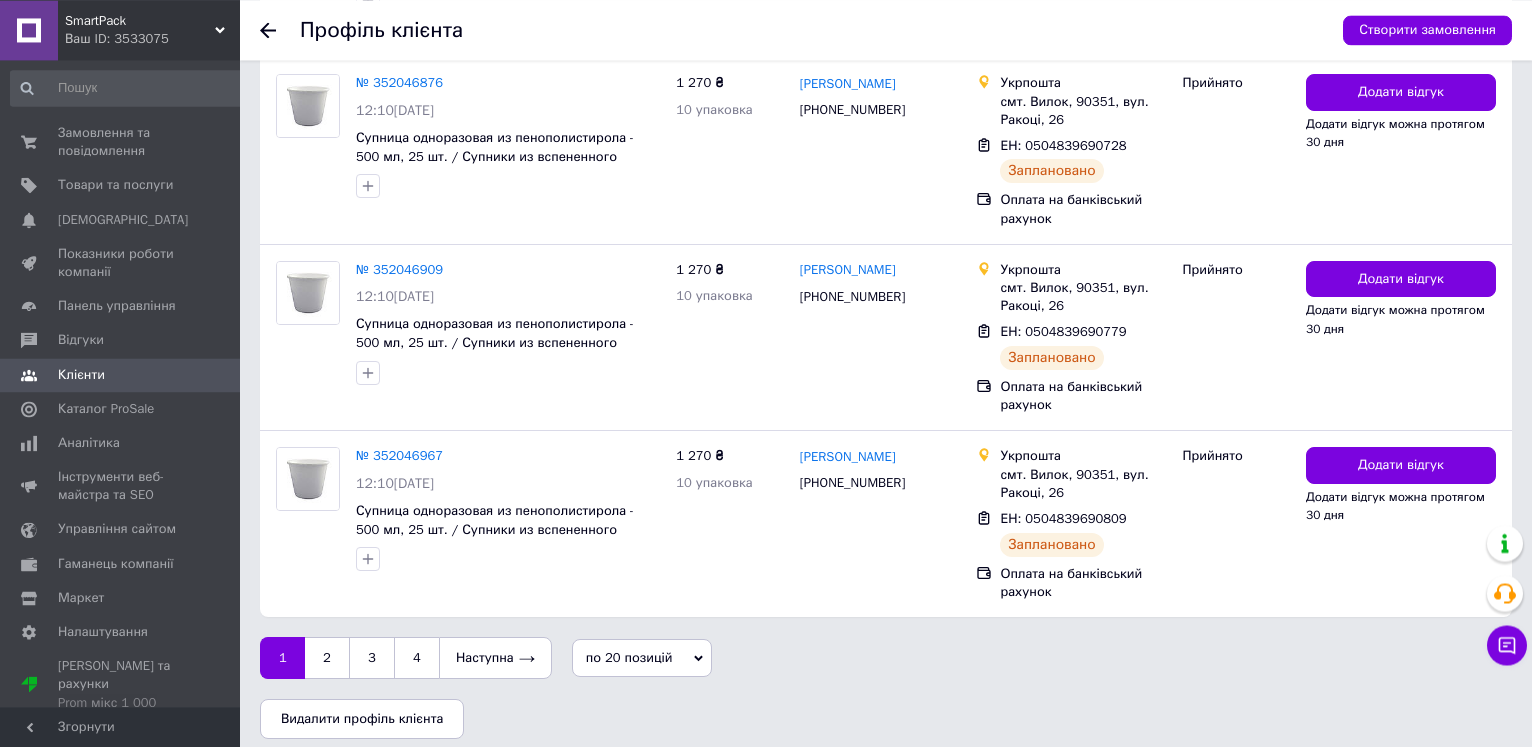 scroll, scrollTop: 3760, scrollLeft: 0, axis: vertical 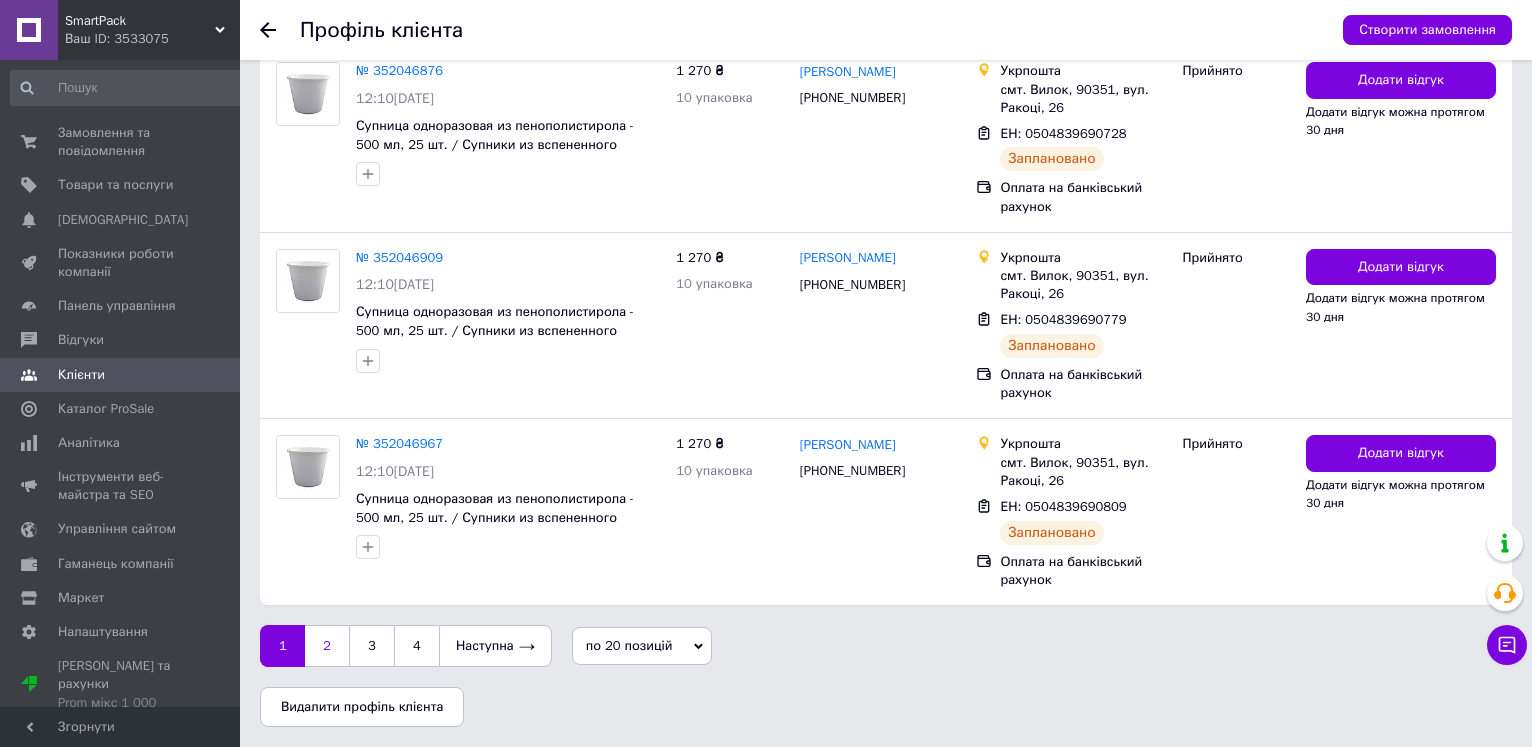 click on "2" at bounding box center (327, 646) 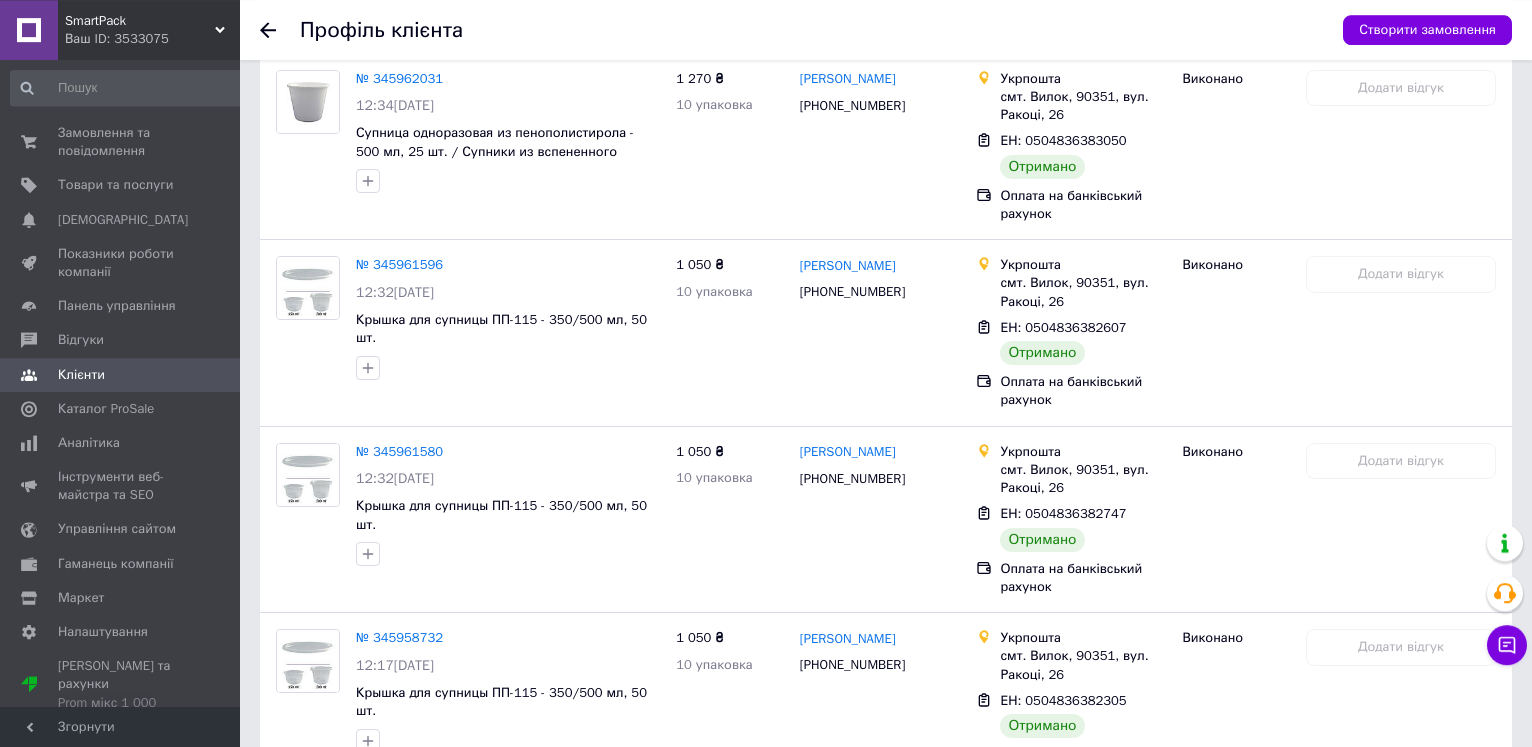 scroll, scrollTop: 1312, scrollLeft: 0, axis: vertical 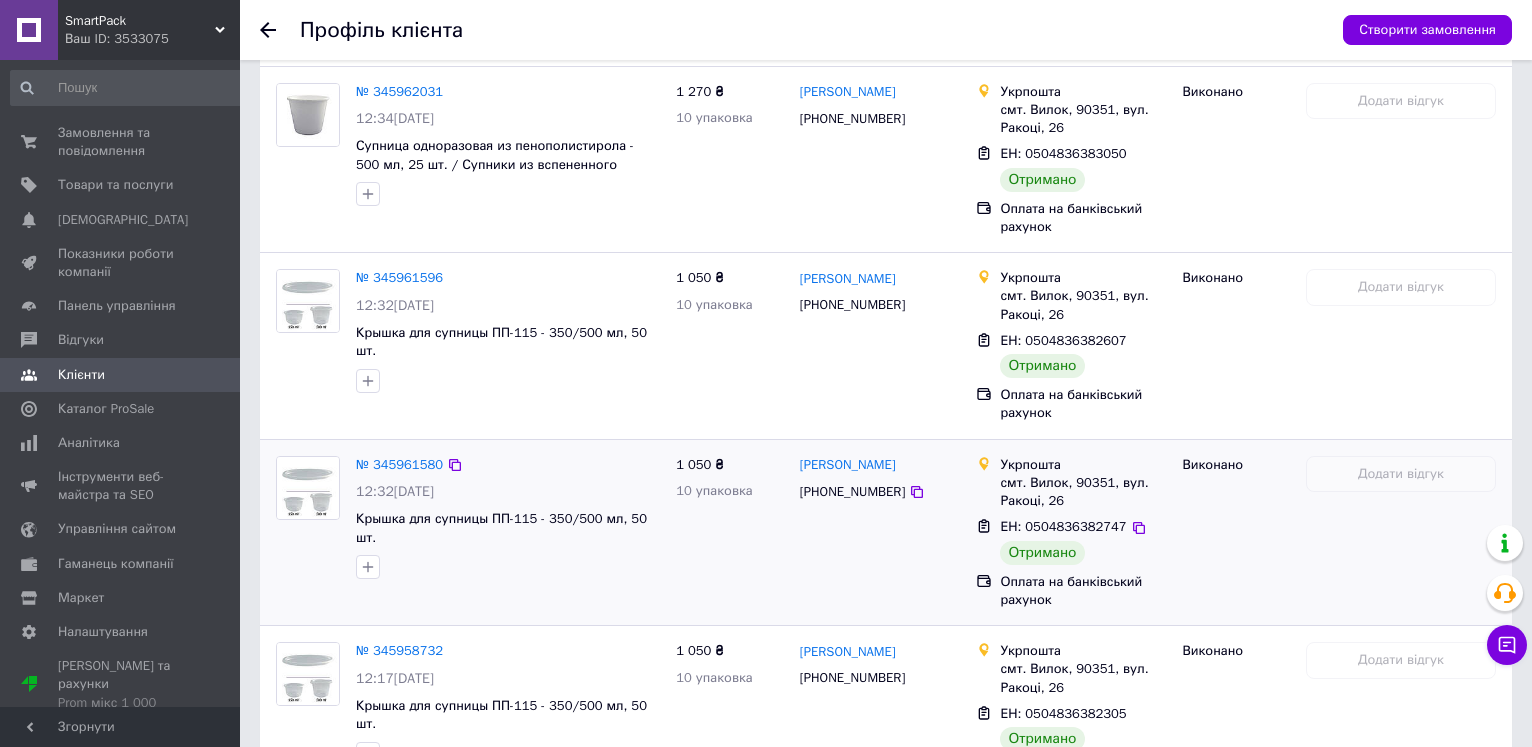 click at bounding box center [308, 488] 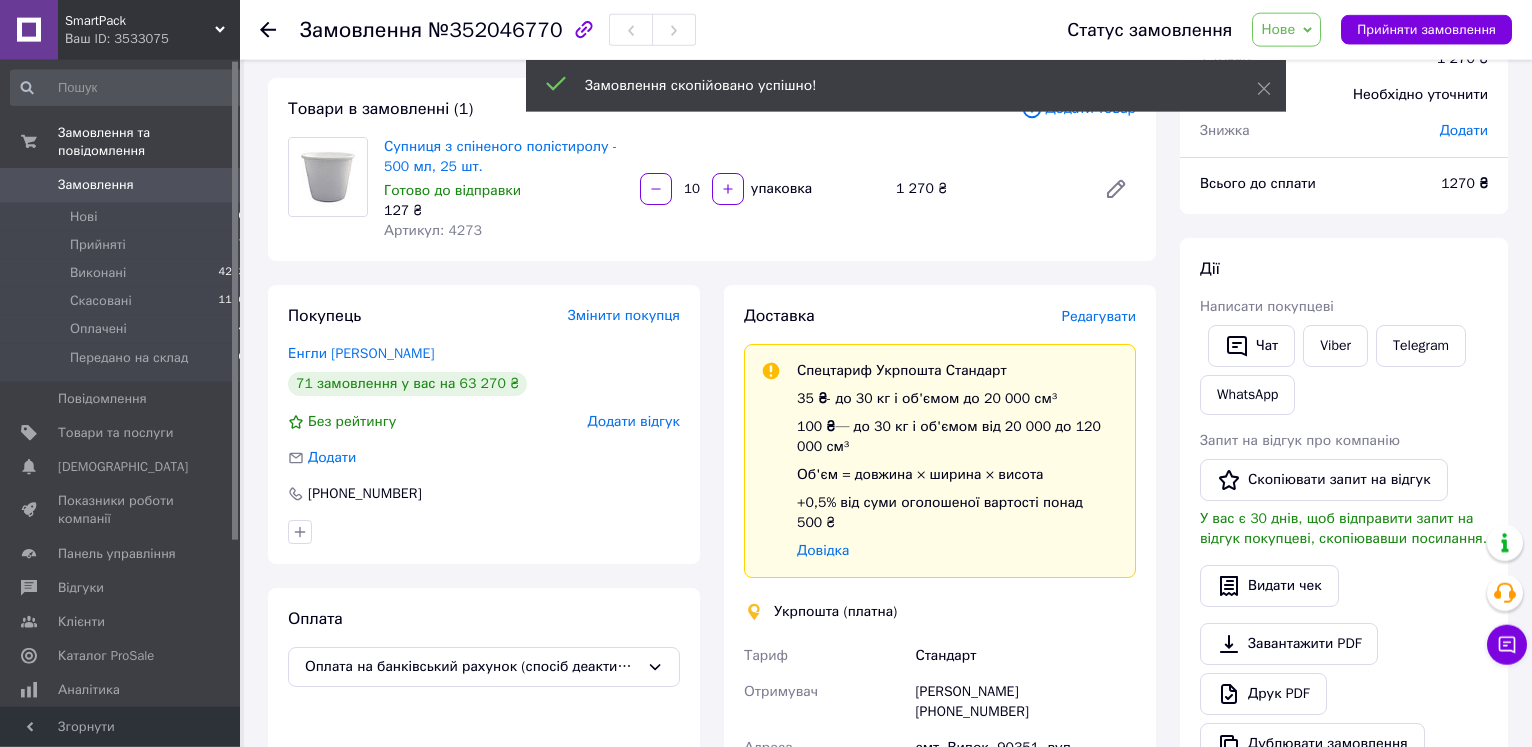 scroll, scrollTop: 204, scrollLeft: 0, axis: vertical 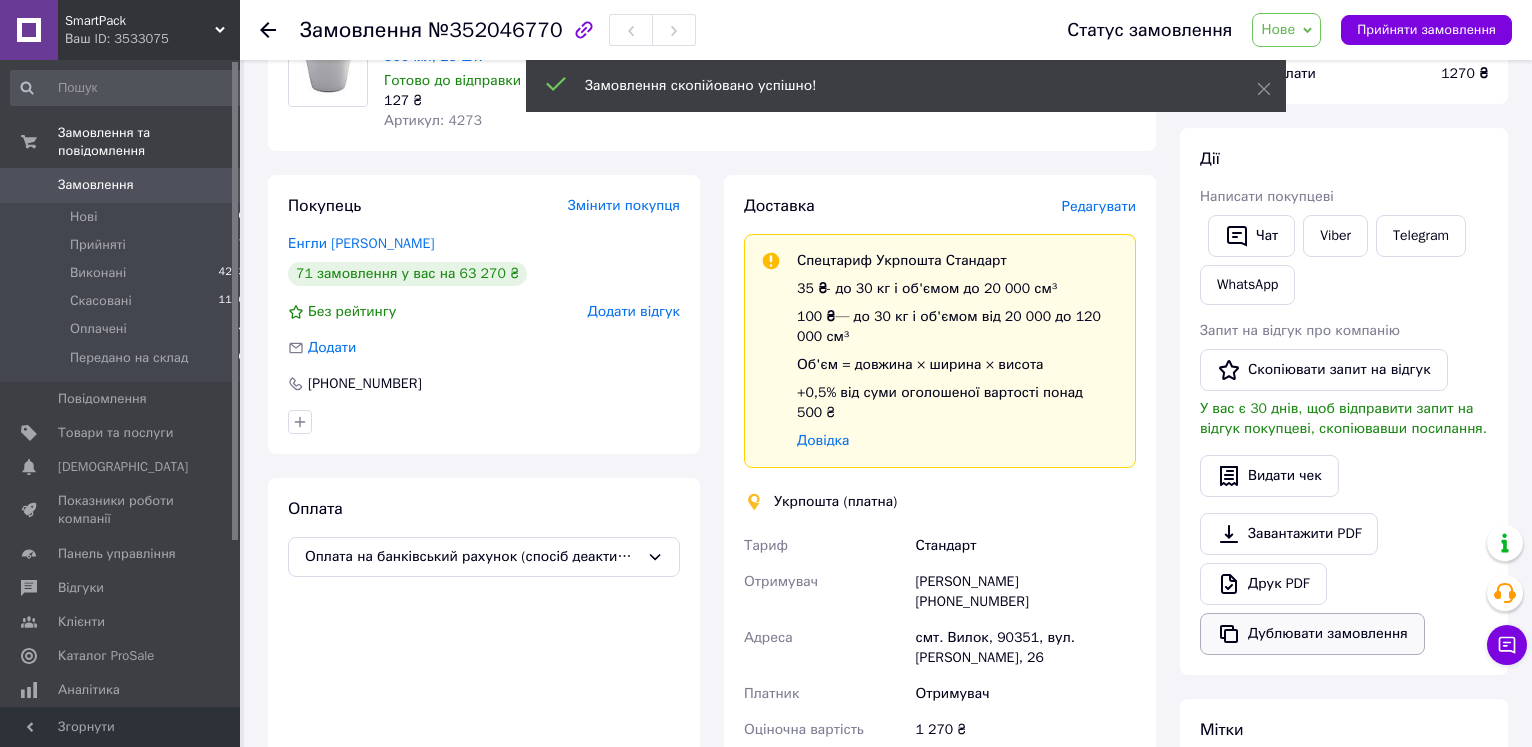 click on "Дублювати замовлення" at bounding box center (1312, 634) 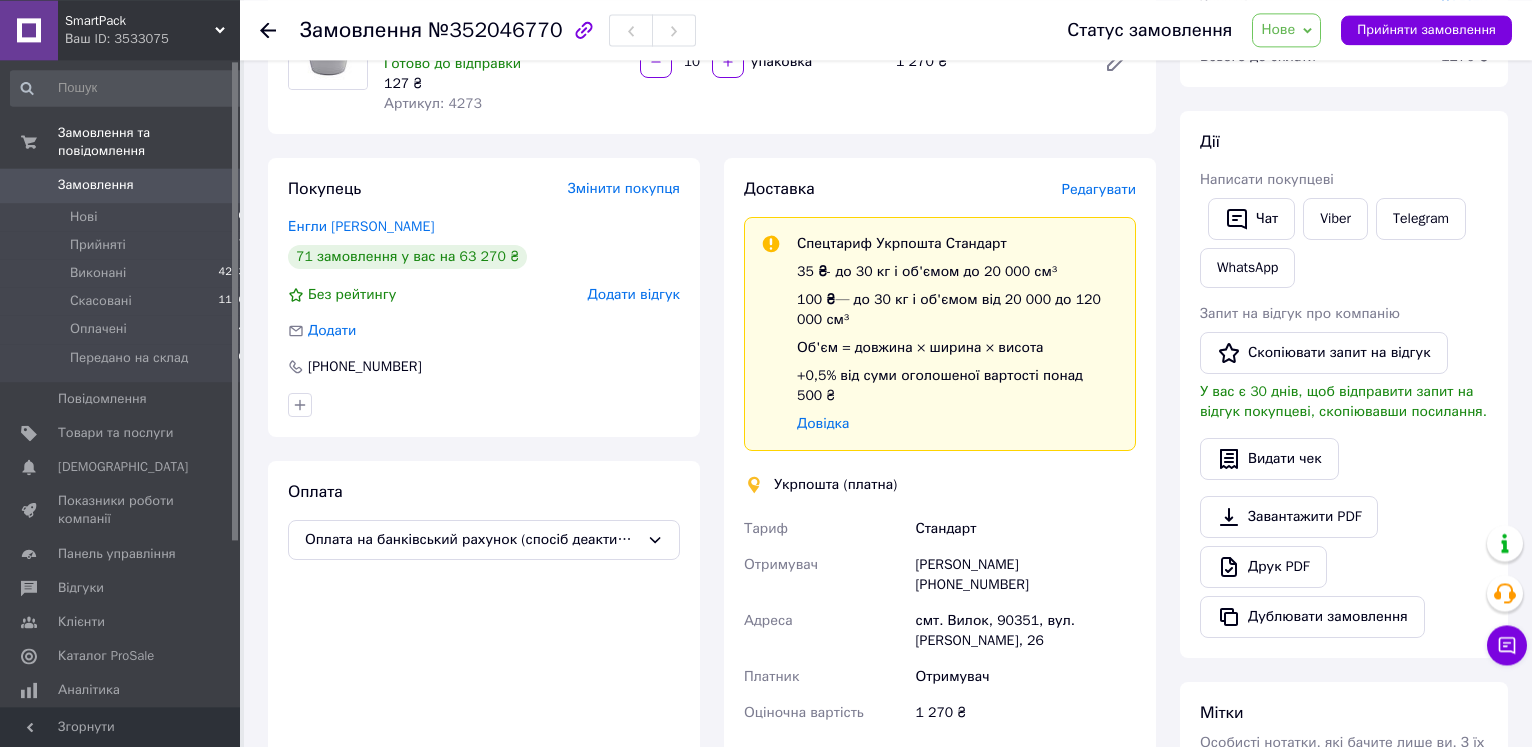 scroll, scrollTop: 408, scrollLeft: 0, axis: vertical 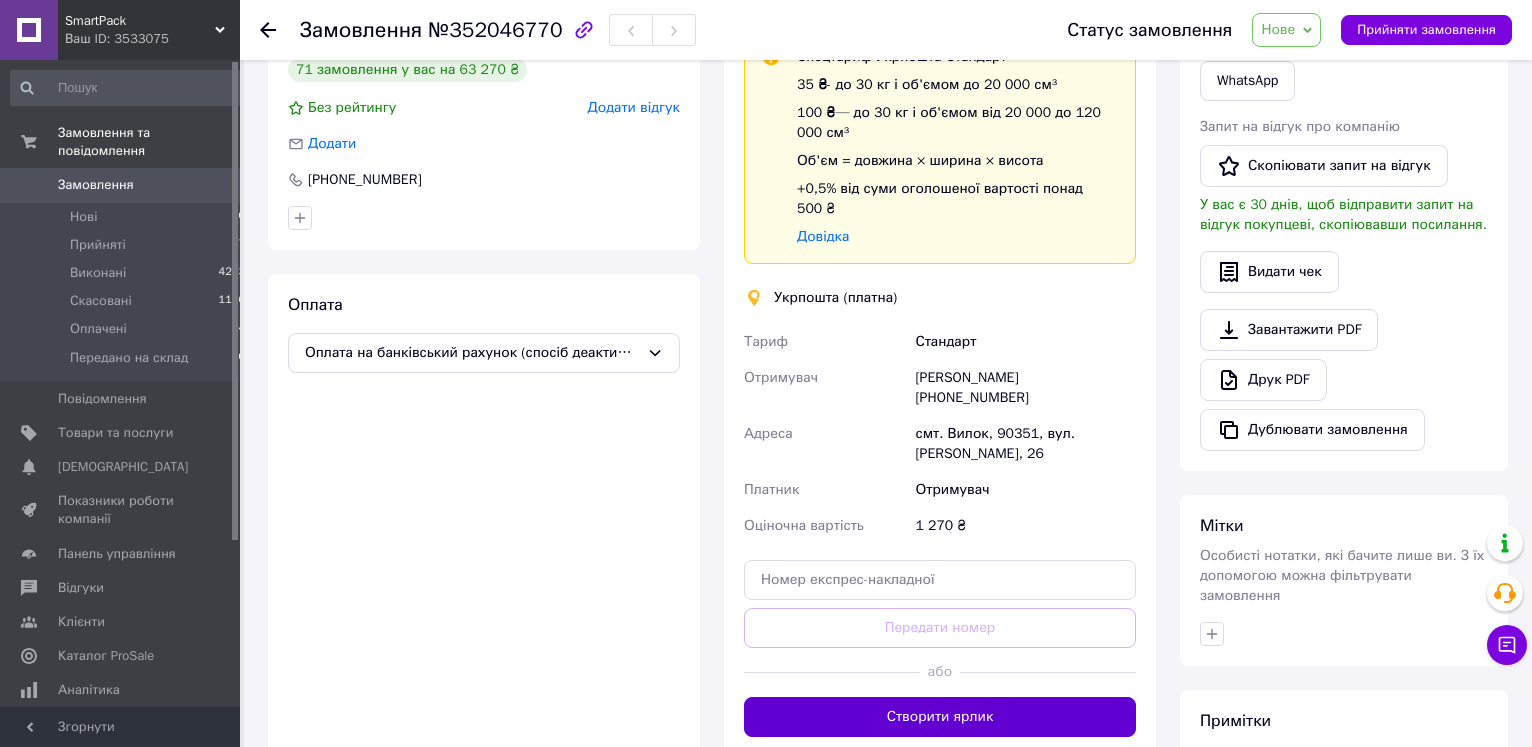 click on "Створити ярлик" at bounding box center (940, 717) 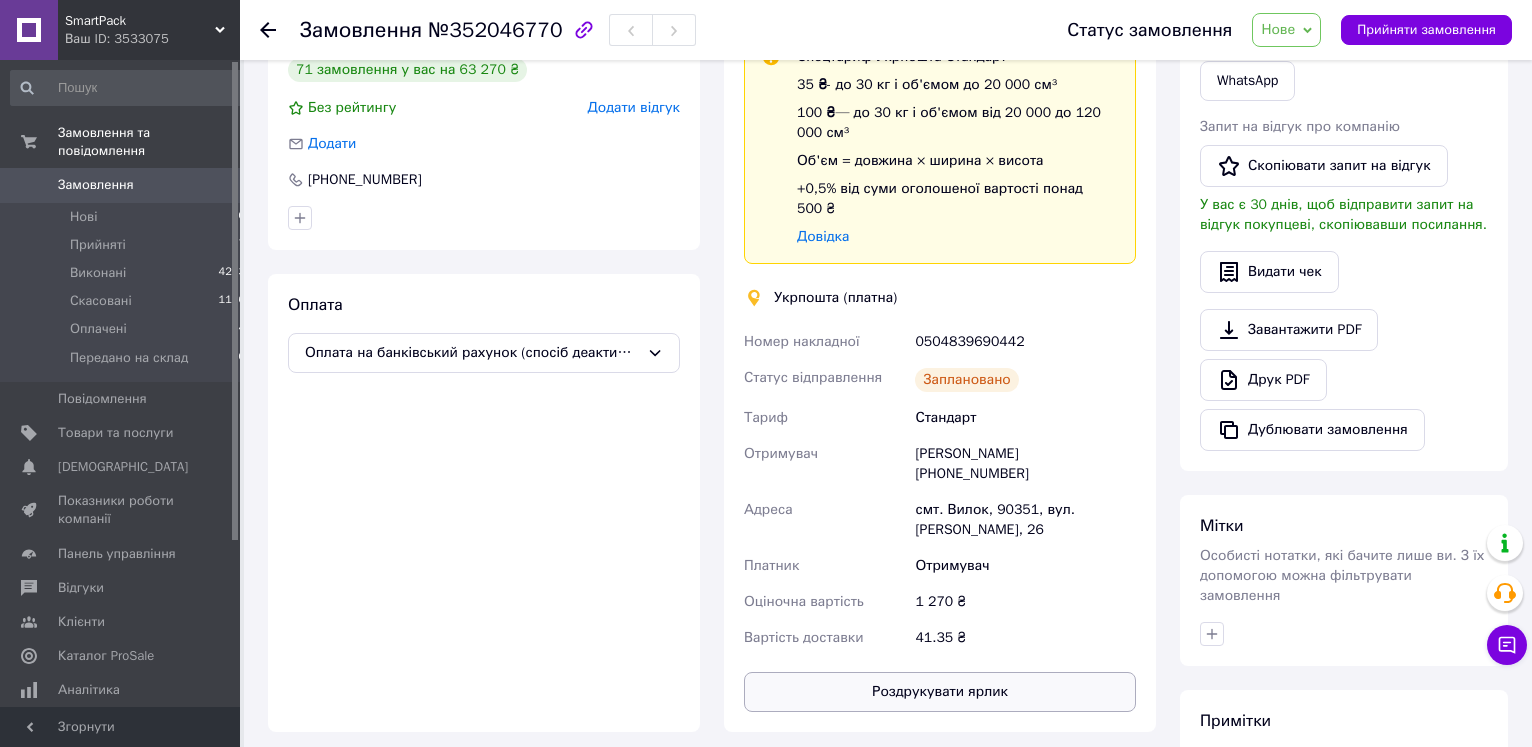 click on "Роздрукувати ярлик" at bounding box center (940, 692) 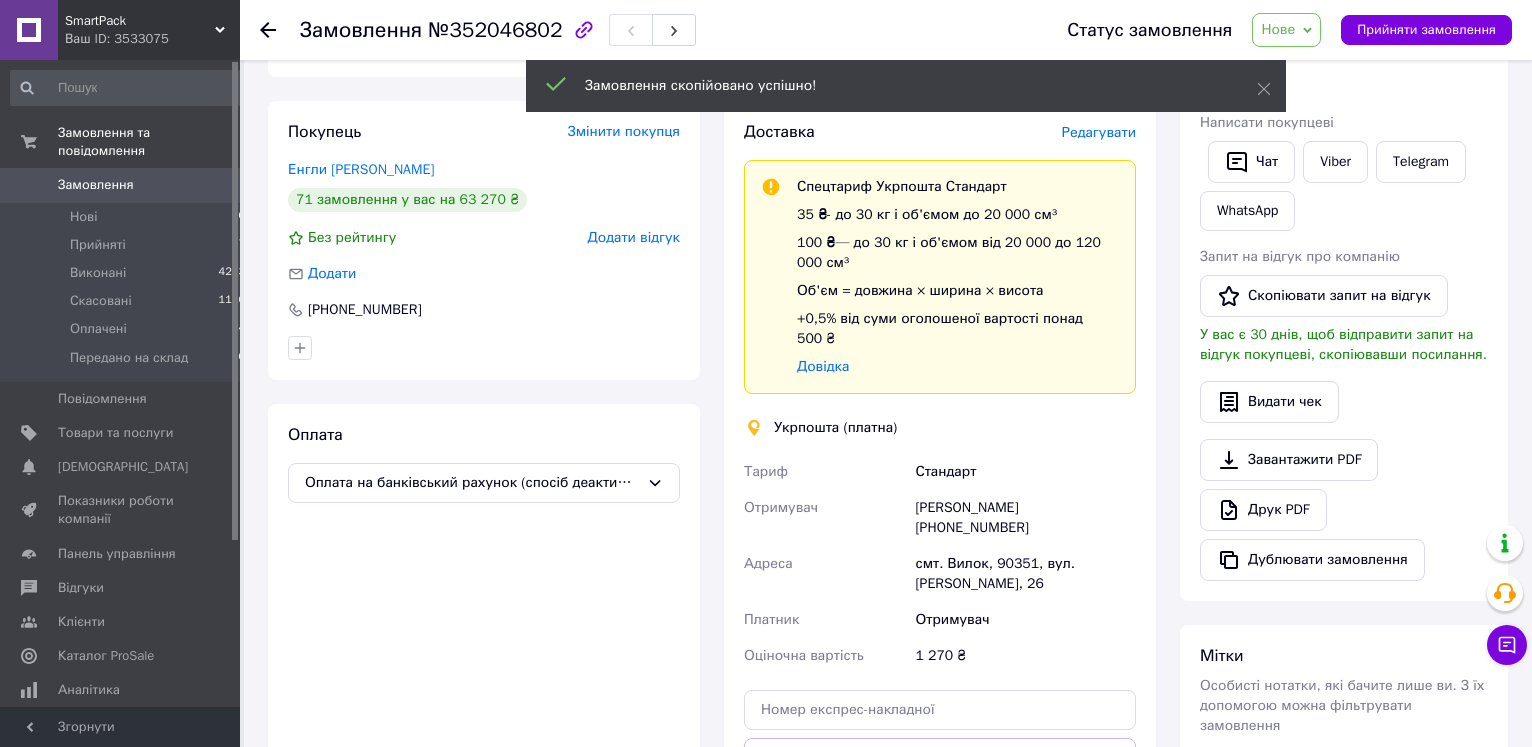 scroll, scrollTop: 306, scrollLeft: 0, axis: vertical 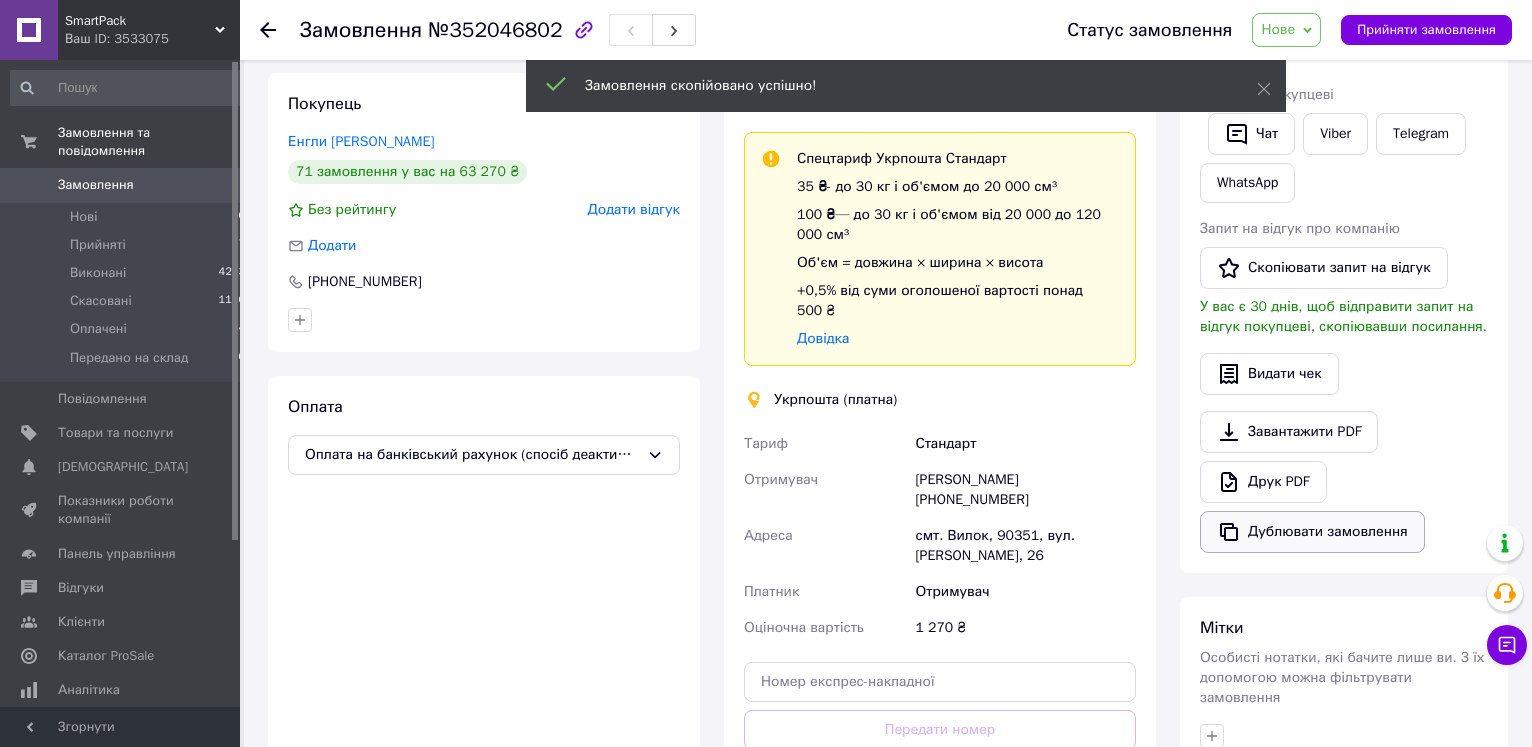 click on "Дублювати замовлення" at bounding box center [1312, 532] 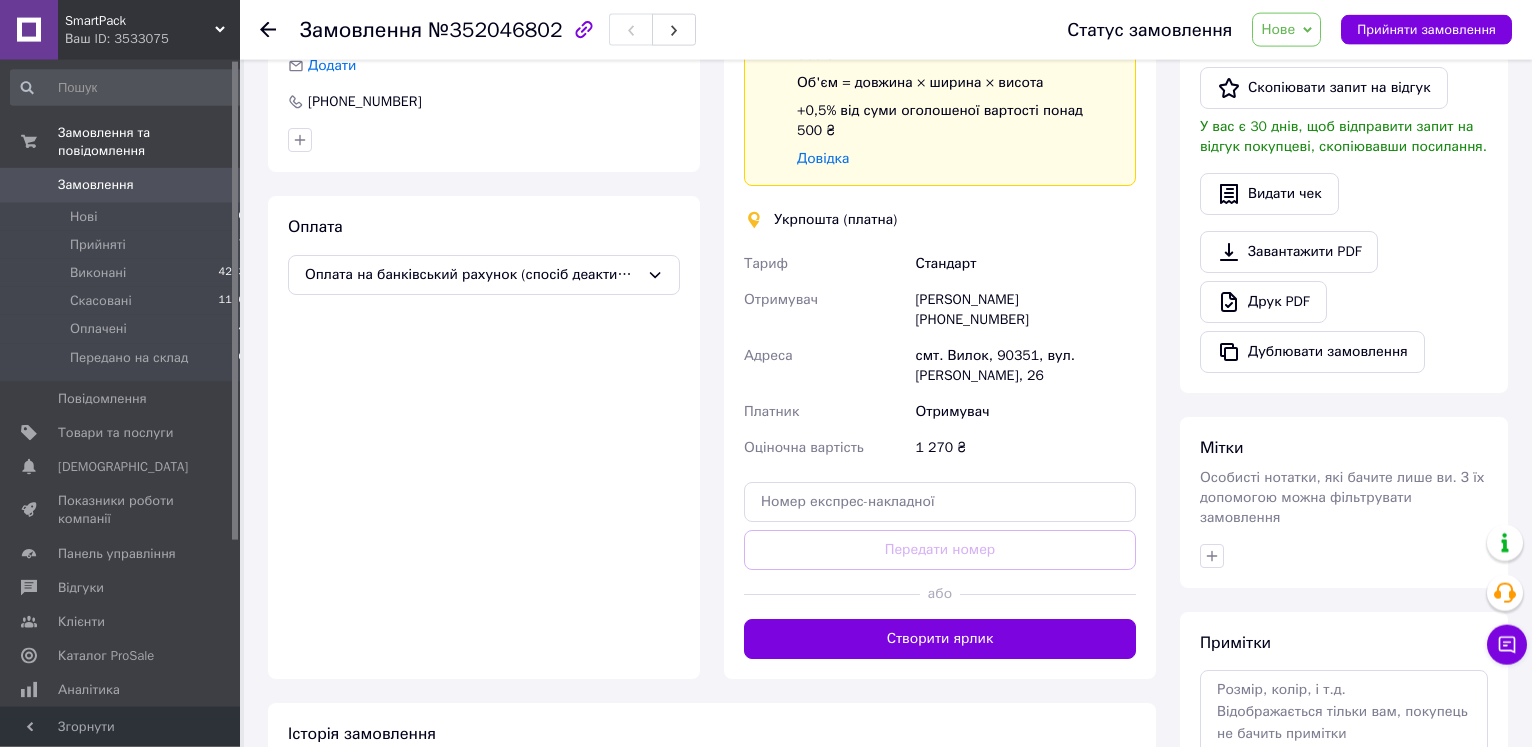 scroll, scrollTop: 510, scrollLeft: 0, axis: vertical 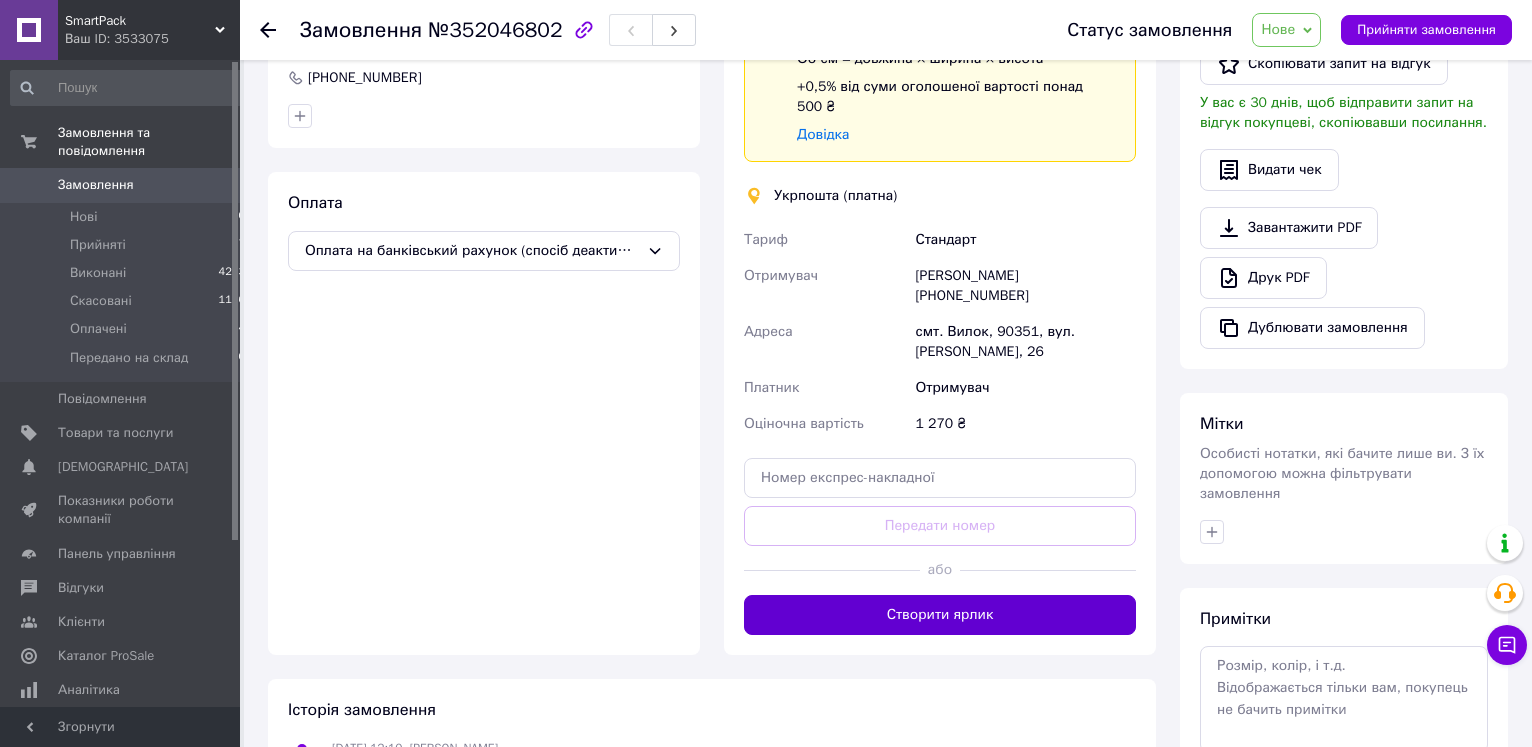 click on "Створити ярлик" at bounding box center (940, 615) 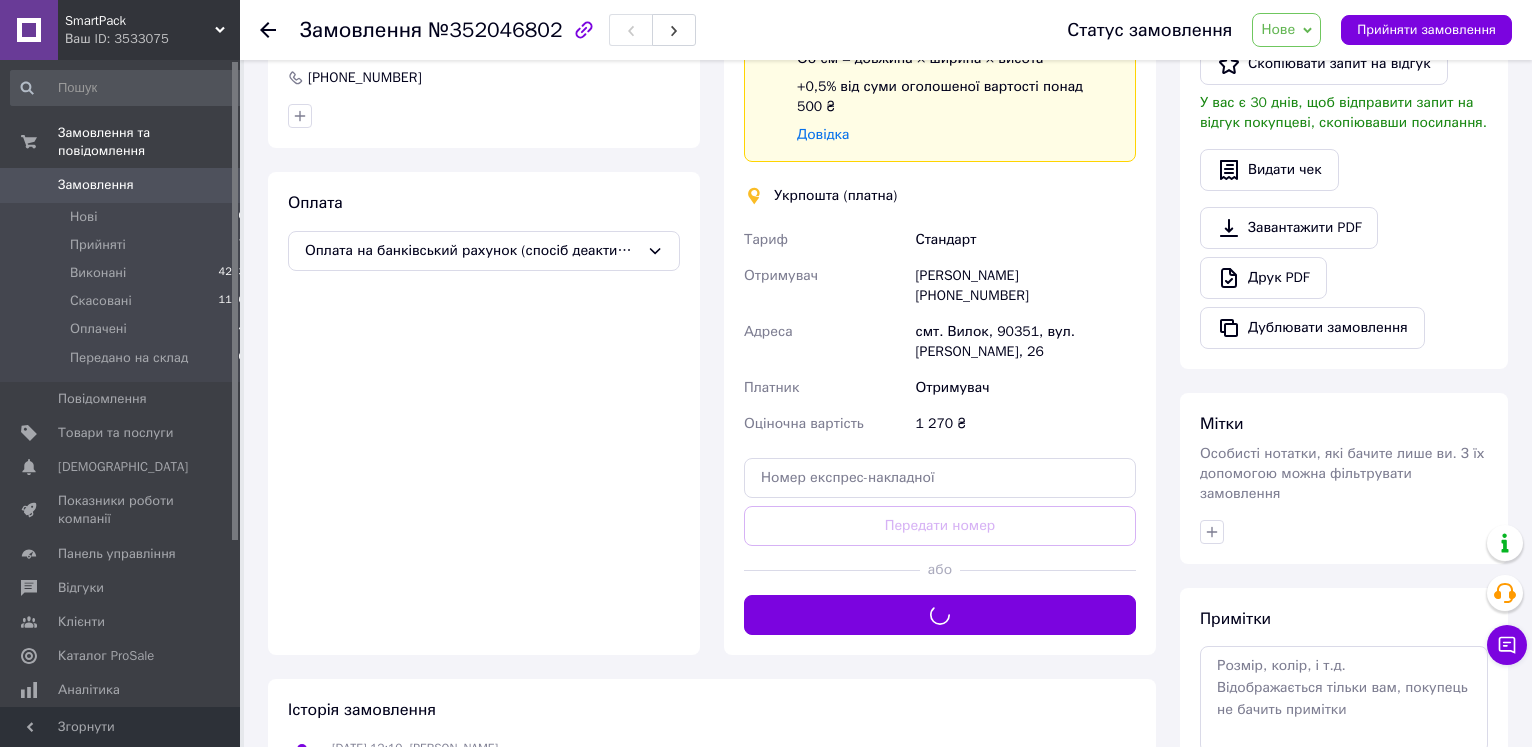 click on "Нове" at bounding box center (1286, 30) 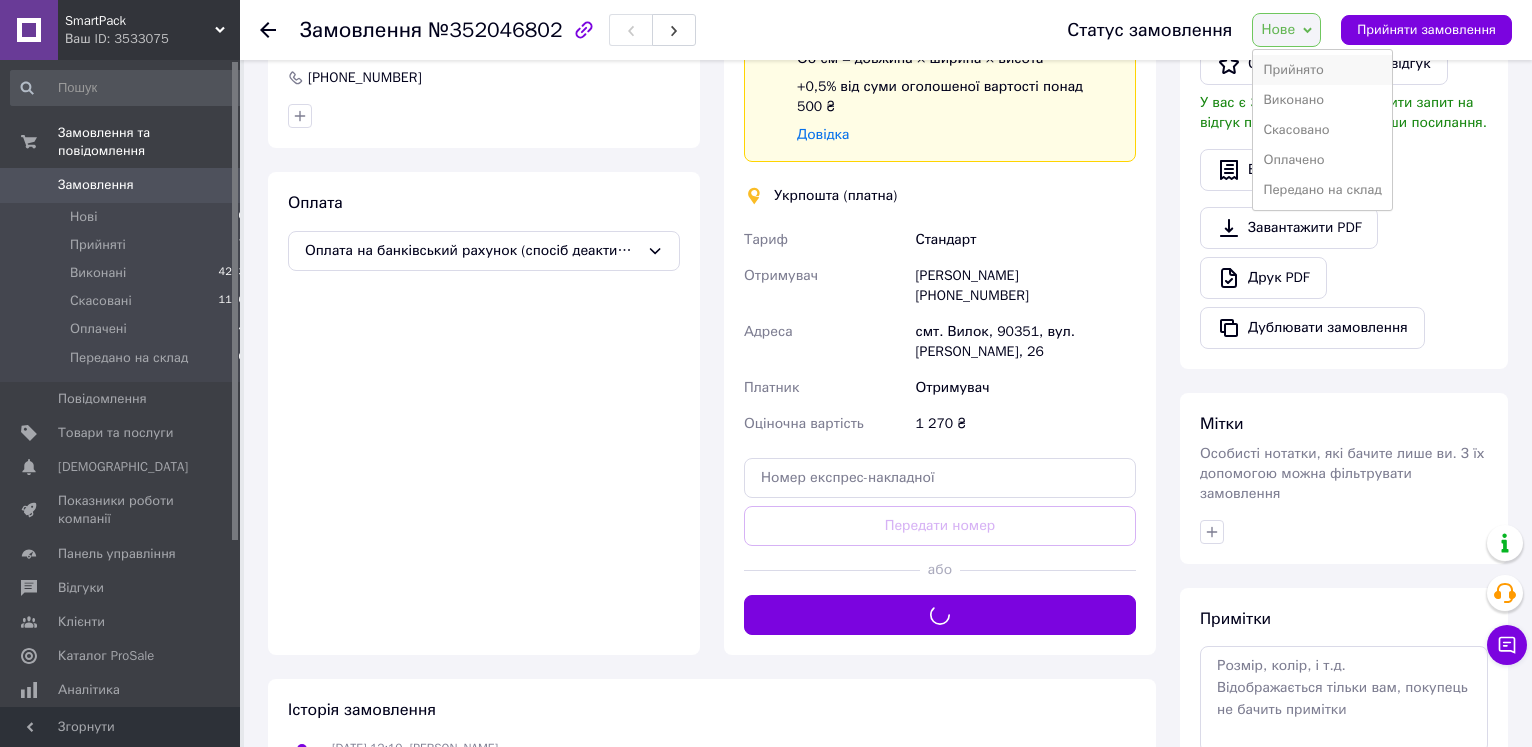 click on "Прийнято" at bounding box center [1322, 70] 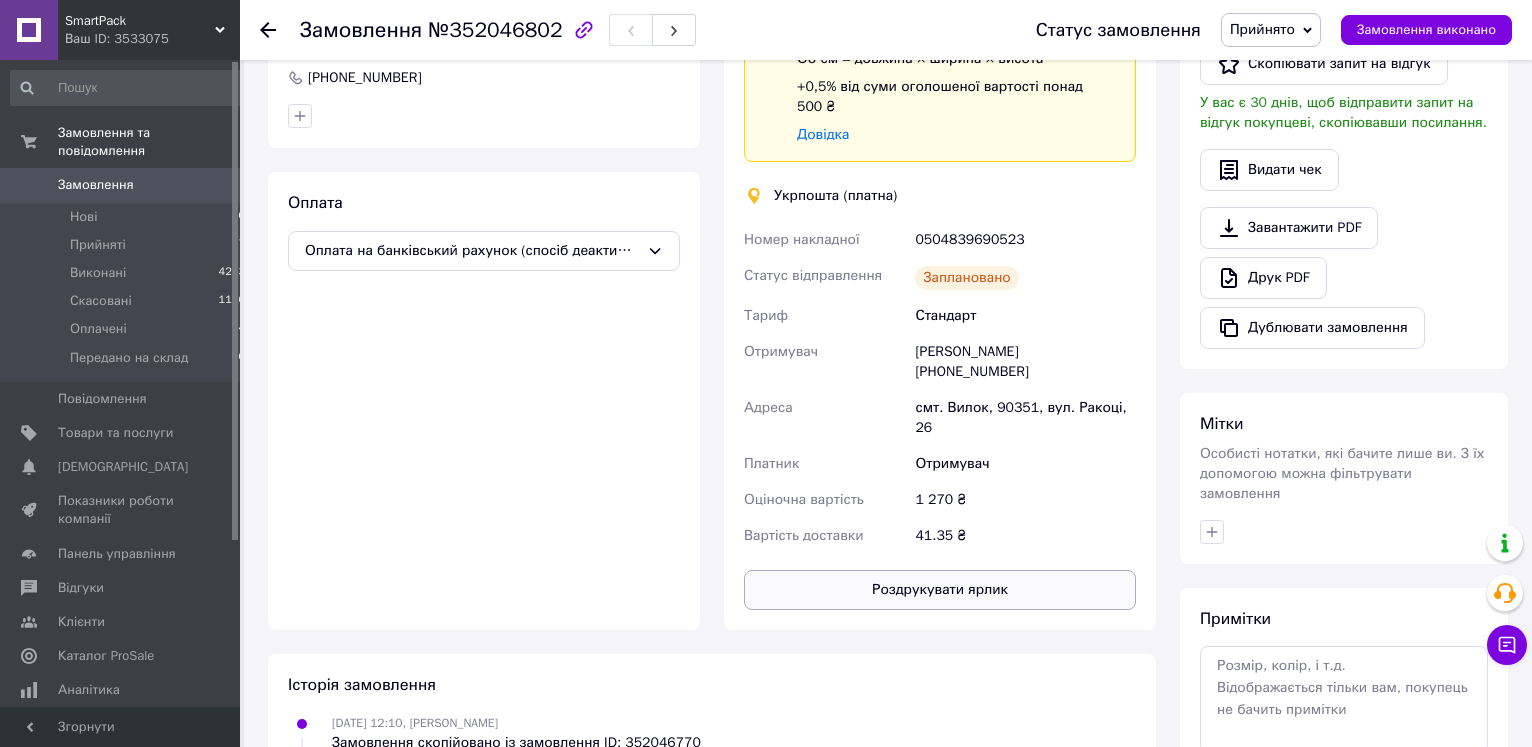click on "Роздрукувати ярлик" at bounding box center [940, 590] 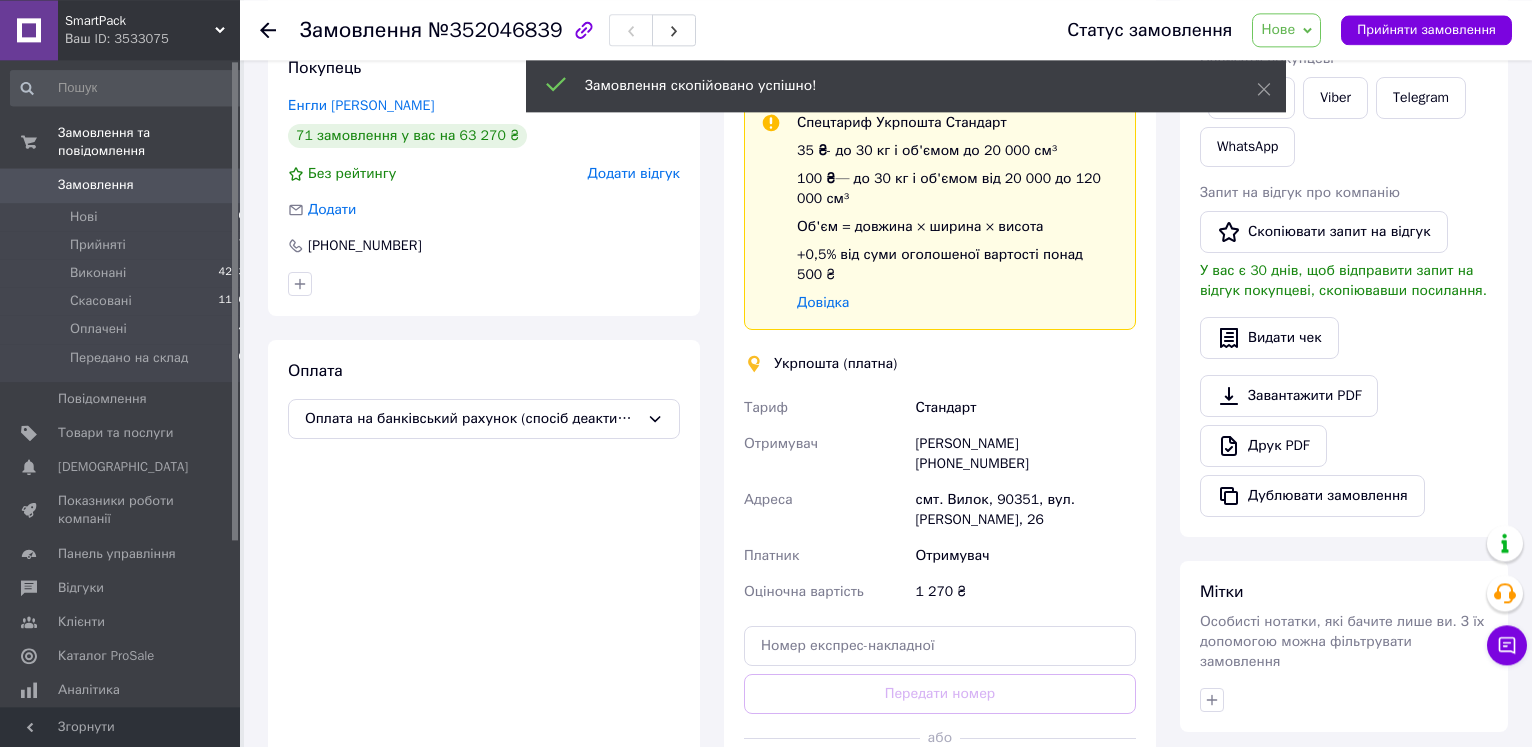 scroll, scrollTop: 510, scrollLeft: 0, axis: vertical 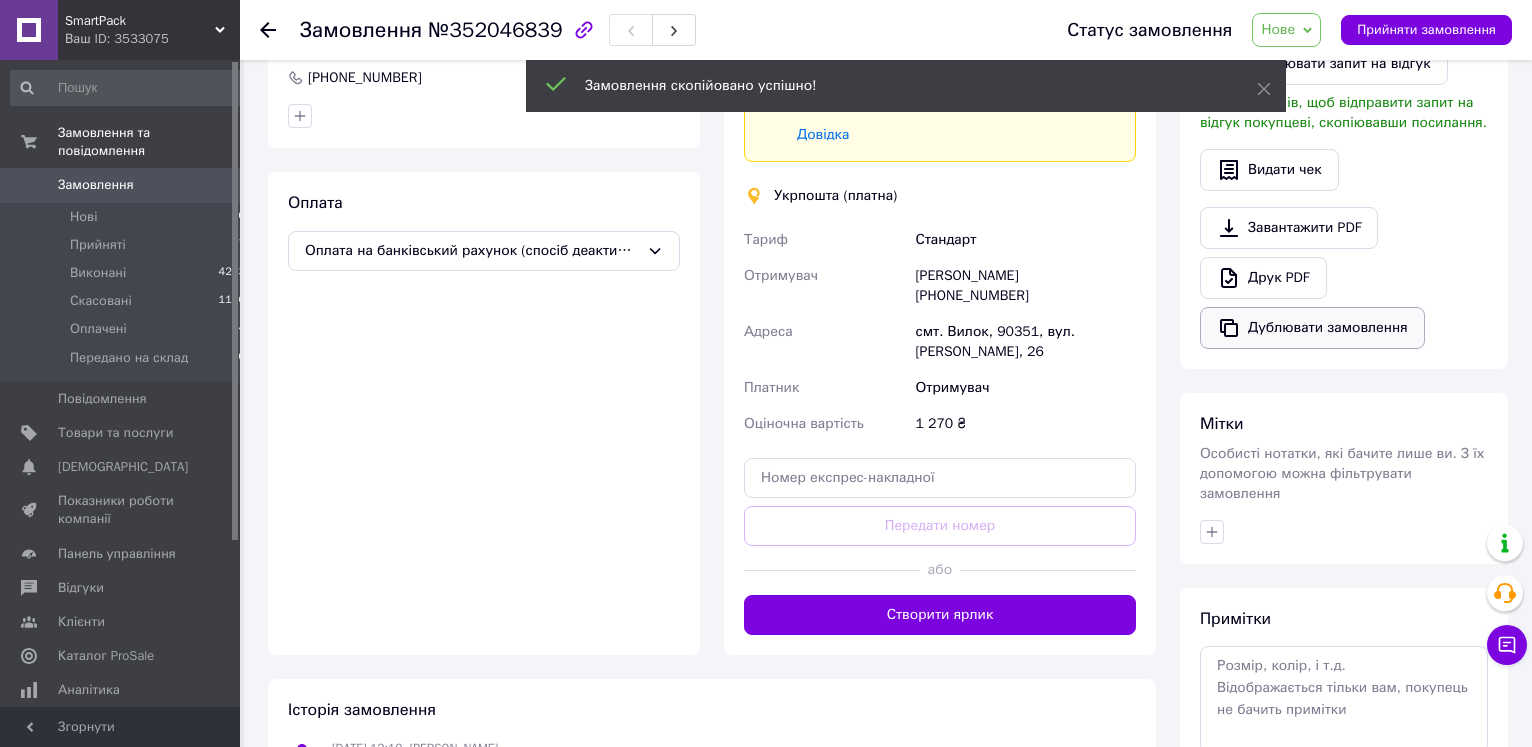 click on "Дублювати замовлення" at bounding box center [1312, 328] 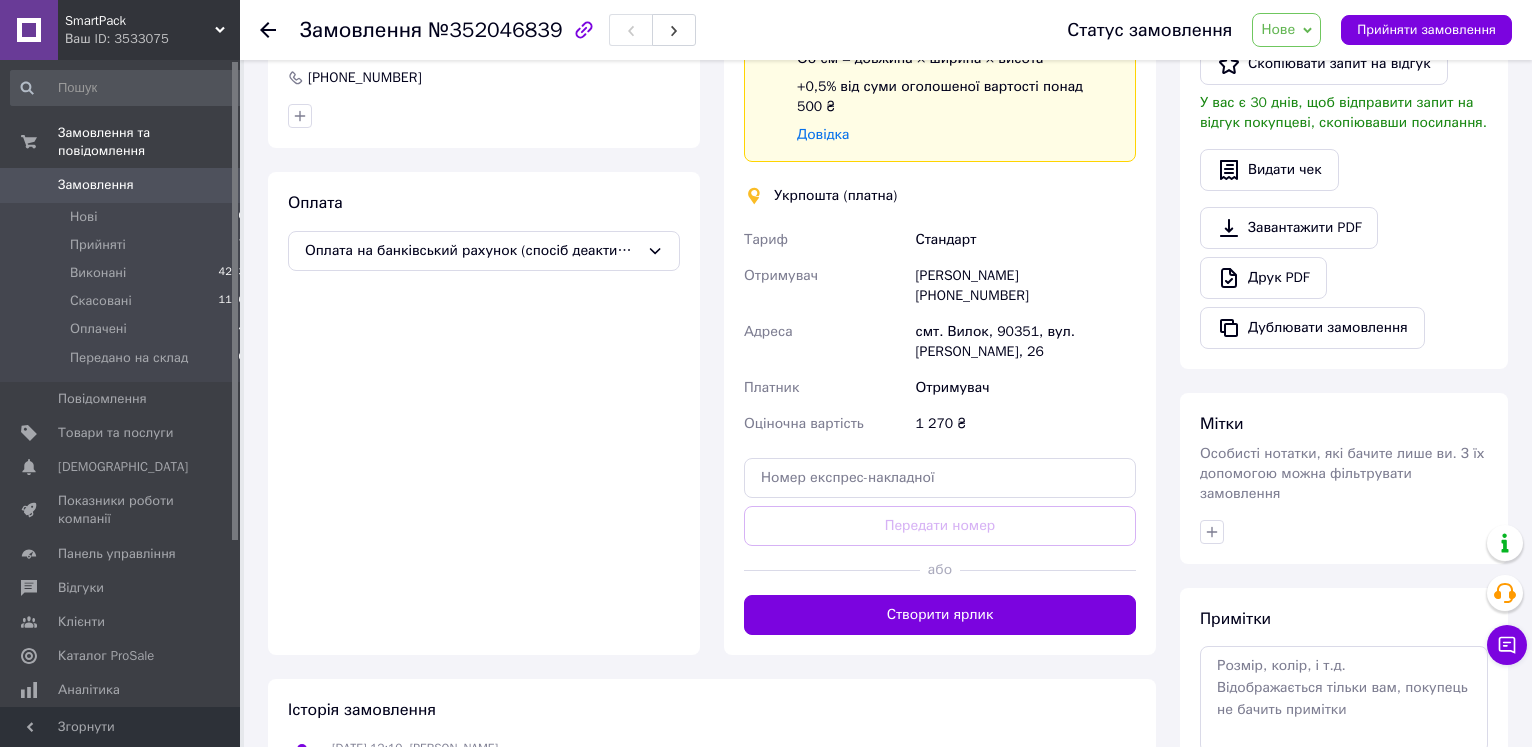 click on "Нове" at bounding box center [1278, 29] 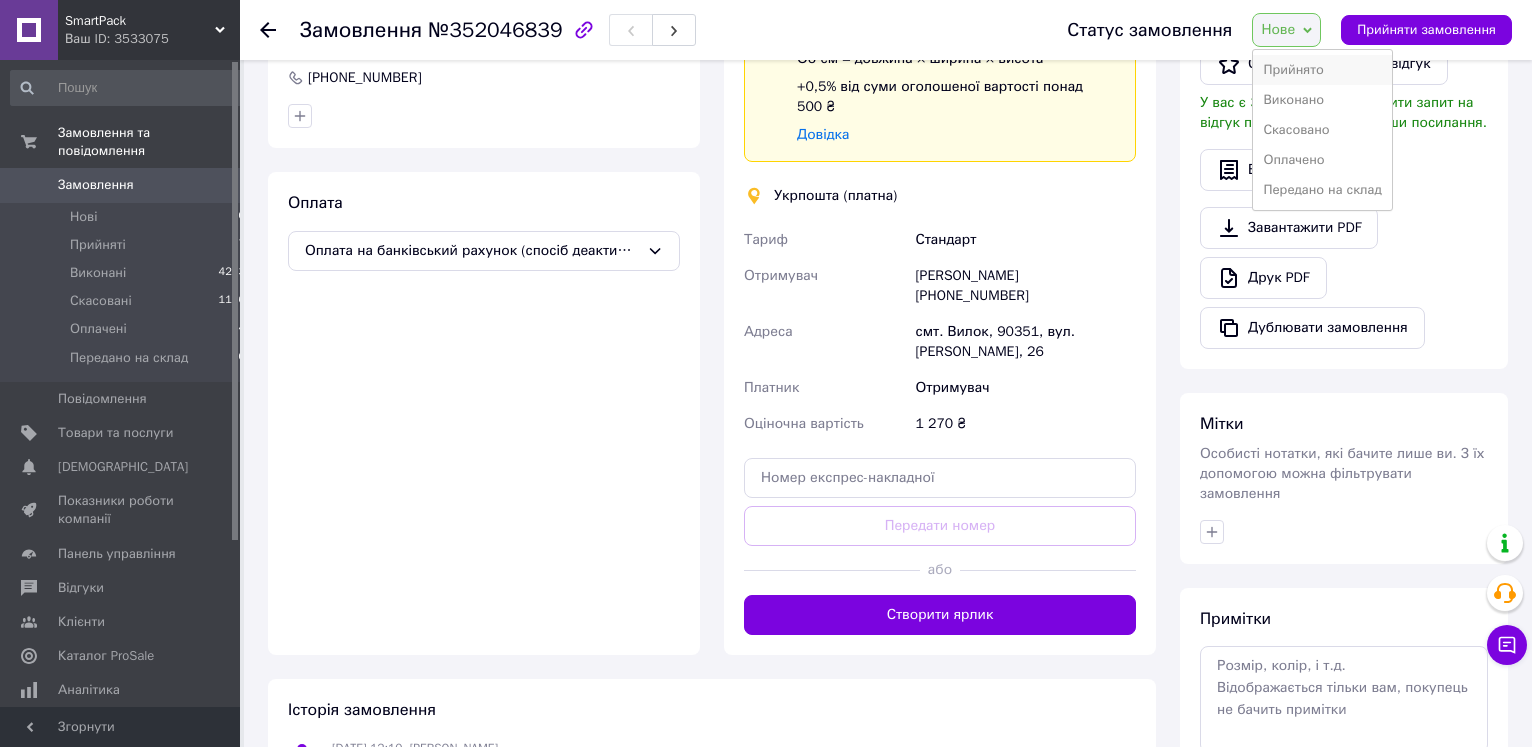 click on "Прийнято" at bounding box center [1322, 70] 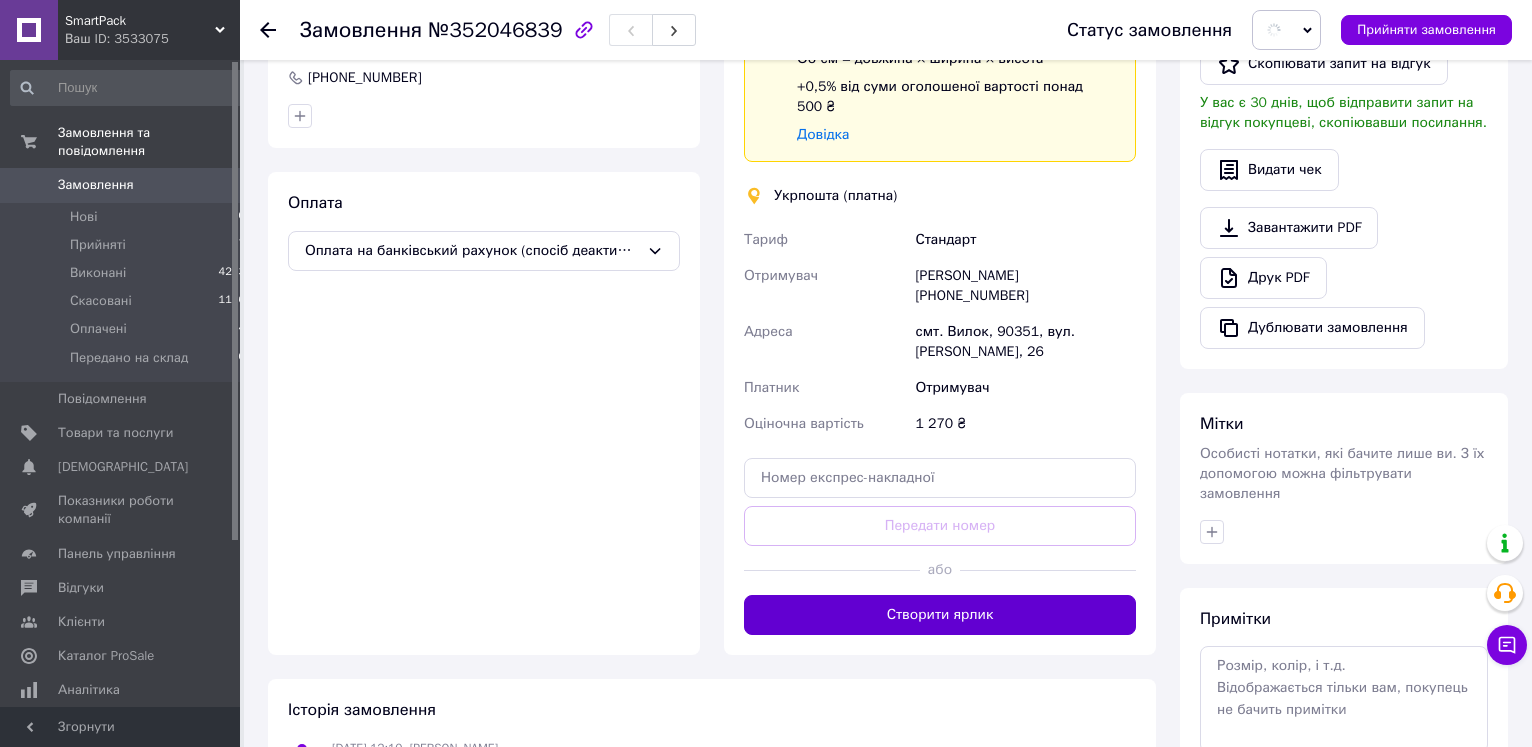 click on "Створити ярлик" at bounding box center [940, 615] 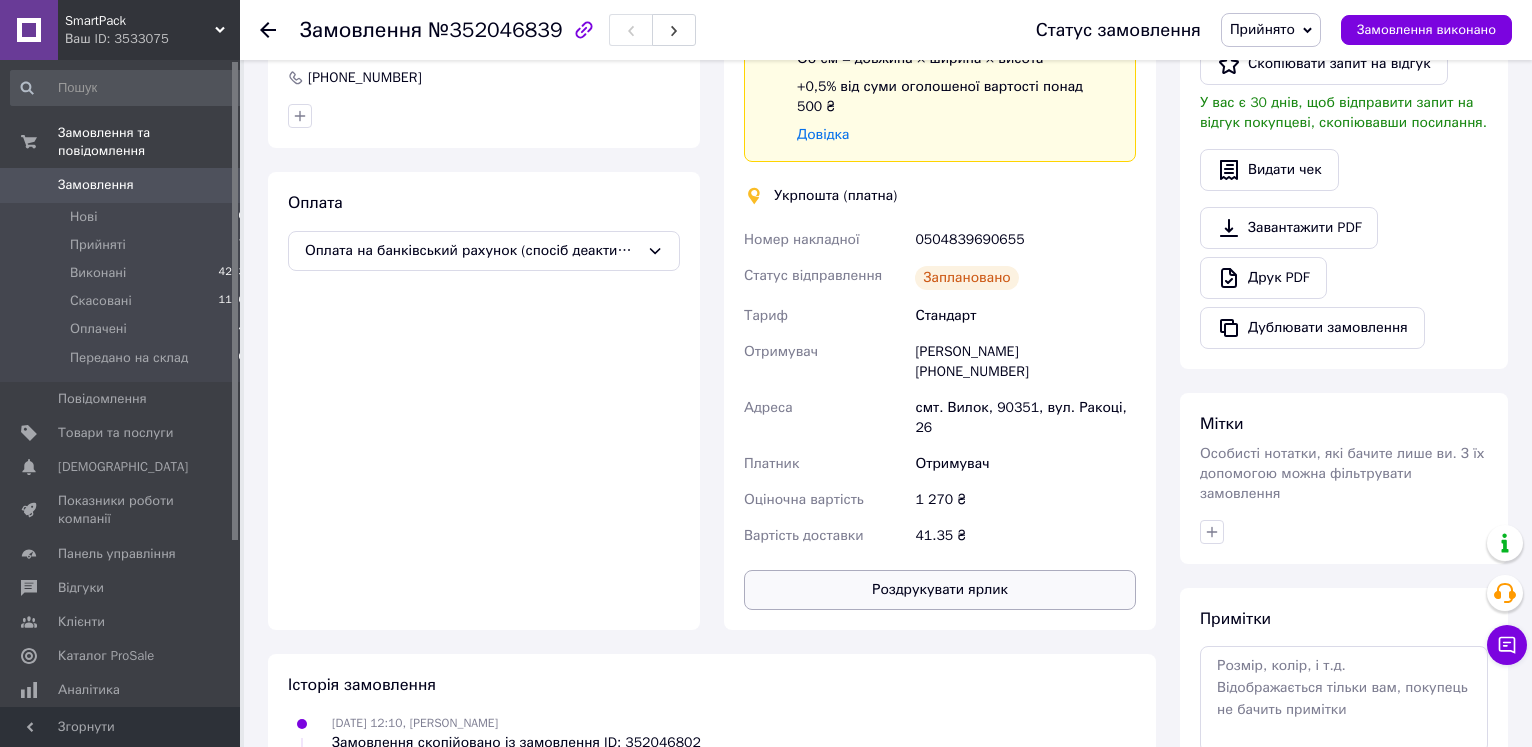 click on "Роздрукувати ярлик" at bounding box center [940, 590] 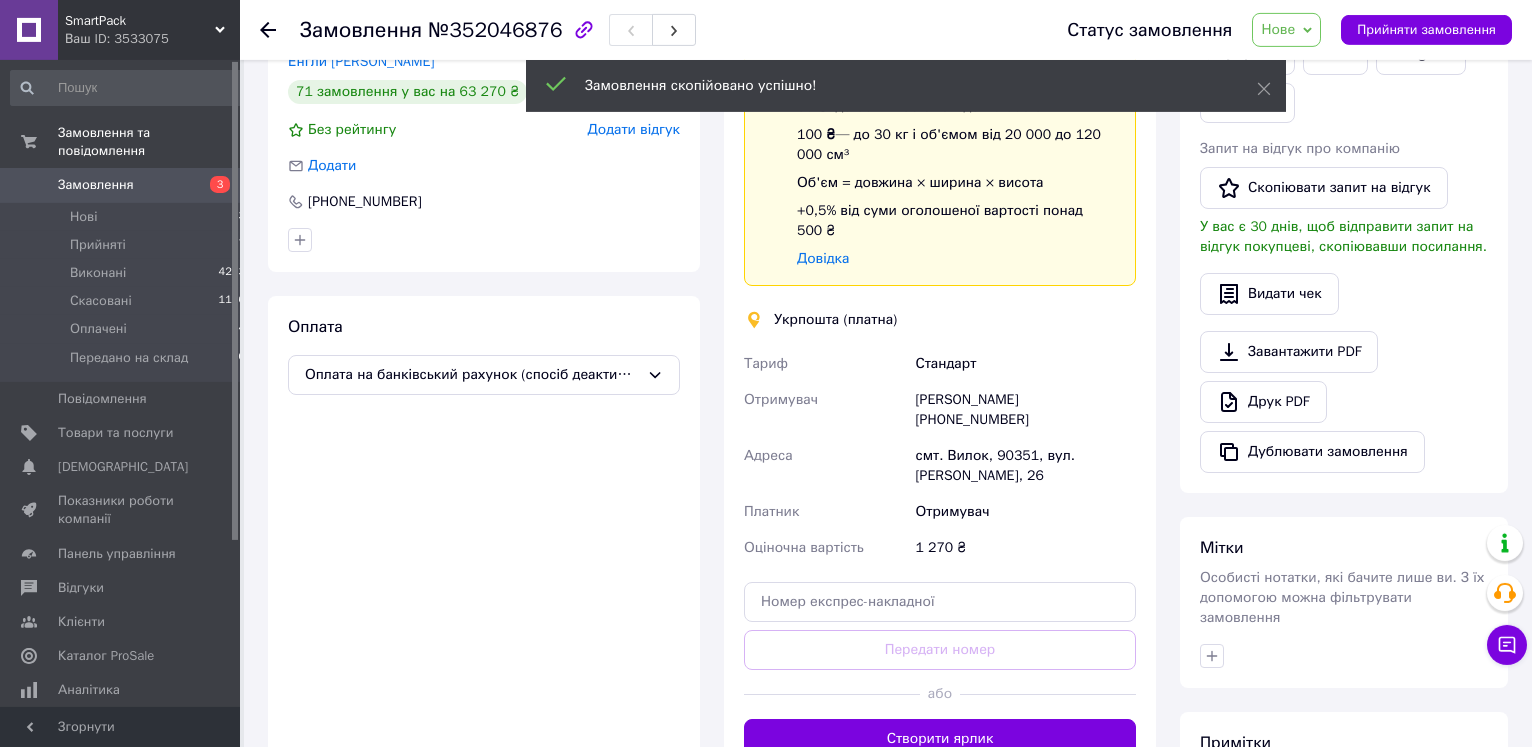 scroll, scrollTop: 412, scrollLeft: 0, axis: vertical 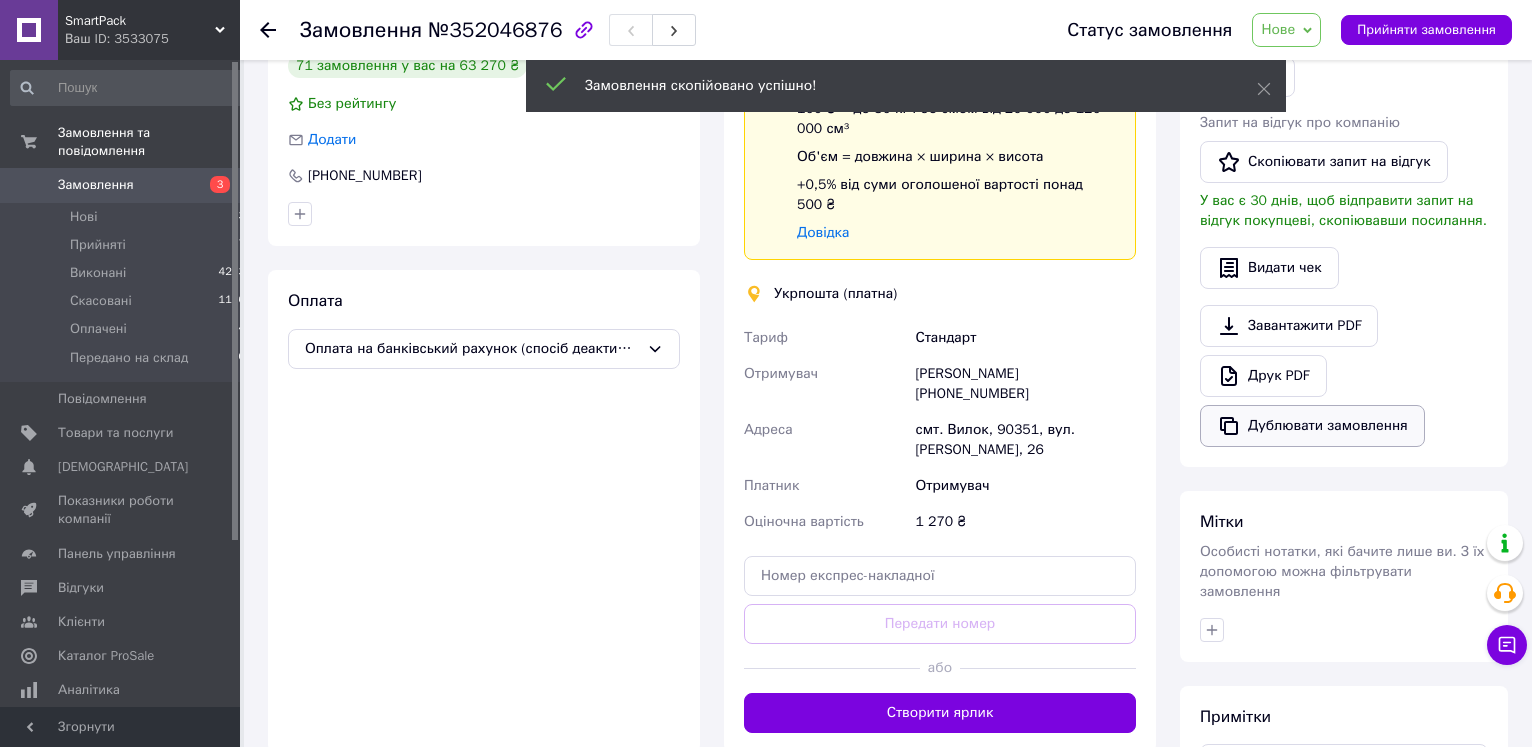 click on "Дублювати замовлення" at bounding box center [1312, 426] 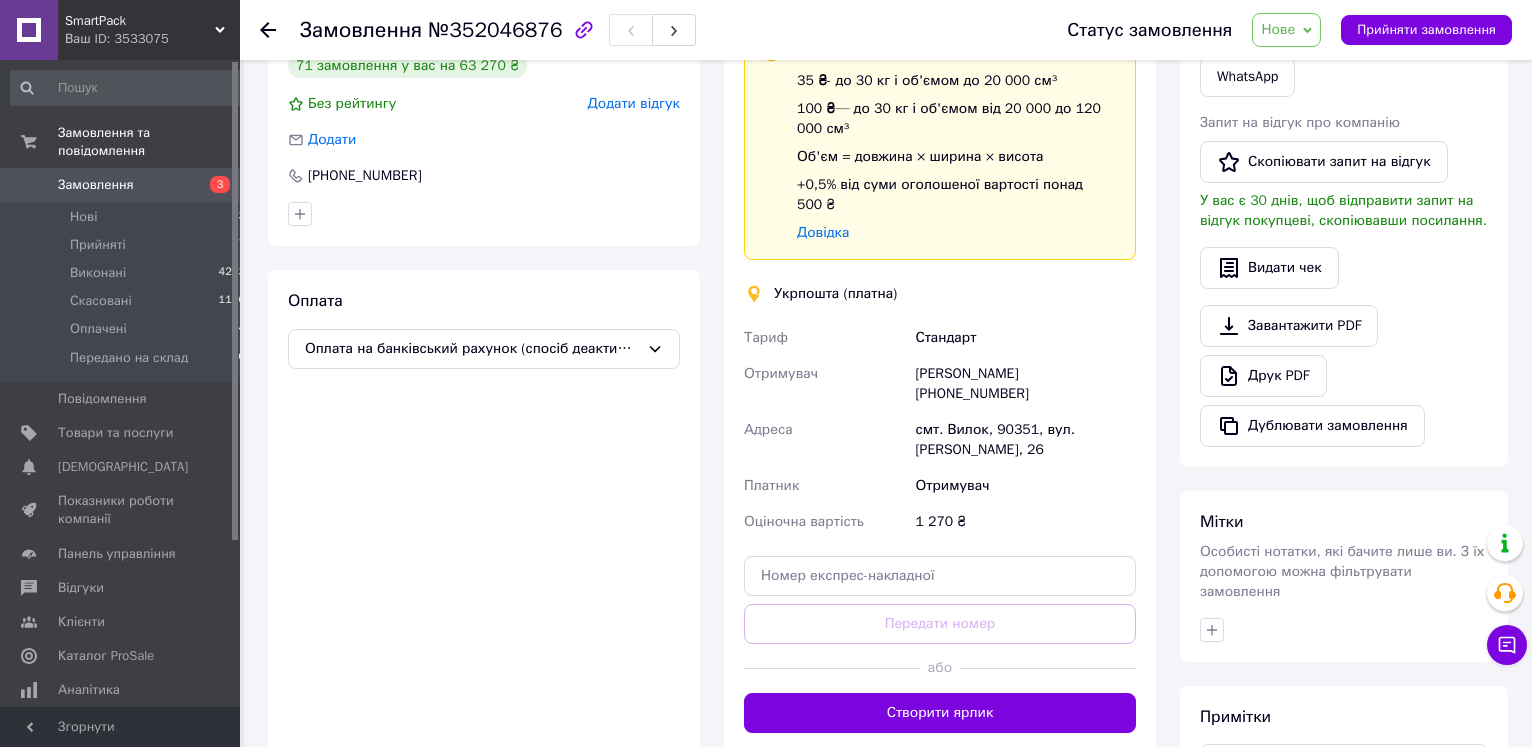 drag, startPoint x: 984, startPoint y: 669, endPoint x: 1025, endPoint y: 583, distance: 95.27329 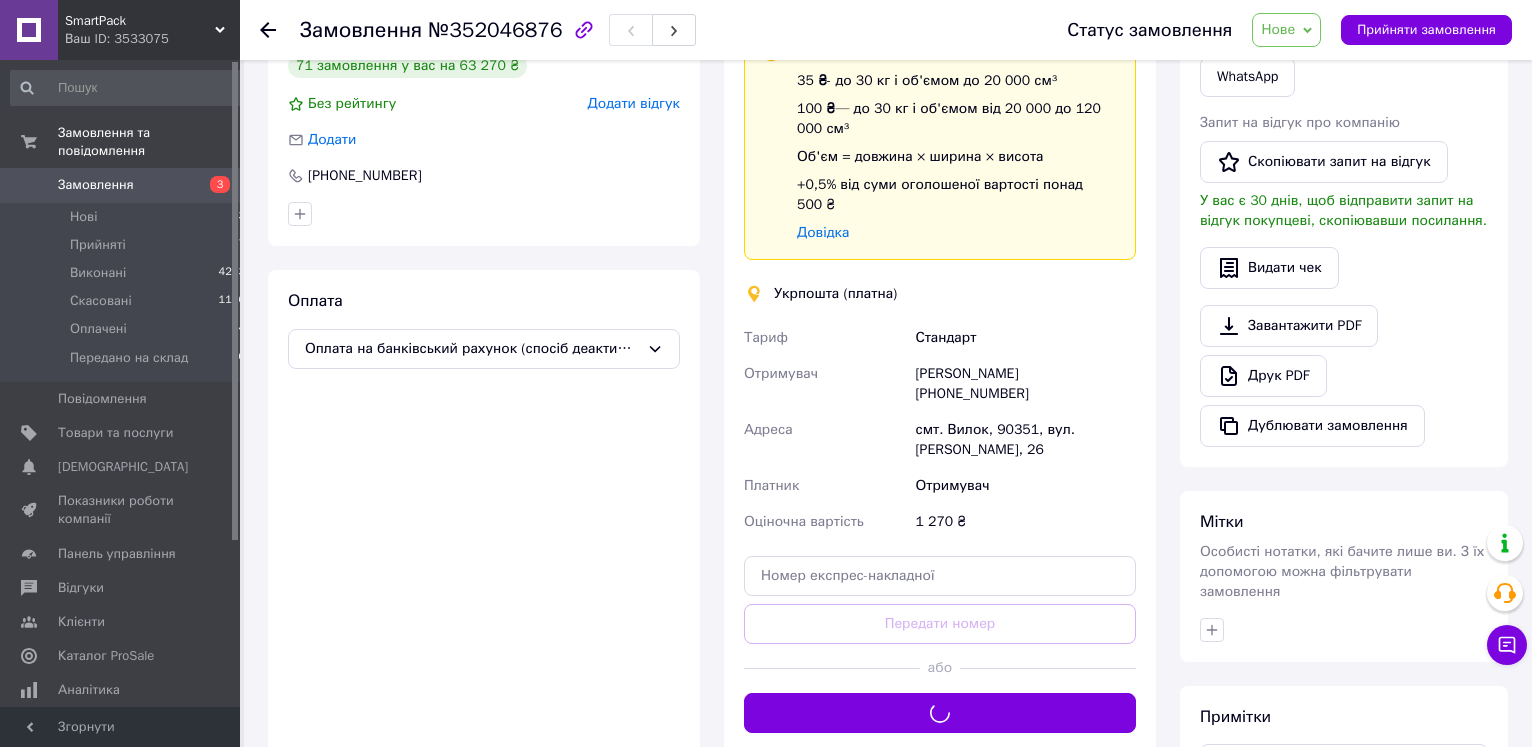 click on "Нове" at bounding box center [1286, 30] 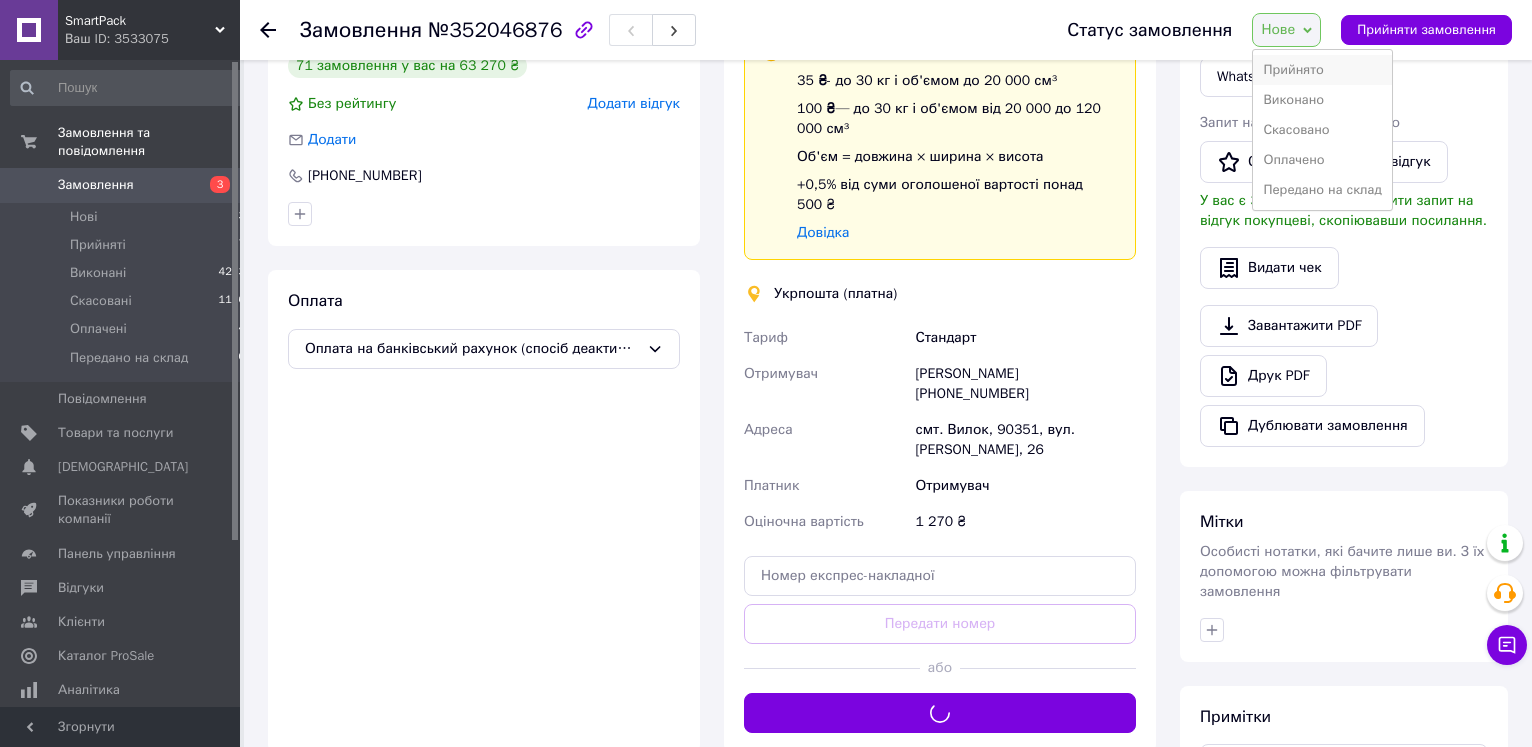 click on "Прийнято" at bounding box center [1322, 70] 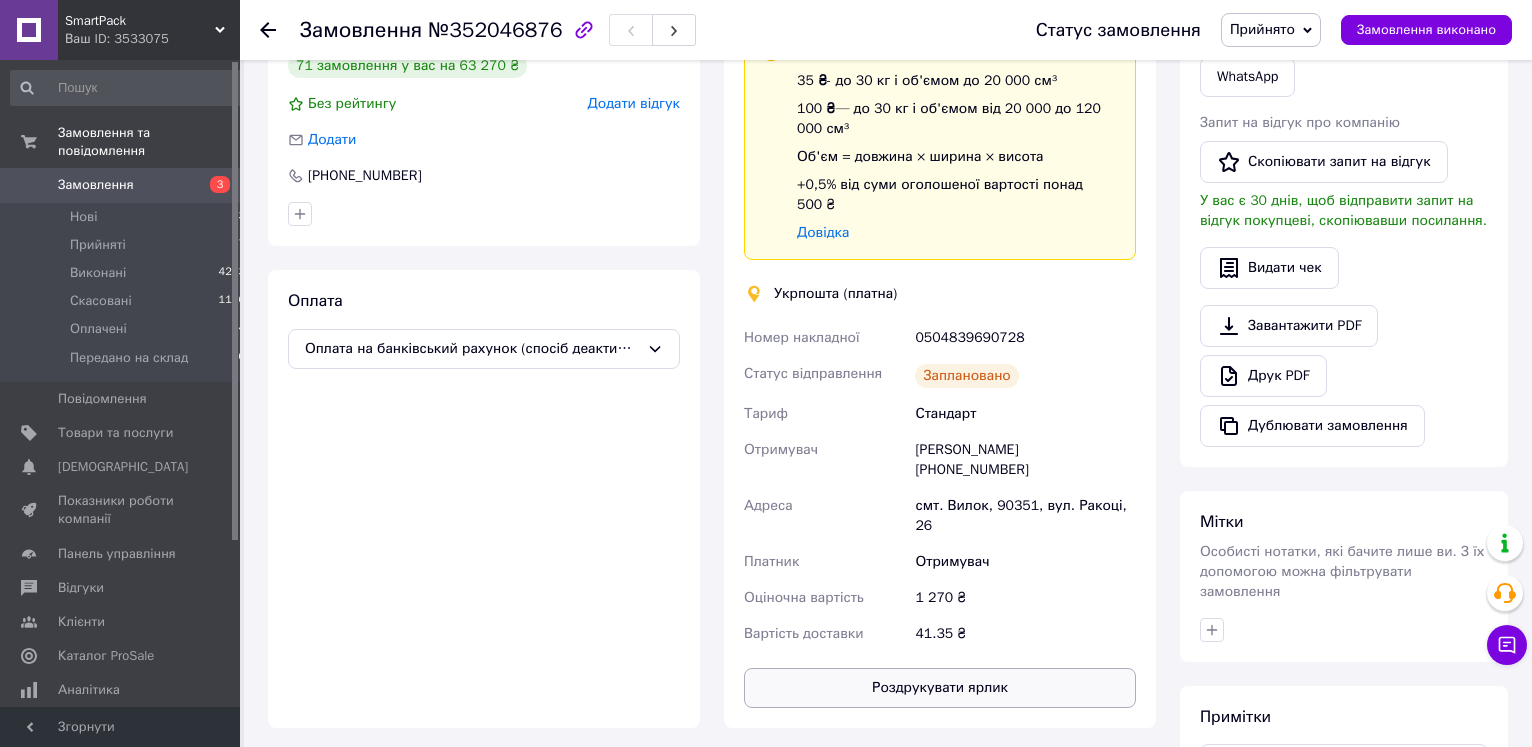 click on "Роздрукувати ярлик" at bounding box center [940, 688] 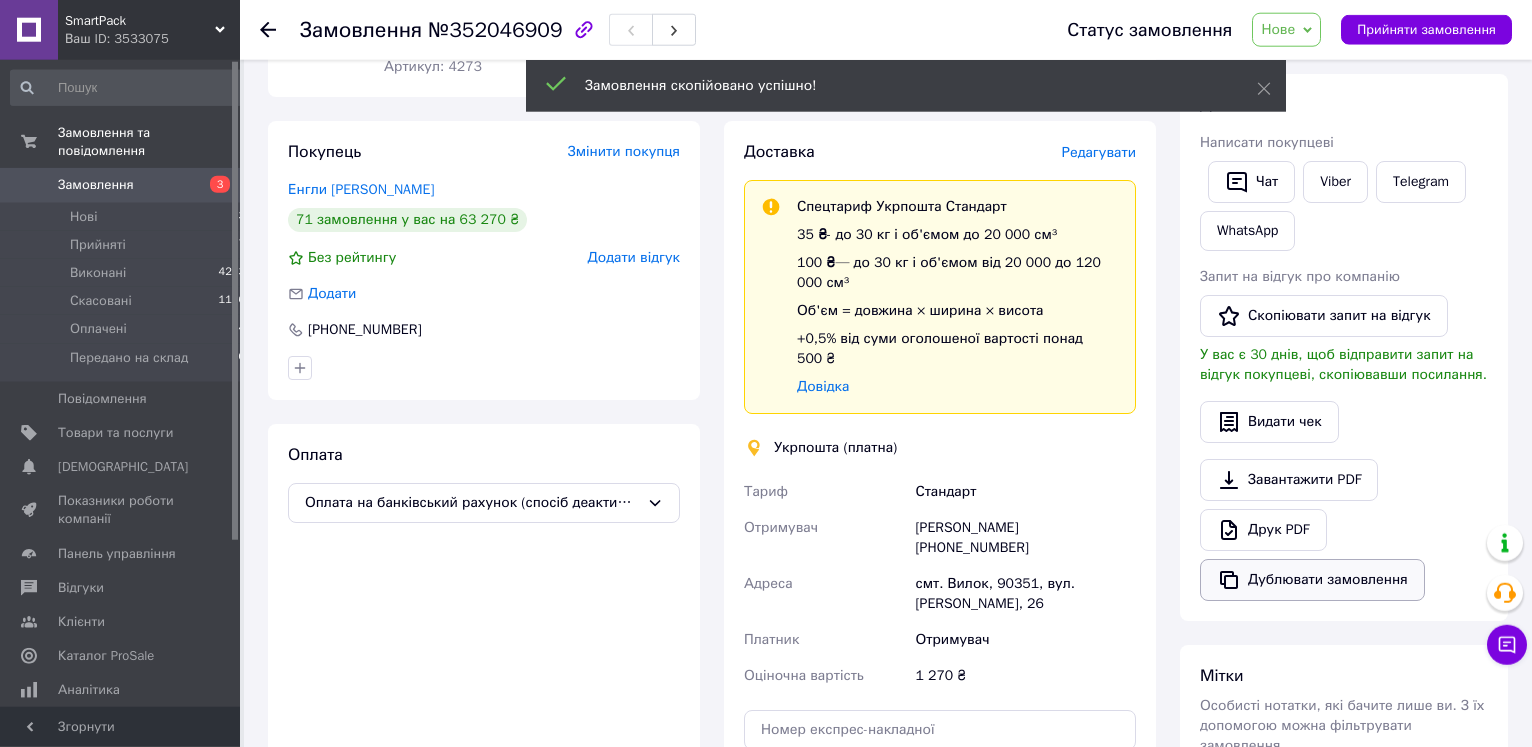 scroll, scrollTop: 306, scrollLeft: 0, axis: vertical 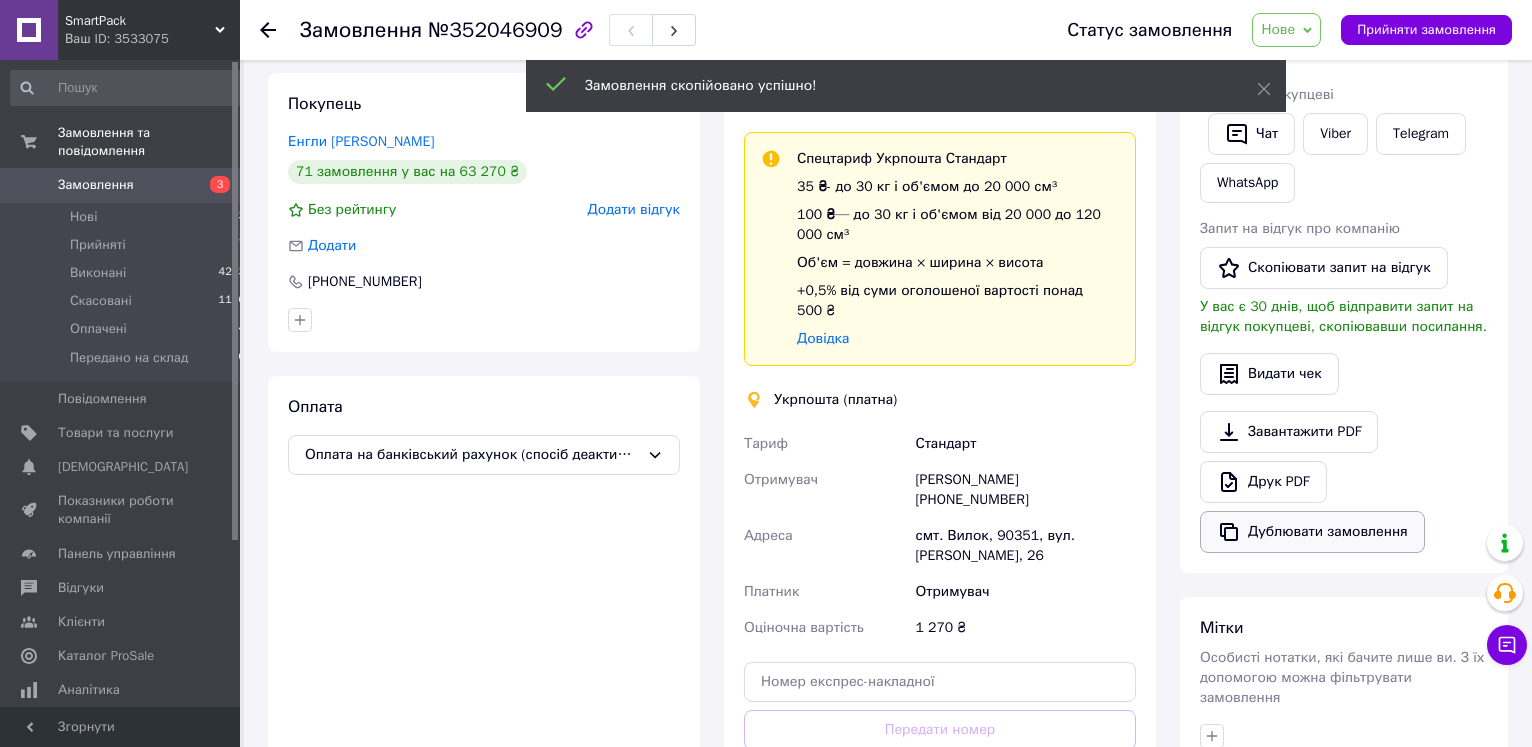 click on "Дублювати замовлення" at bounding box center (1312, 532) 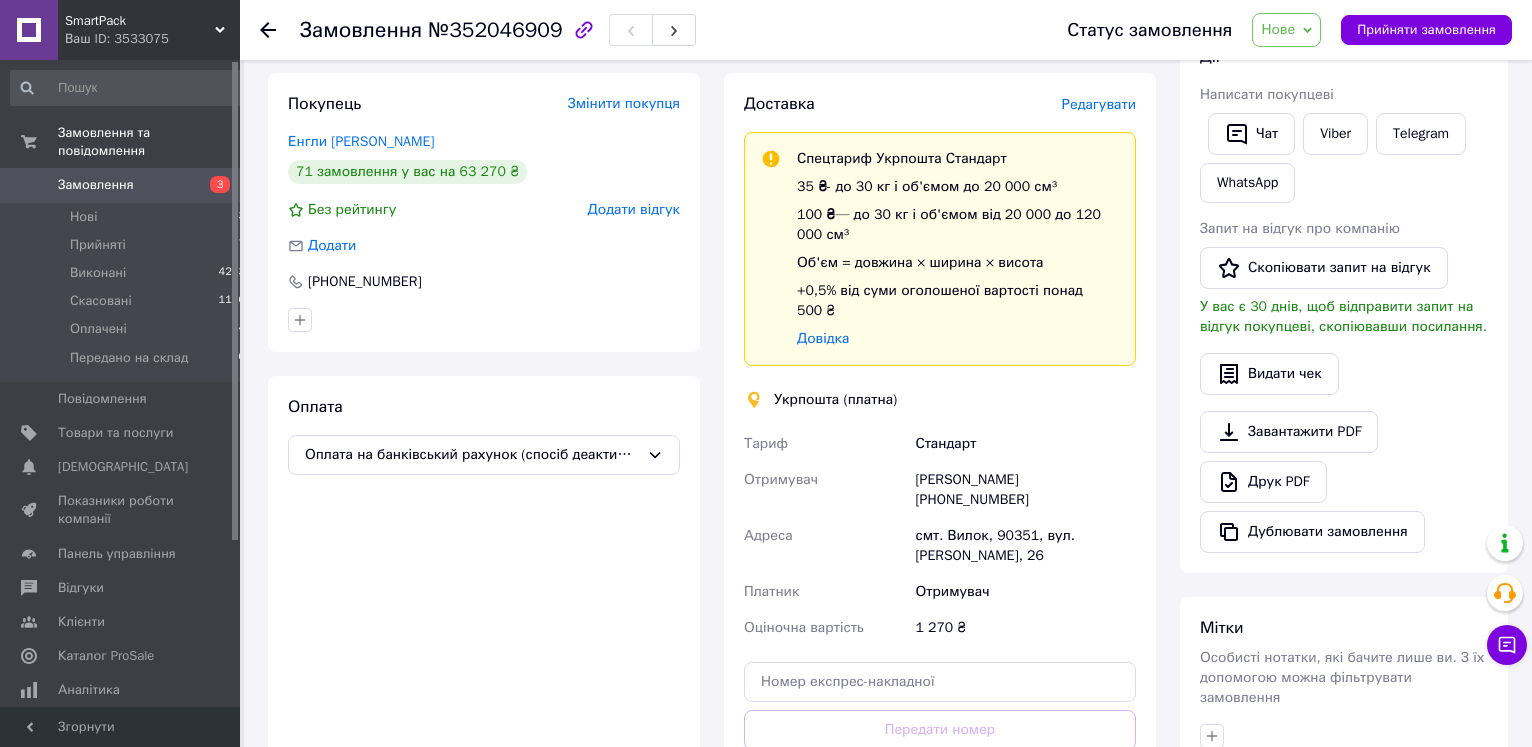 click on "Нове" at bounding box center (1278, 29) 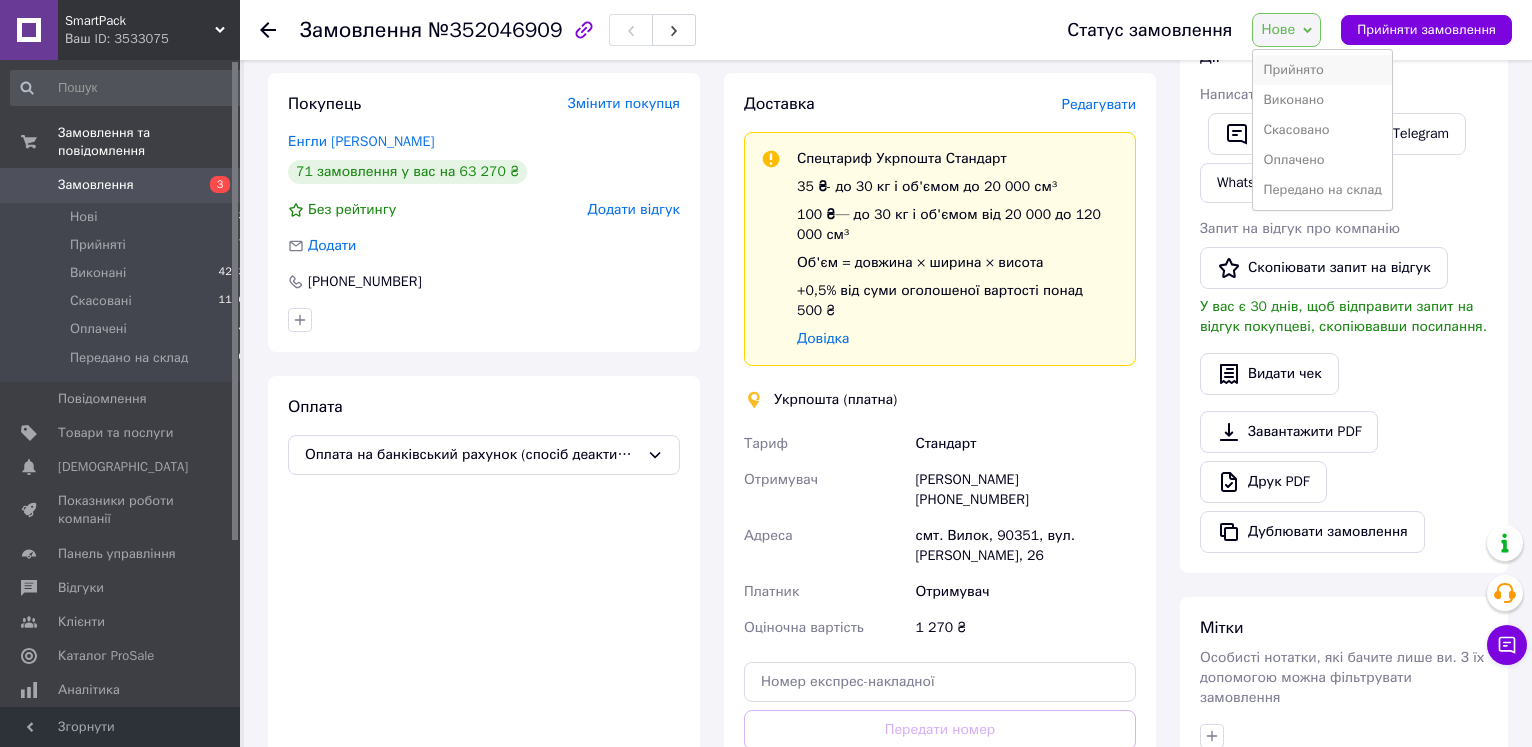 click on "Прийнято" at bounding box center (1322, 70) 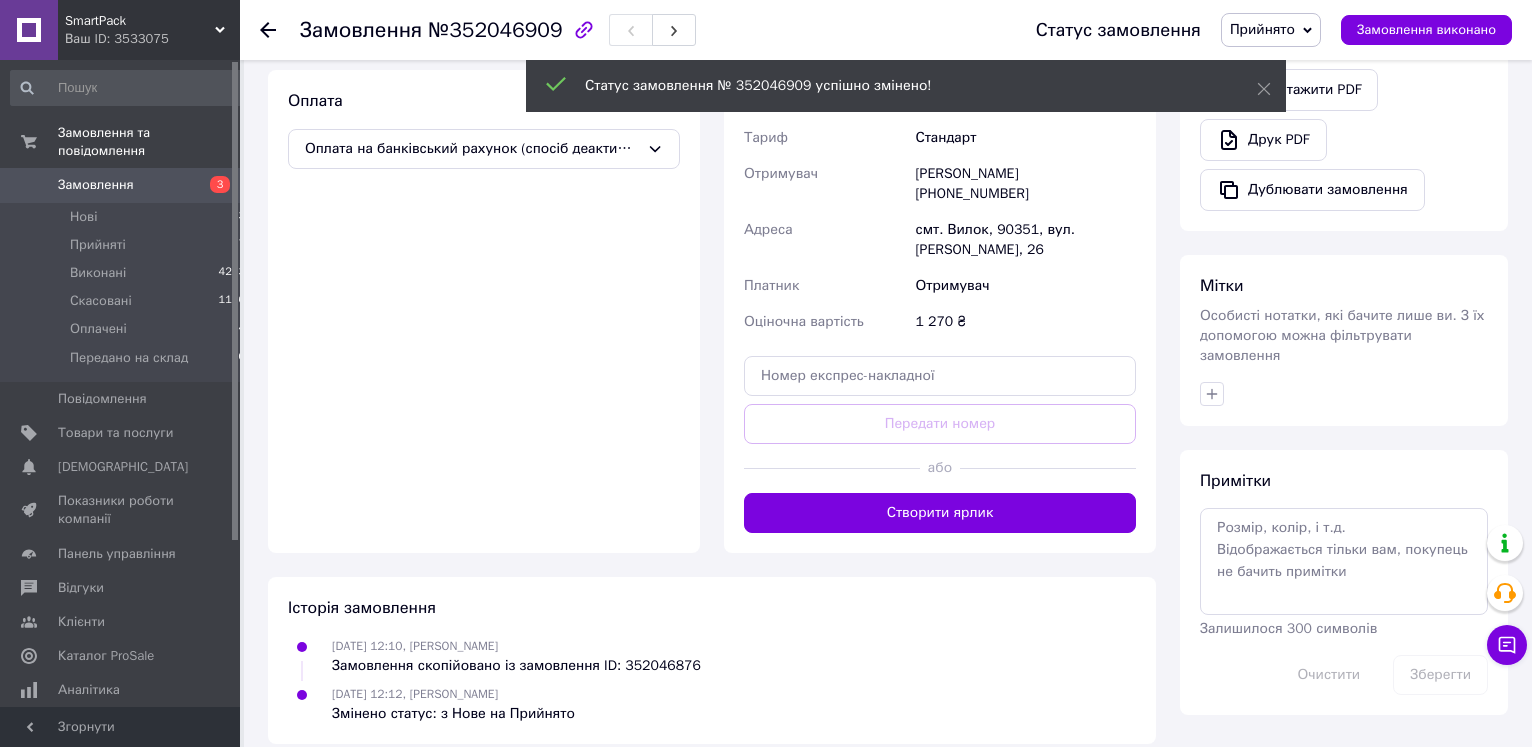 scroll, scrollTop: 584, scrollLeft: 0, axis: vertical 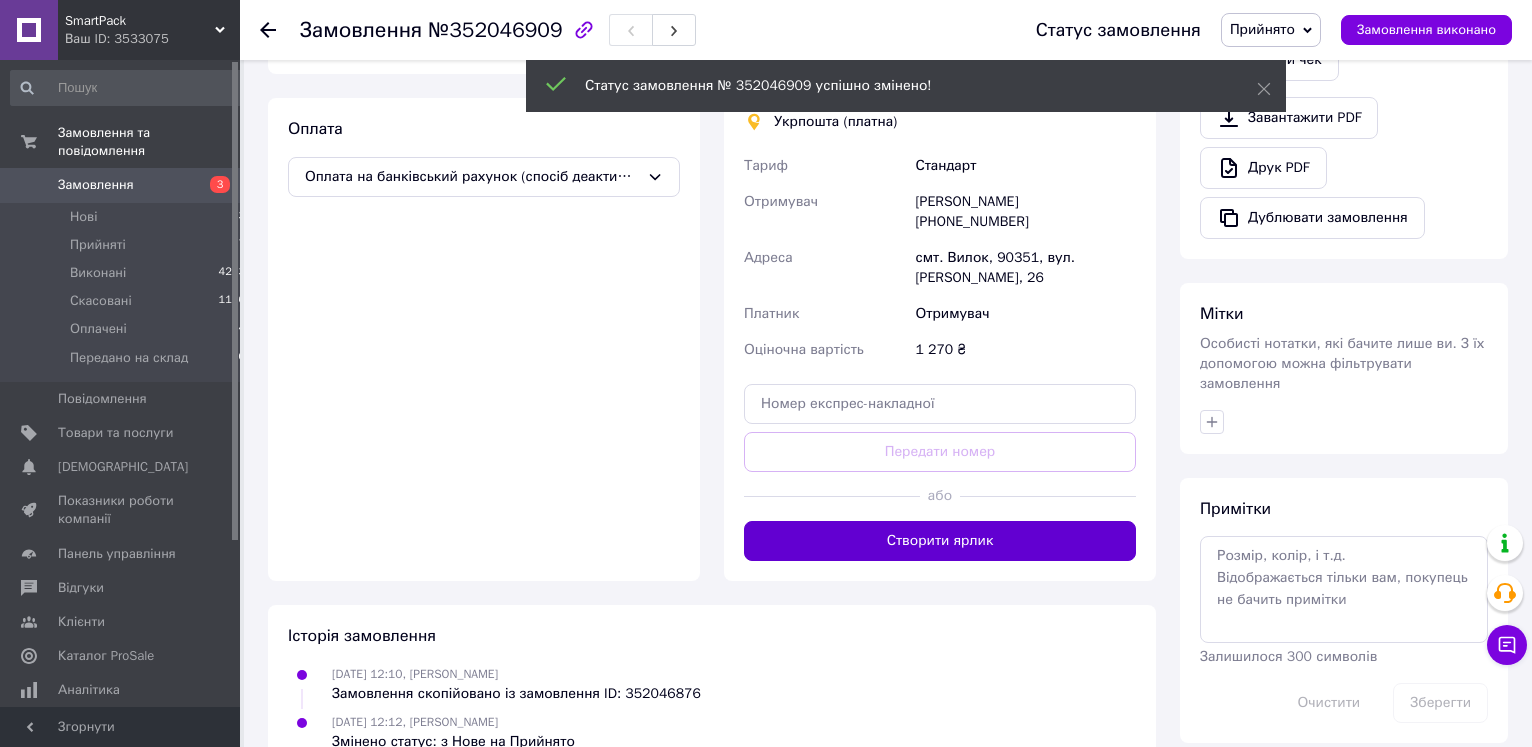 click on "Створити ярлик" at bounding box center (940, 541) 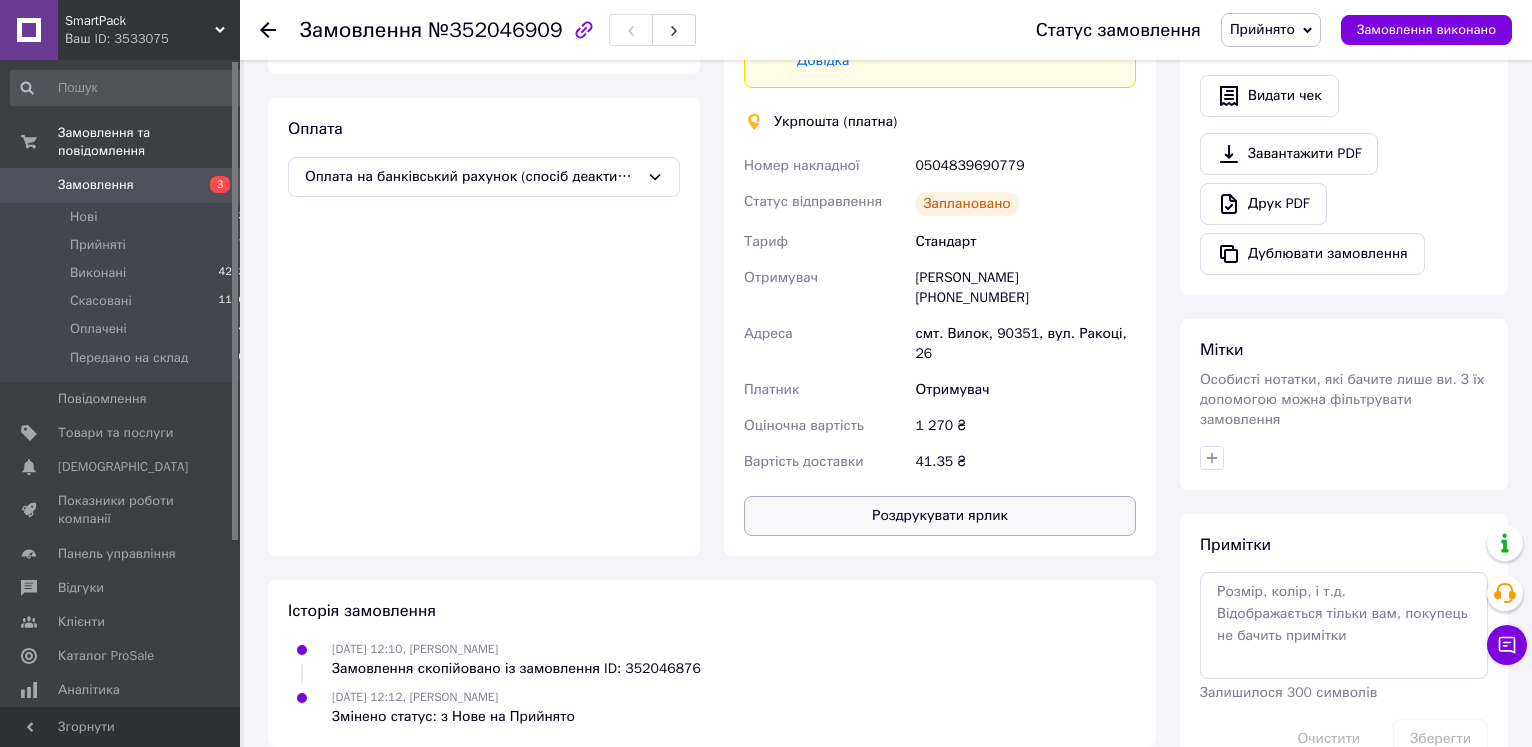 click on "Роздрукувати ярлик" at bounding box center (940, 516) 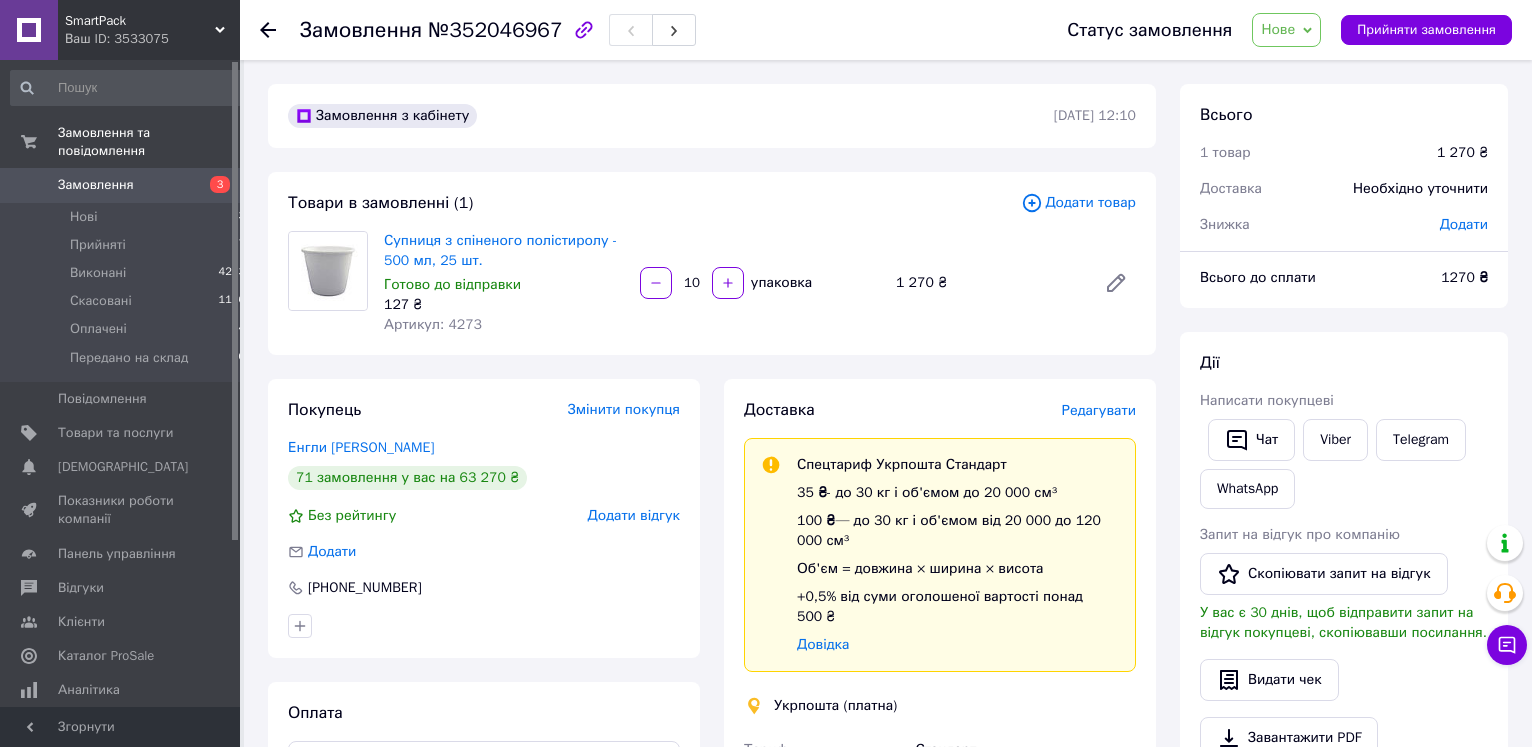 scroll, scrollTop: 0, scrollLeft: 0, axis: both 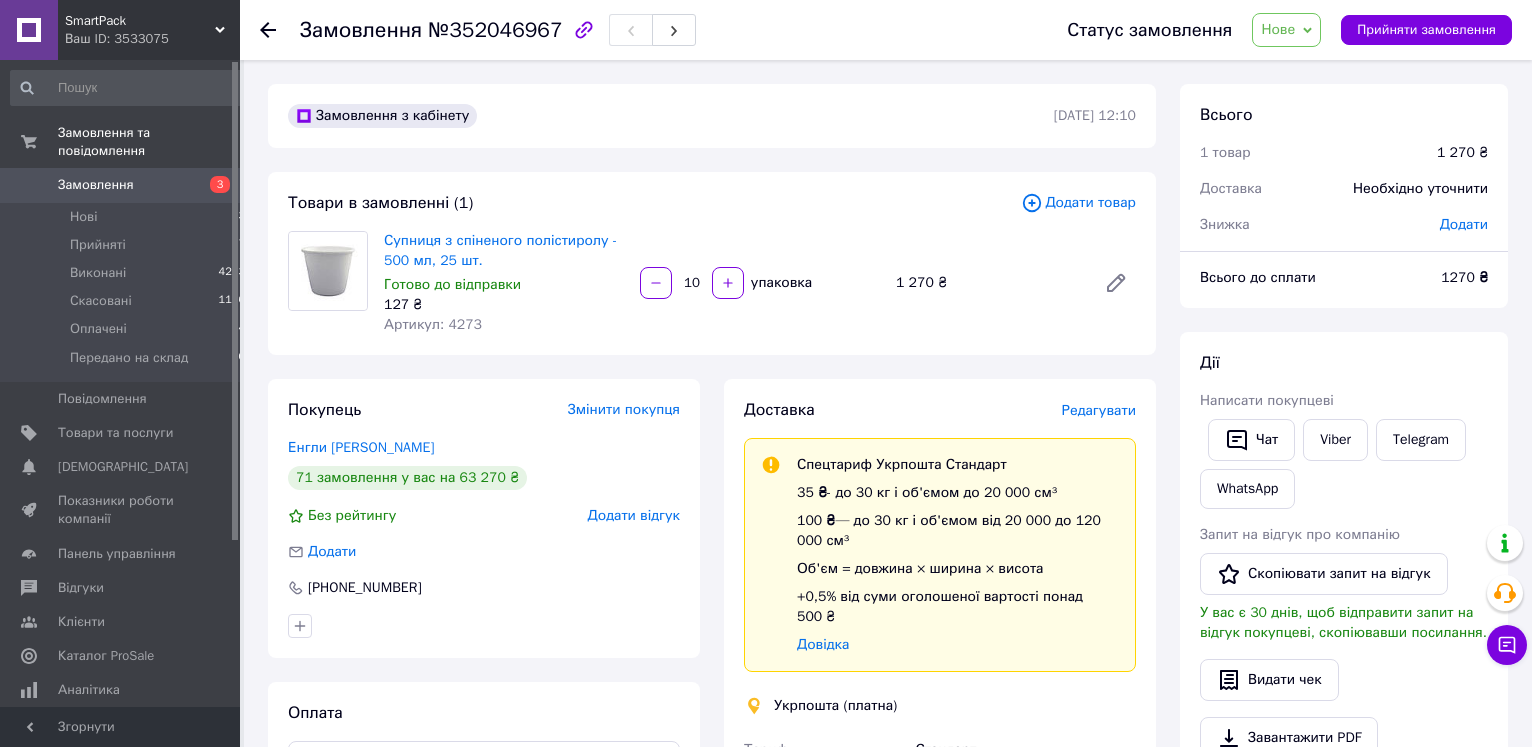 click on "Нове" at bounding box center [1286, 30] 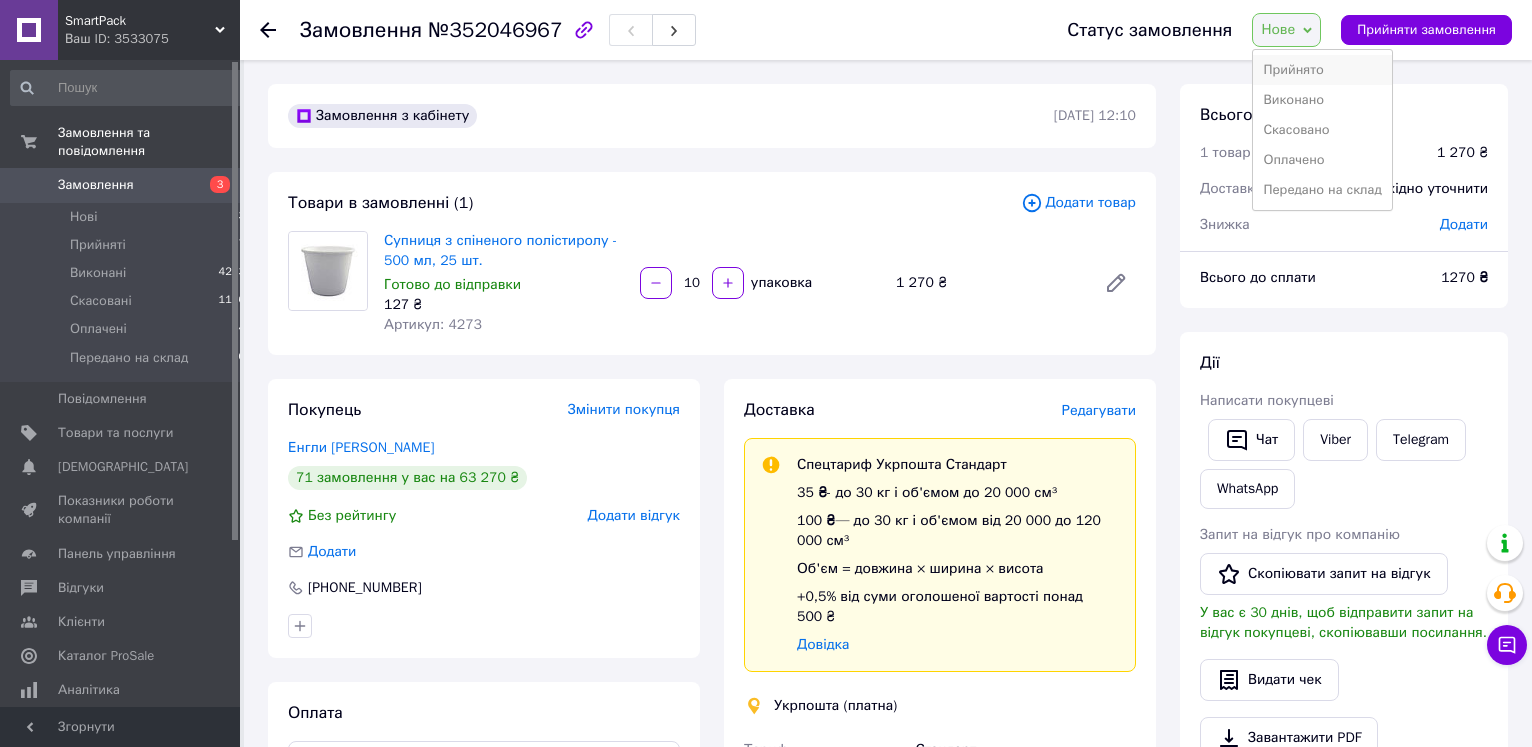 click on "Прийнято" at bounding box center [1322, 70] 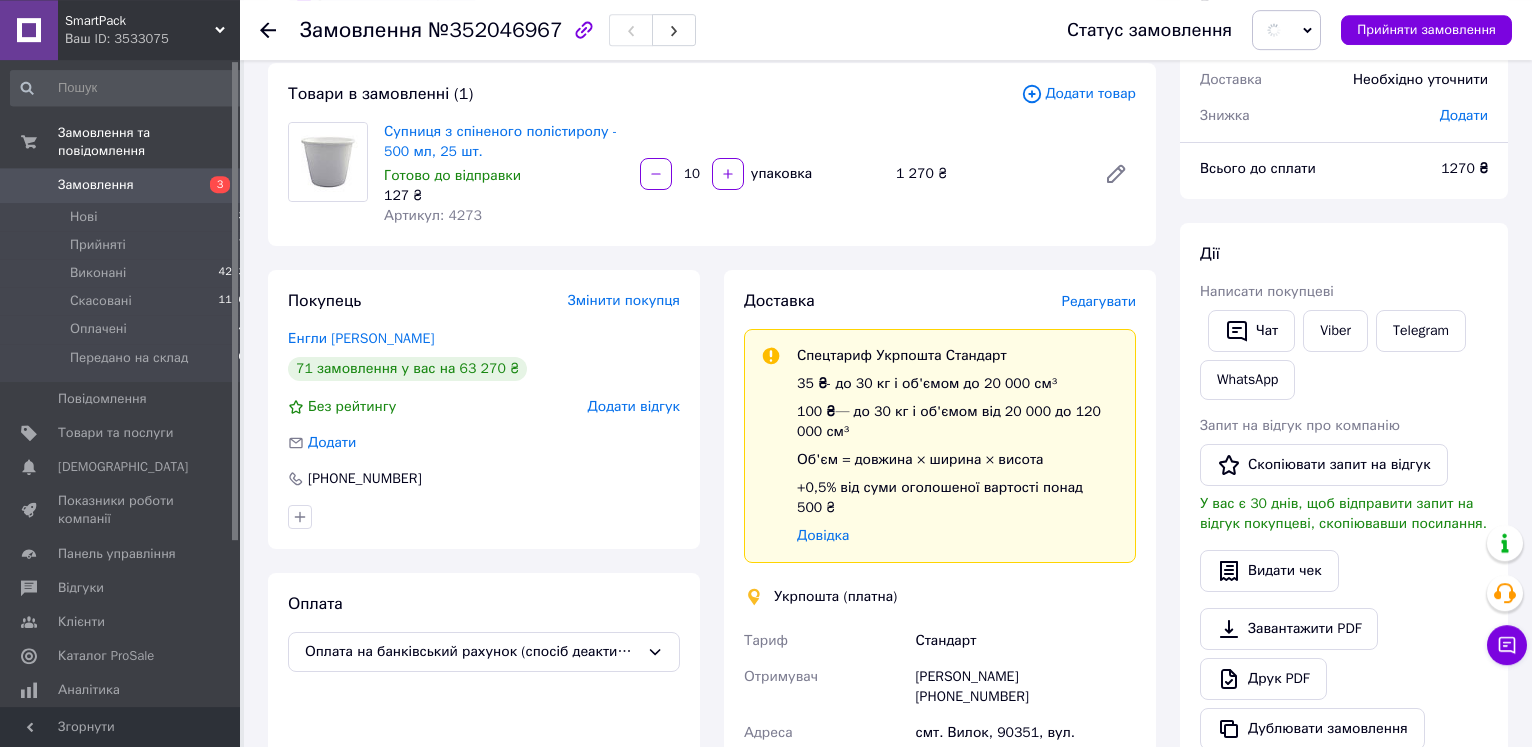 scroll, scrollTop: 408, scrollLeft: 0, axis: vertical 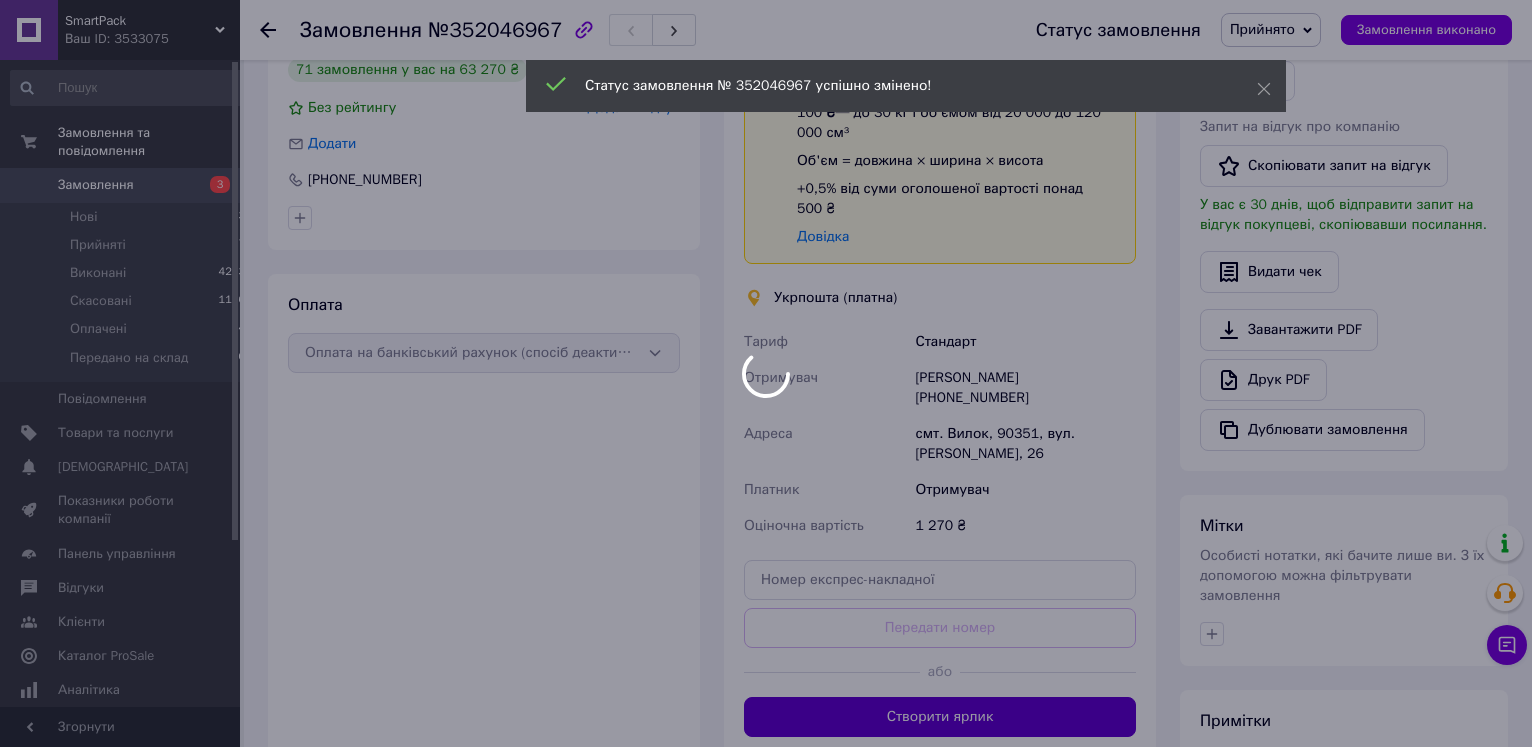 click on "SmartPack Ваш ID: 3533075 Сайт SmartPack Кабінет покупця Перевірити стан системи Сторінка на порталі Довідка Вийти Замовлення та повідомлення Замовлення 3 Нові 3 Прийняті 17 Виконані 4263 Скасовані 1106 Оплачені 4 Передано на склад 0 Повідомлення 0 Товари та послуги Сповіщення 0 0 Показники роботи компанії Панель управління Відгуки Клієнти Каталог ProSale Аналітика Інструменти веб-майстра та SEO Управління сайтом Гаманець компанії Маркет Налаштування Тарифи та рахунки Prom мікс 1 000 Згорнути
Замовлення №352046967 Прийнято 10 *" at bounding box center [766, 285] 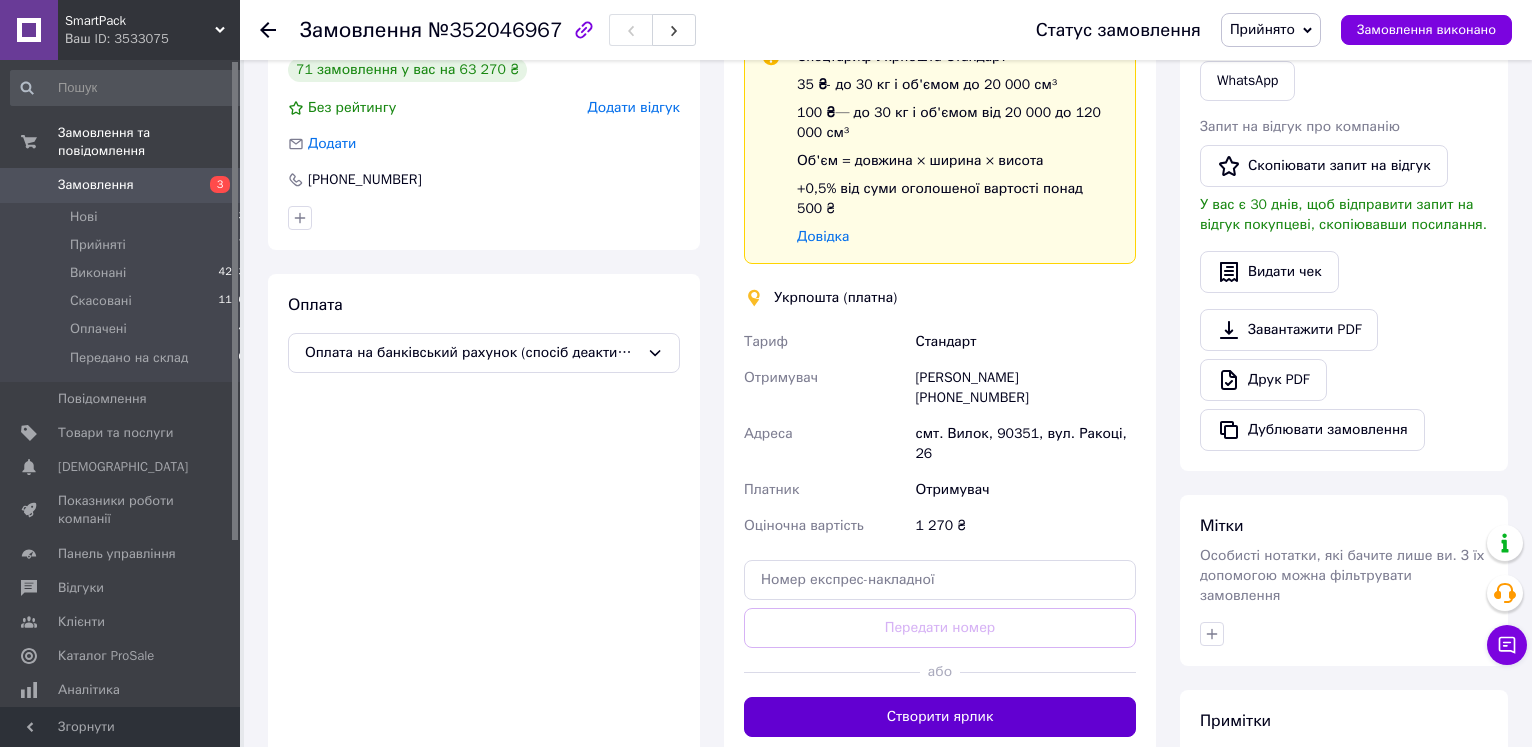 click on "Створити ярлик" at bounding box center [940, 717] 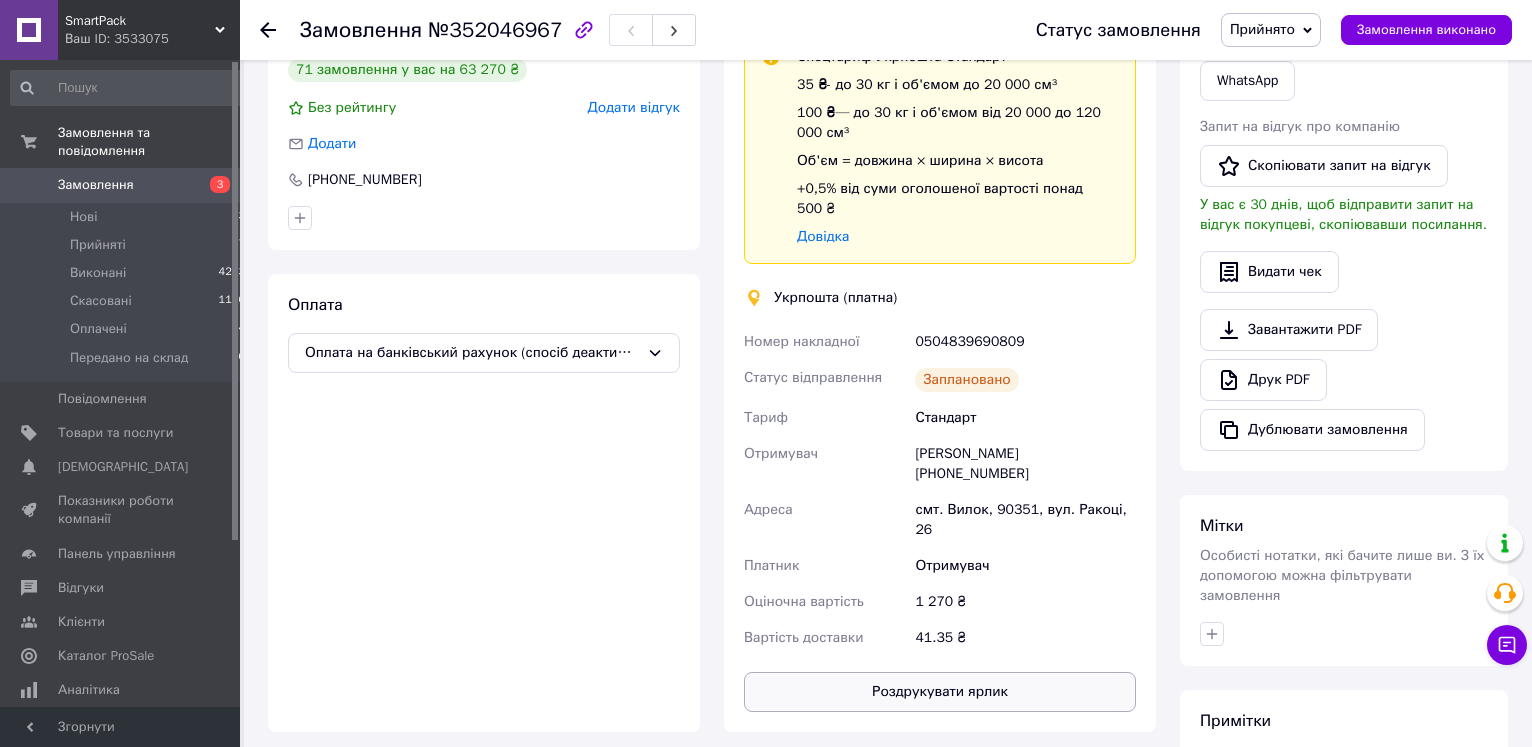click on "Роздрукувати ярлик" at bounding box center [940, 692] 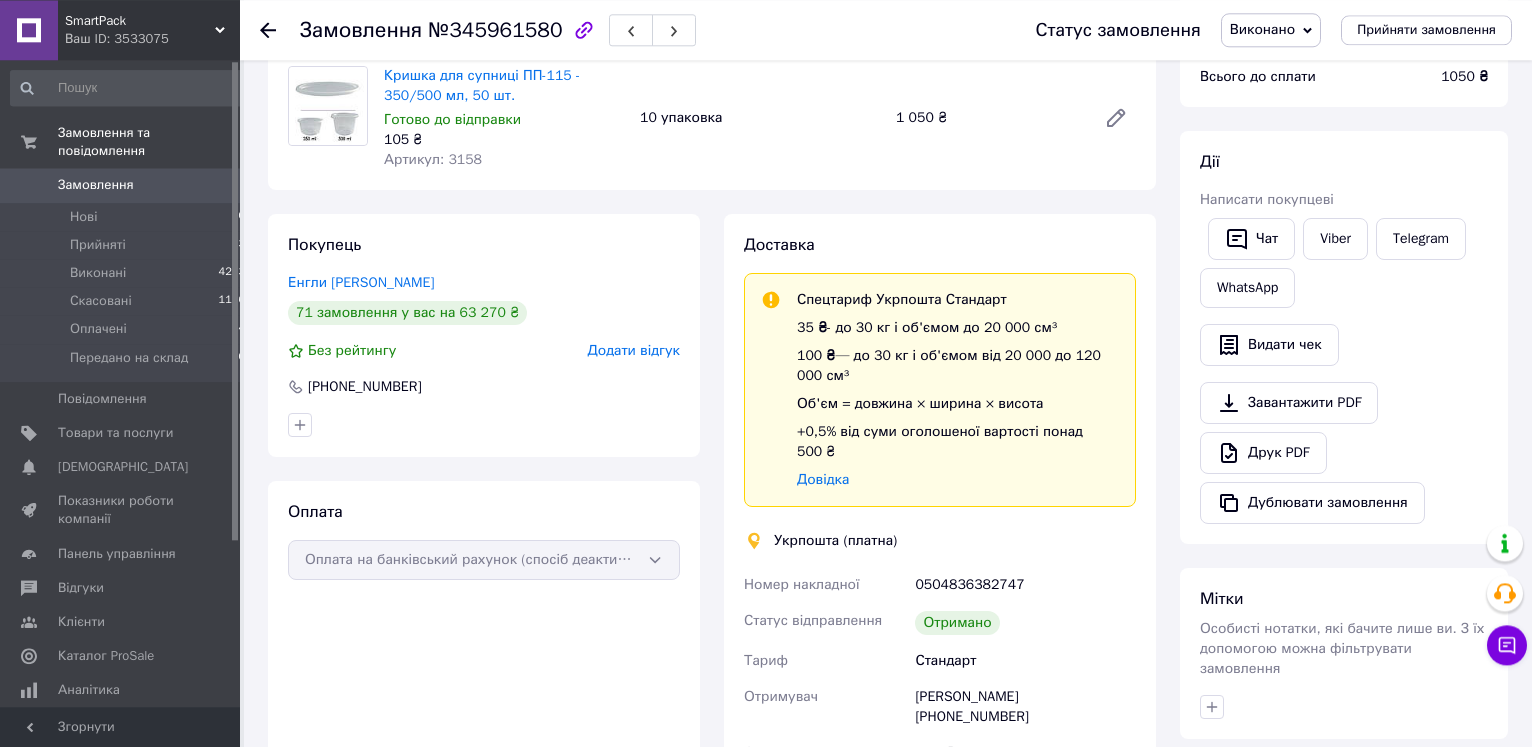 scroll, scrollTop: 408, scrollLeft: 0, axis: vertical 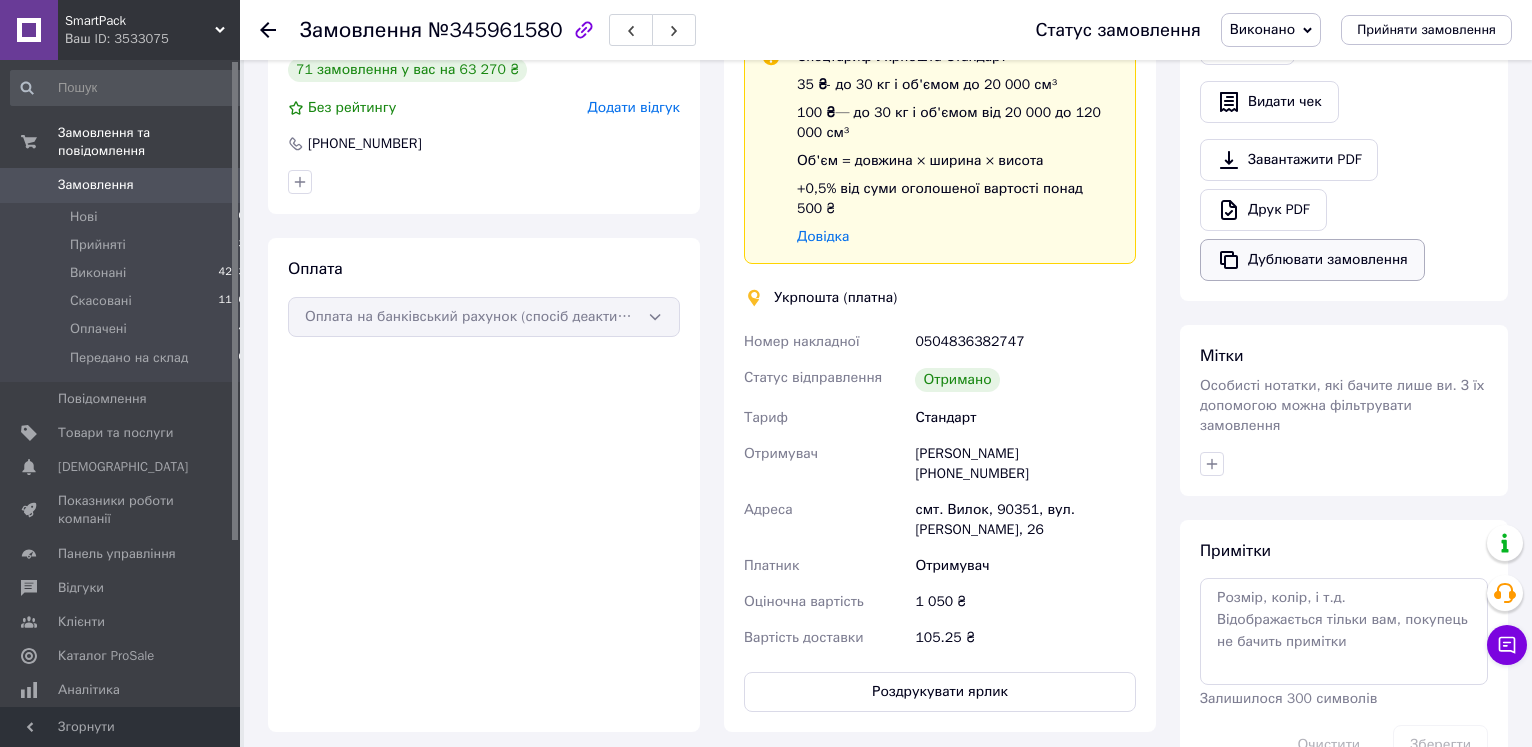 click on "Дублювати замовлення" at bounding box center [1312, 260] 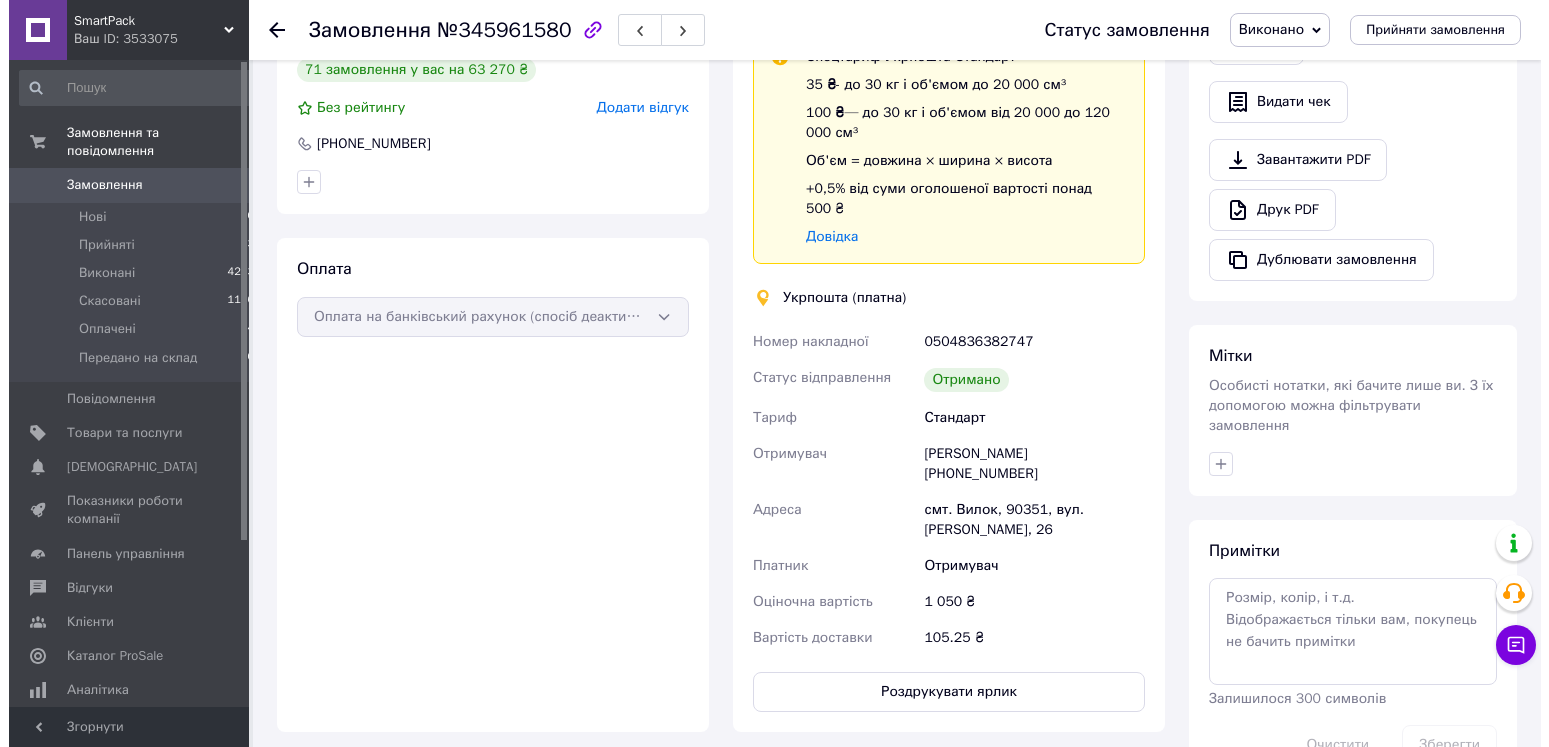 scroll, scrollTop: 0, scrollLeft: 0, axis: both 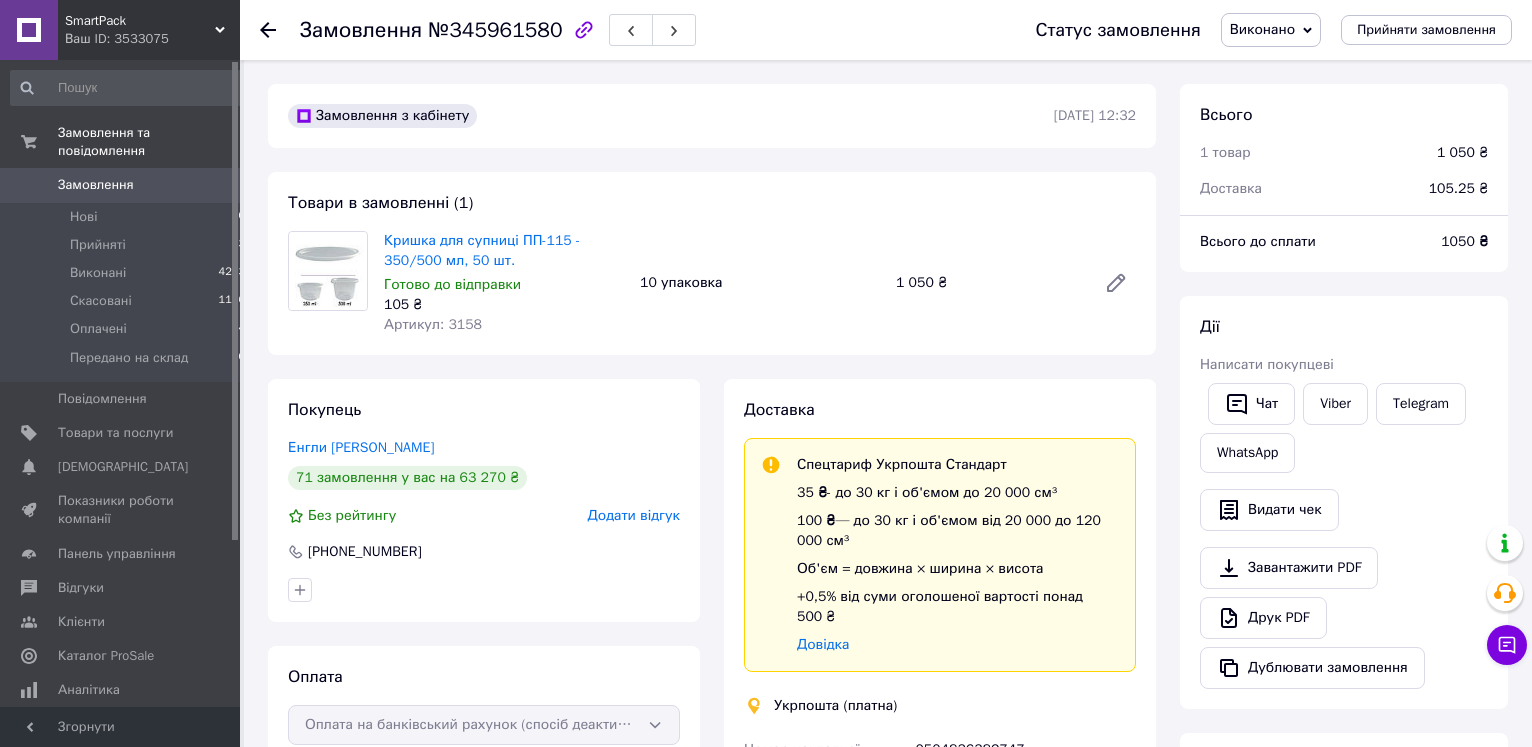 click on "Замовлення 0" at bounding box center (128, 185) 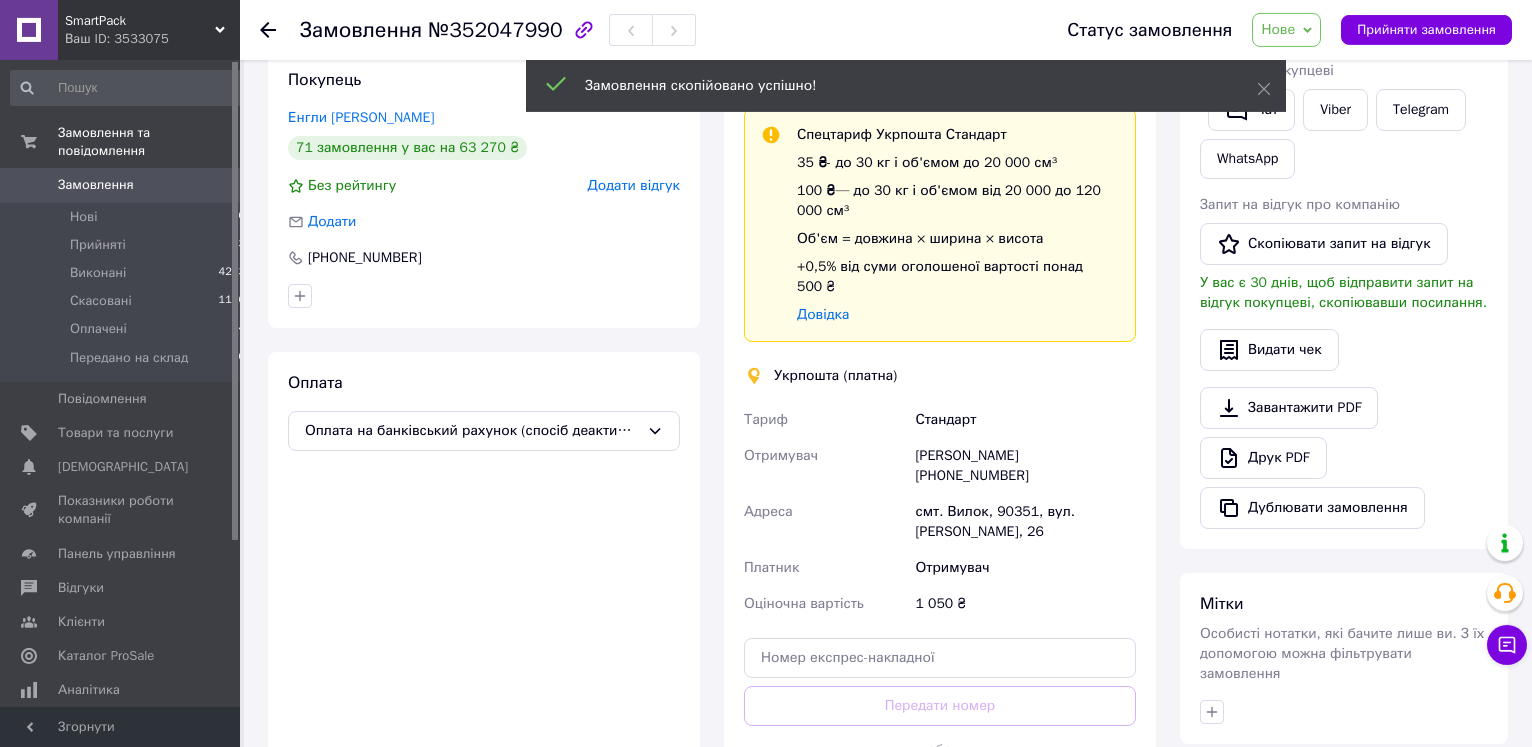 scroll, scrollTop: 612, scrollLeft: 0, axis: vertical 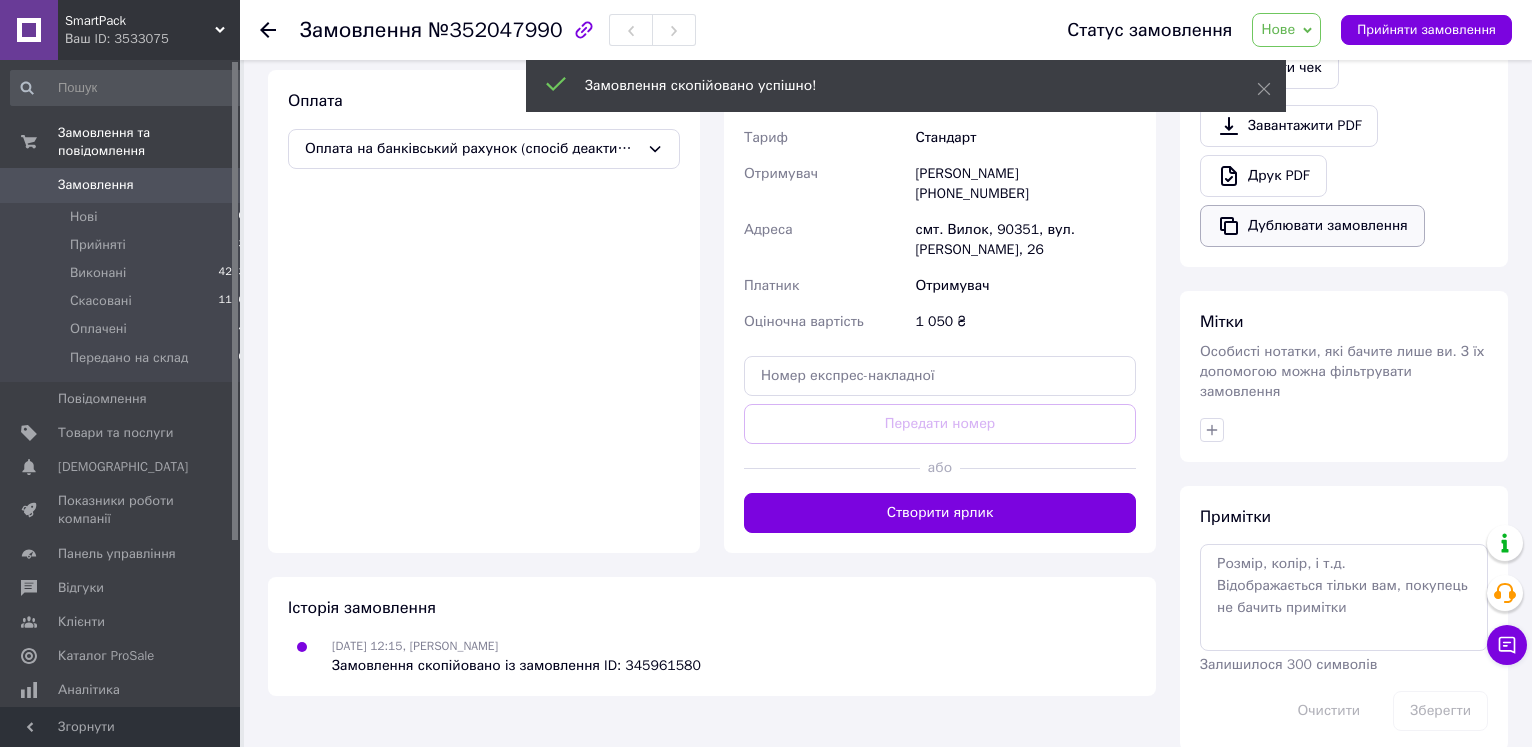 click on "Дублювати замовлення" at bounding box center [1312, 226] 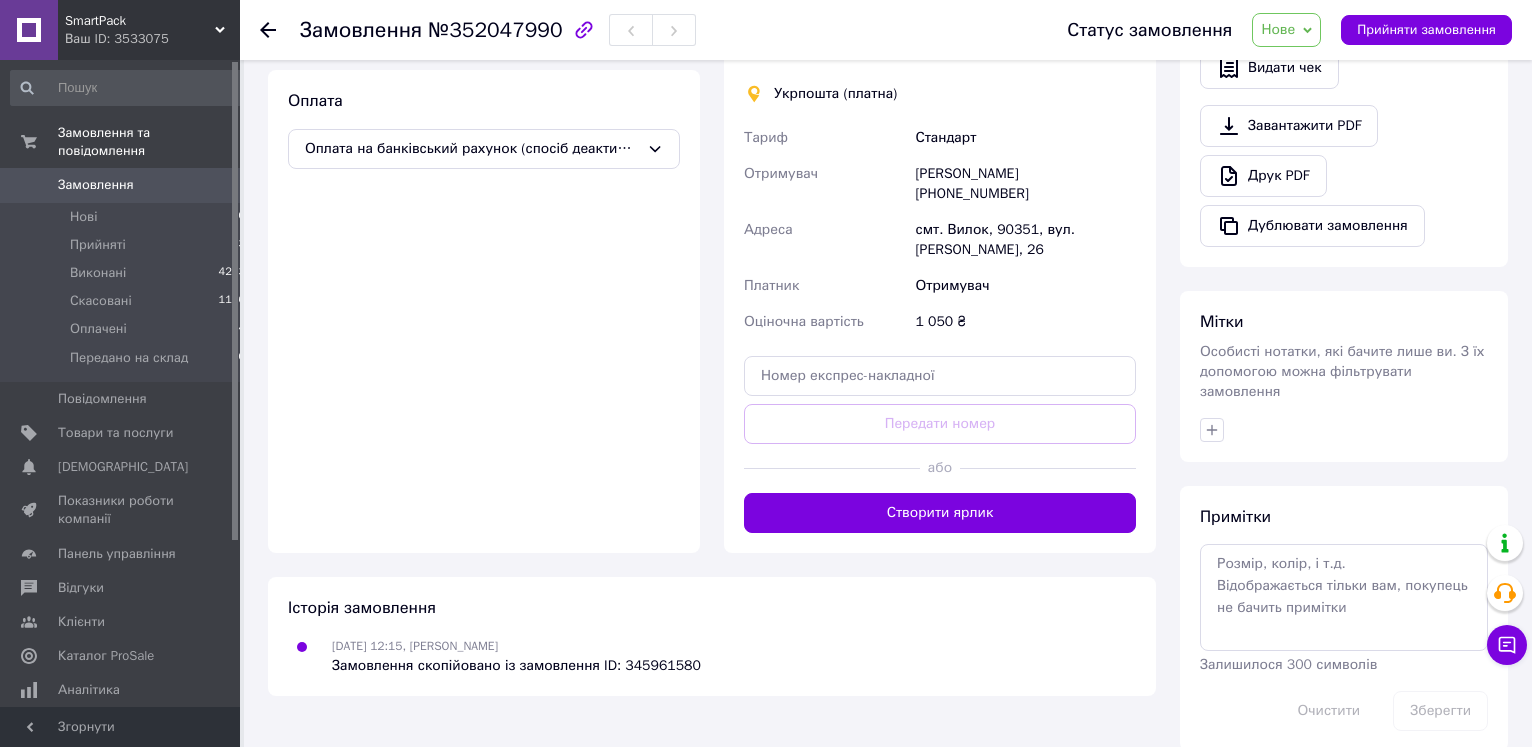 click on "Нове" at bounding box center [1278, 29] 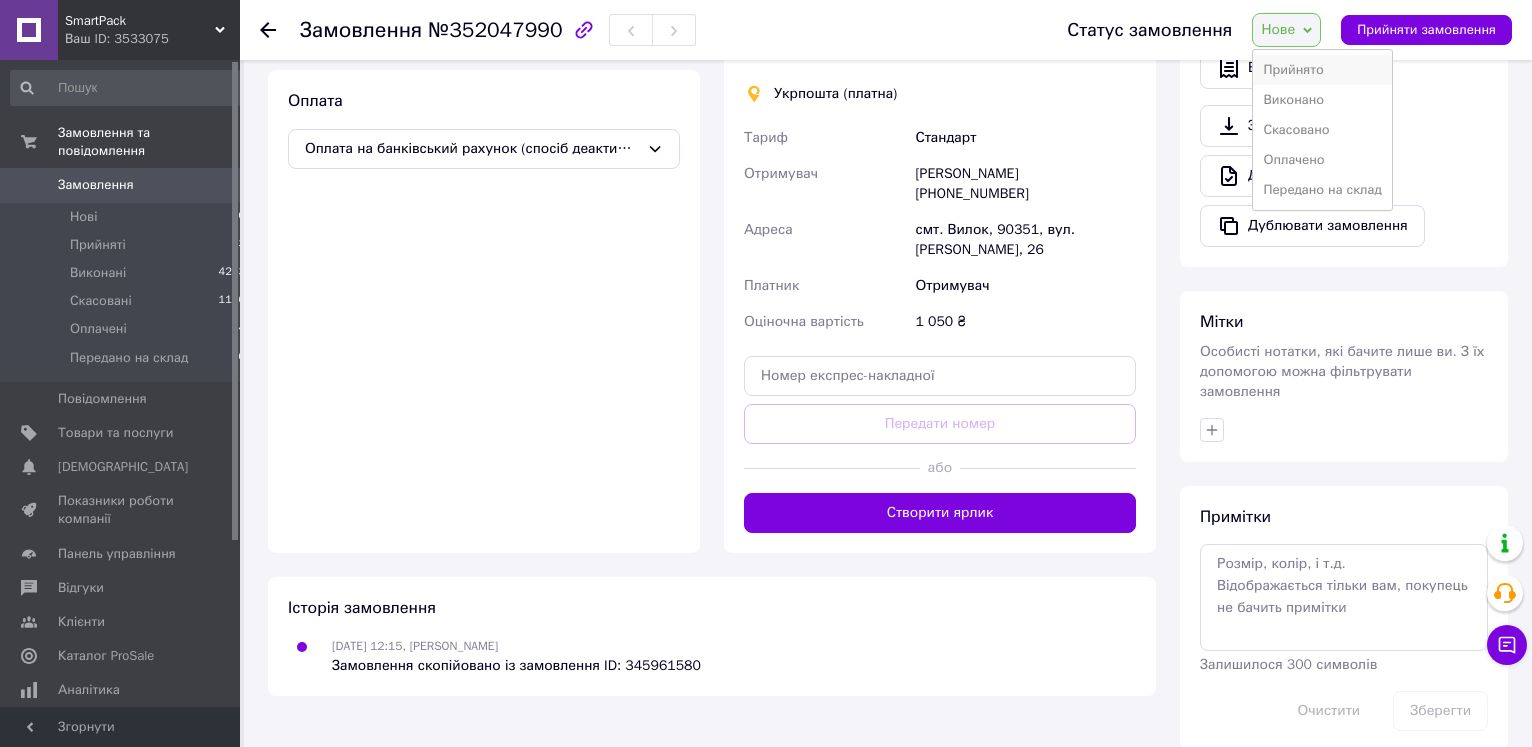 click on "Прийнято" at bounding box center (1322, 70) 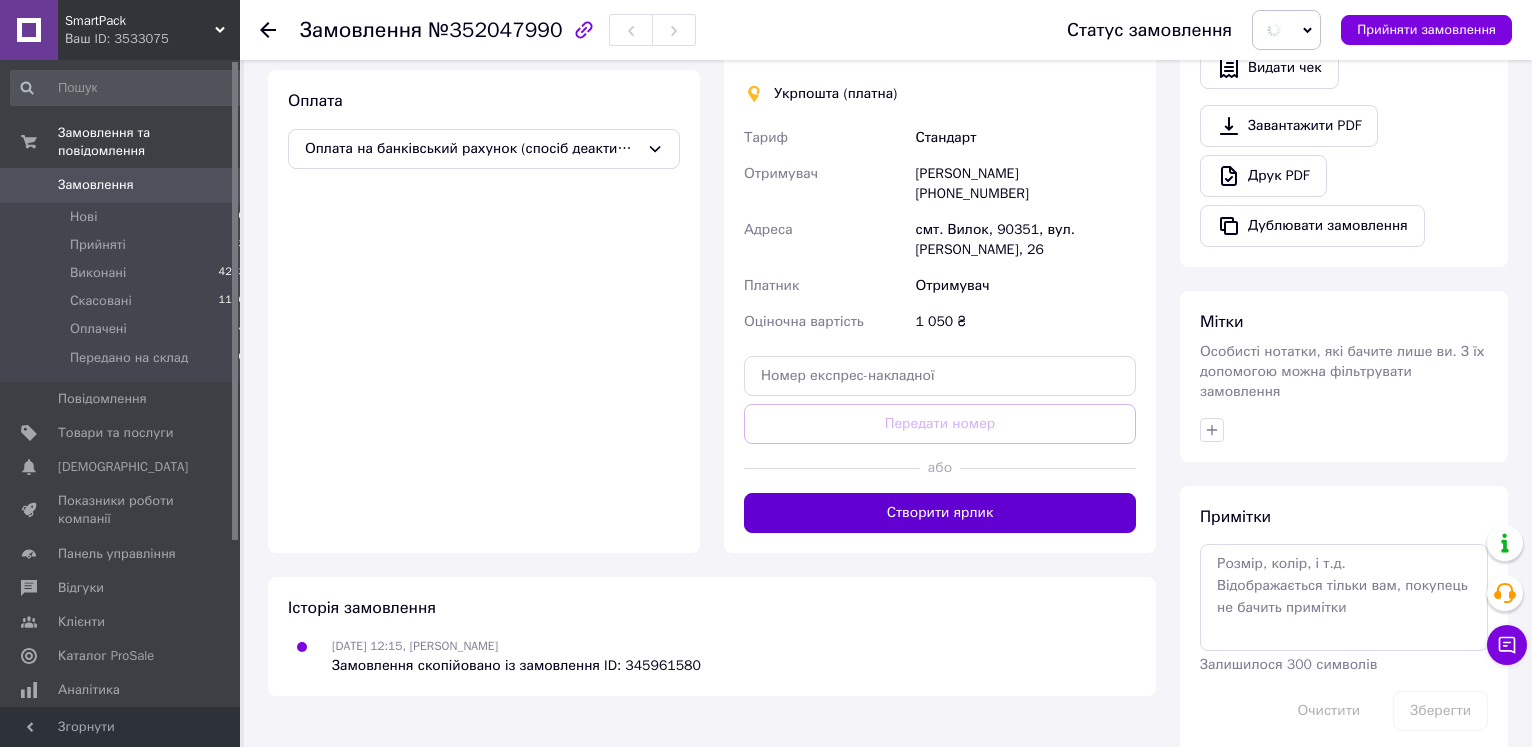 click on "Створити ярлик" at bounding box center [940, 513] 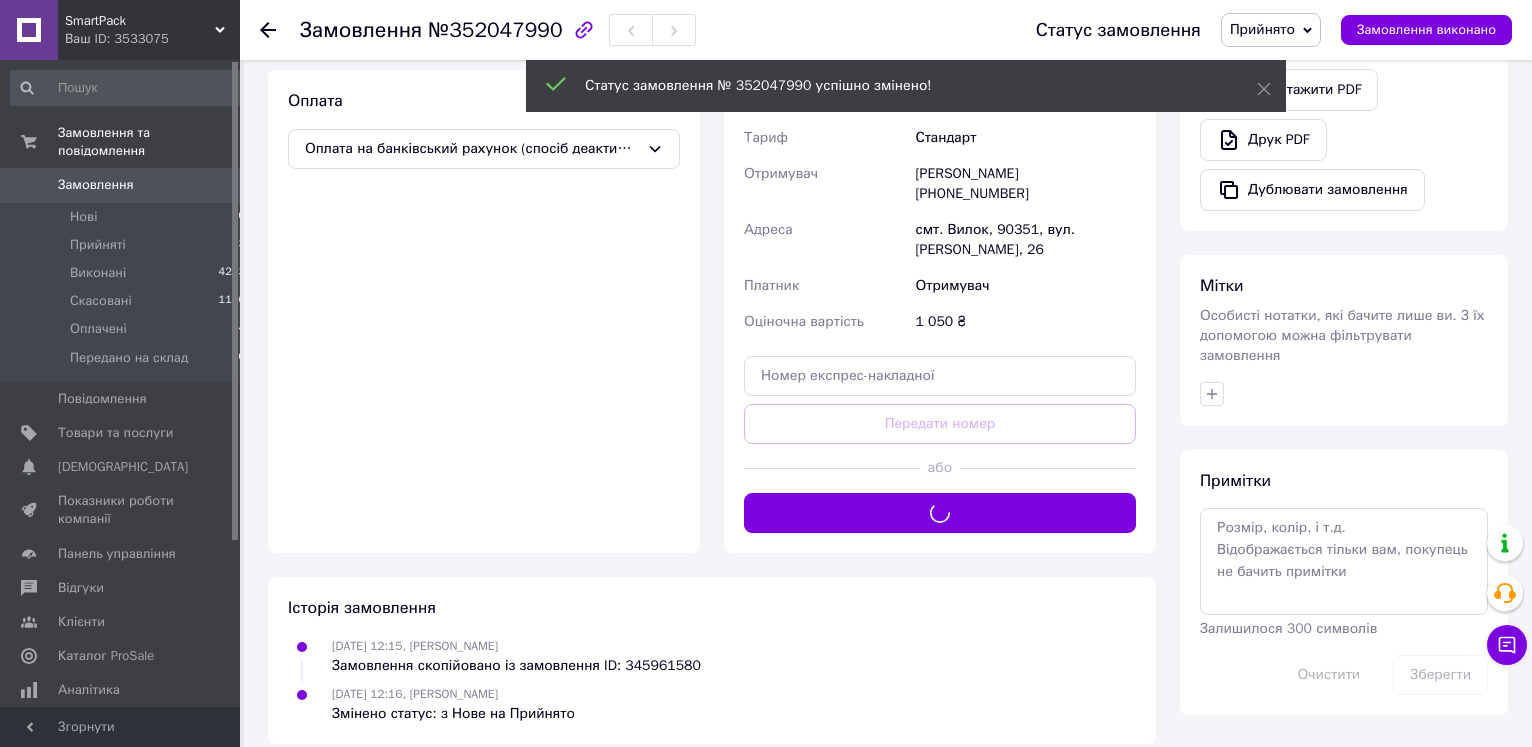 scroll, scrollTop: 584, scrollLeft: 0, axis: vertical 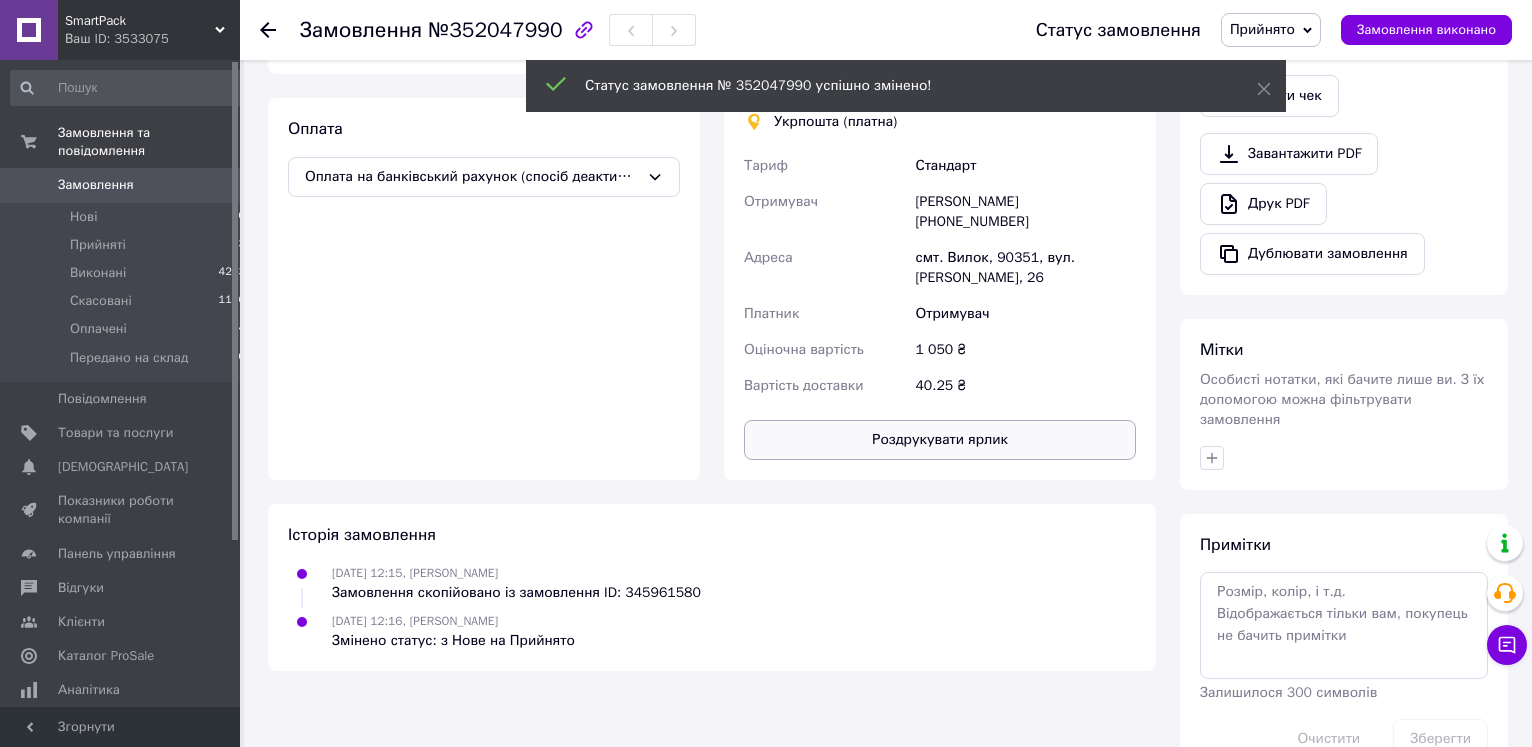 click on "Роздрукувати ярлик" at bounding box center (940, 440) 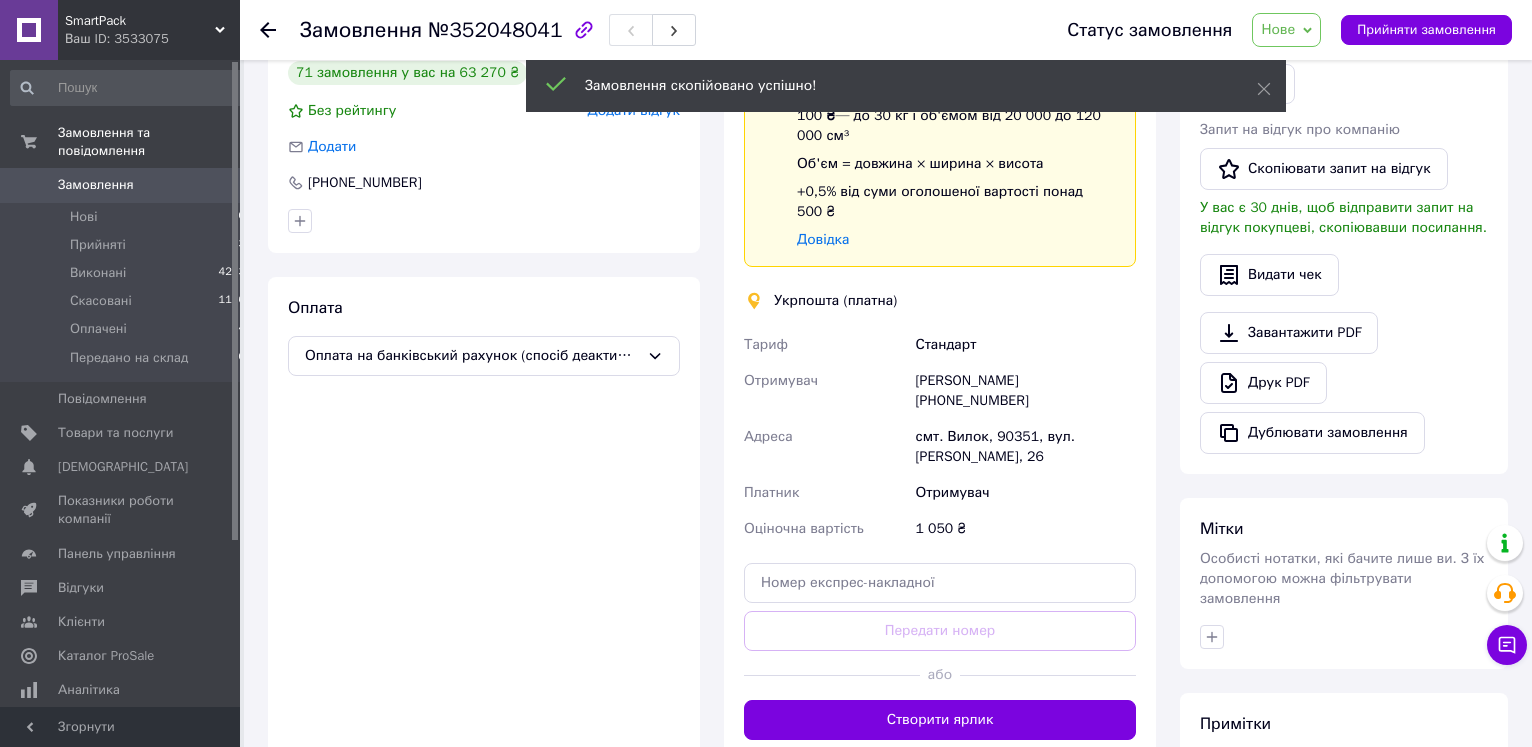 scroll, scrollTop: 510, scrollLeft: 0, axis: vertical 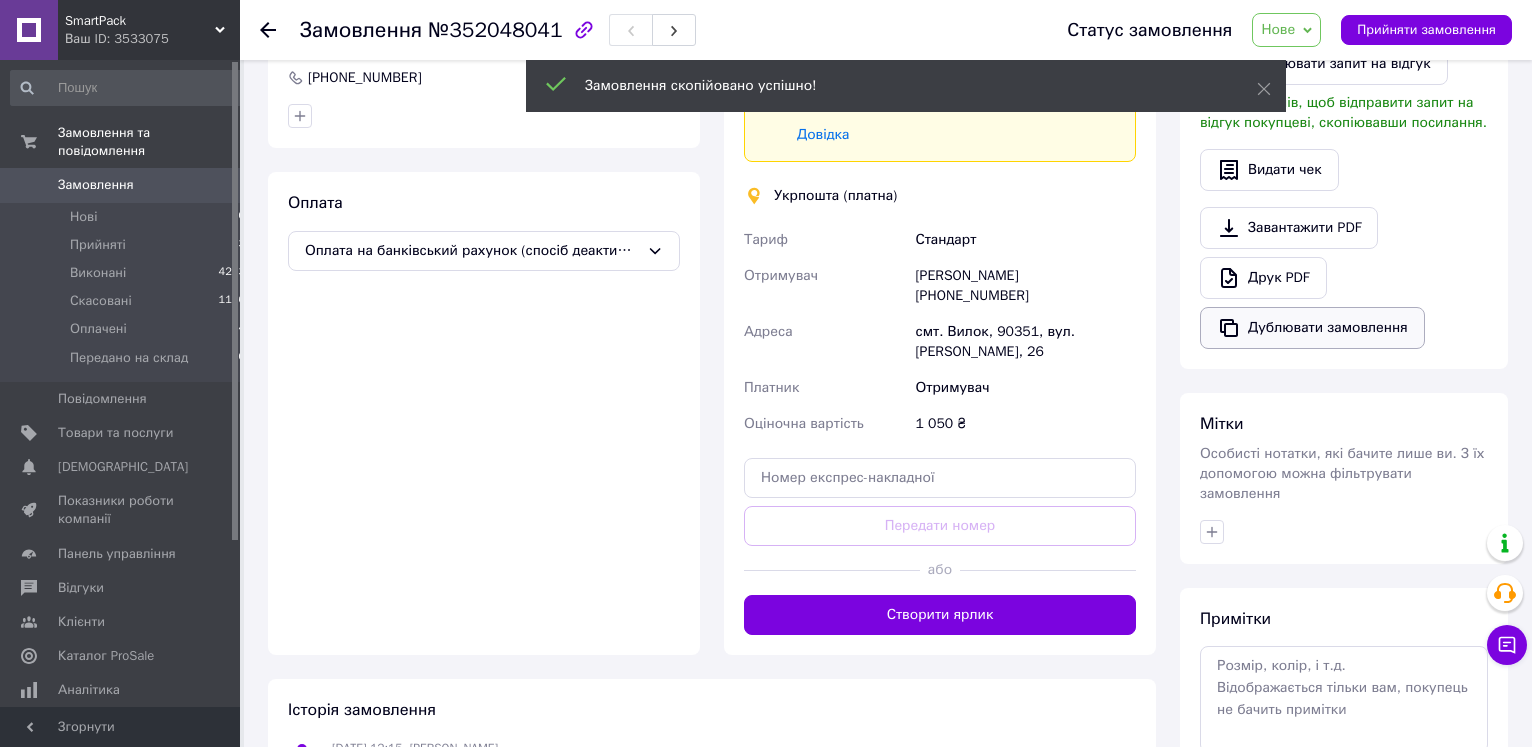 click on "Дублювати замовлення" at bounding box center (1312, 328) 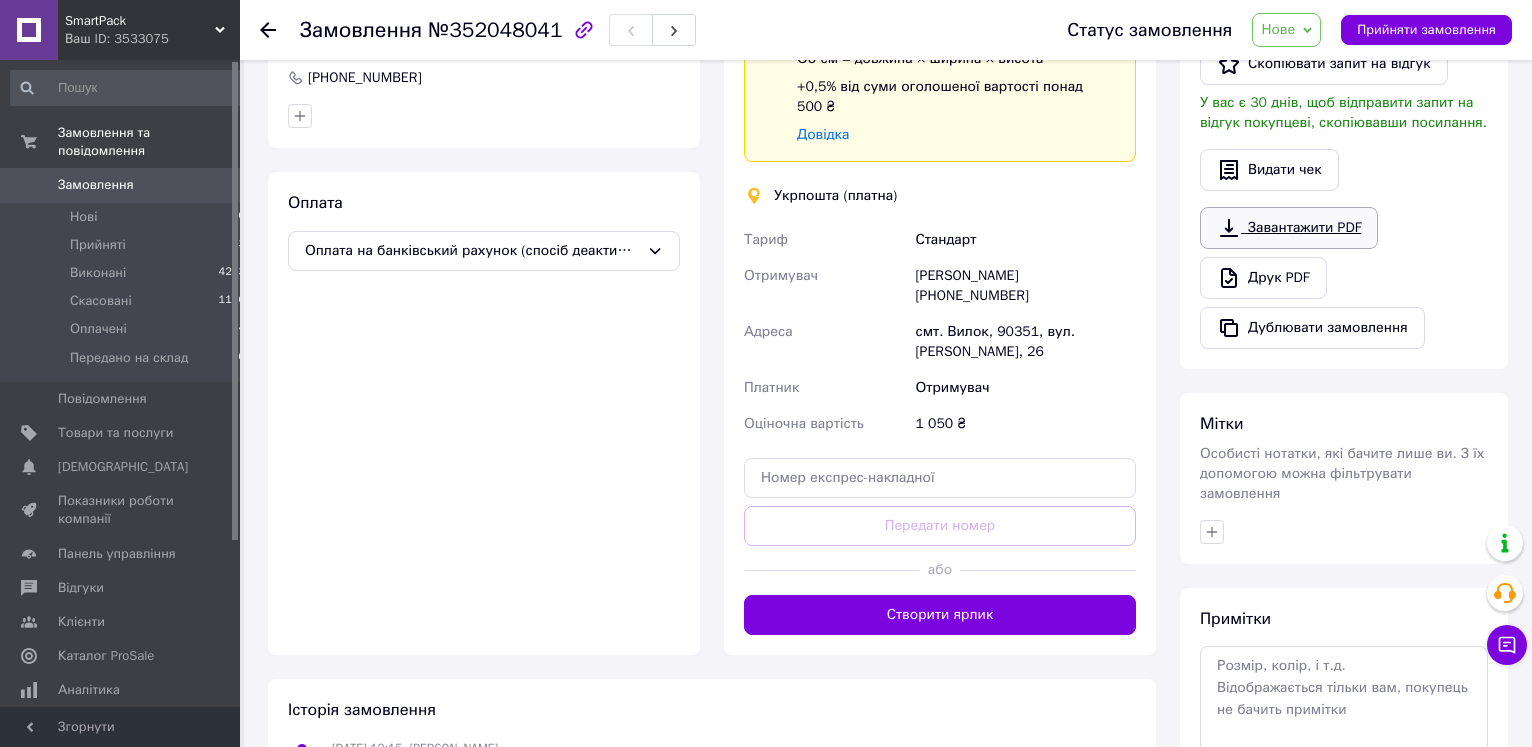 drag, startPoint x: 968, startPoint y: 564, endPoint x: 1313, endPoint y: 213, distance: 492.1646 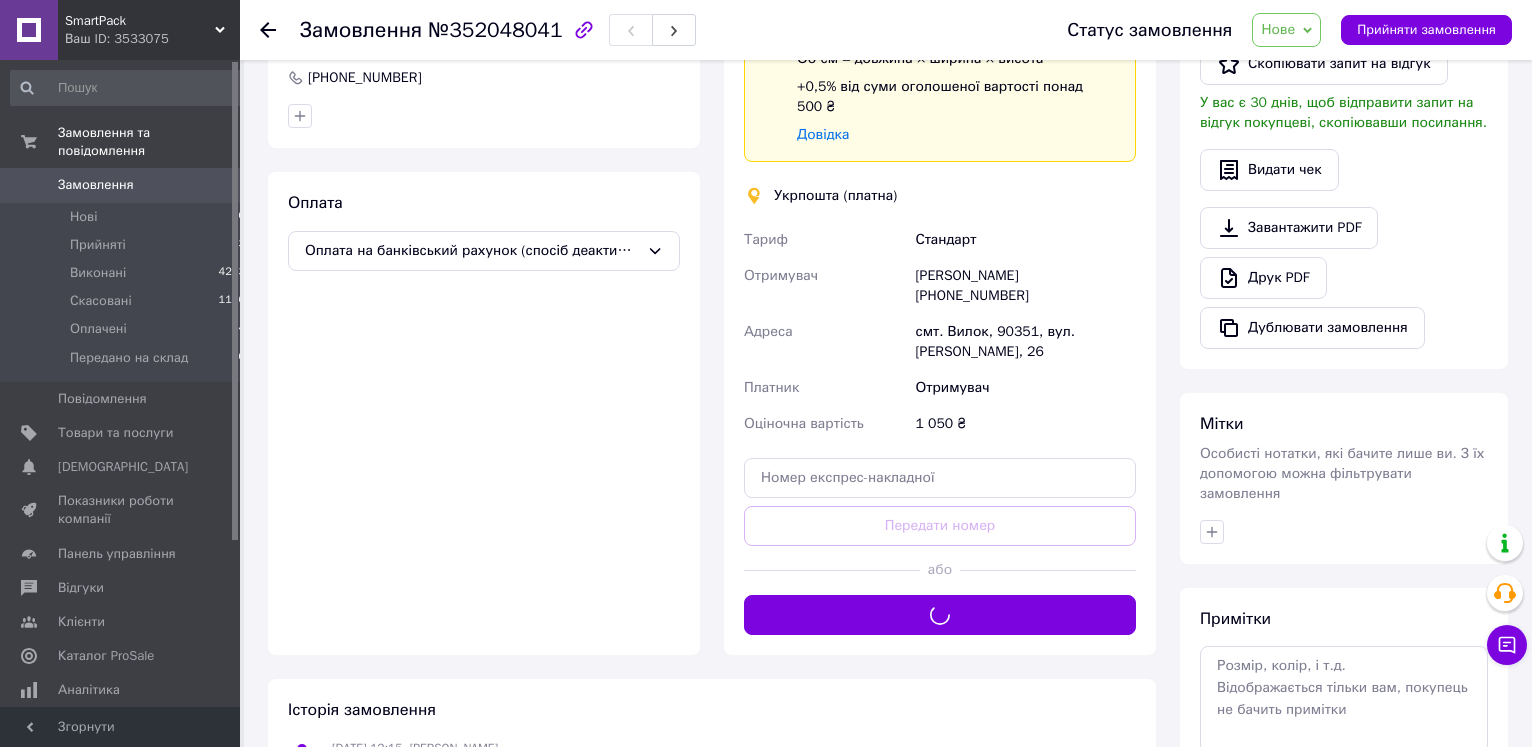click on "Нове" at bounding box center (1278, 29) 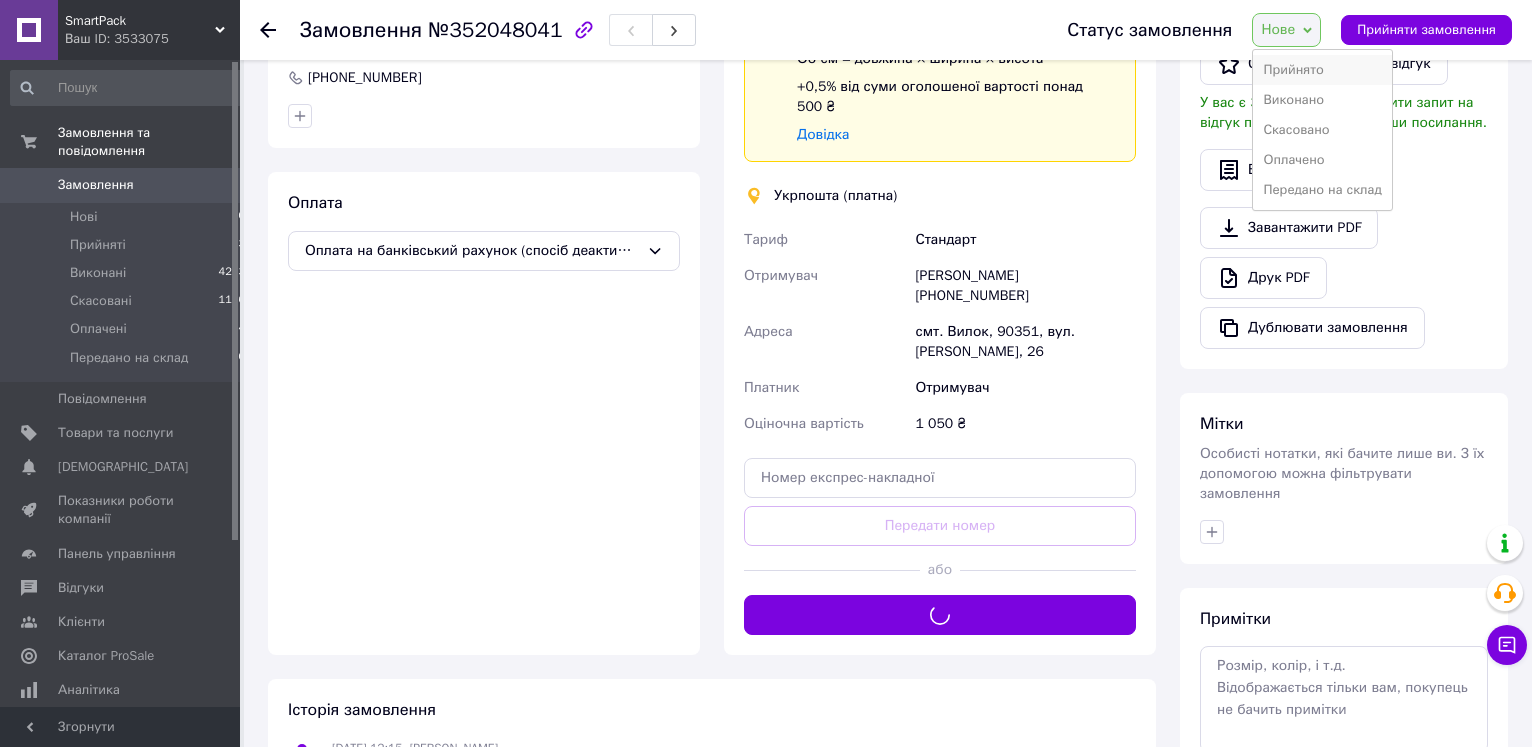 click on "Прийнято" at bounding box center (1322, 70) 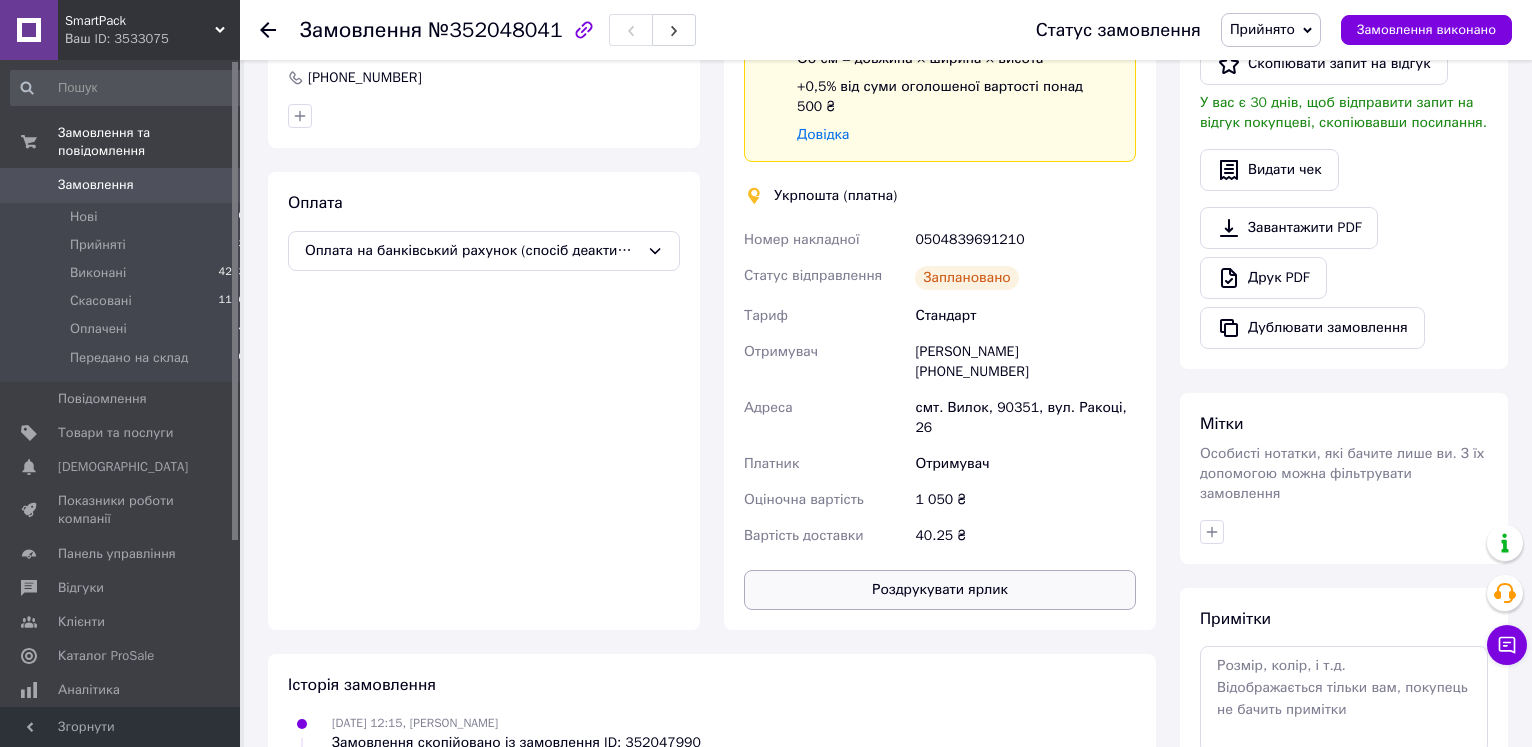 click on "Роздрукувати ярлик" at bounding box center (940, 590) 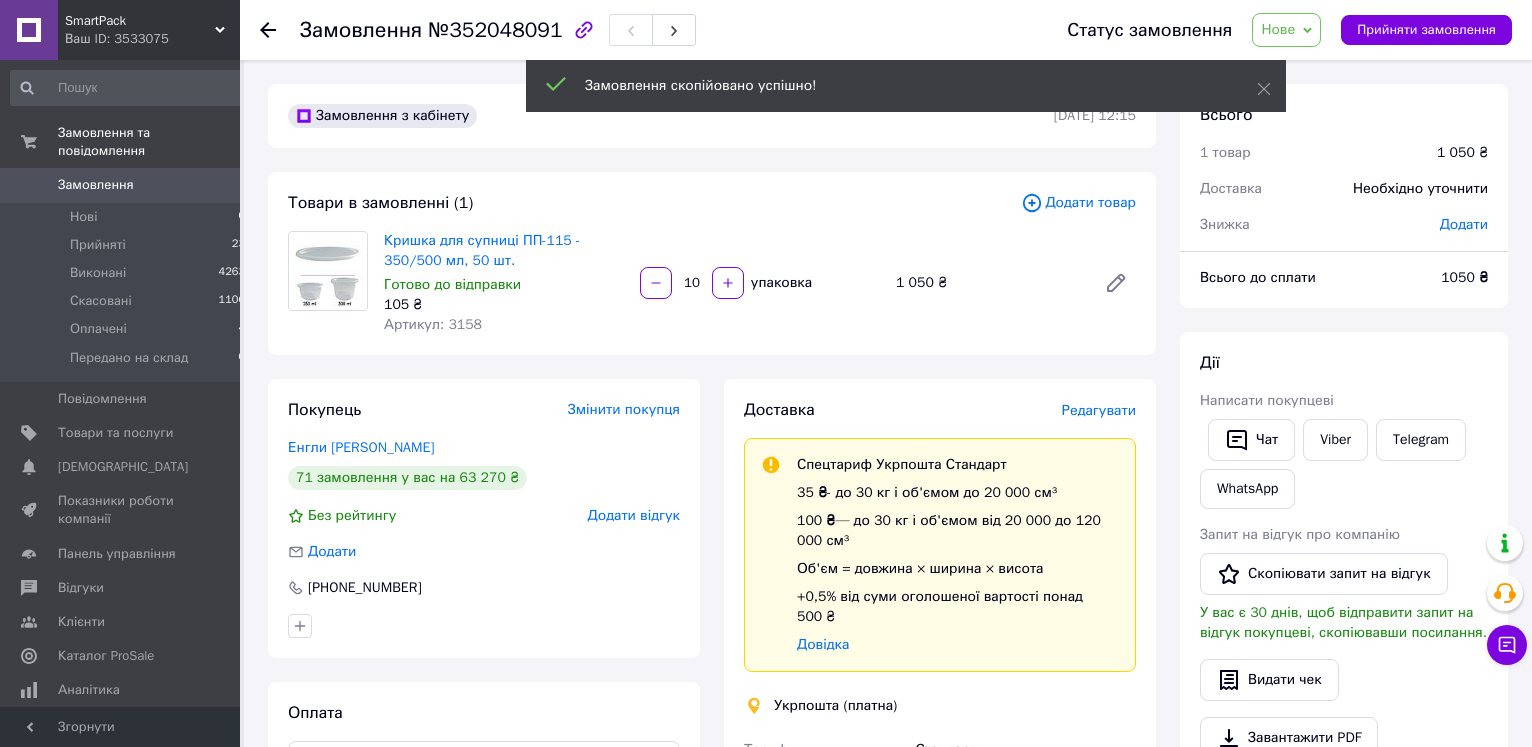 scroll, scrollTop: 0, scrollLeft: 0, axis: both 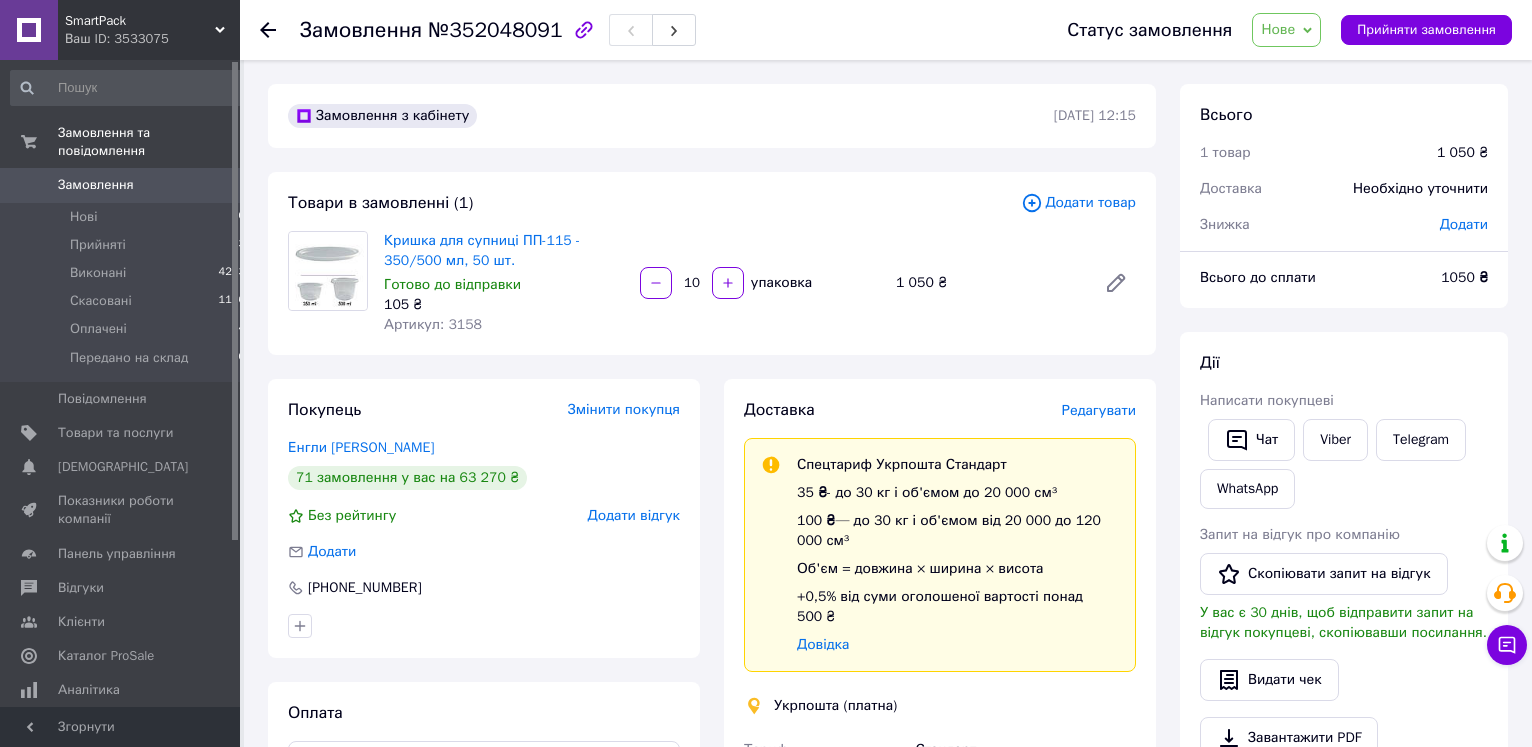 click on "Нове" at bounding box center [1278, 29] 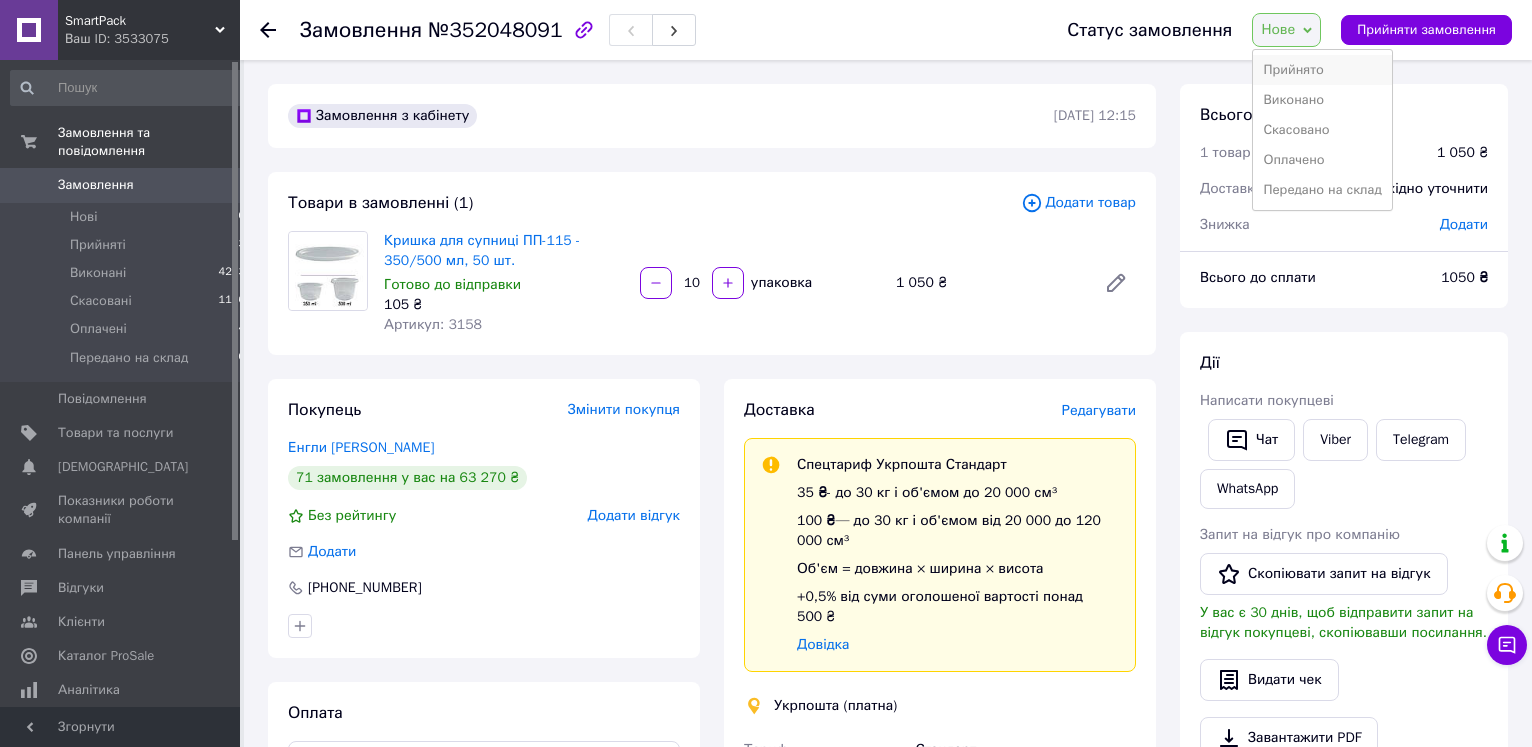 click on "Прийнято" at bounding box center (1322, 70) 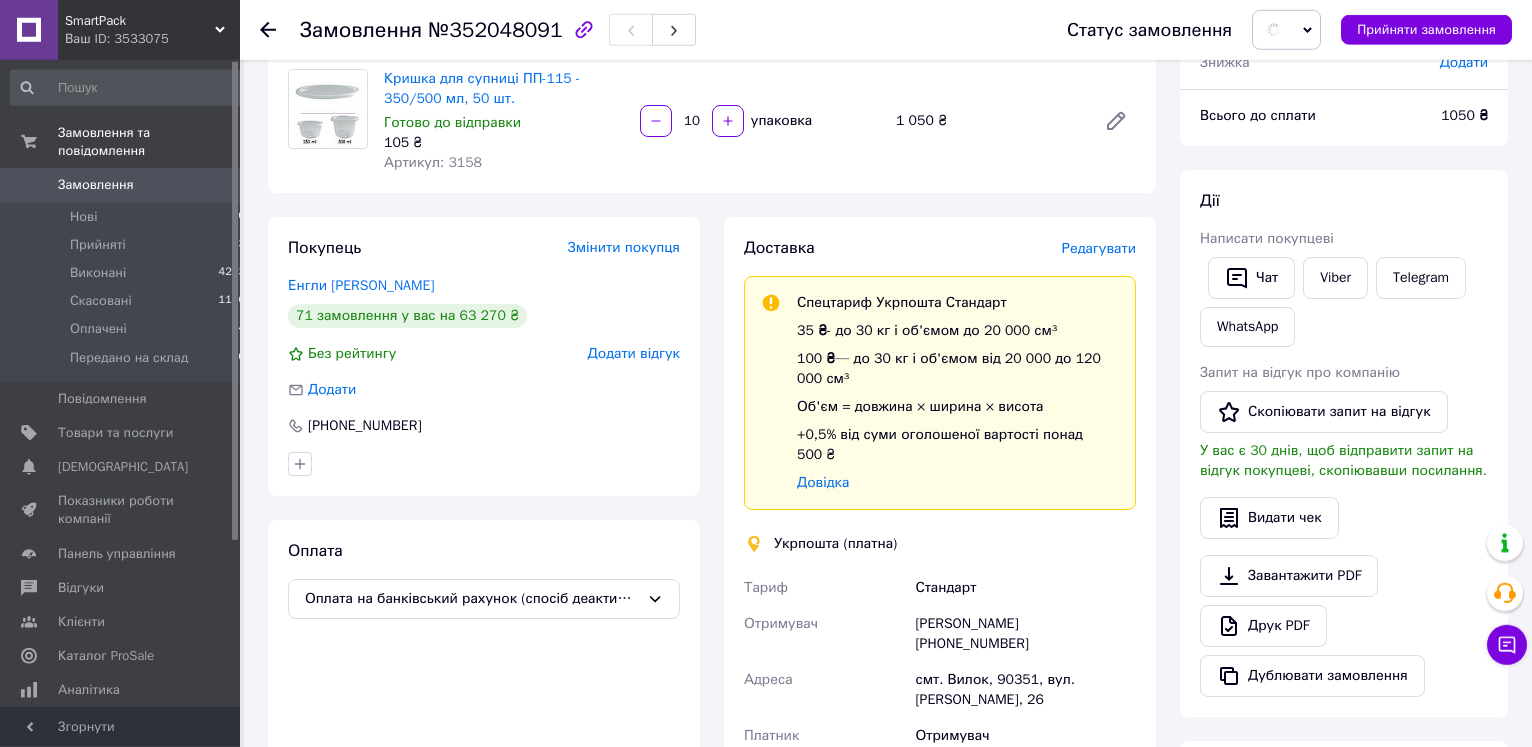 scroll, scrollTop: 408, scrollLeft: 0, axis: vertical 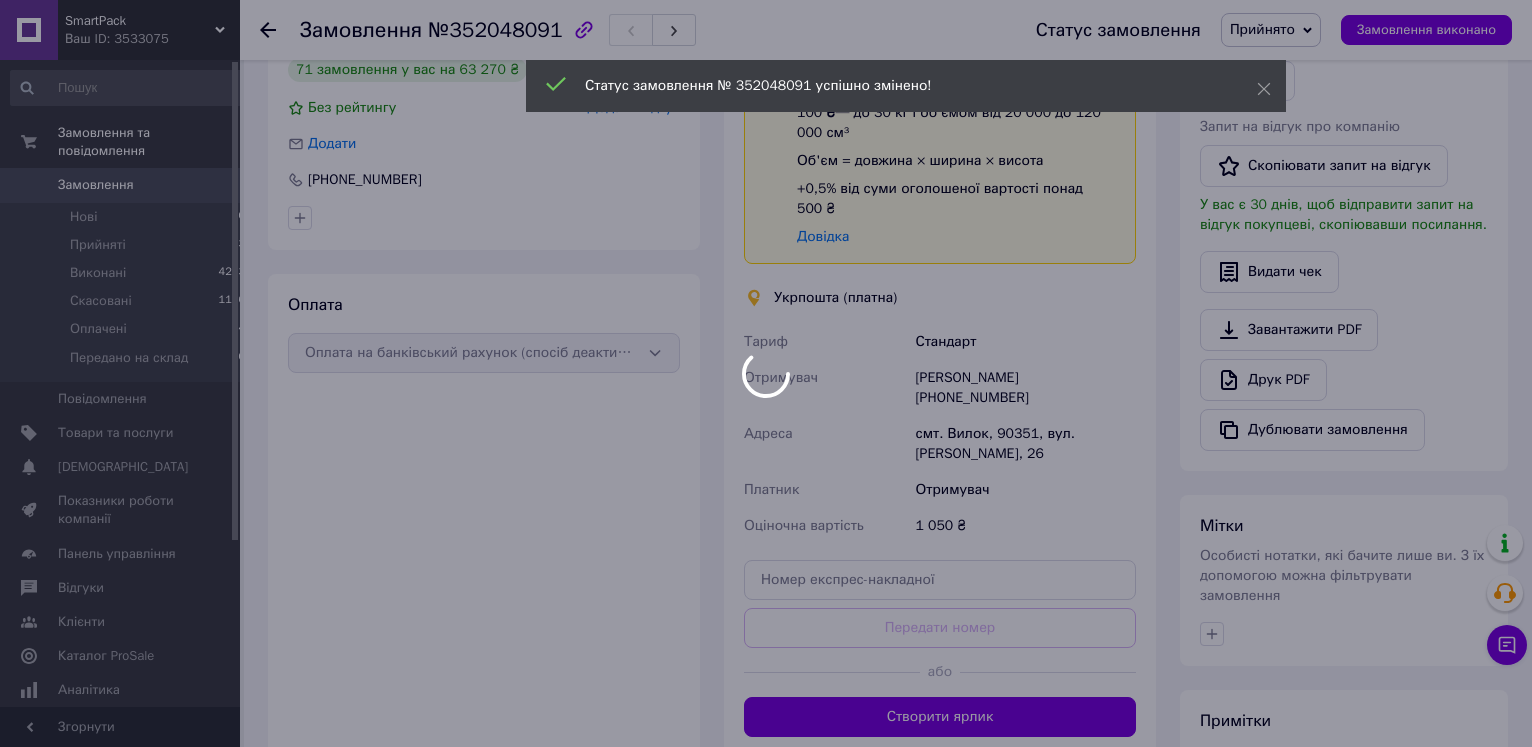 click at bounding box center (766, 373) 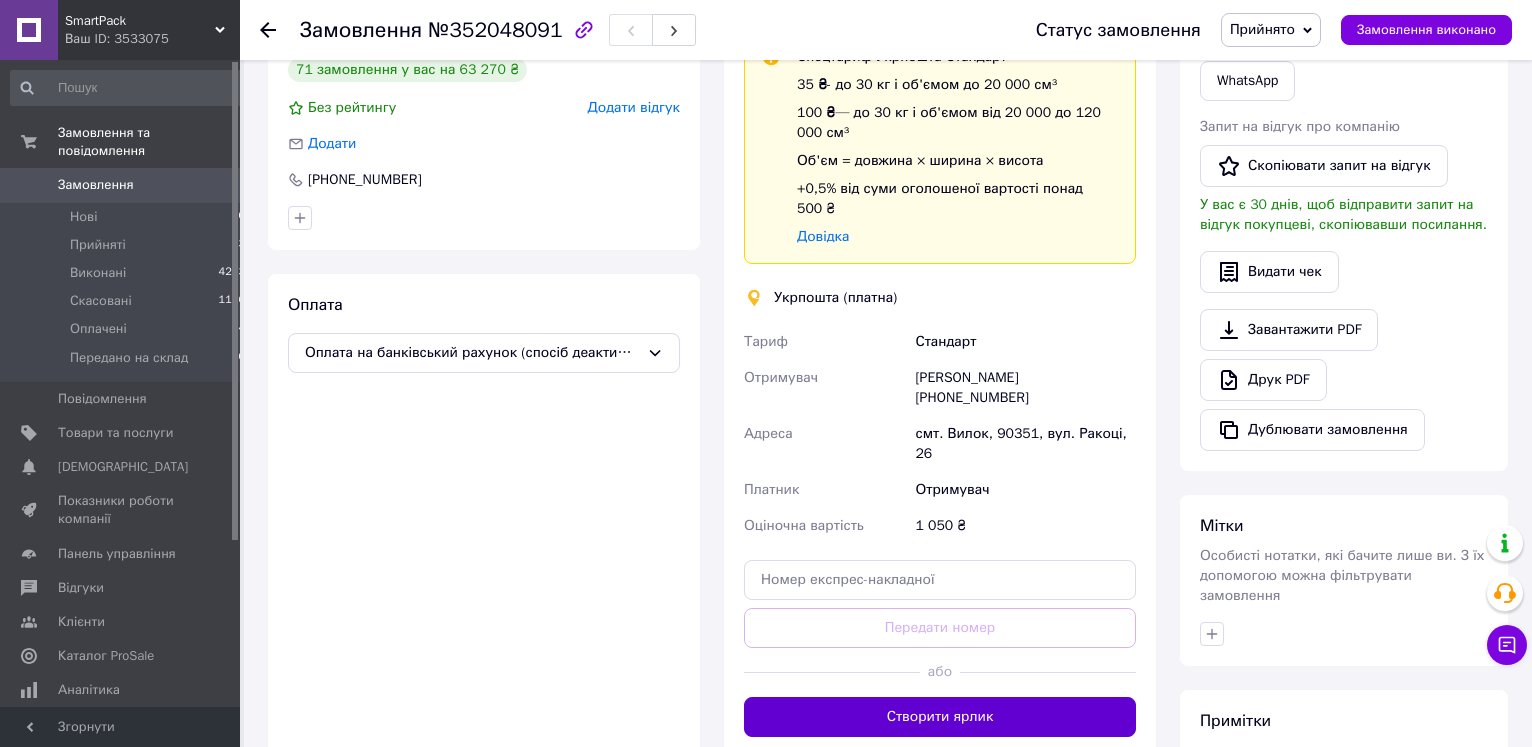 click on "Створити ярлик" at bounding box center (940, 717) 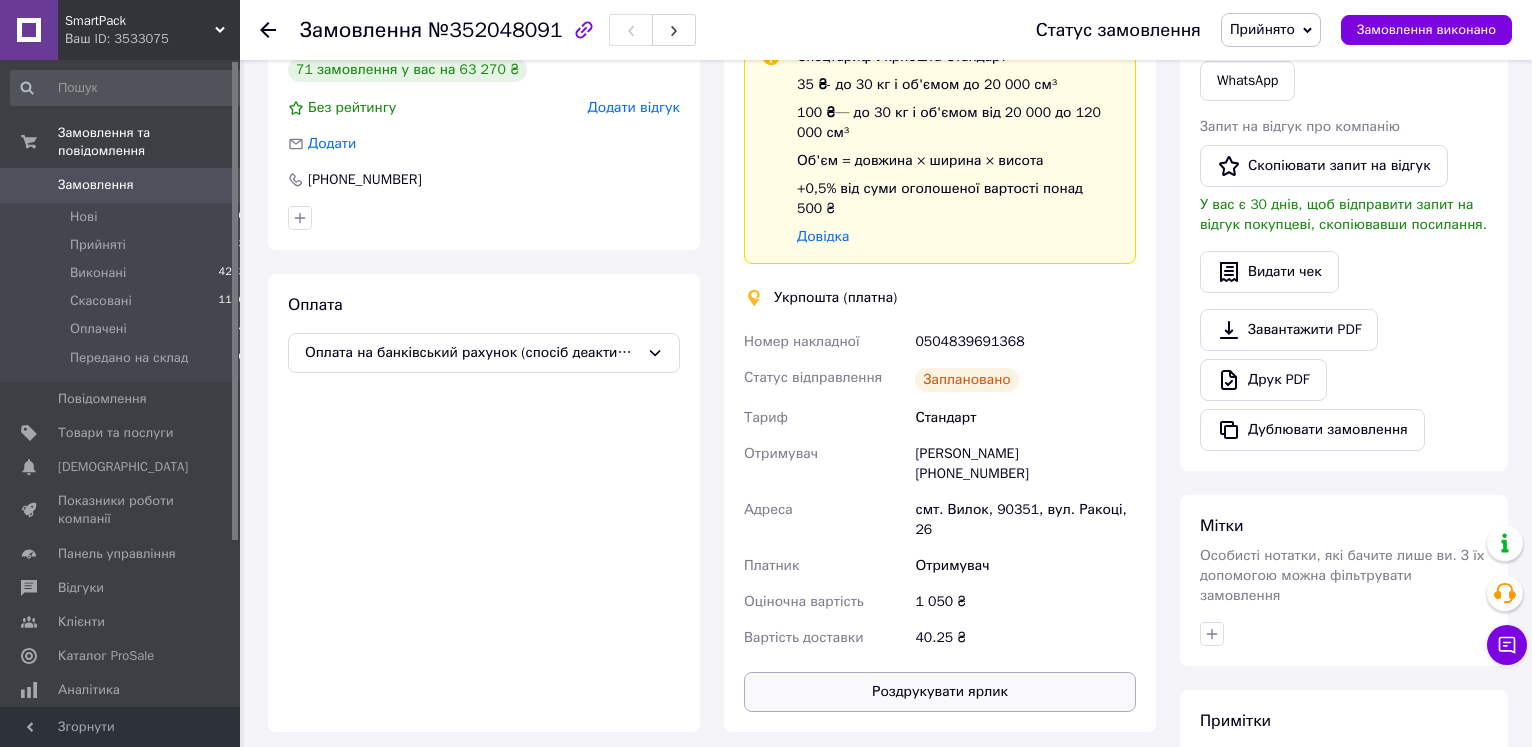 click on "Роздрукувати ярлик" at bounding box center (940, 692) 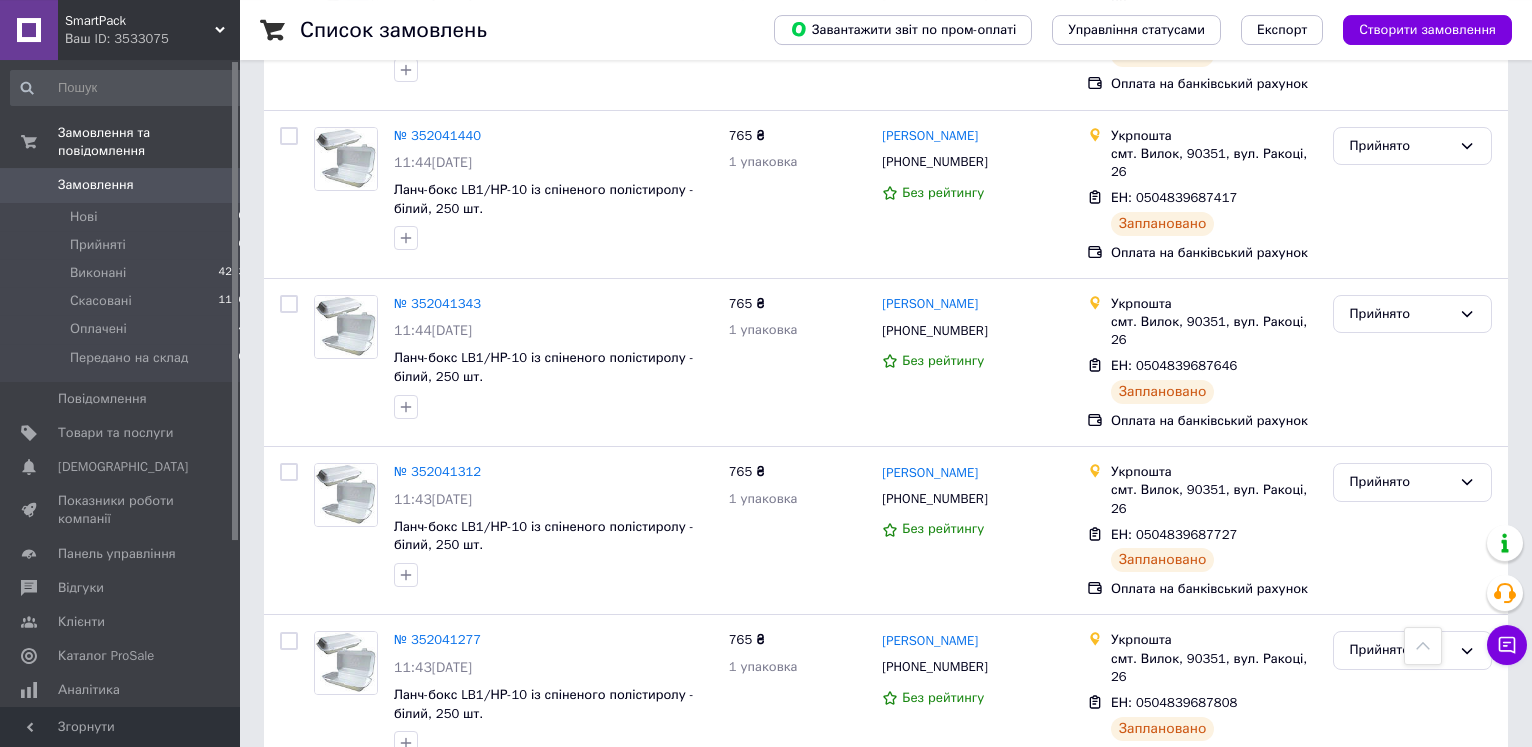 scroll, scrollTop: 2631, scrollLeft: 0, axis: vertical 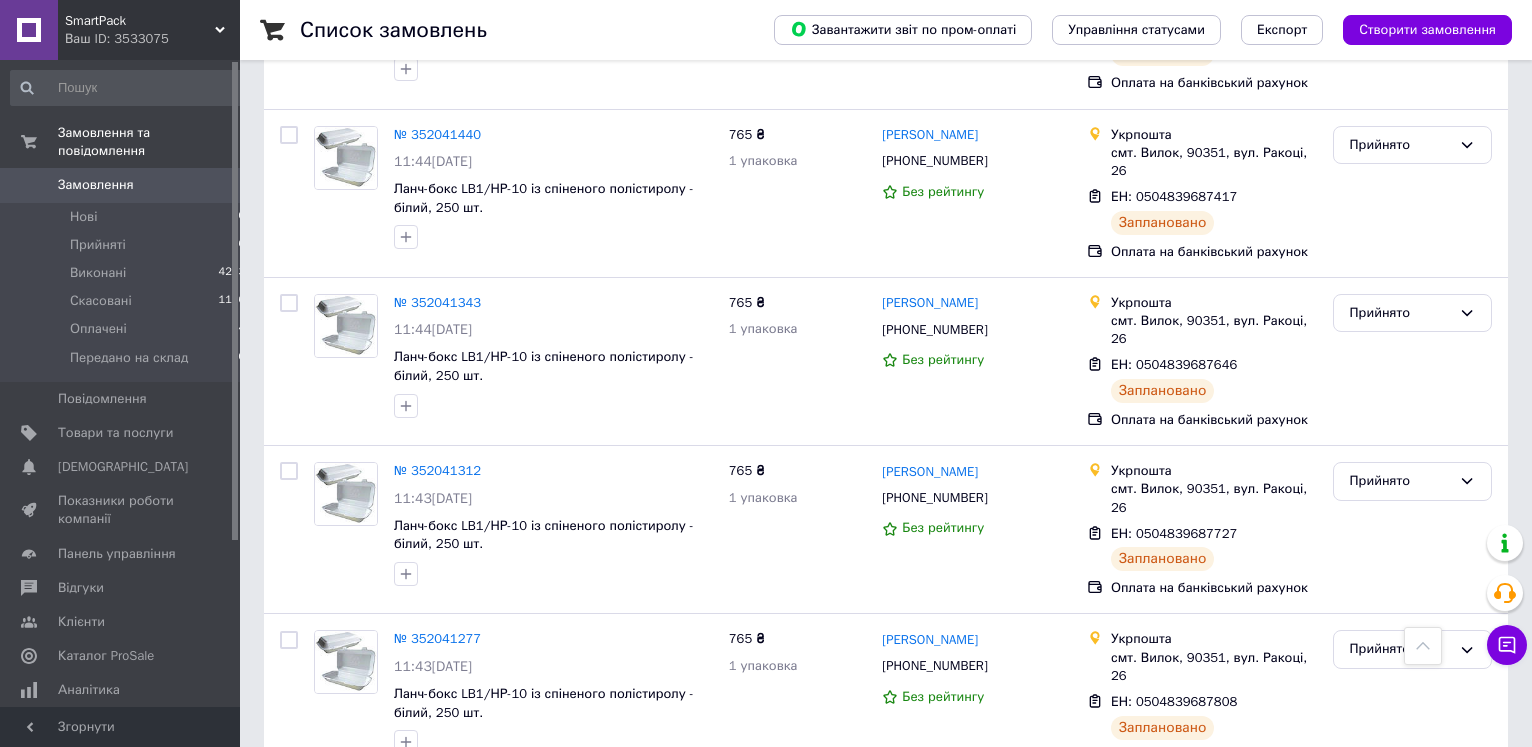 click on "2" at bounding box center (327, 995) 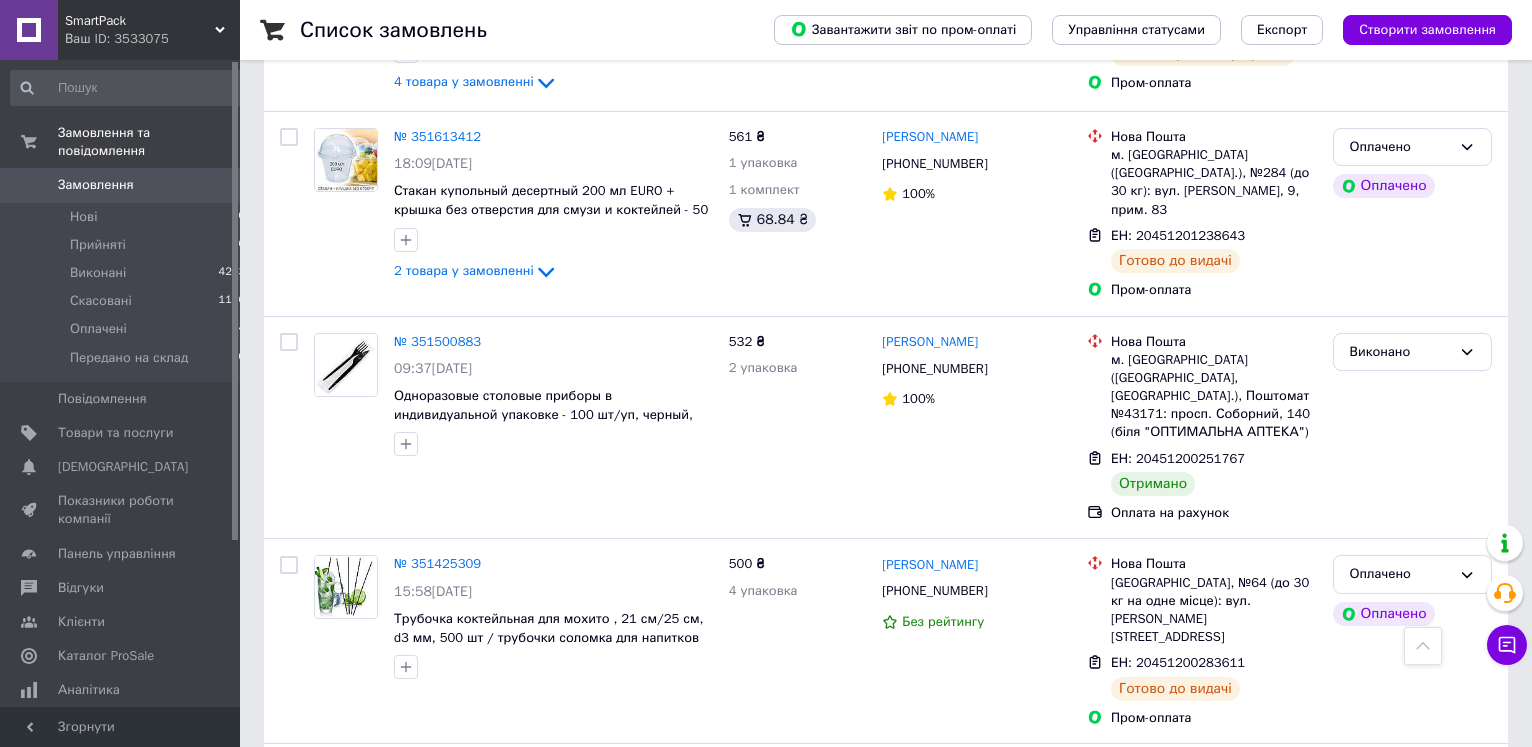 scroll, scrollTop: 439, scrollLeft: 0, axis: vertical 